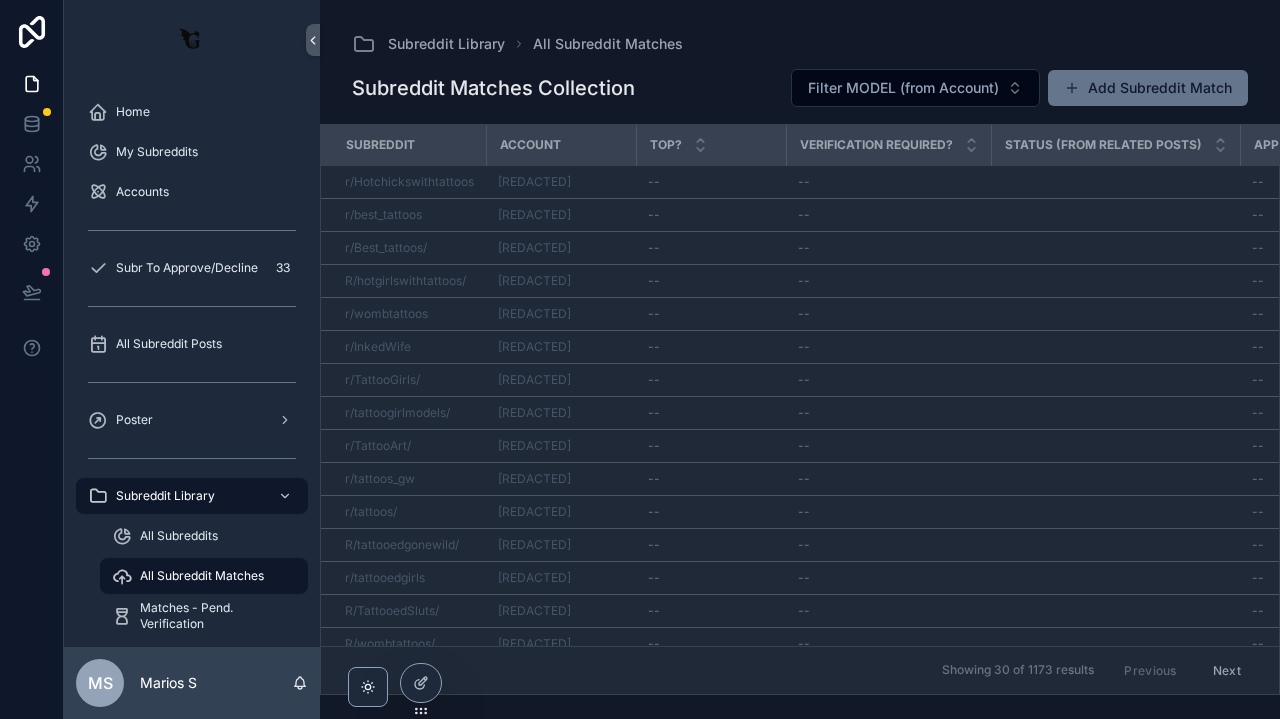 scroll, scrollTop: 0, scrollLeft: 0, axis: both 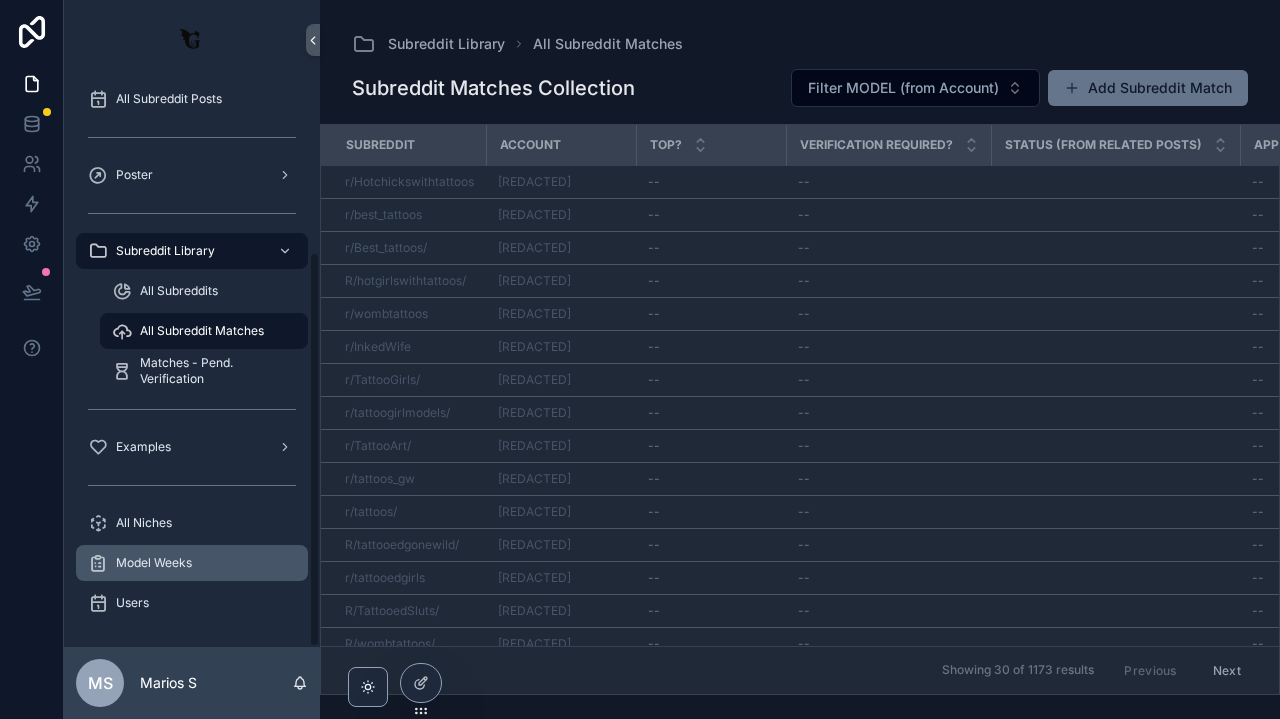 click on "Model Weeks" at bounding box center (192, 563) 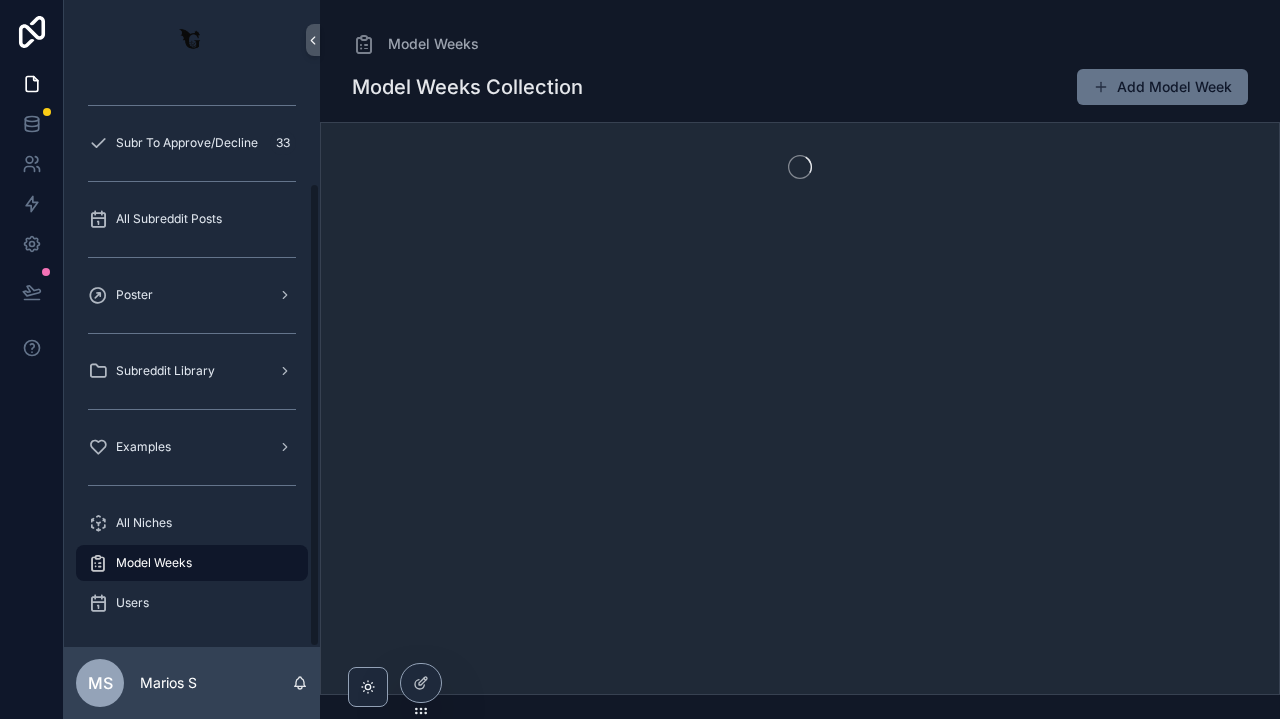 scroll, scrollTop: 125, scrollLeft: 0, axis: vertical 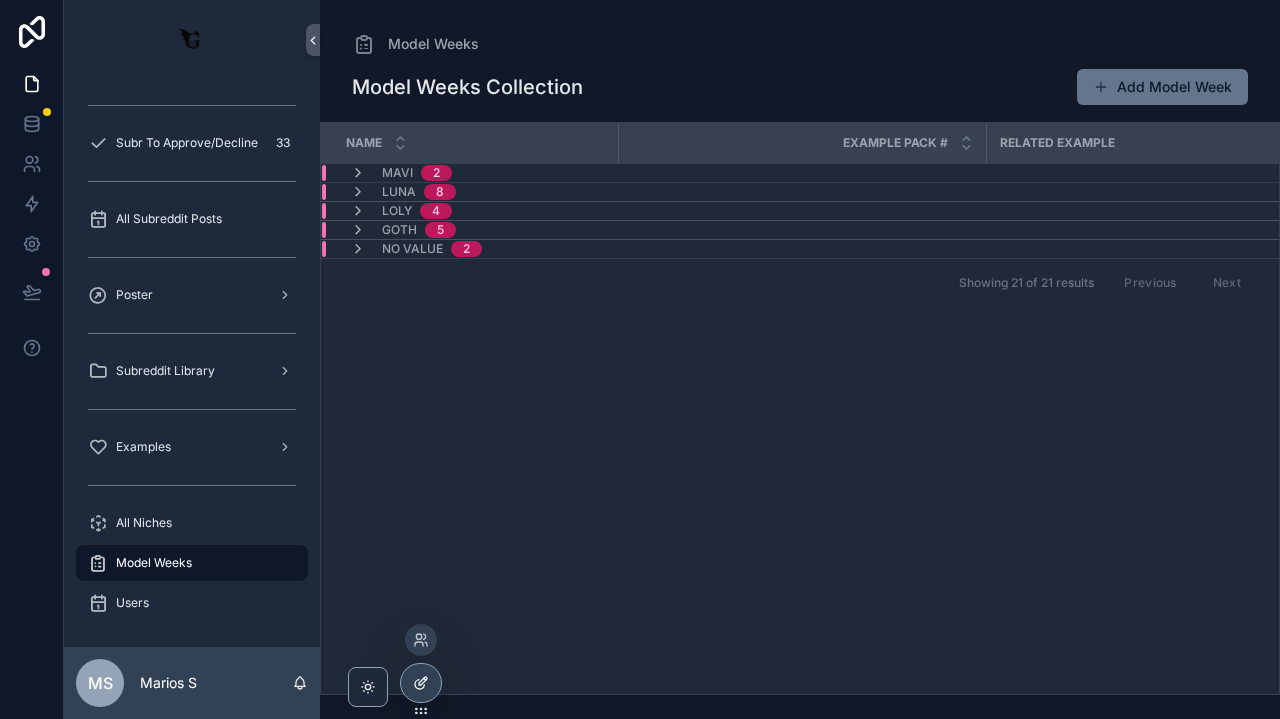 click at bounding box center [421, 683] 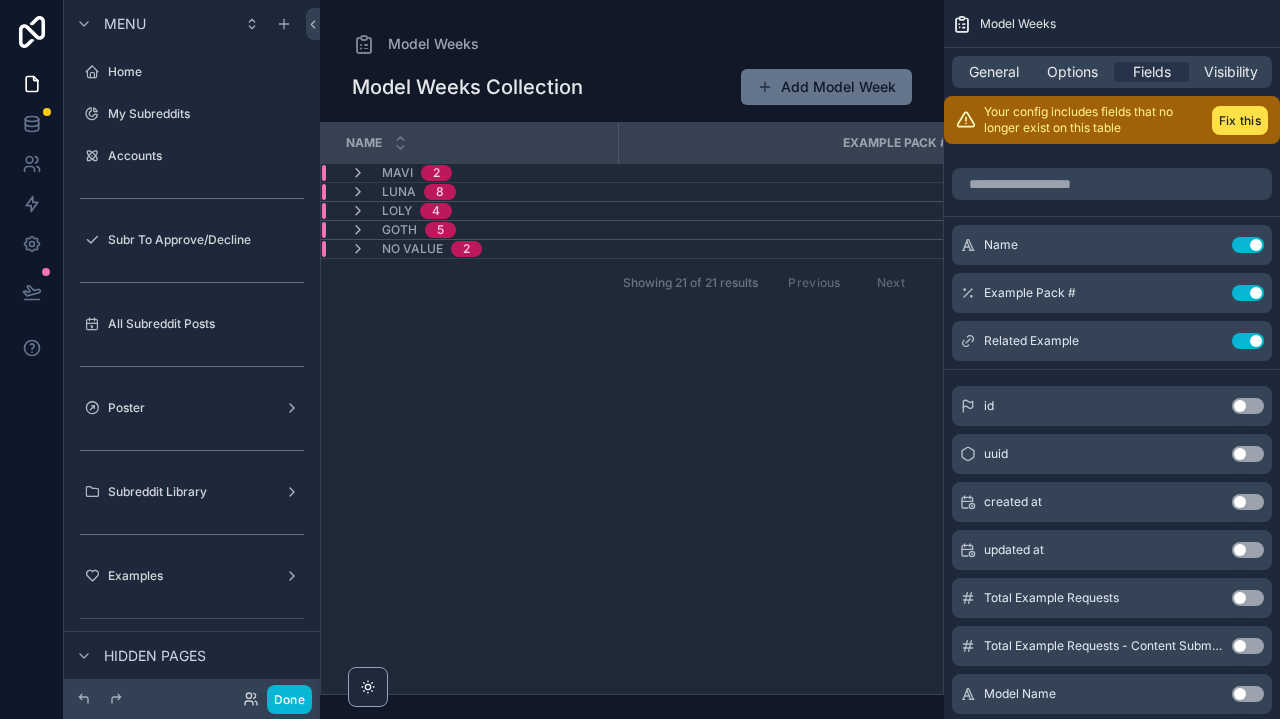 scroll, scrollTop: 375, scrollLeft: 0, axis: vertical 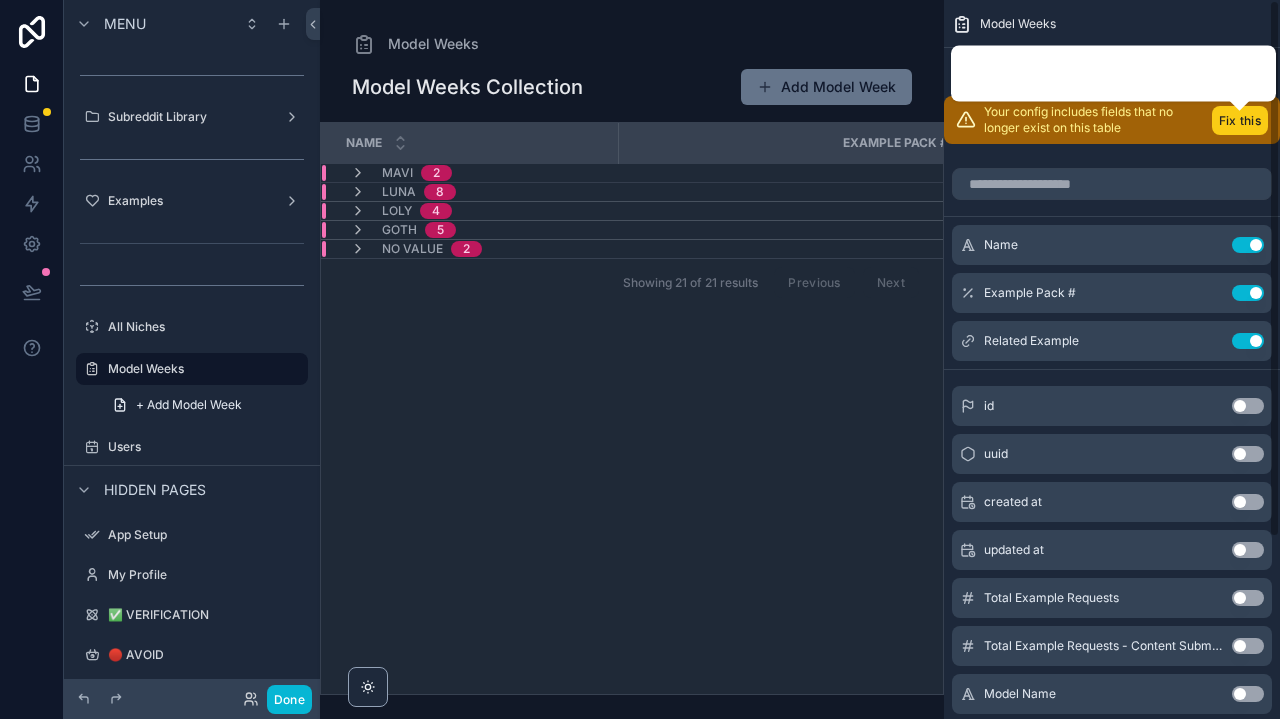 click on "Fix this" at bounding box center [1240, 120] 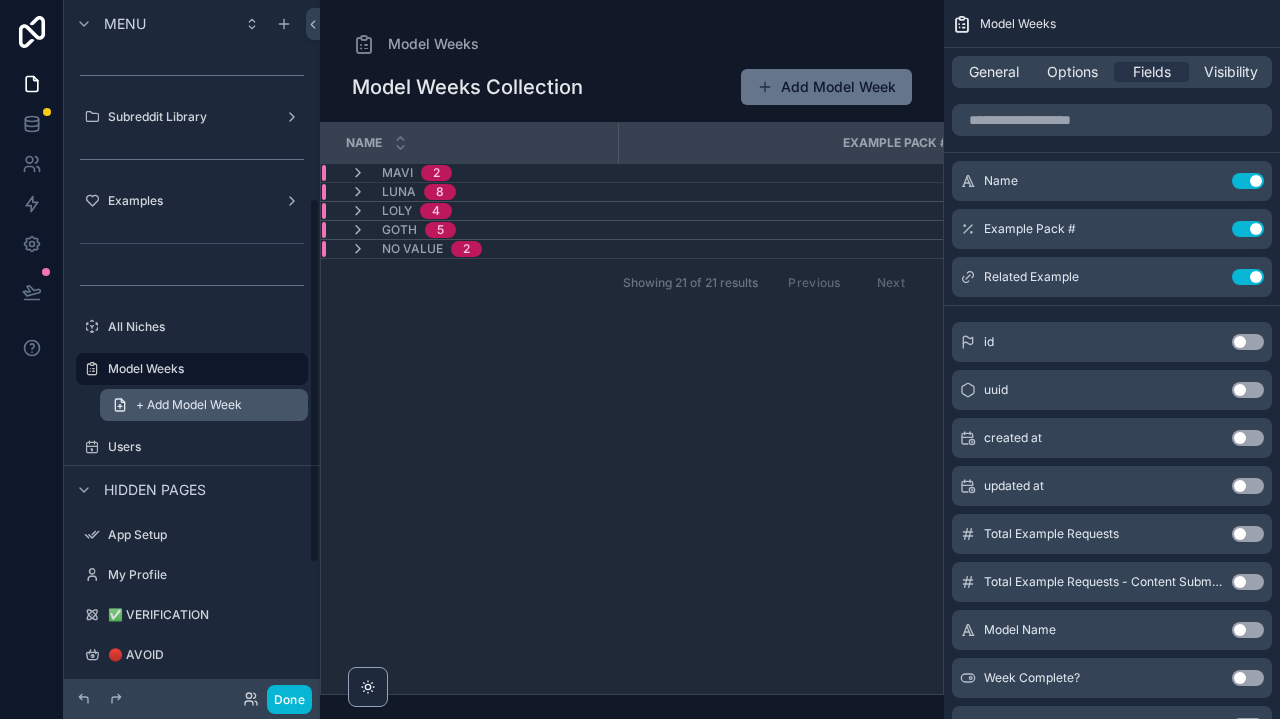 click on "+ Add Model Week" at bounding box center (204, 405) 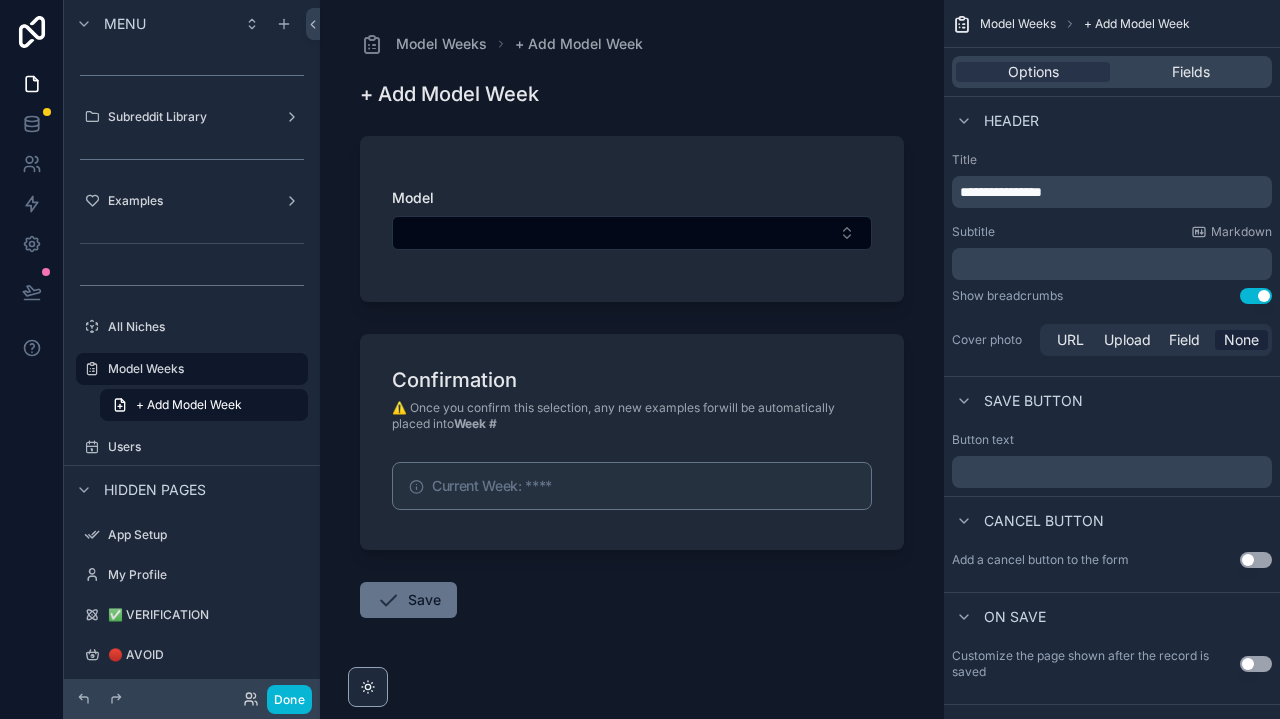 click on "Current Week: ****" at bounding box center [643, 486] 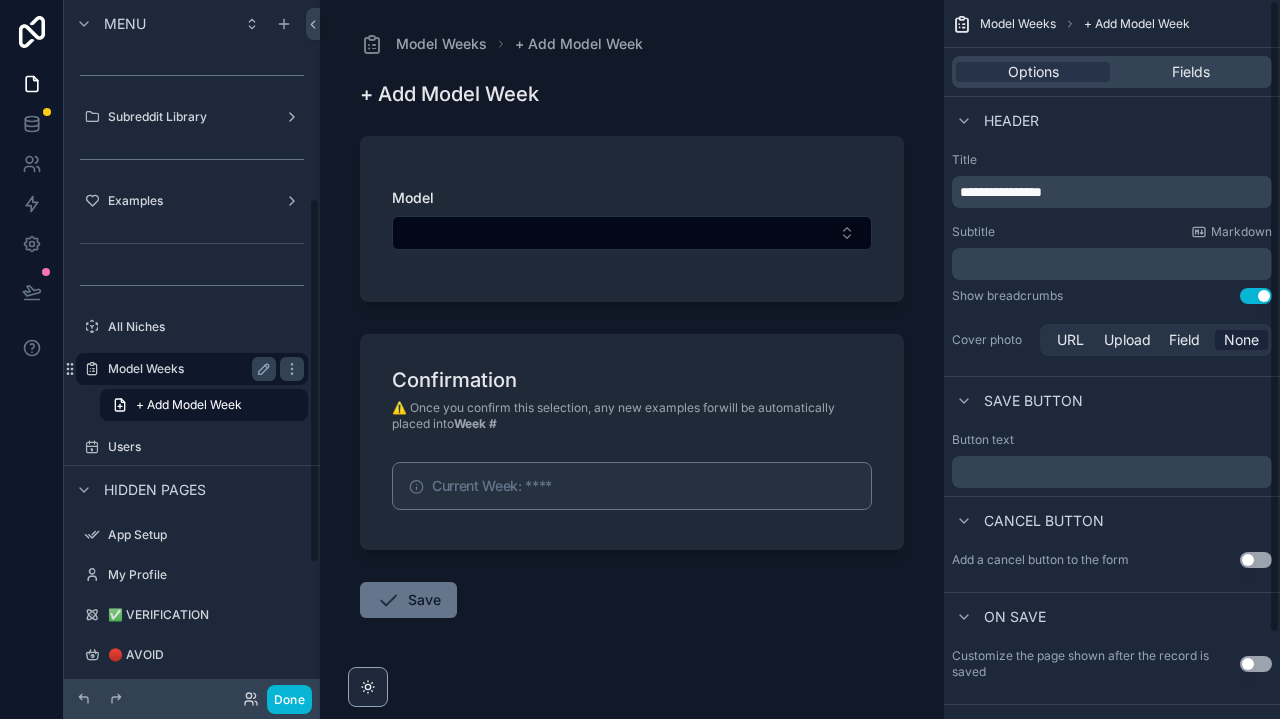 click on "Model Weeks" at bounding box center [188, 369] 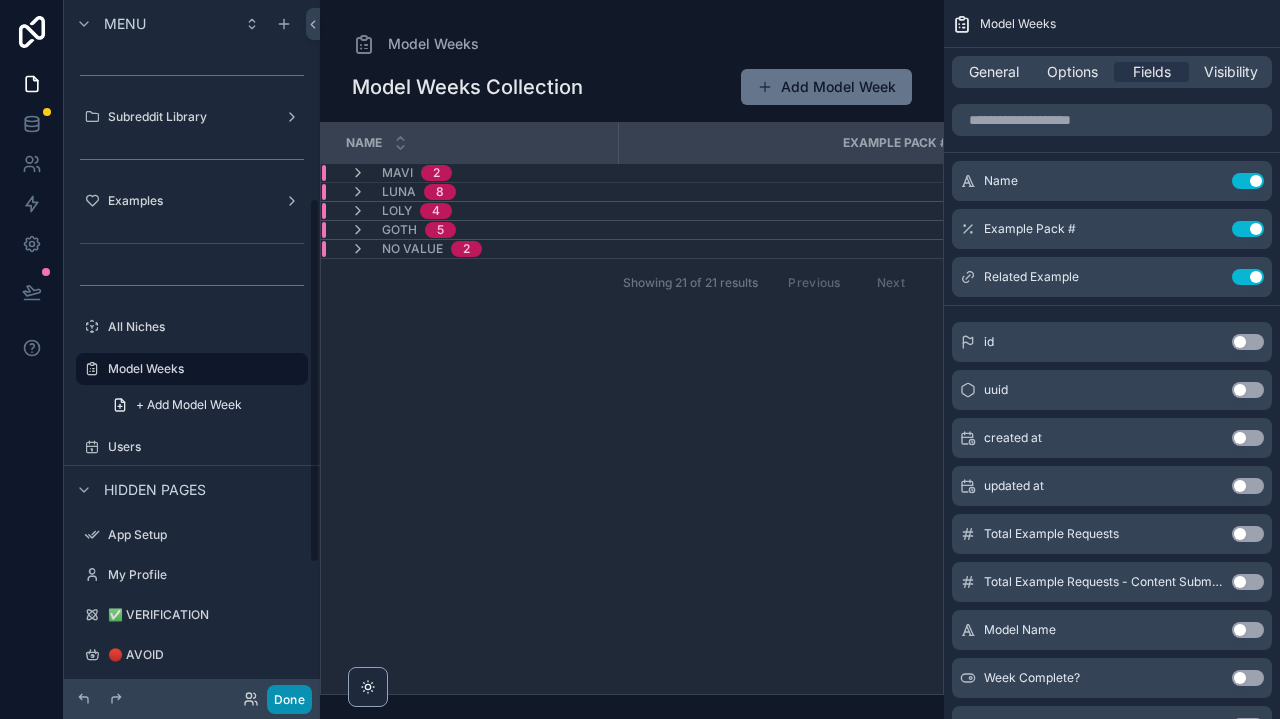 click on "Done" at bounding box center (289, 699) 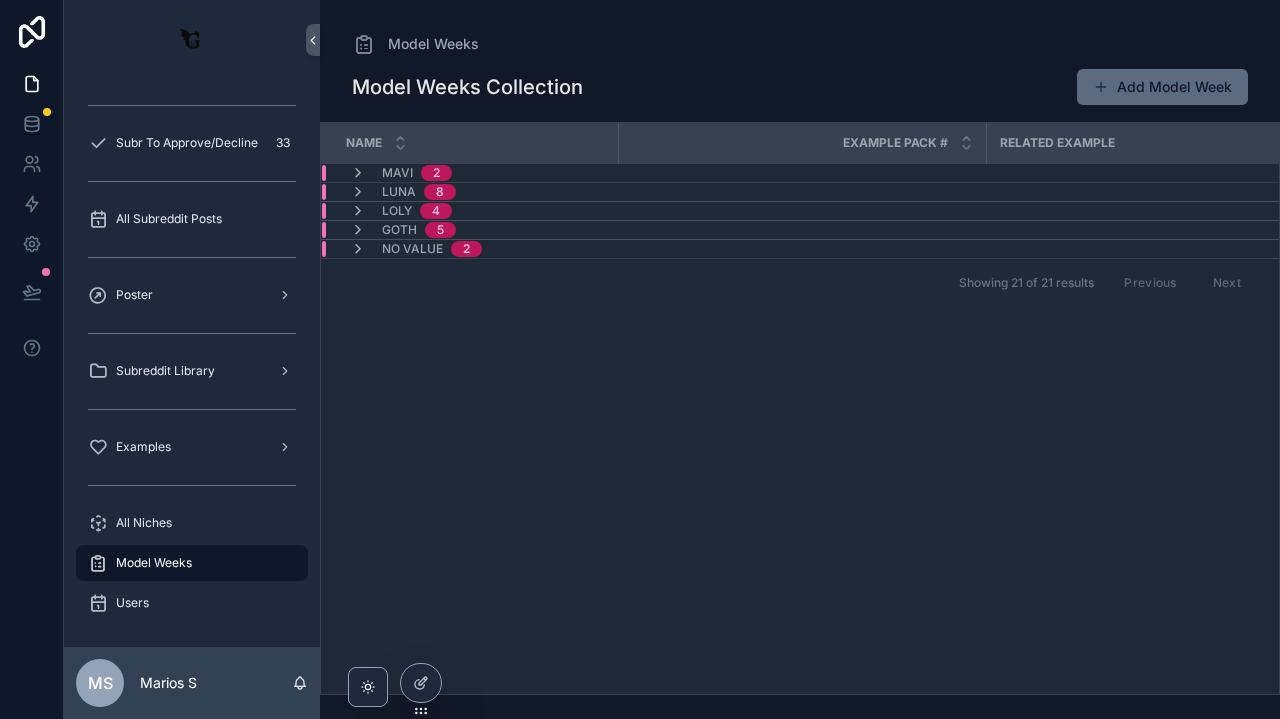 click on "Add Model Week" at bounding box center [1162, 87] 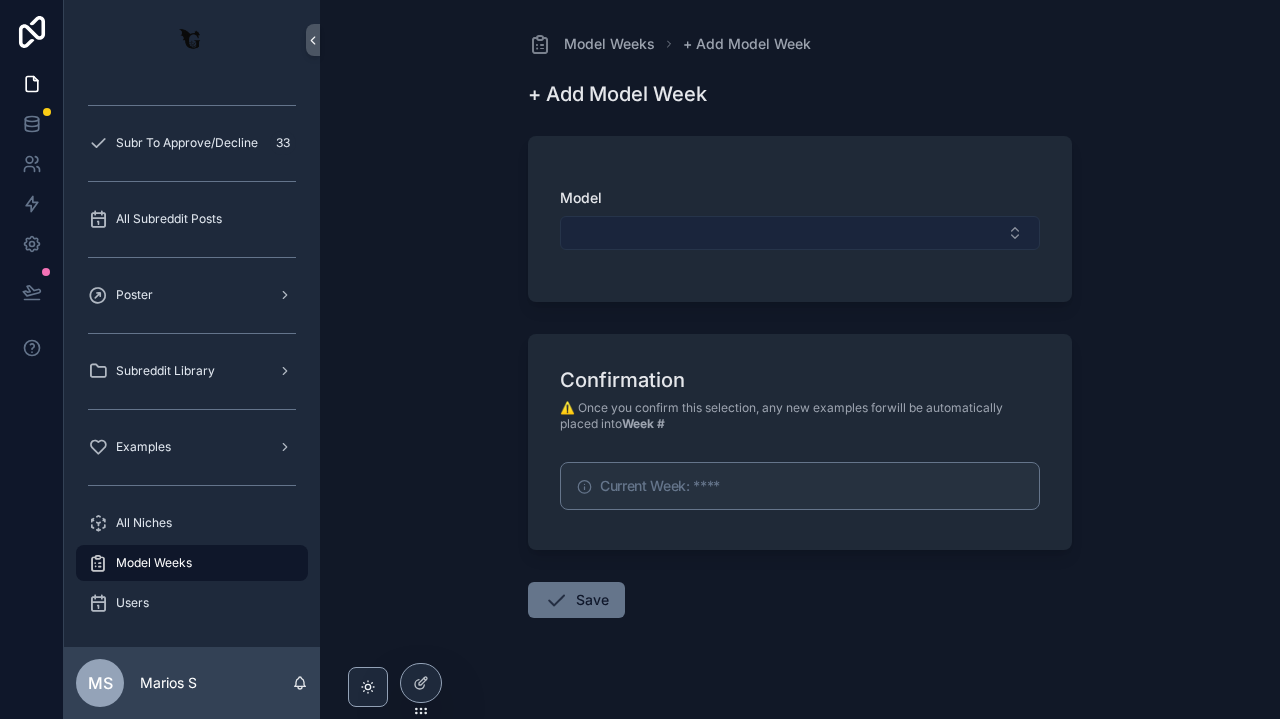 click at bounding box center (800, 233) 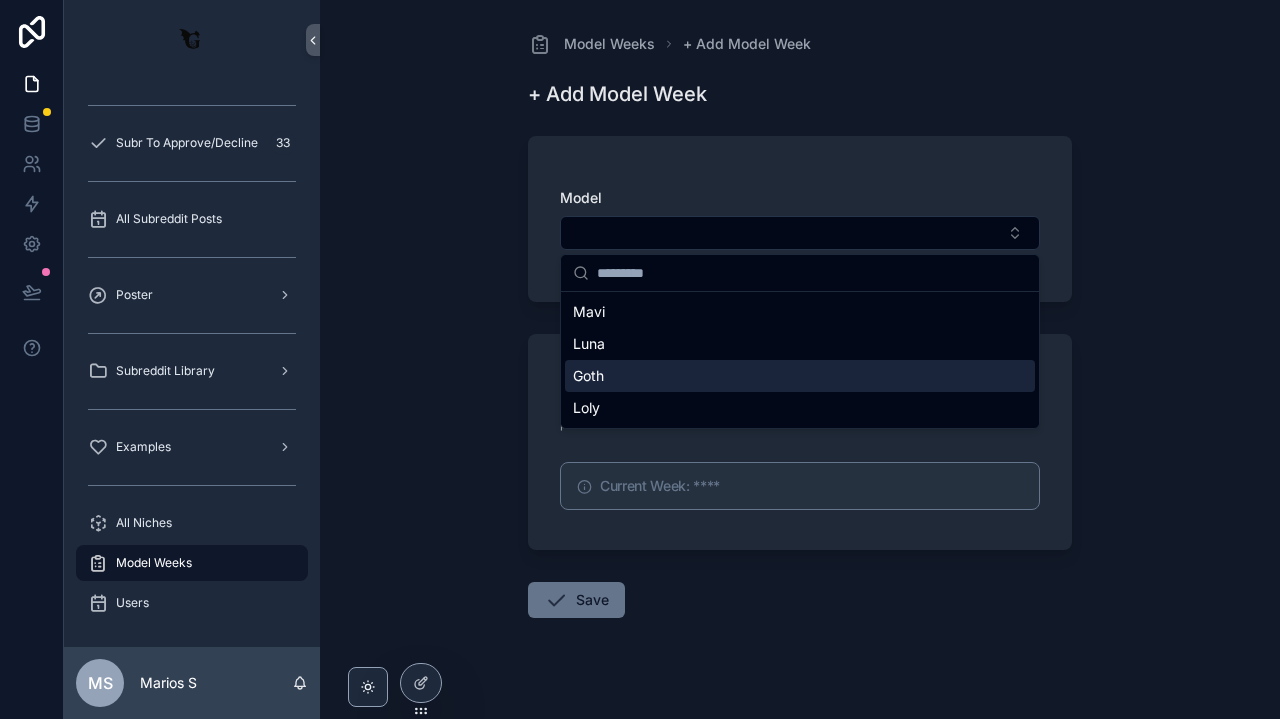 click on "Goth" at bounding box center [588, 376] 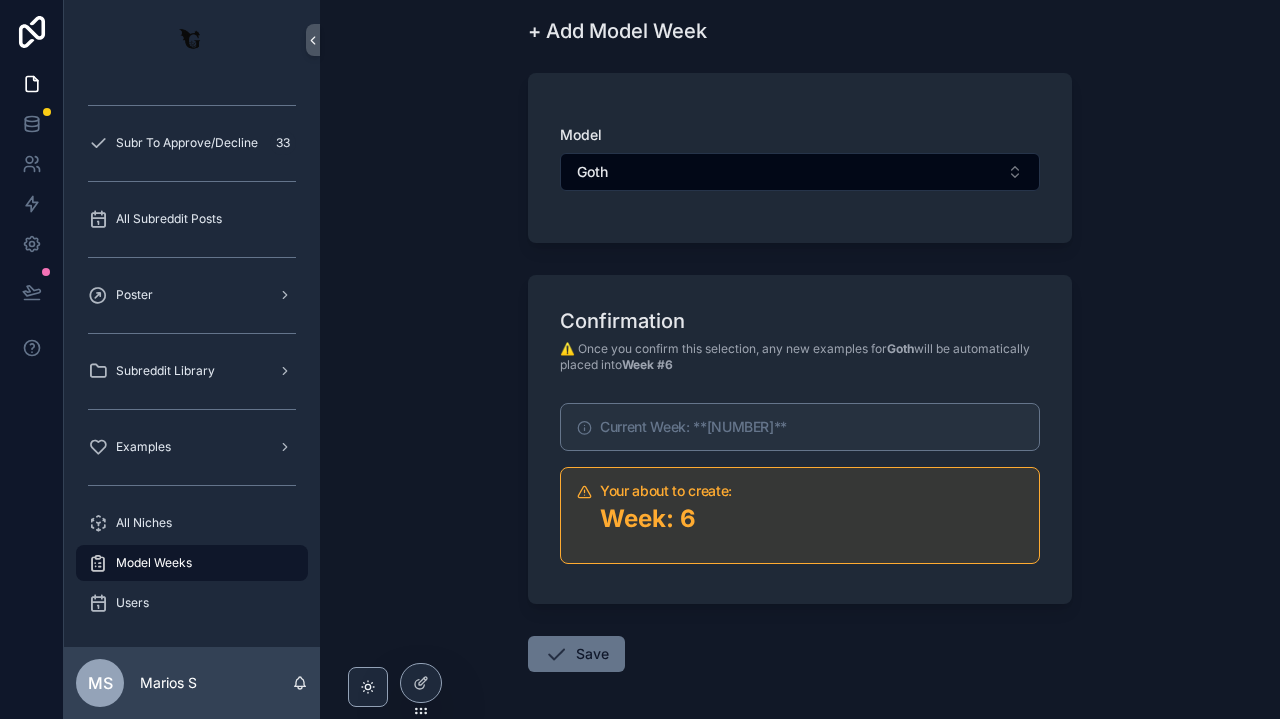 scroll, scrollTop: 66, scrollLeft: 0, axis: vertical 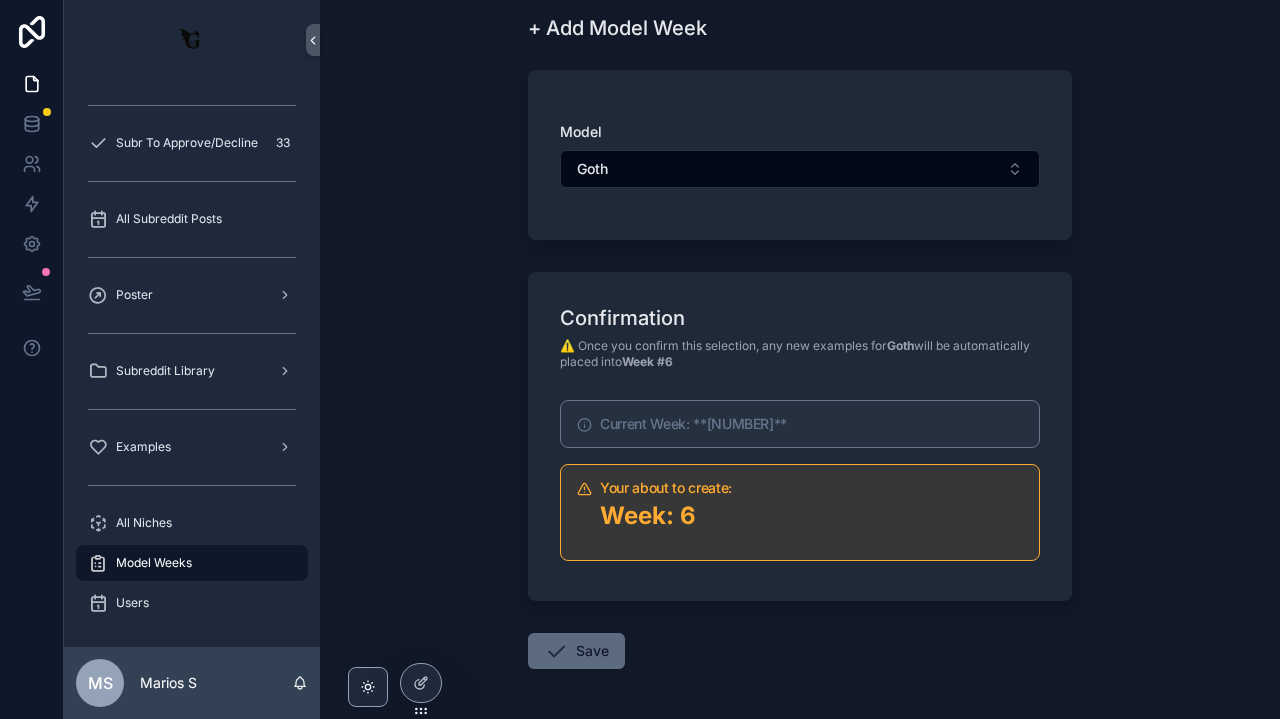 click on "Save" at bounding box center (576, 651) 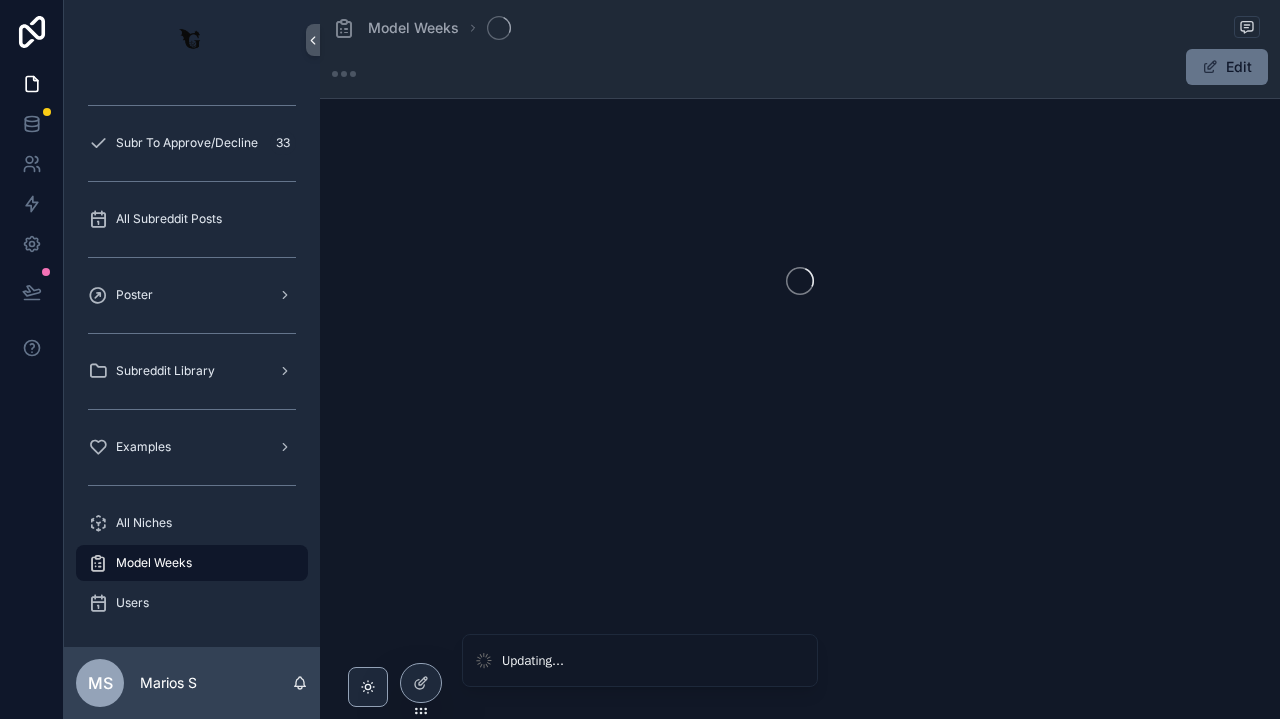 scroll, scrollTop: 0, scrollLeft: 0, axis: both 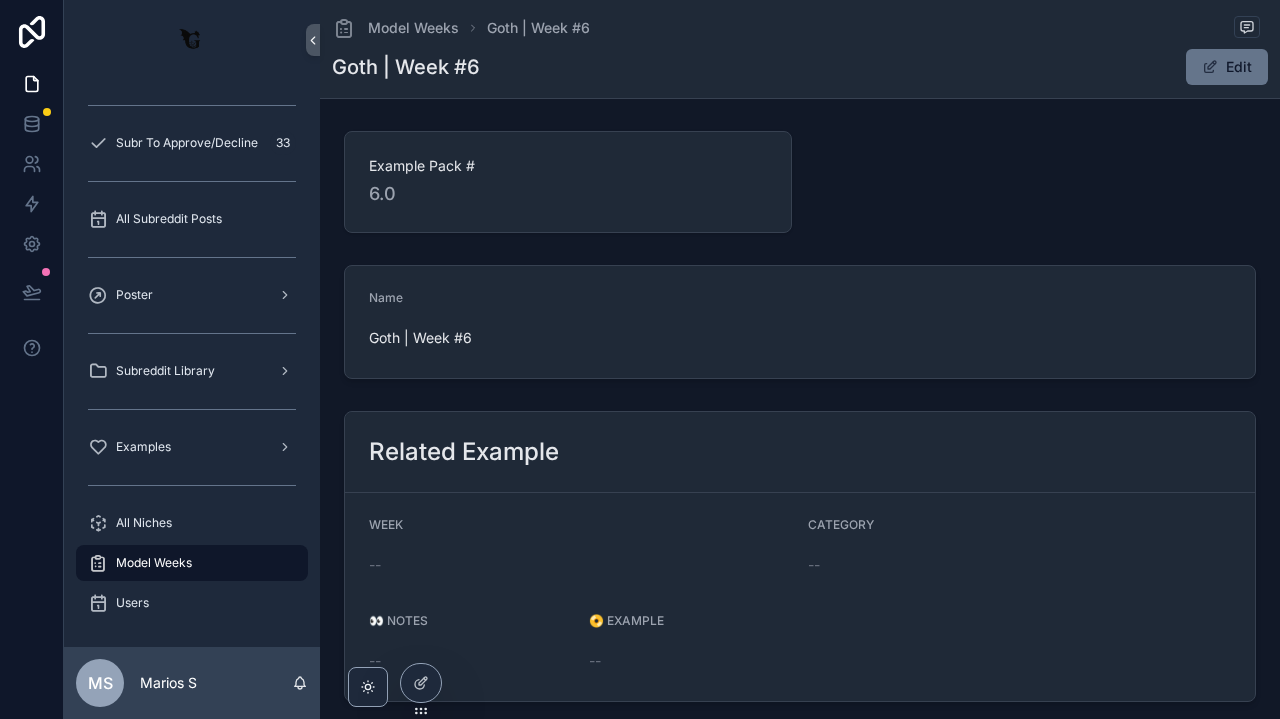 click on "Examples" at bounding box center [192, 447] 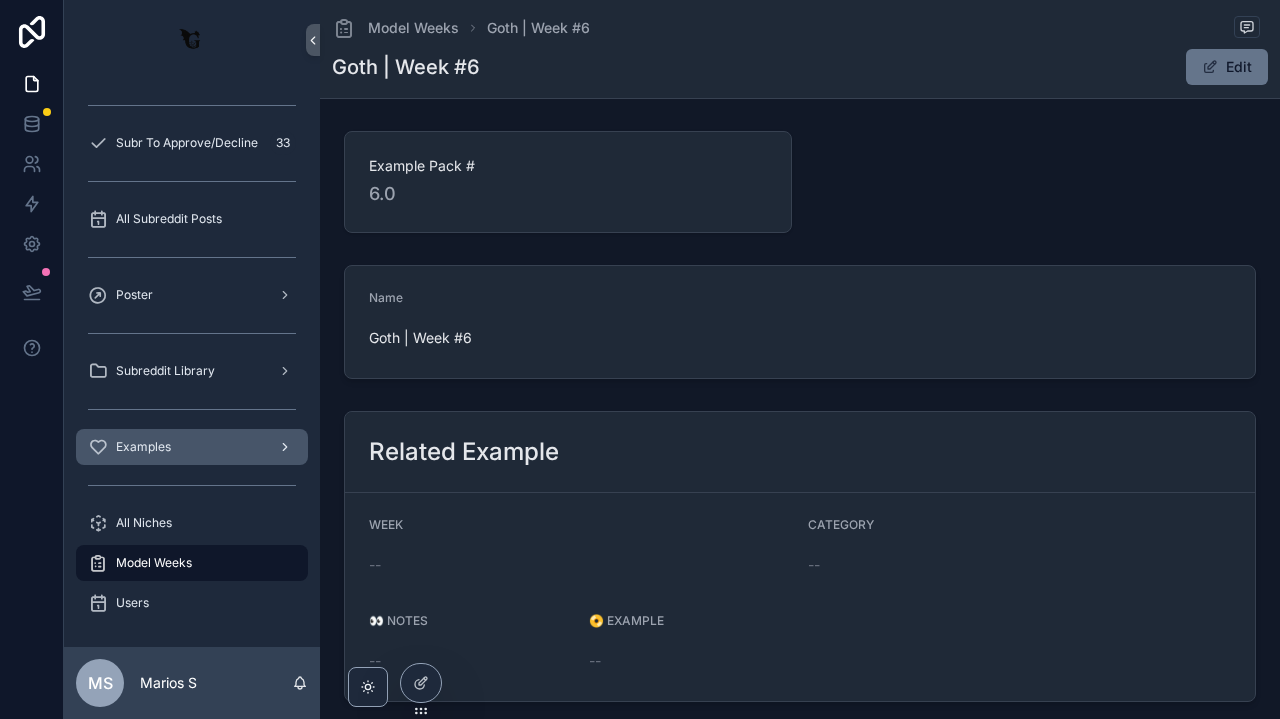 click on "Examples" at bounding box center (192, 447) 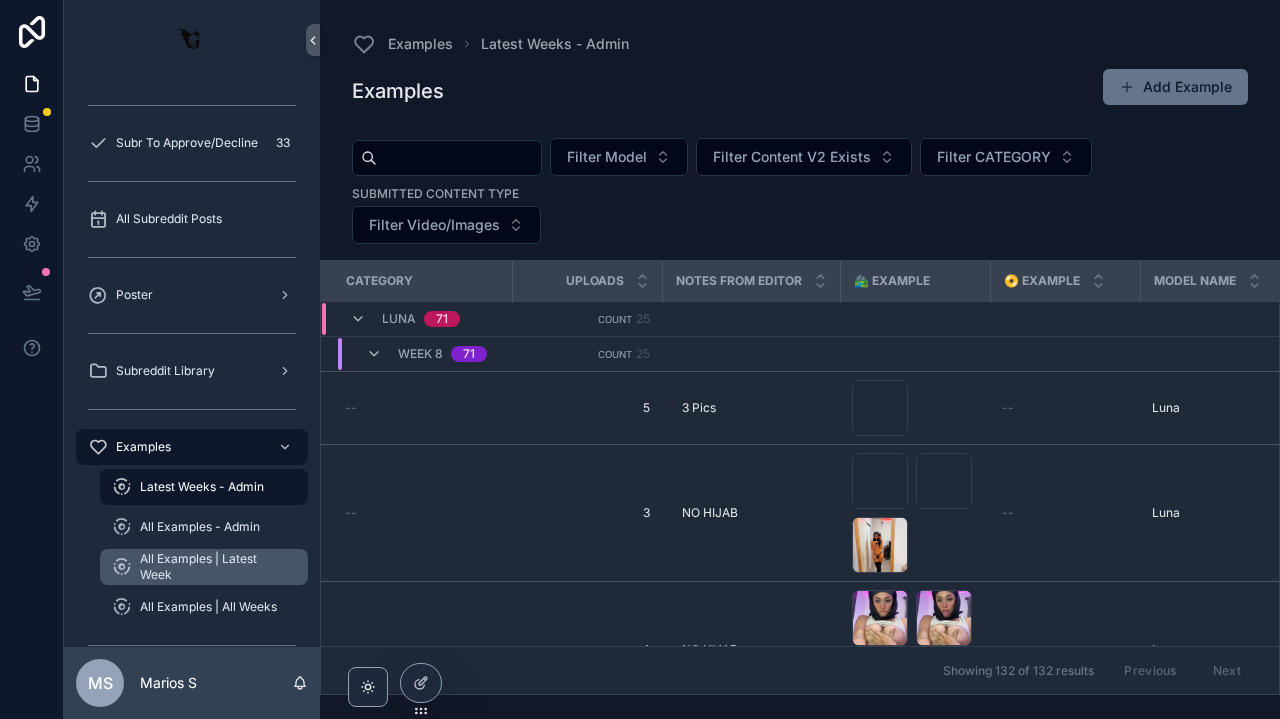 click on "All Examples | Latest Week" at bounding box center [214, 567] 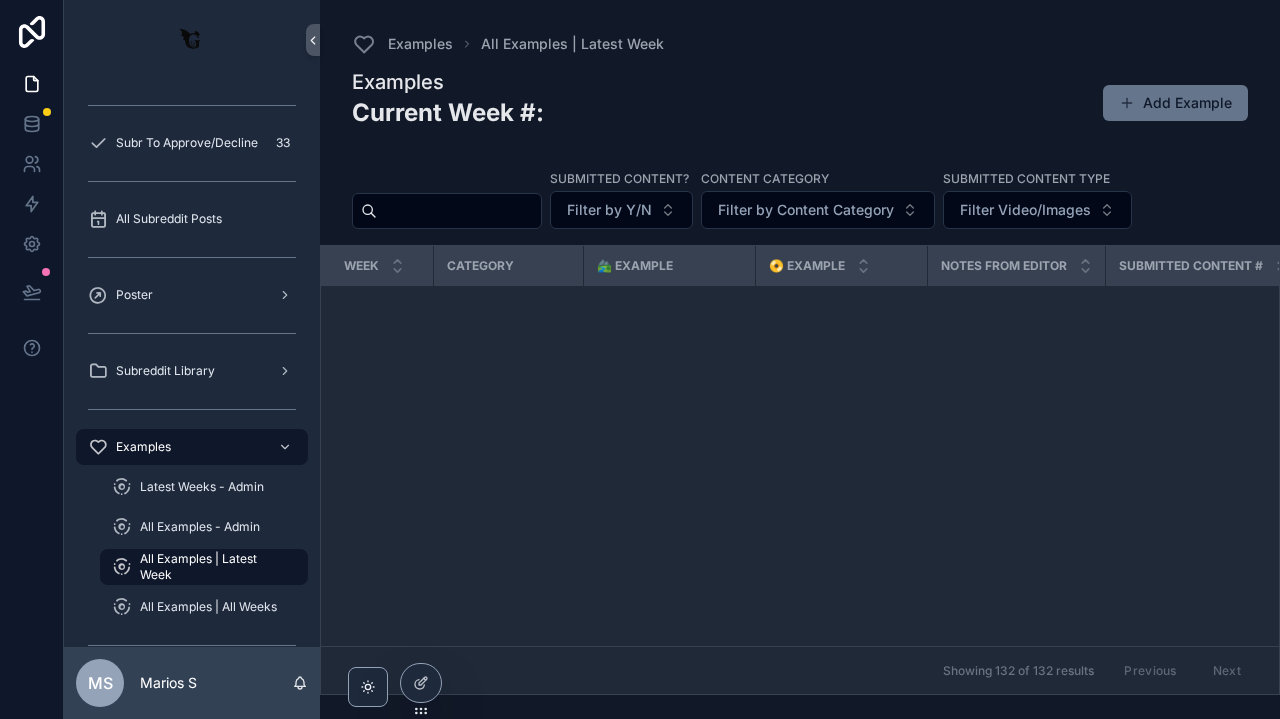 scroll, scrollTop: 828, scrollLeft: 2, axis: both 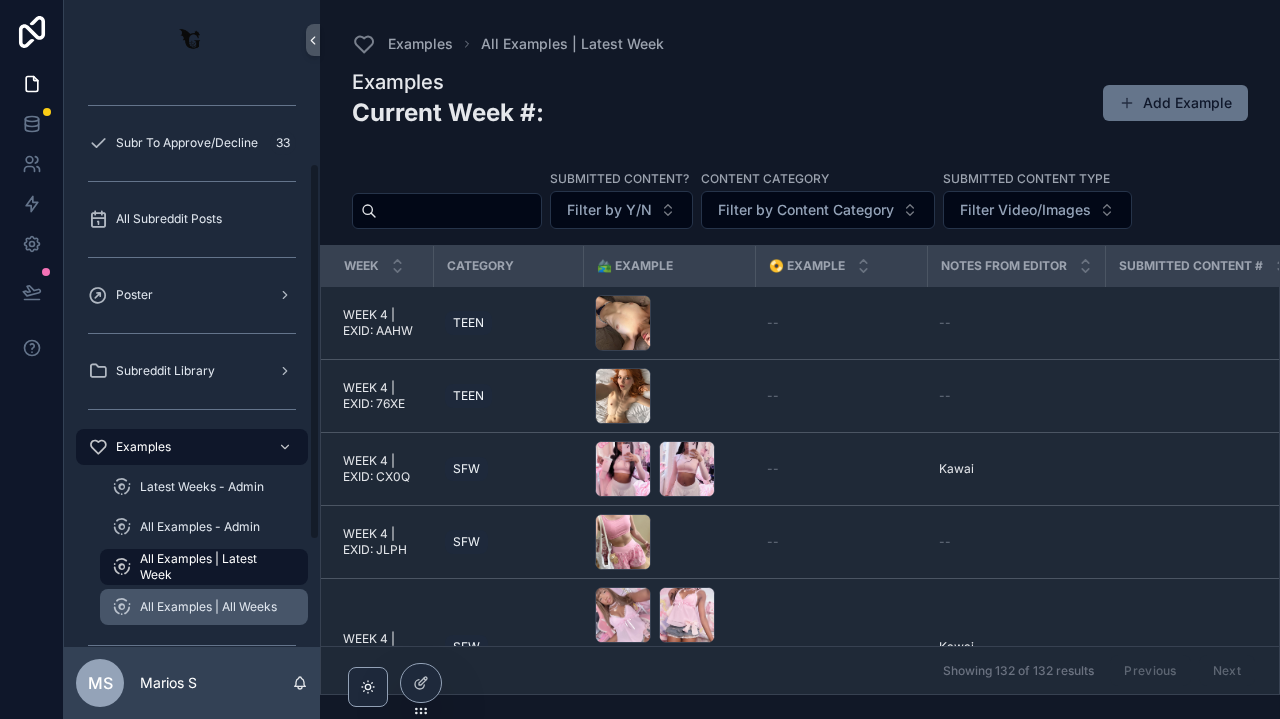 click on "All Examples | All Weeks" at bounding box center [208, 607] 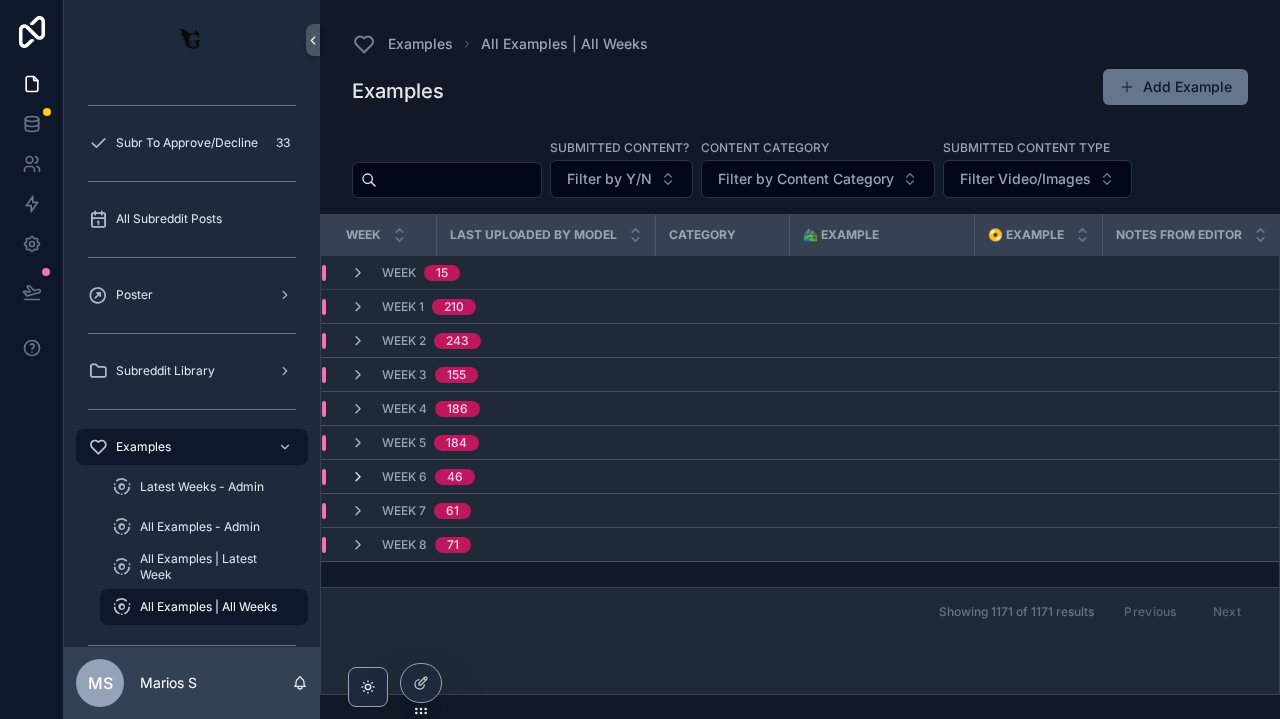 click at bounding box center [358, 477] 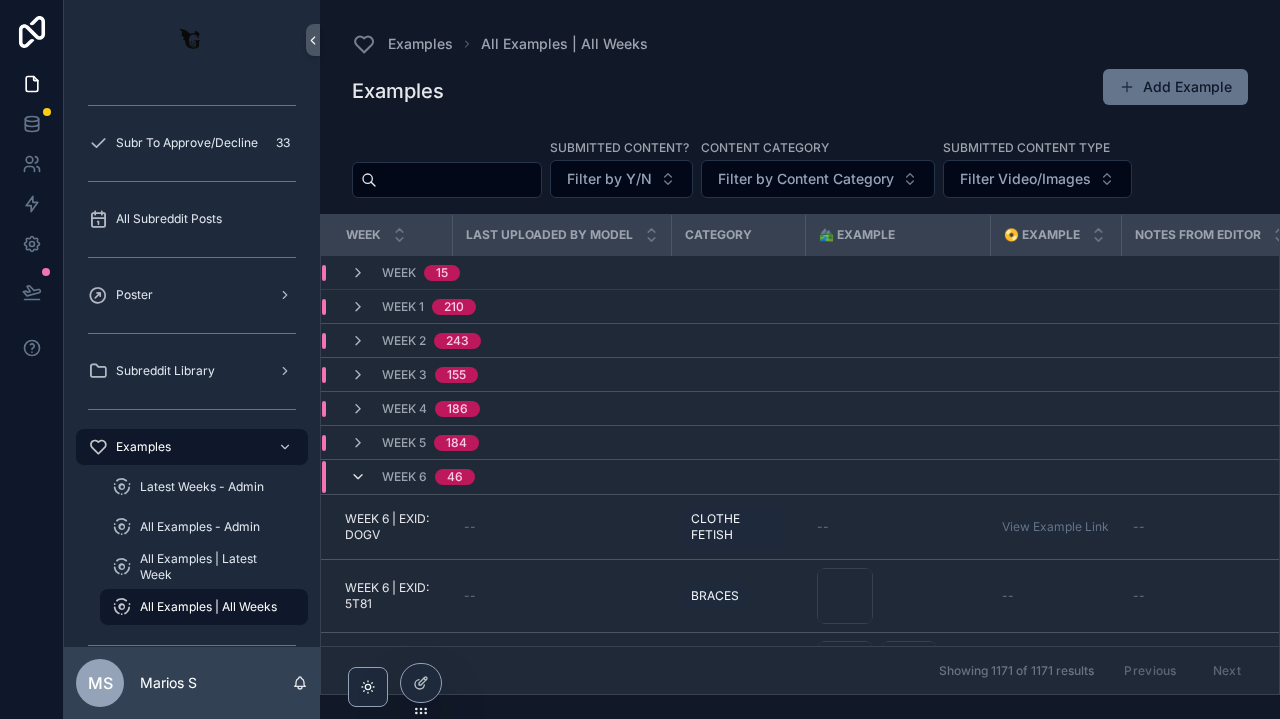 click at bounding box center (358, 477) 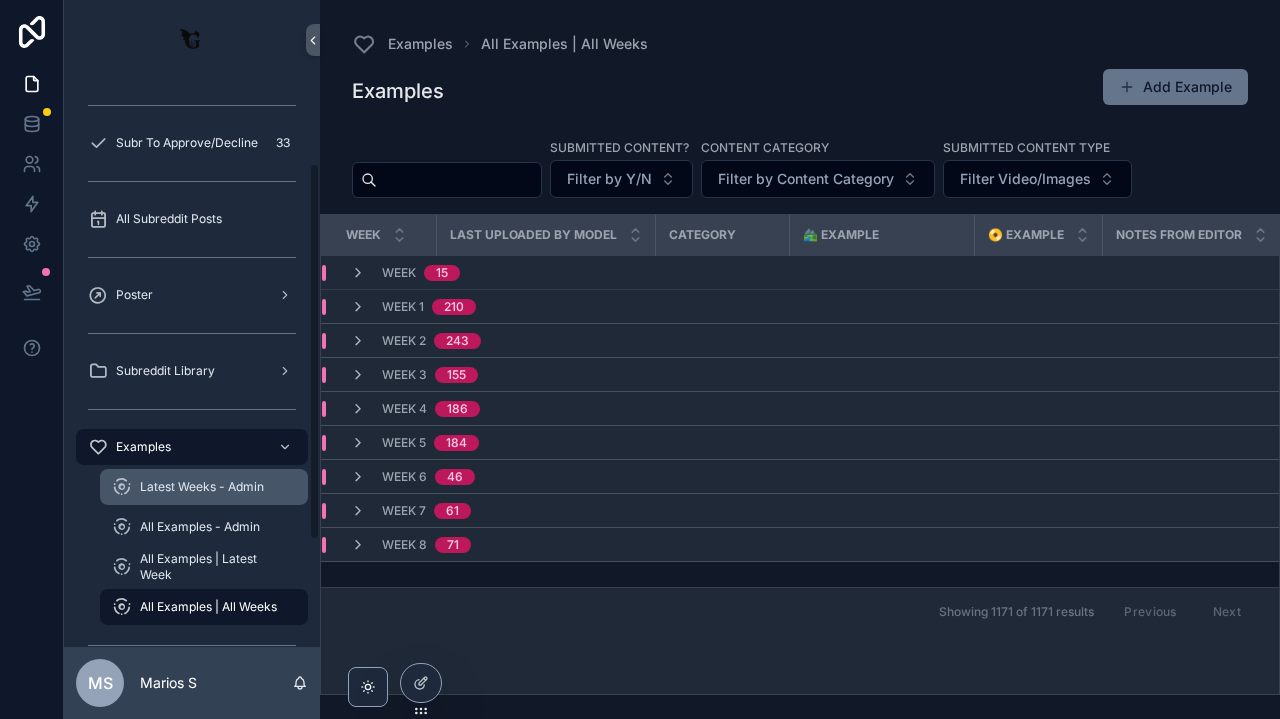 click on "Latest Weeks - Admin" at bounding box center [204, 487] 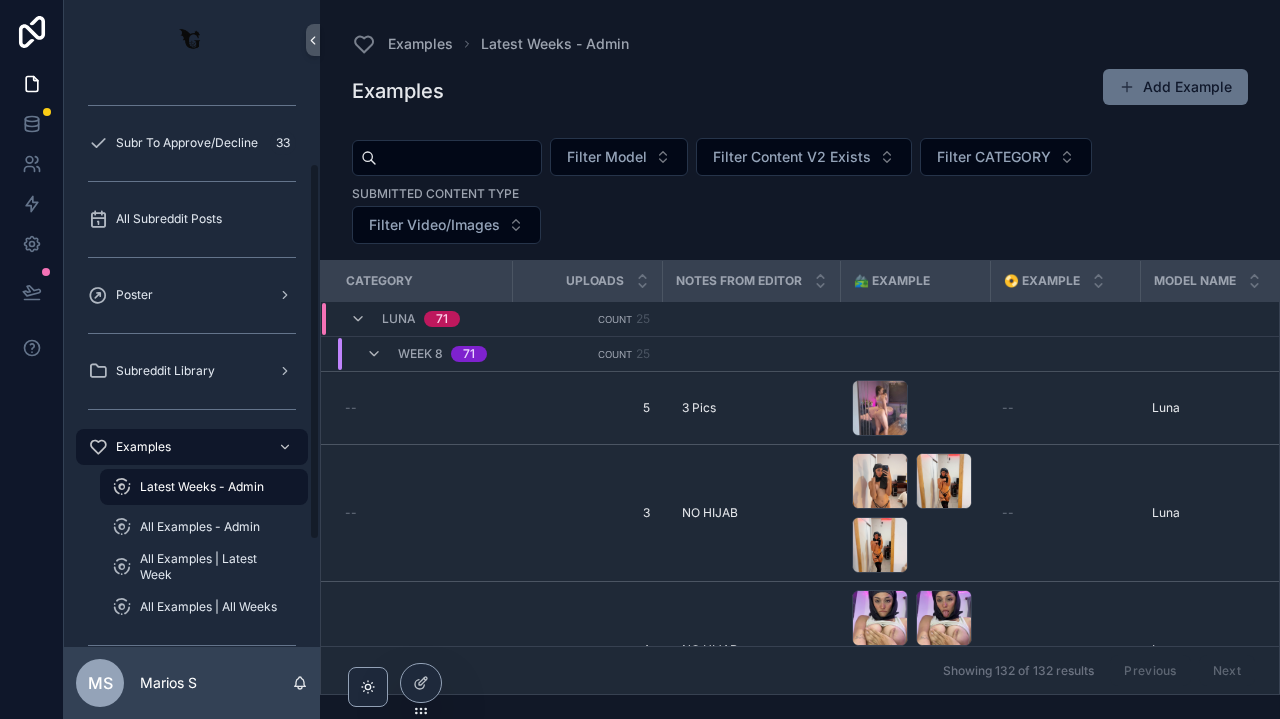 click on "Luna 71" at bounding box center [405, 319] 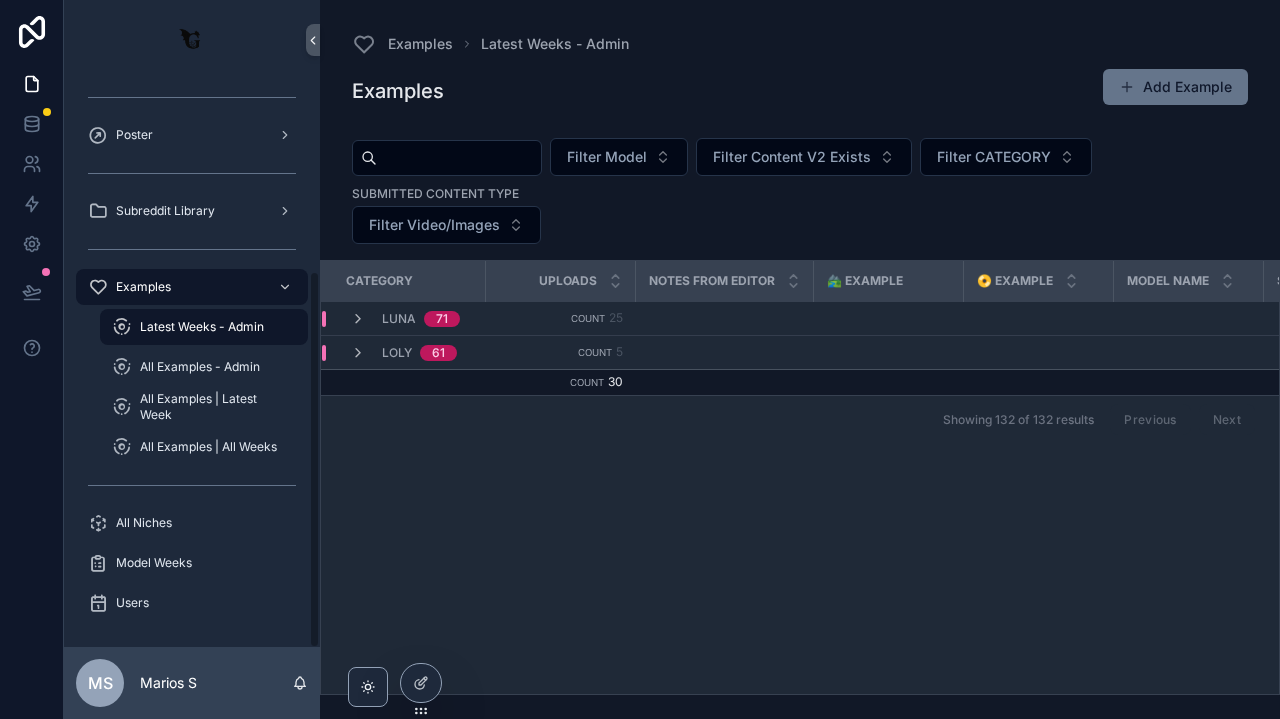 scroll, scrollTop: 285, scrollLeft: 0, axis: vertical 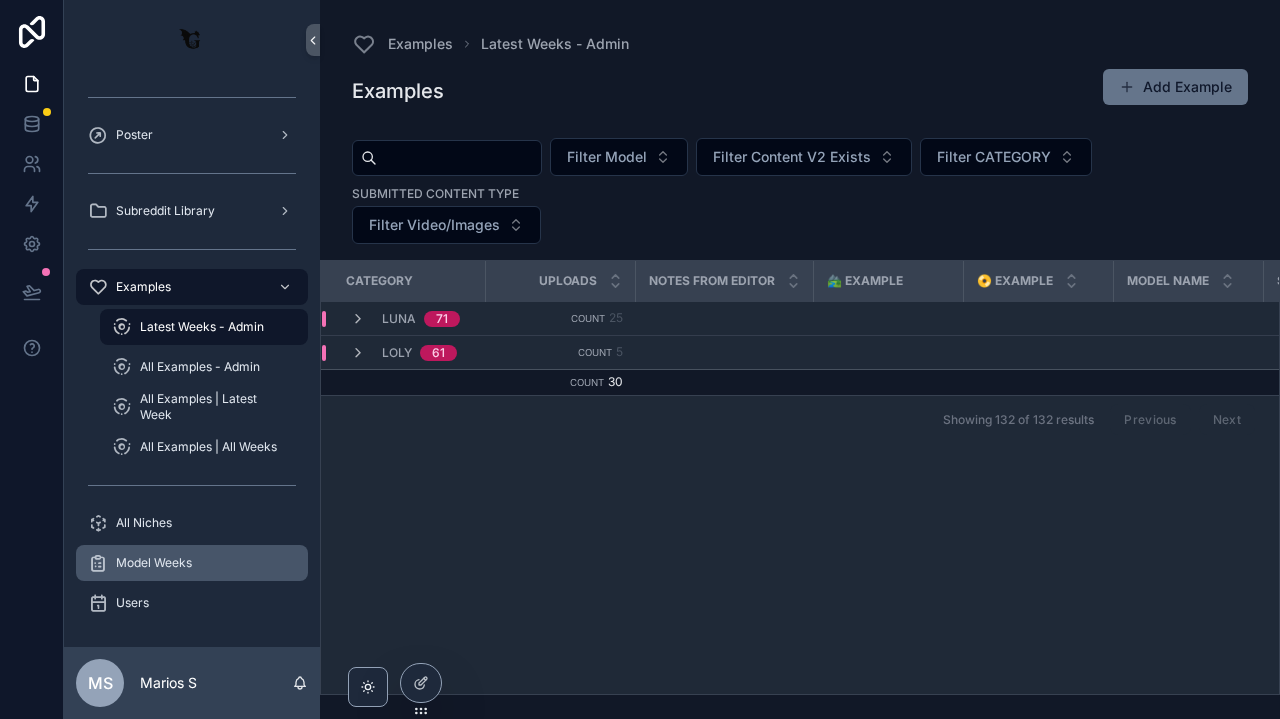 click on "Model Weeks" at bounding box center (154, 563) 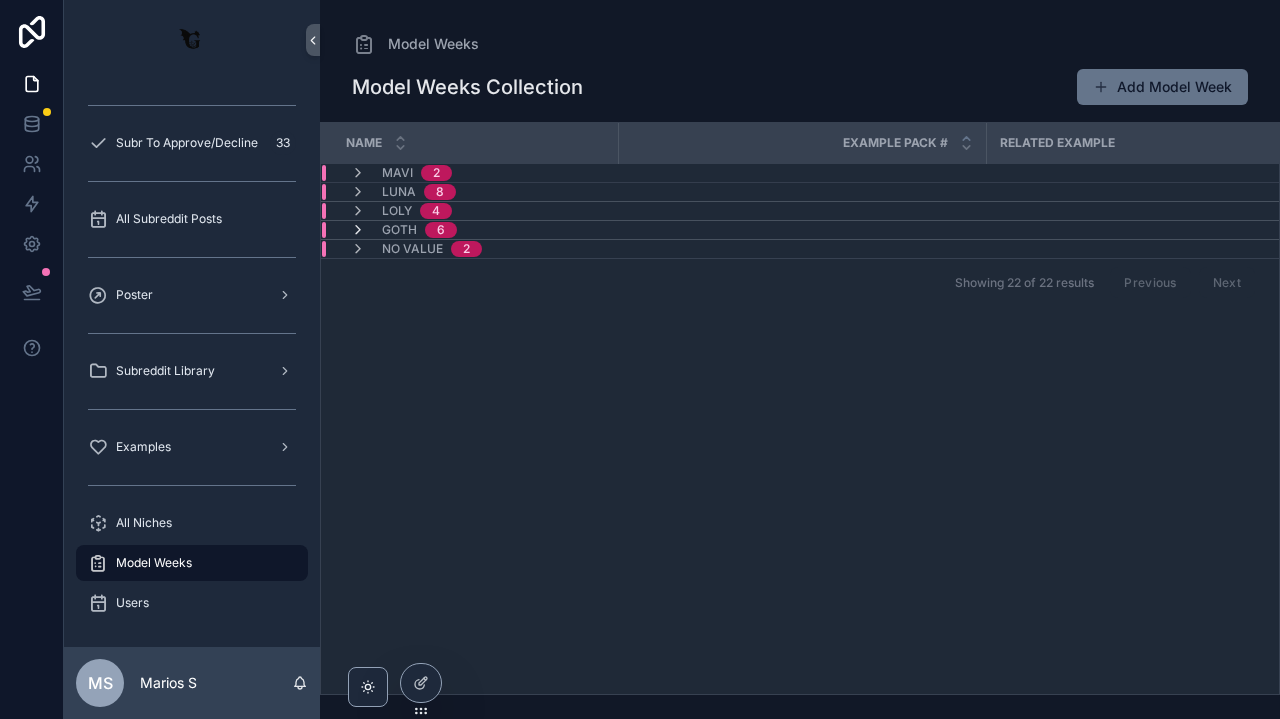 click at bounding box center (358, 230) 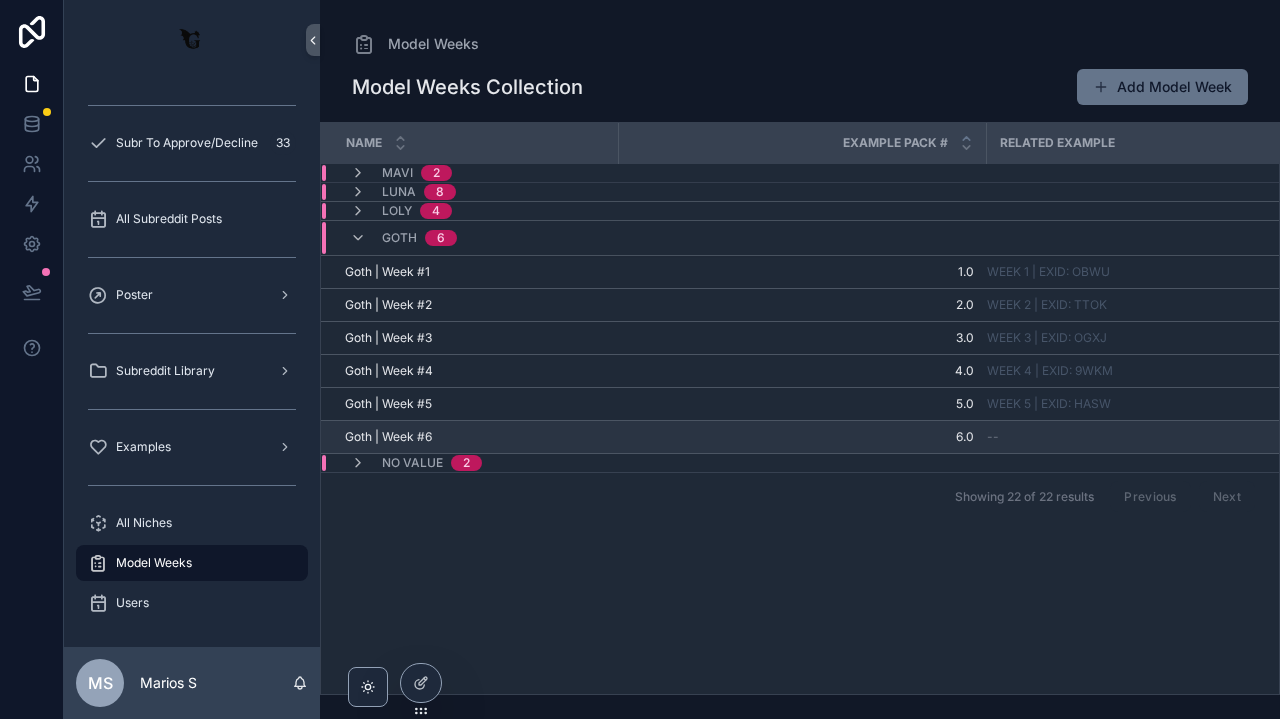 click on "Goth | Week #6 Goth | Week #6" at bounding box center (475, 437) 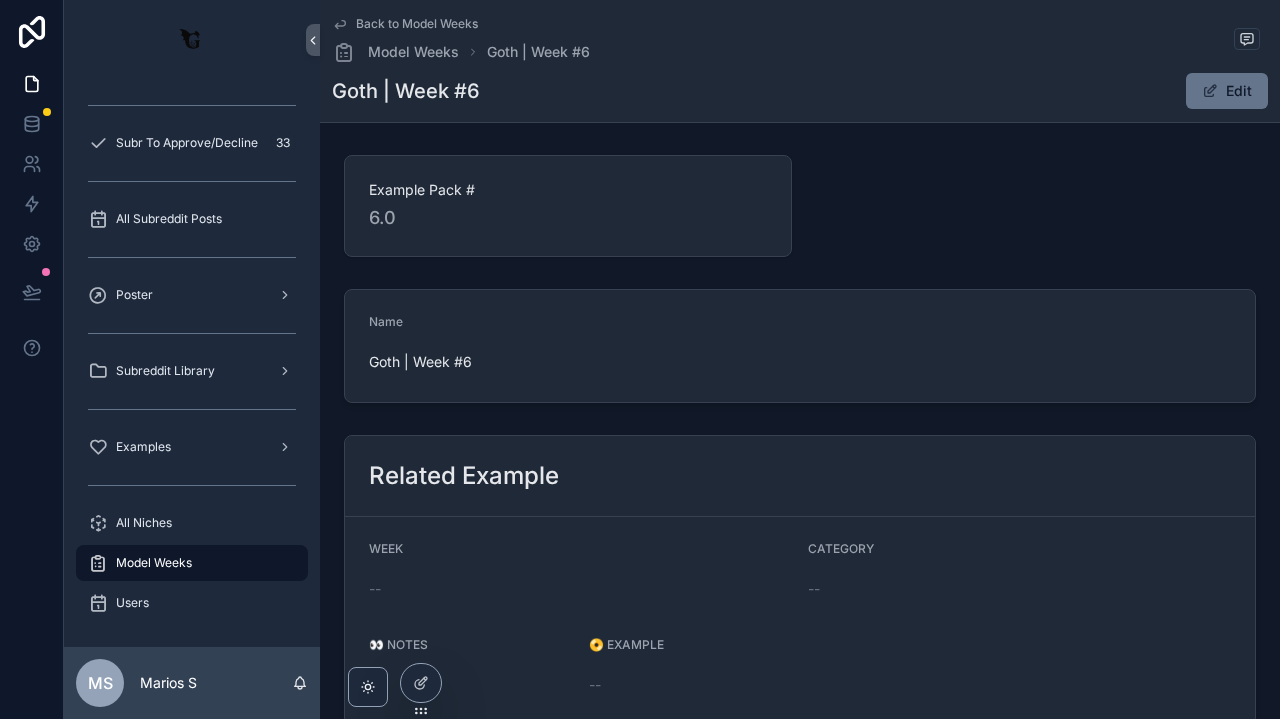click on "Back to Model Weeks Model Weeks Goth | Week #6 Goth | Week #6 Edit" at bounding box center (800, 61) 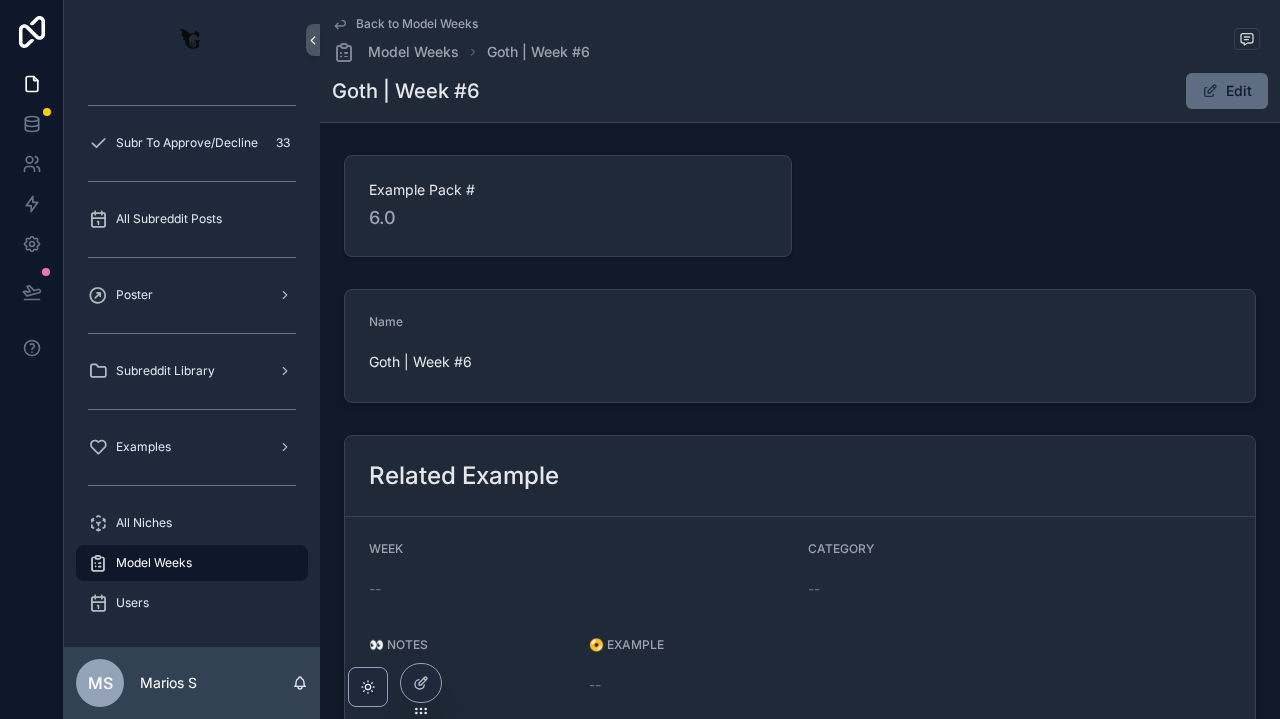 click on "Edit" at bounding box center [1227, 91] 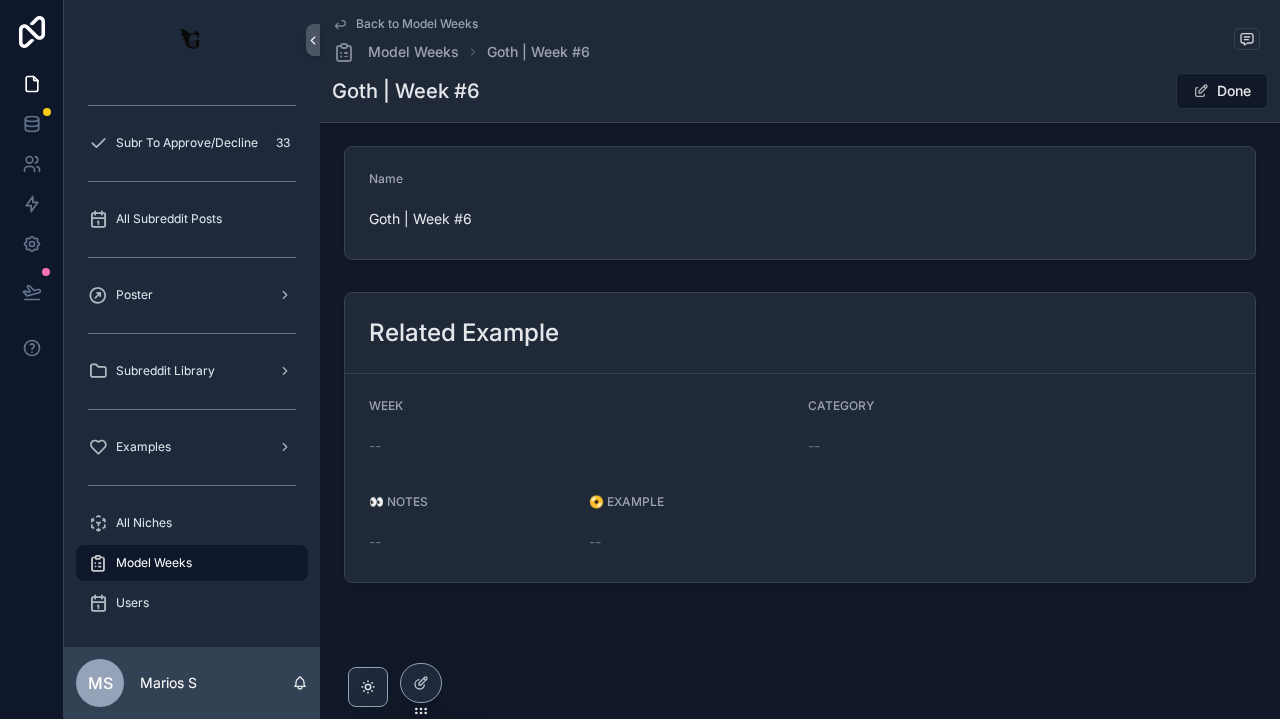 scroll, scrollTop: 143, scrollLeft: 0, axis: vertical 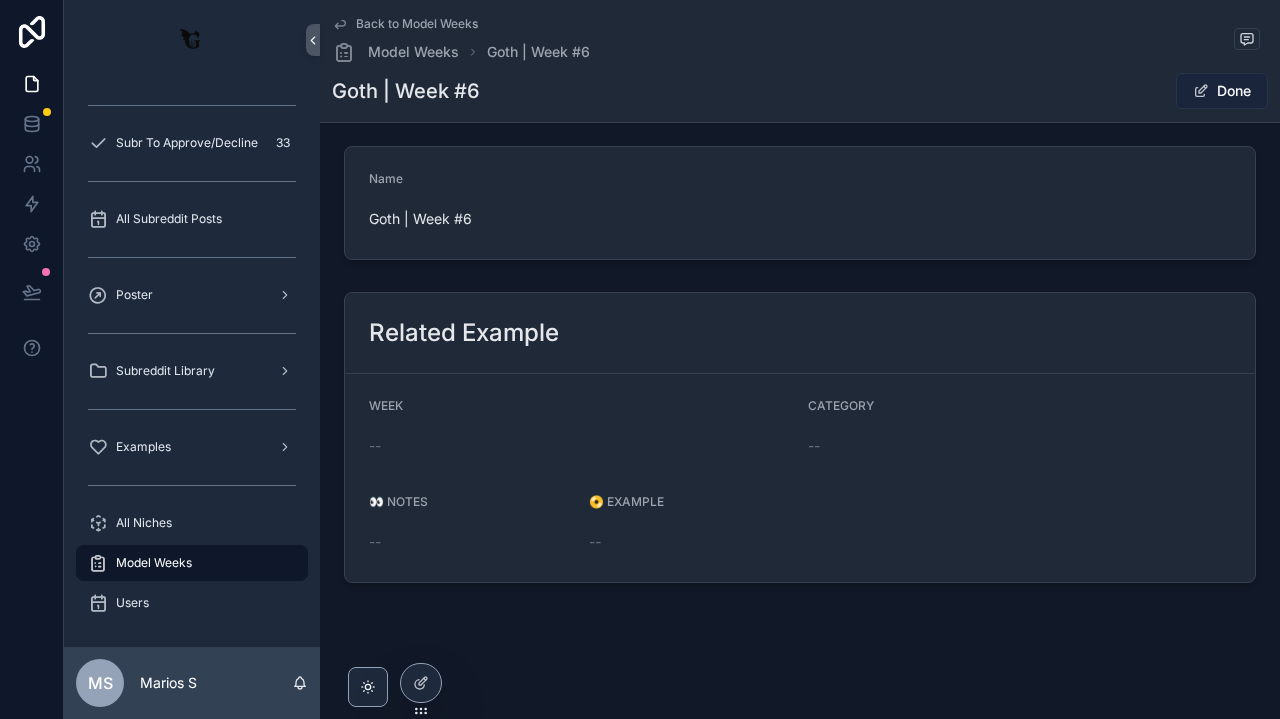 click on "Done" at bounding box center [1222, 91] 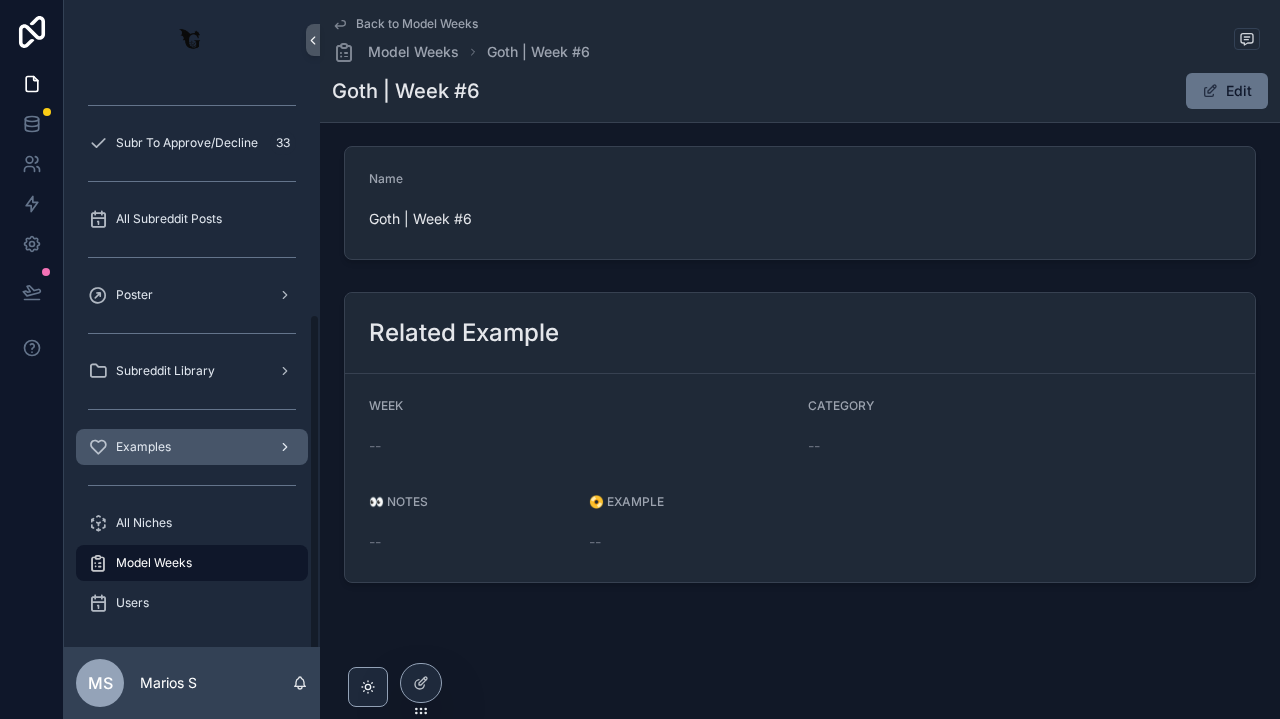 click on "Examples" at bounding box center [192, 447] 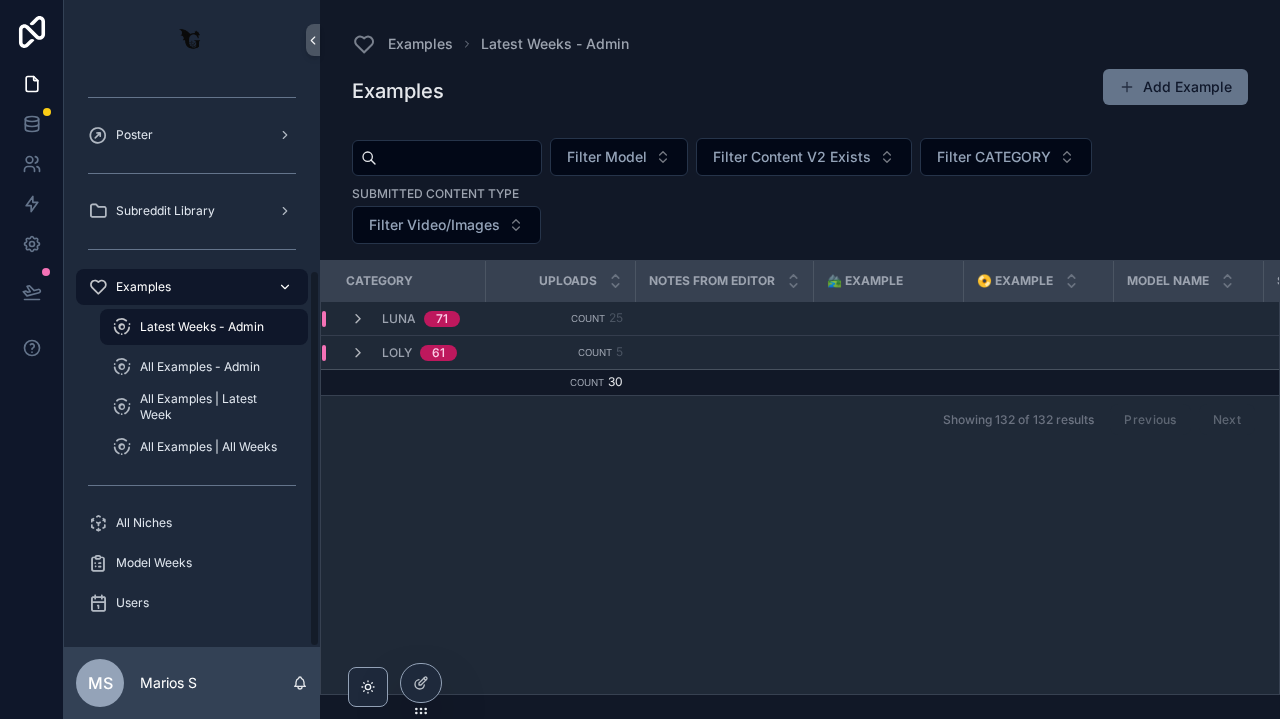 scroll, scrollTop: 0, scrollLeft: 0, axis: both 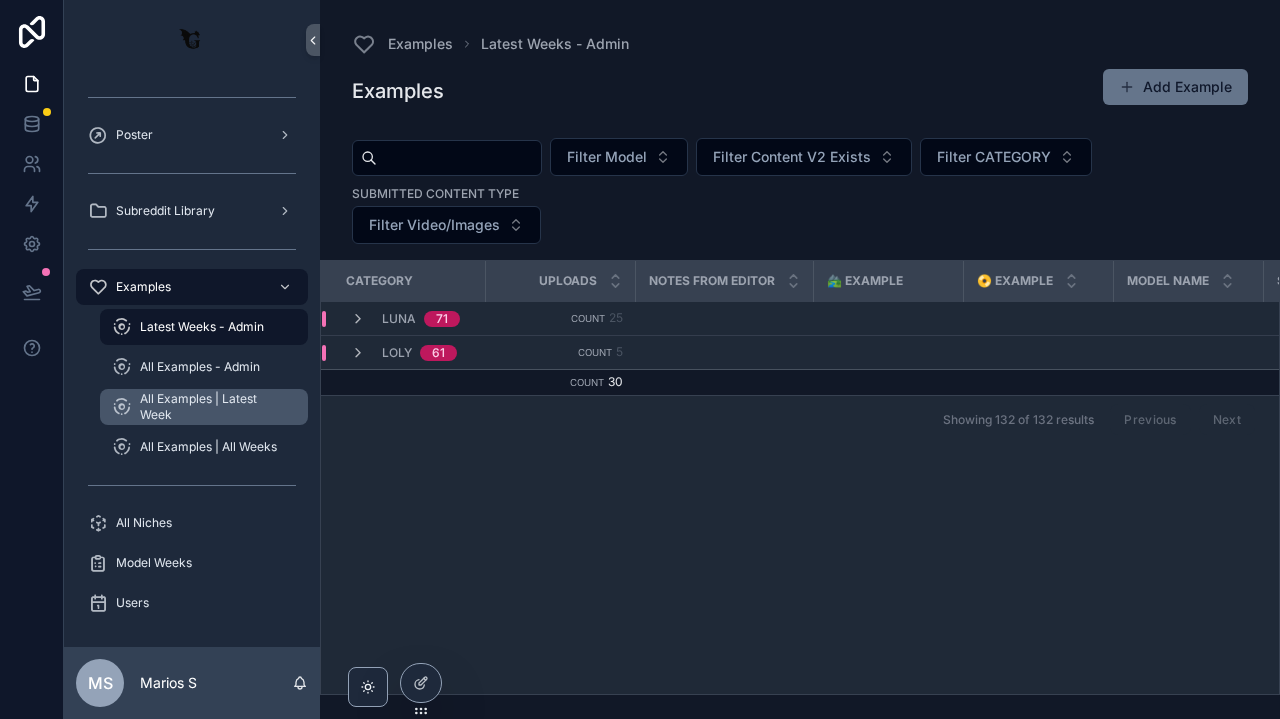 click on "All Examples | Latest Week" at bounding box center [214, 407] 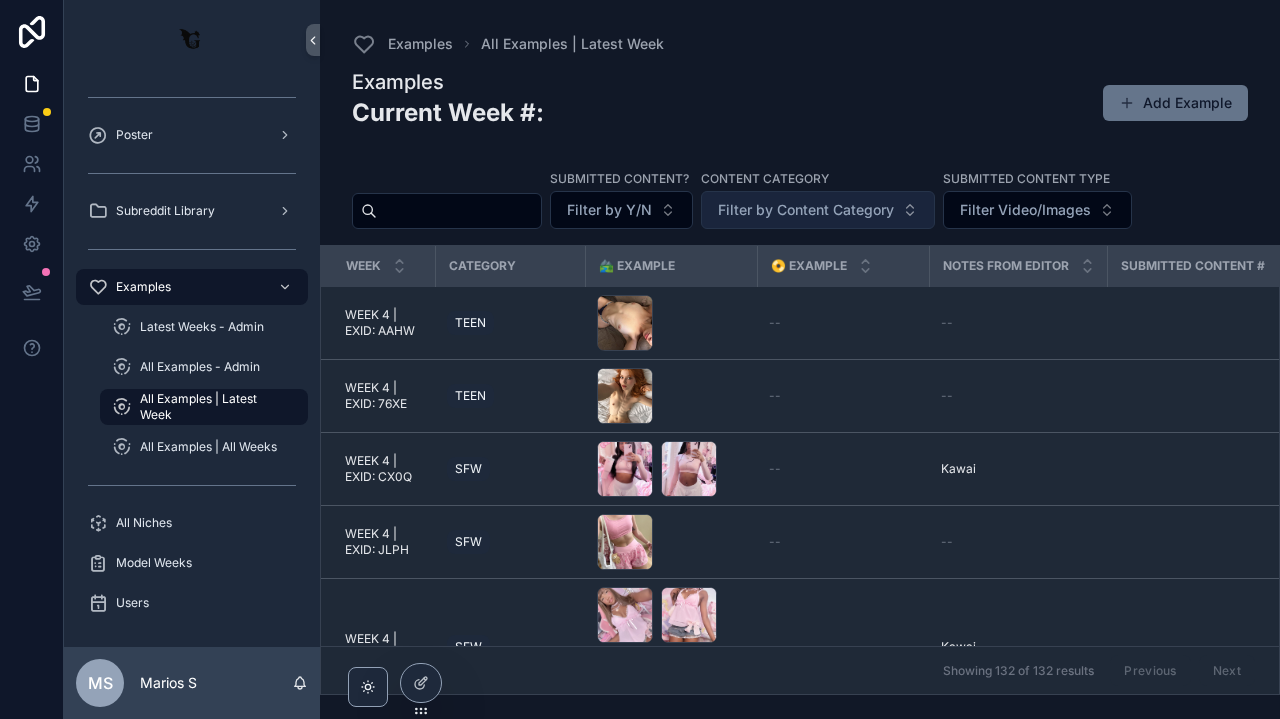 click on "Filter by Content Category" at bounding box center (818, 210) 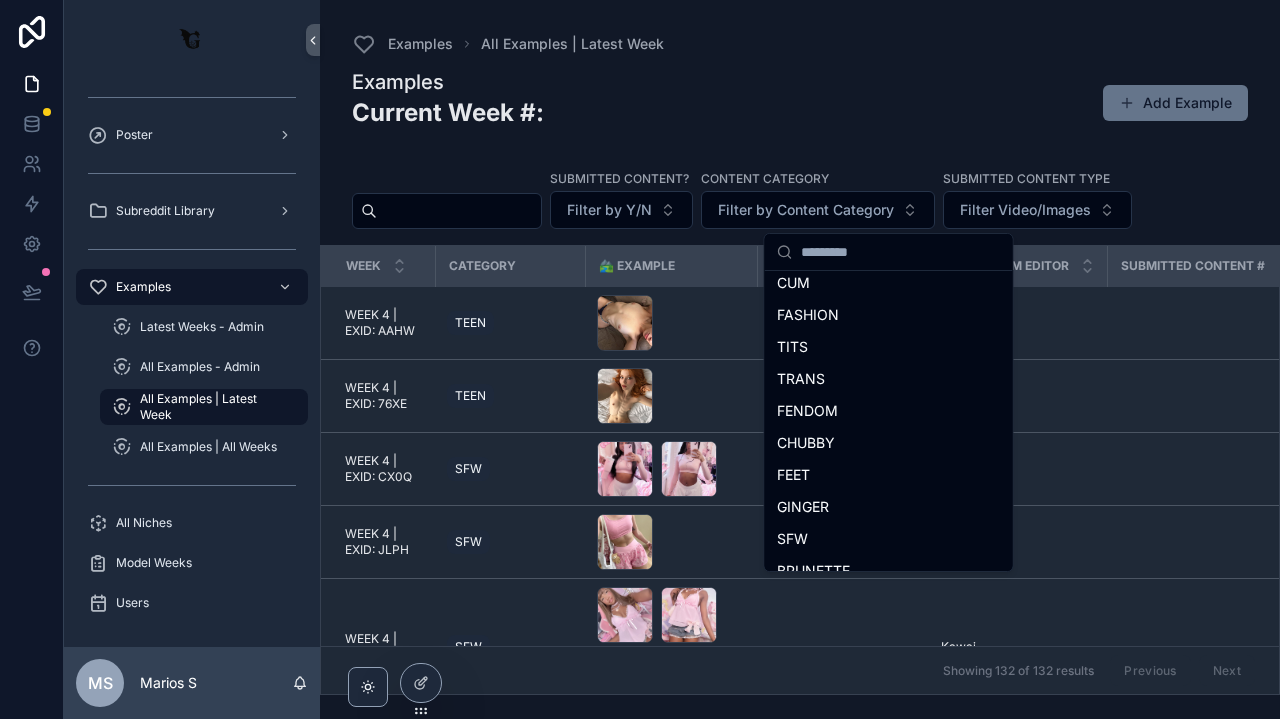 scroll, scrollTop: 782, scrollLeft: 0, axis: vertical 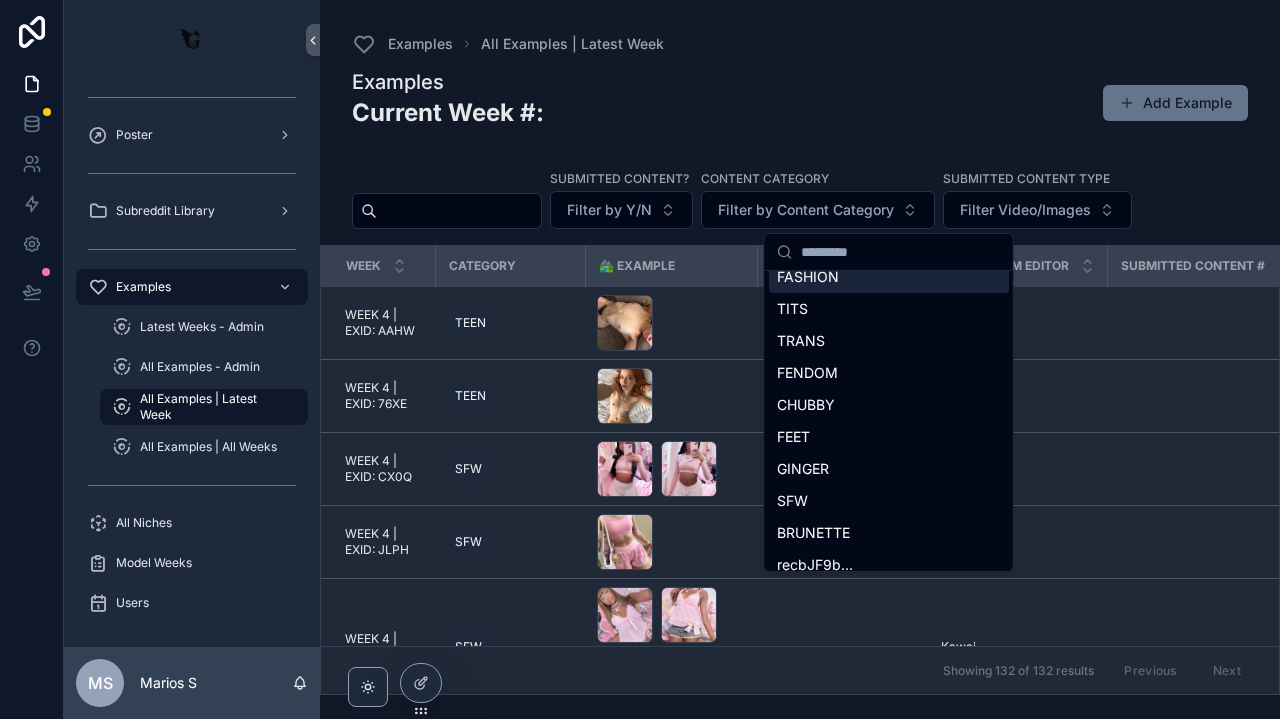 click on "Examples Current Week #: Add Example" at bounding box center [800, 106] 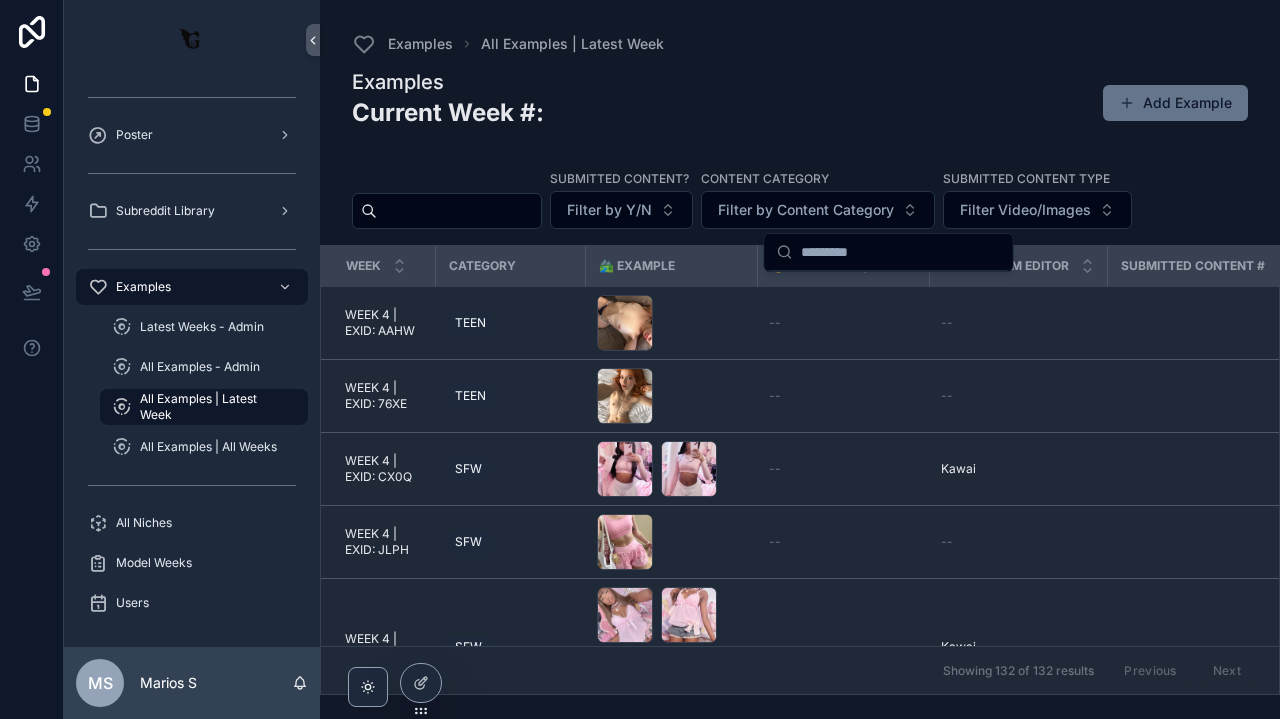 scroll, scrollTop: 0, scrollLeft: 0, axis: both 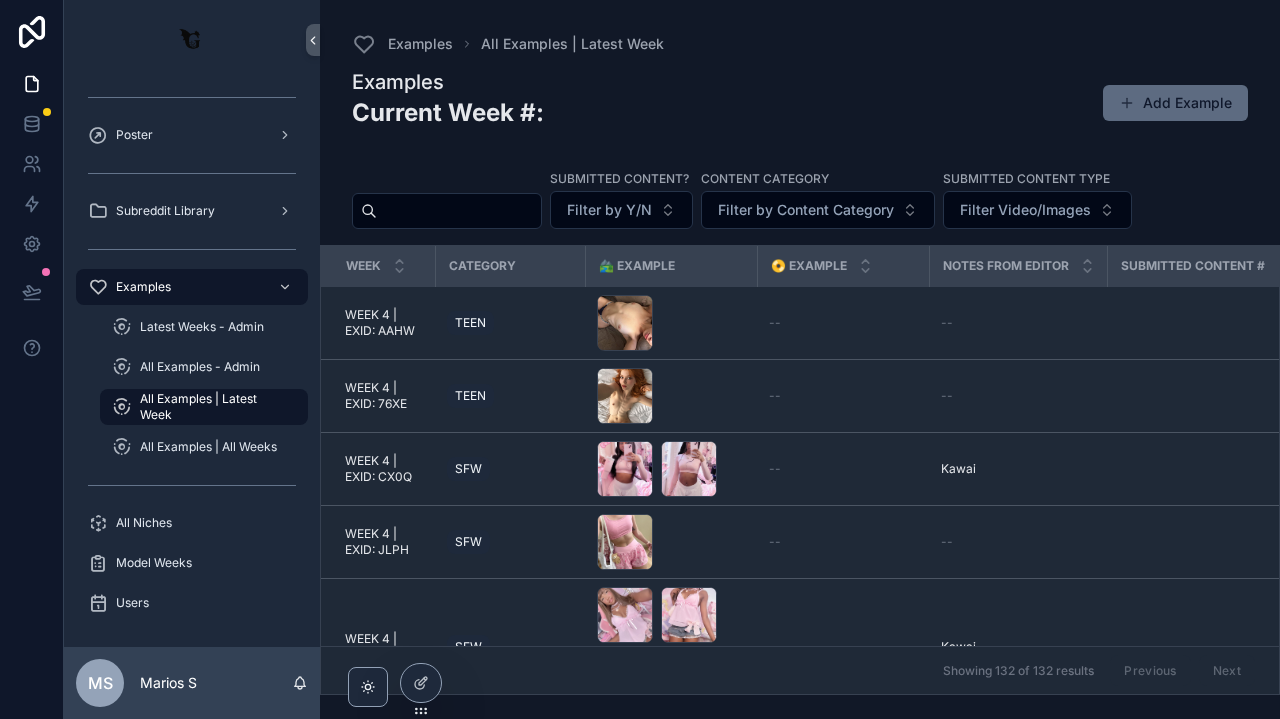click at bounding box center (1127, 103) 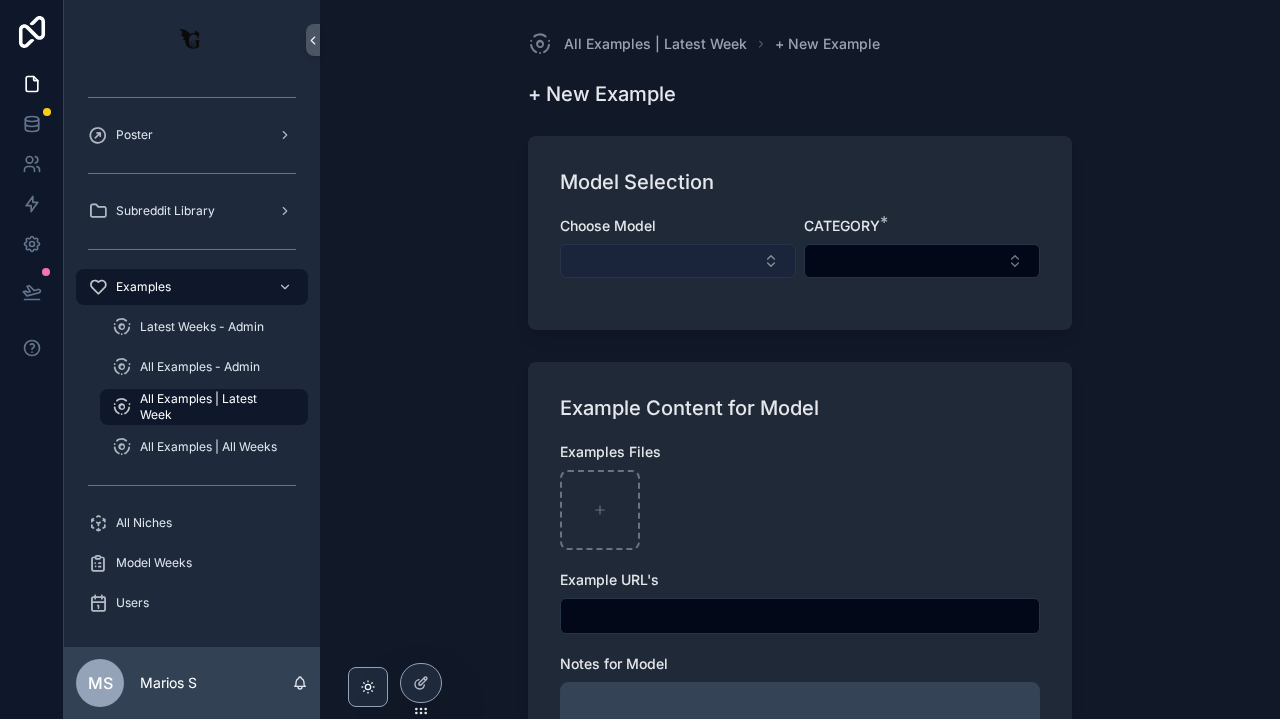 click at bounding box center [678, 261] 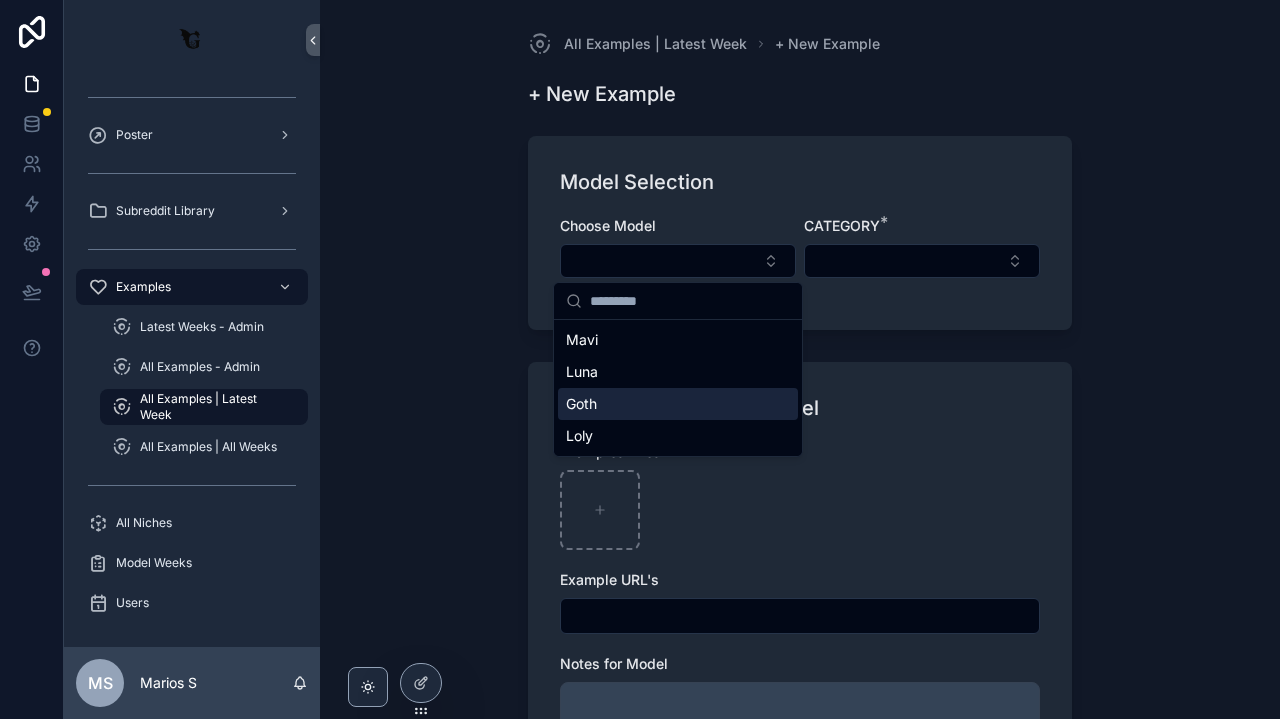 click on "Goth" at bounding box center (678, 404) 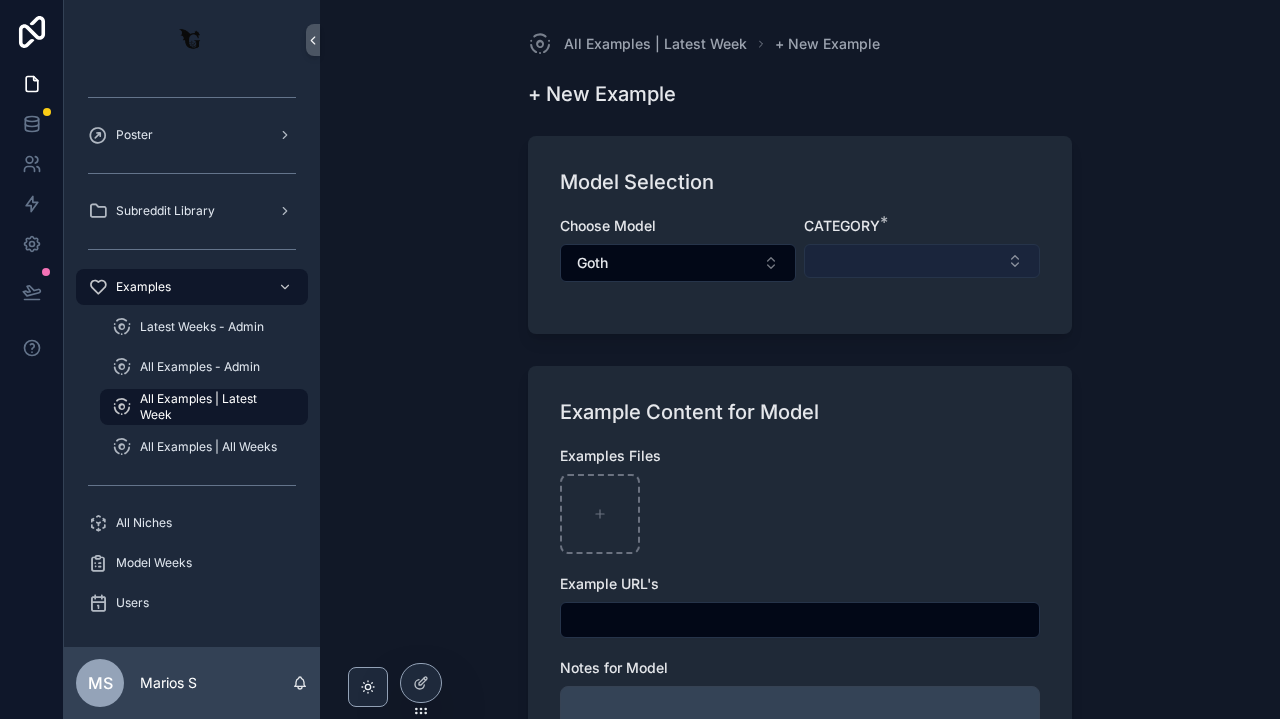 click at bounding box center [922, 261] 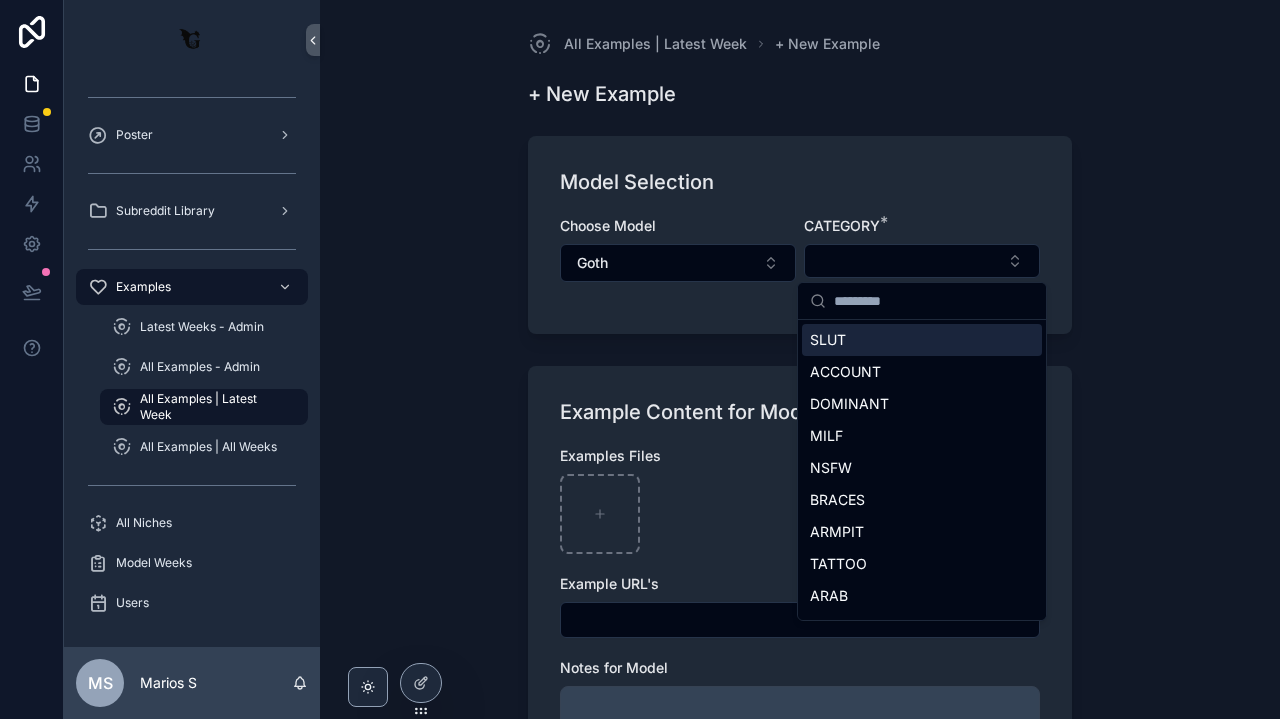 scroll, scrollTop: 0, scrollLeft: 0, axis: both 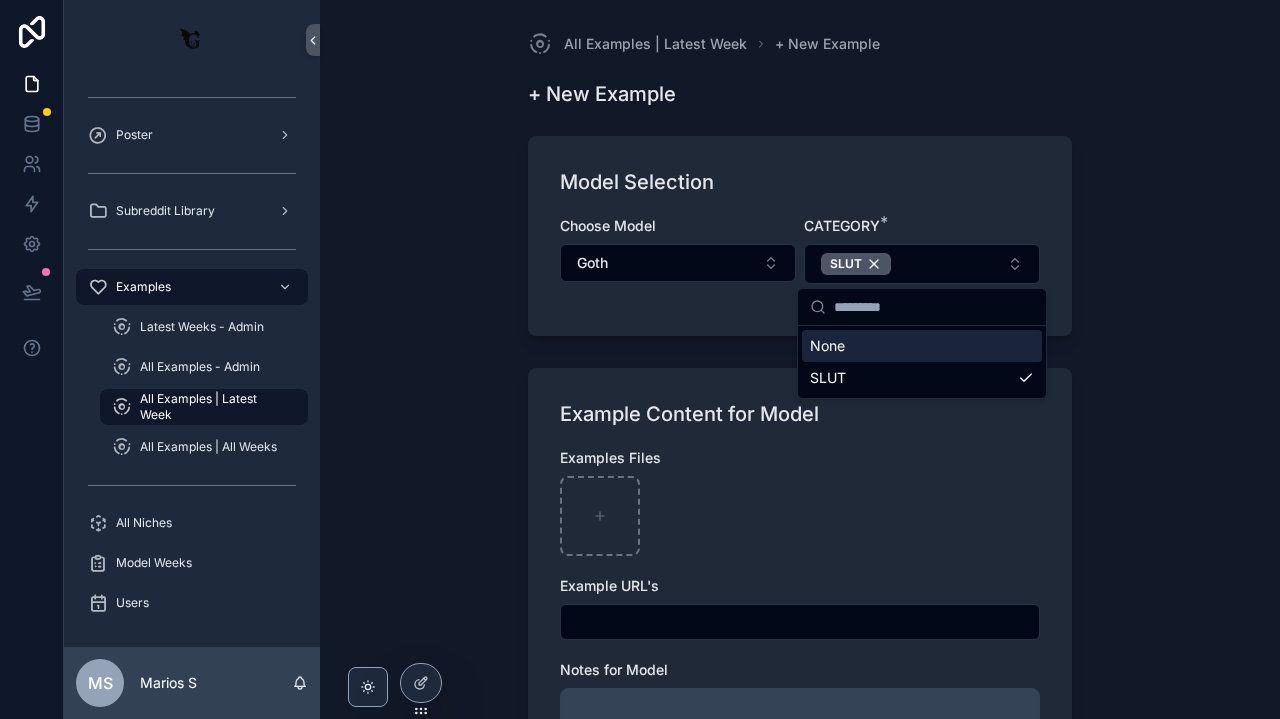 click on "Example Content for Model Examples Files Example URL's Notes for Model" at bounding box center [800, 599] 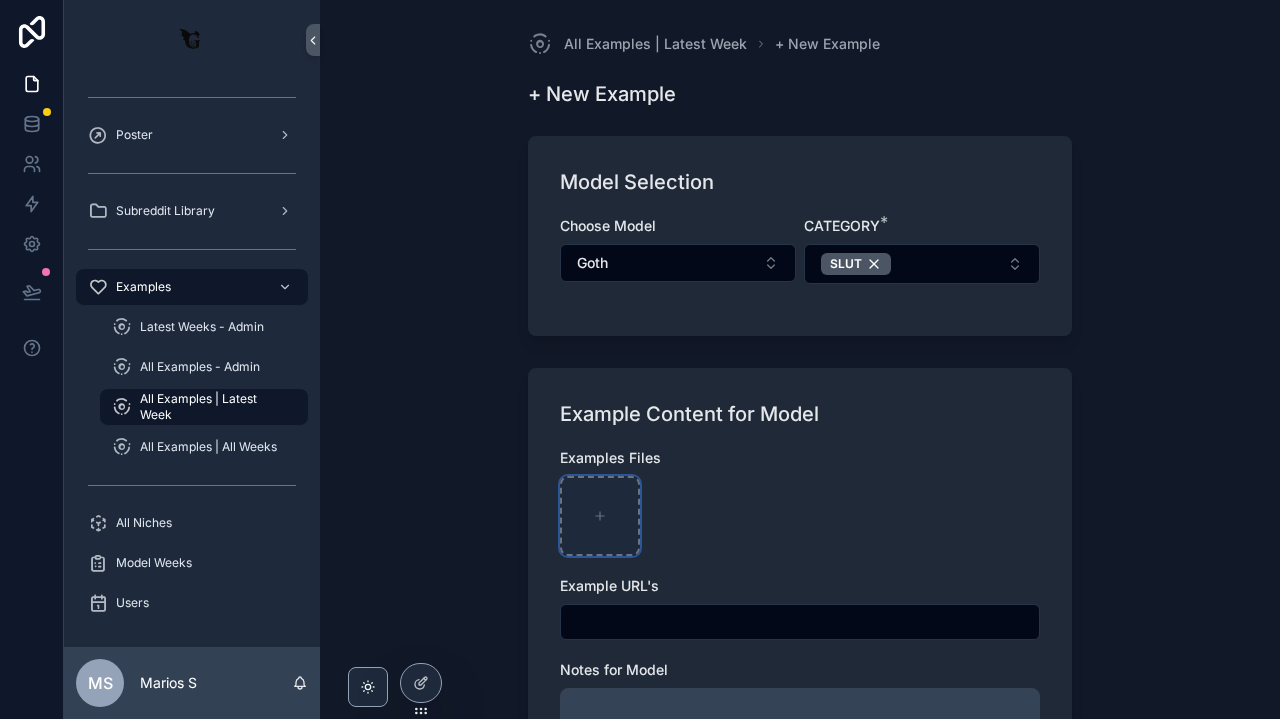 click at bounding box center (600, 516) 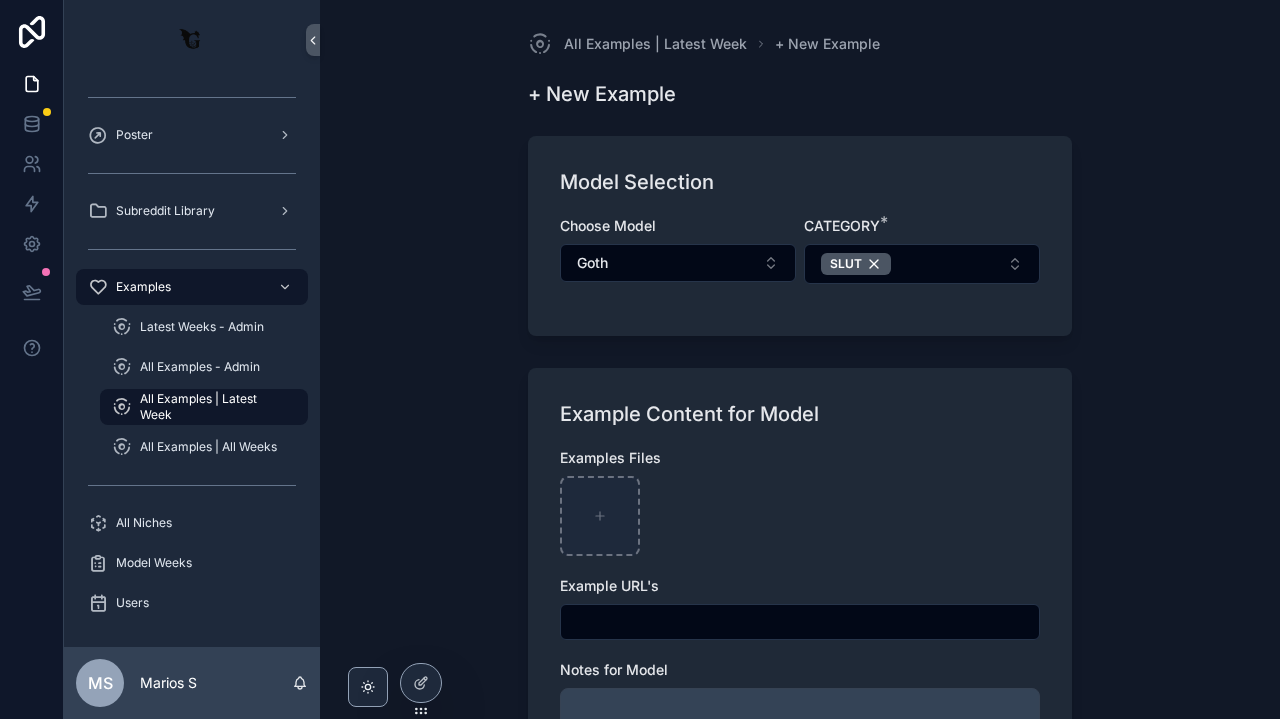 type on "**********" 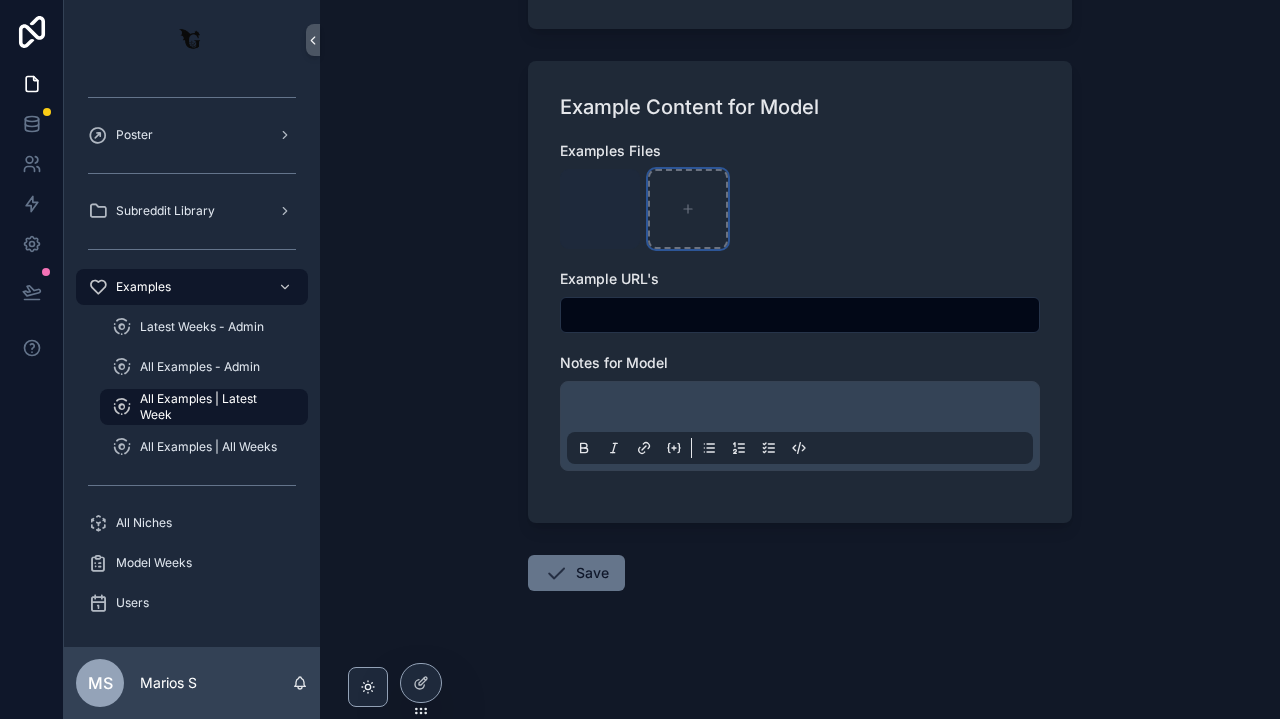 scroll, scrollTop: 307, scrollLeft: 0, axis: vertical 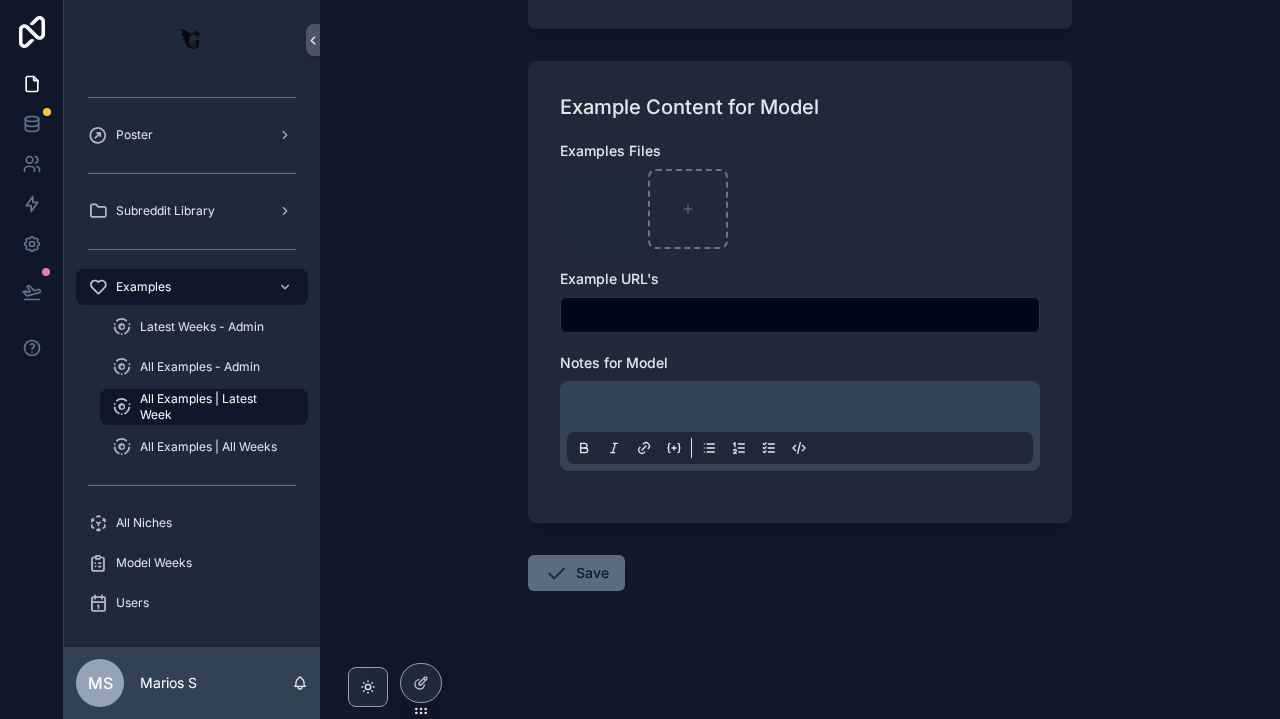 click on "Save" at bounding box center [576, 573] 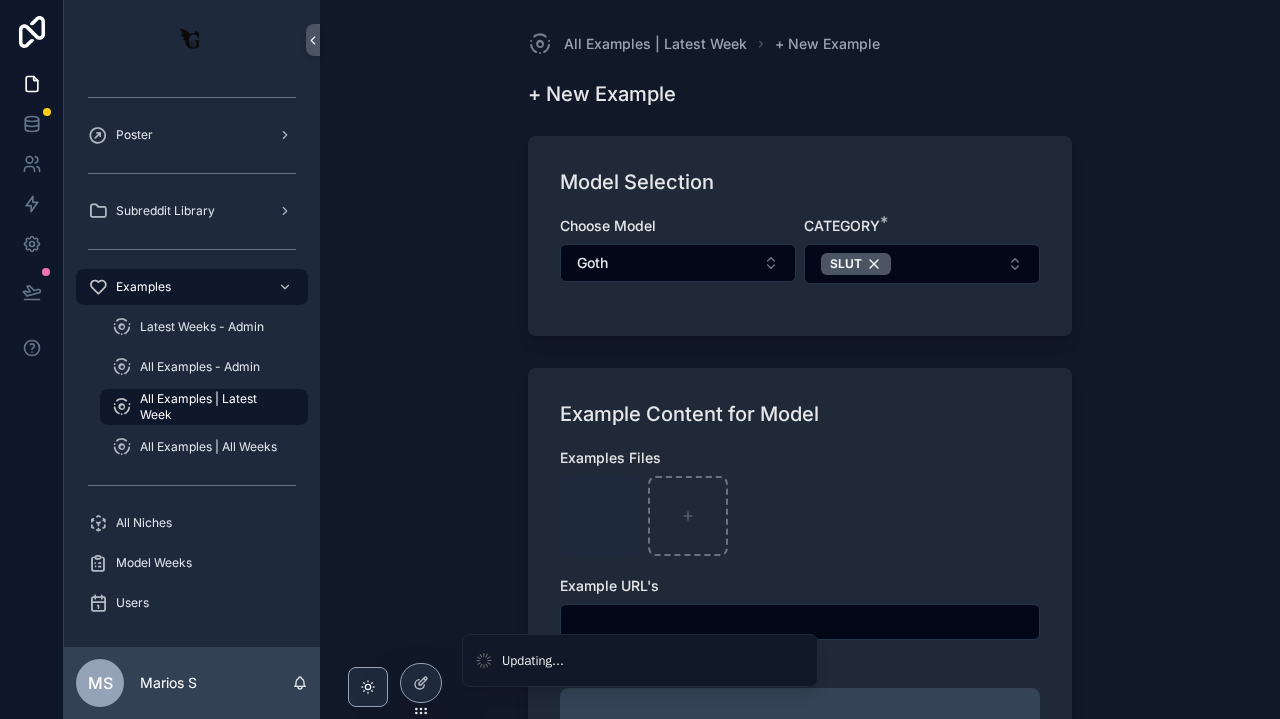scroll, scrollTop: 0, scrollLeft: 0, axis: both 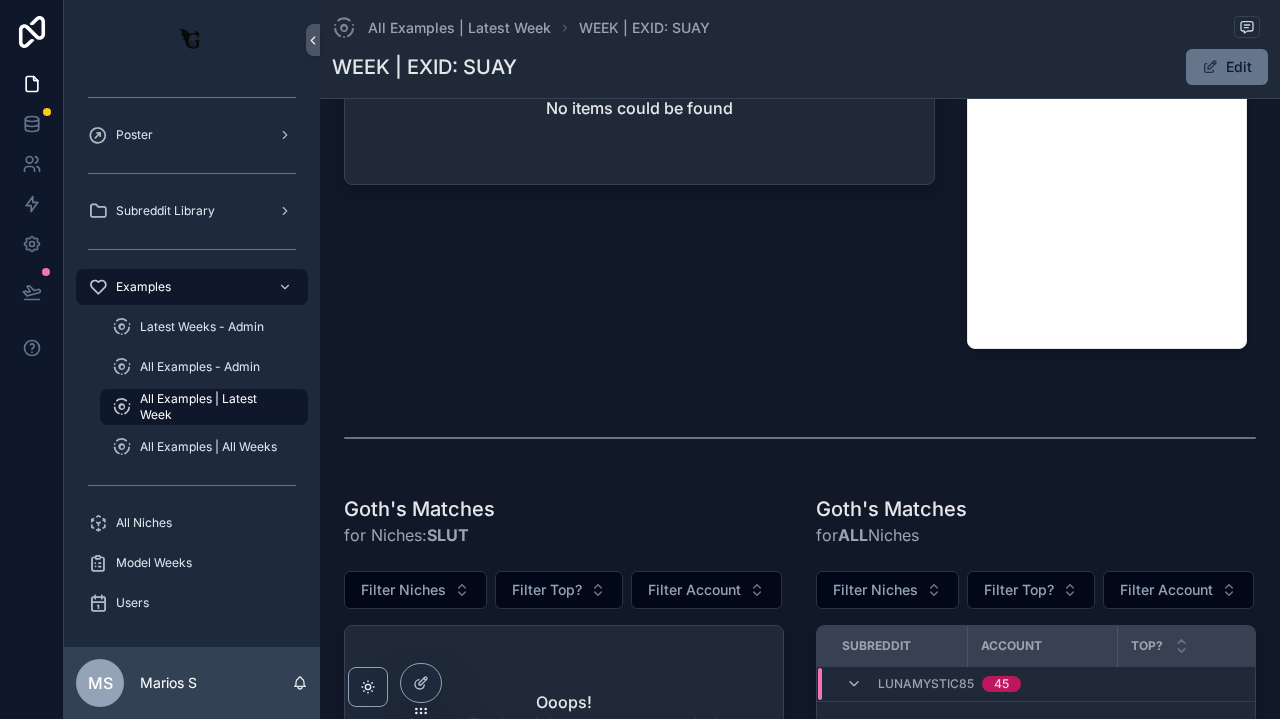 click on "All Examples | Latest Week WEEK  | EXID: SUAY WEEK  | EXID: SUAY Edit" at bounding box center (800, 49) 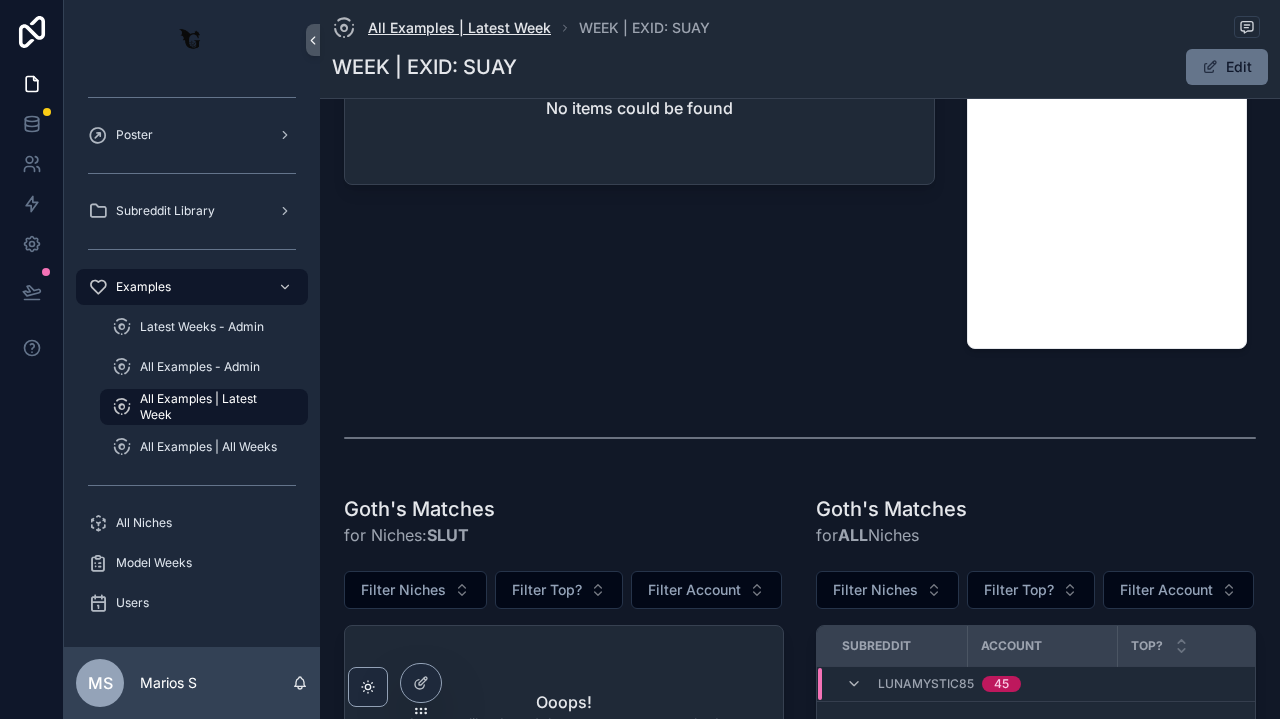 click on "All Examples | Latest Week" at bounding box center [459, 28] 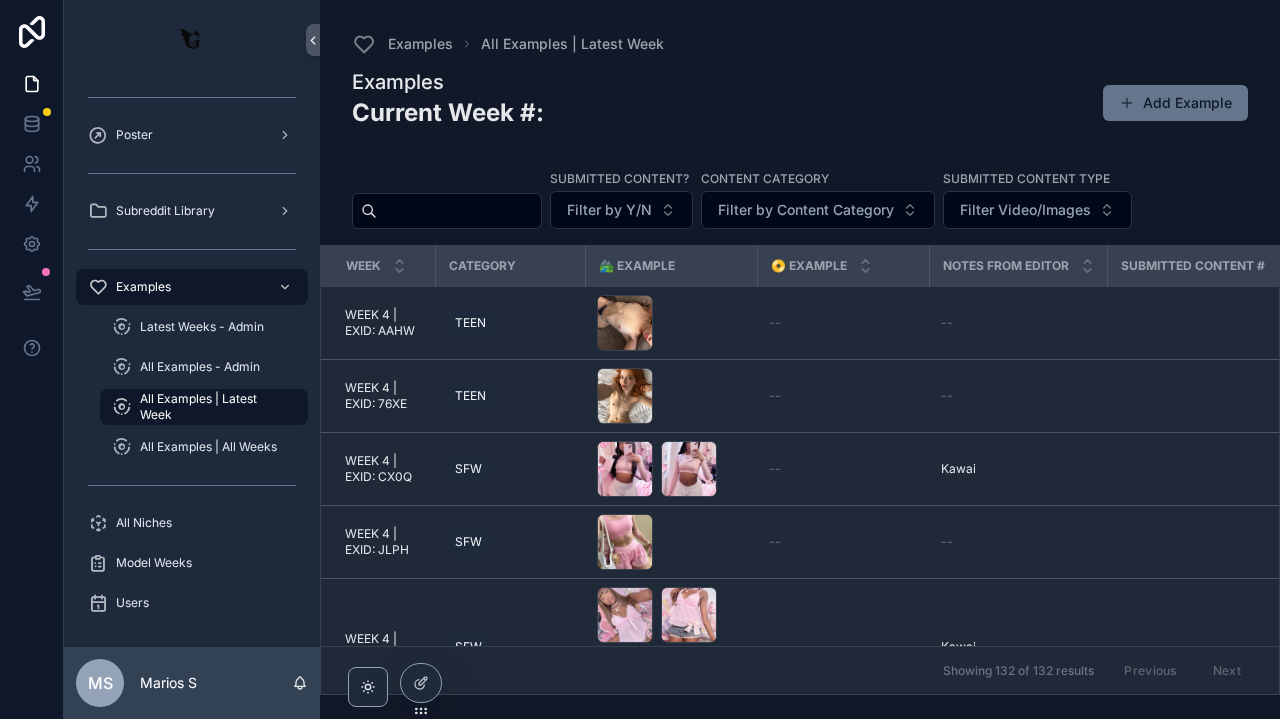 scroll, scrollTop: 0, scrollLeft: 0, axis: both 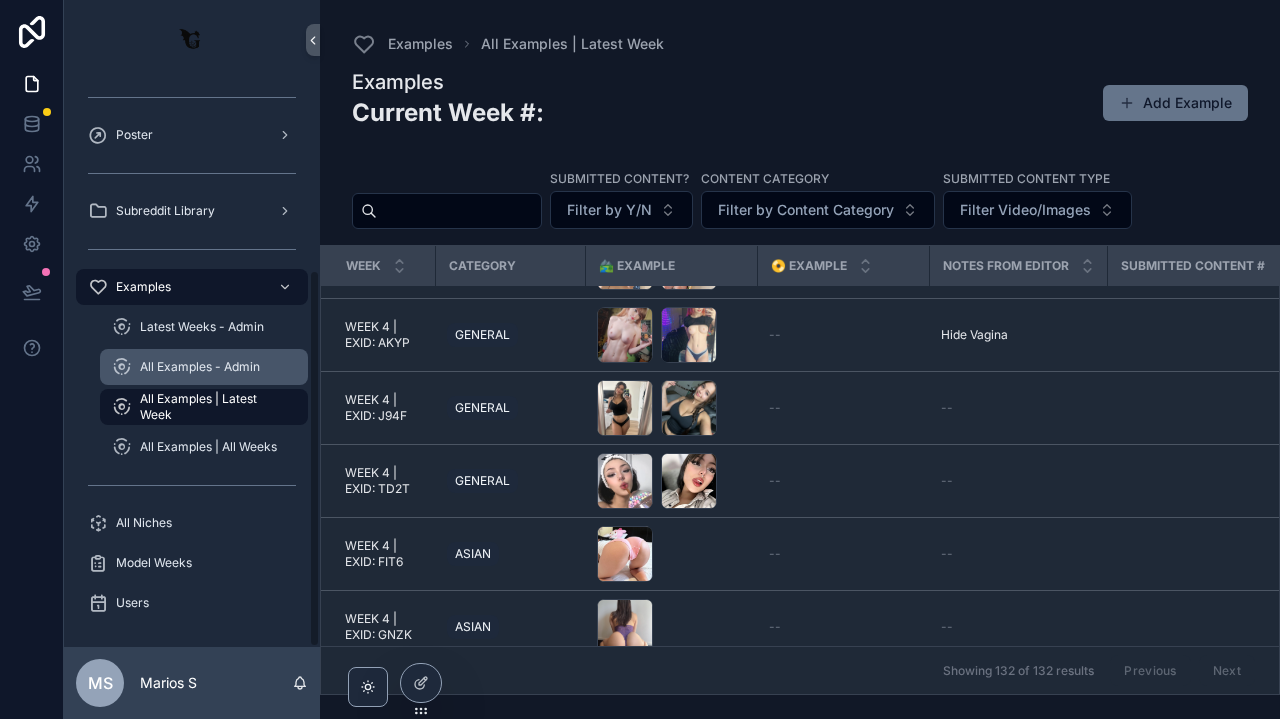 click on "All Examples - Admin" at bounding box center [200, 367] 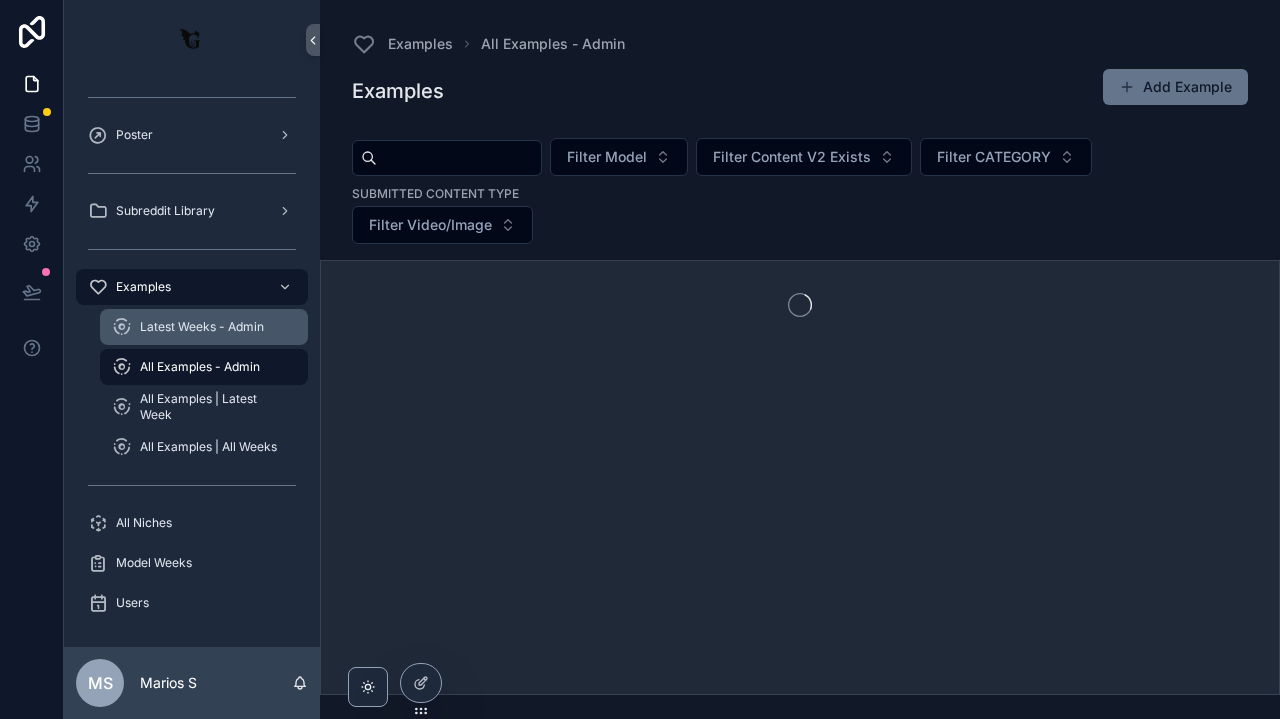 click on "Latest Weeks - Admin" at bounding box center (204, 327) 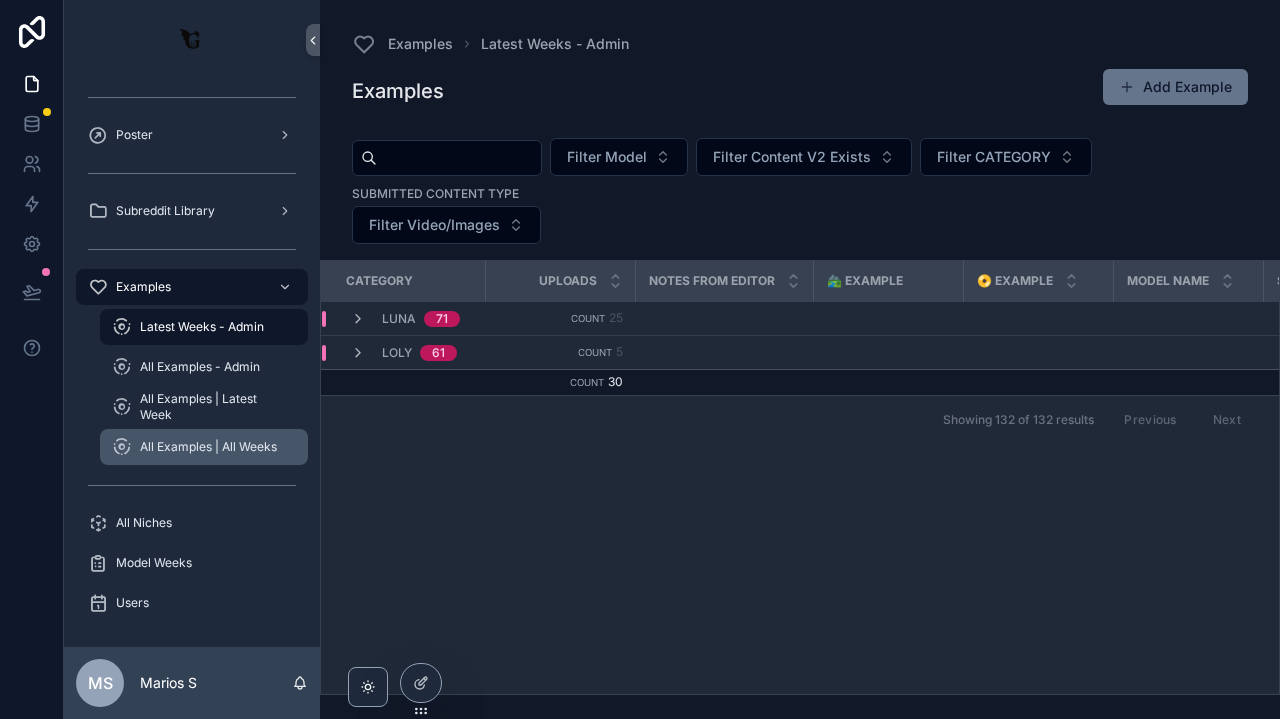 click on "All Examples | All Weeks" at bounding box center [204, 447] 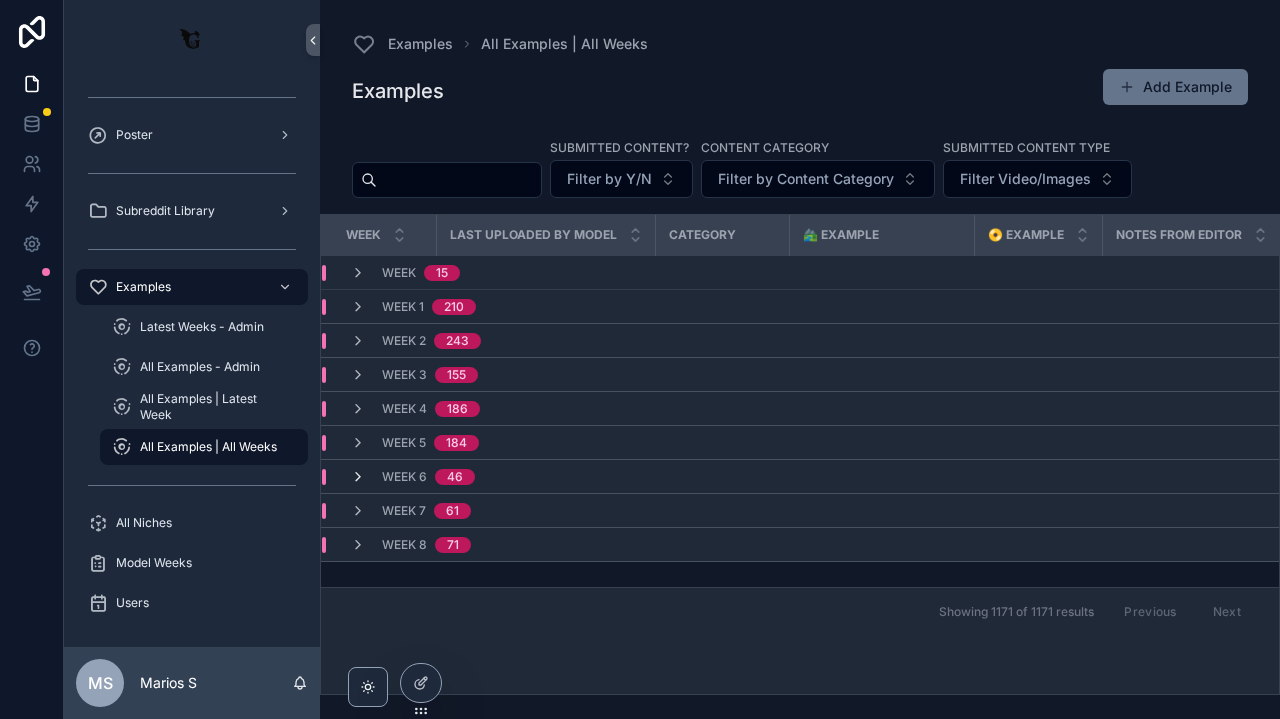 click at bounding box center [358, 477] 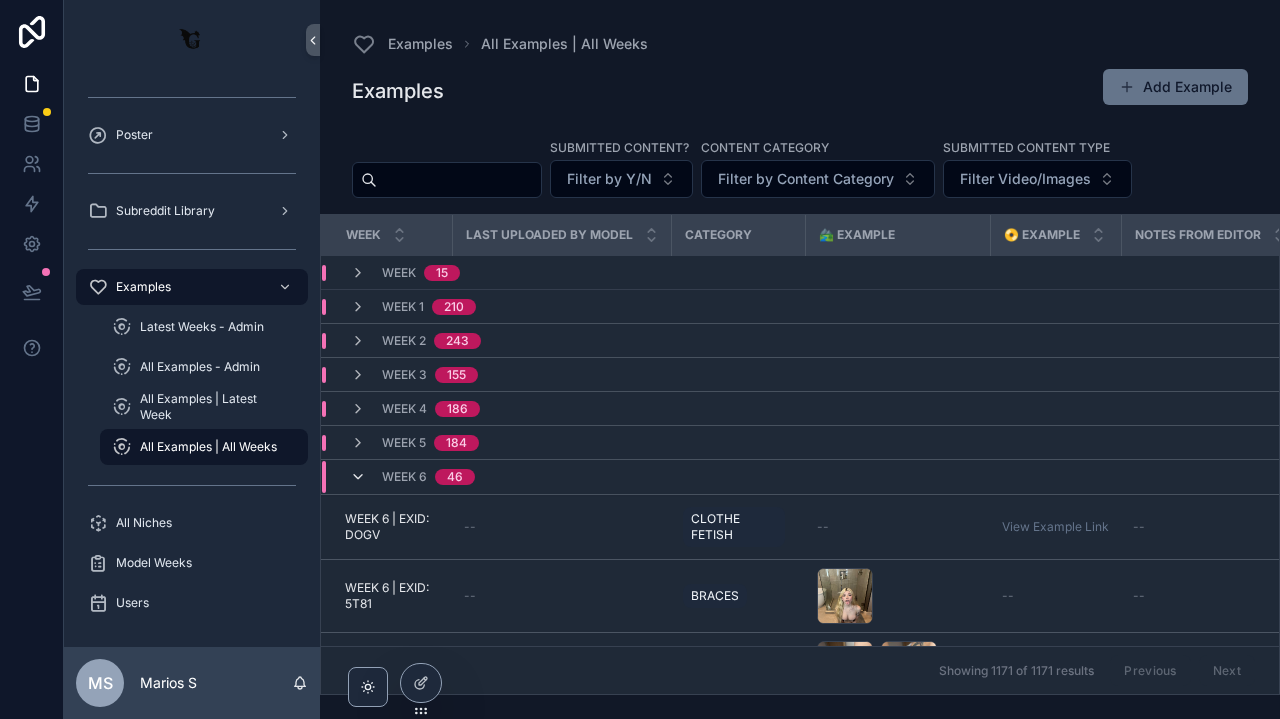 click at bounding box center [358, 477] 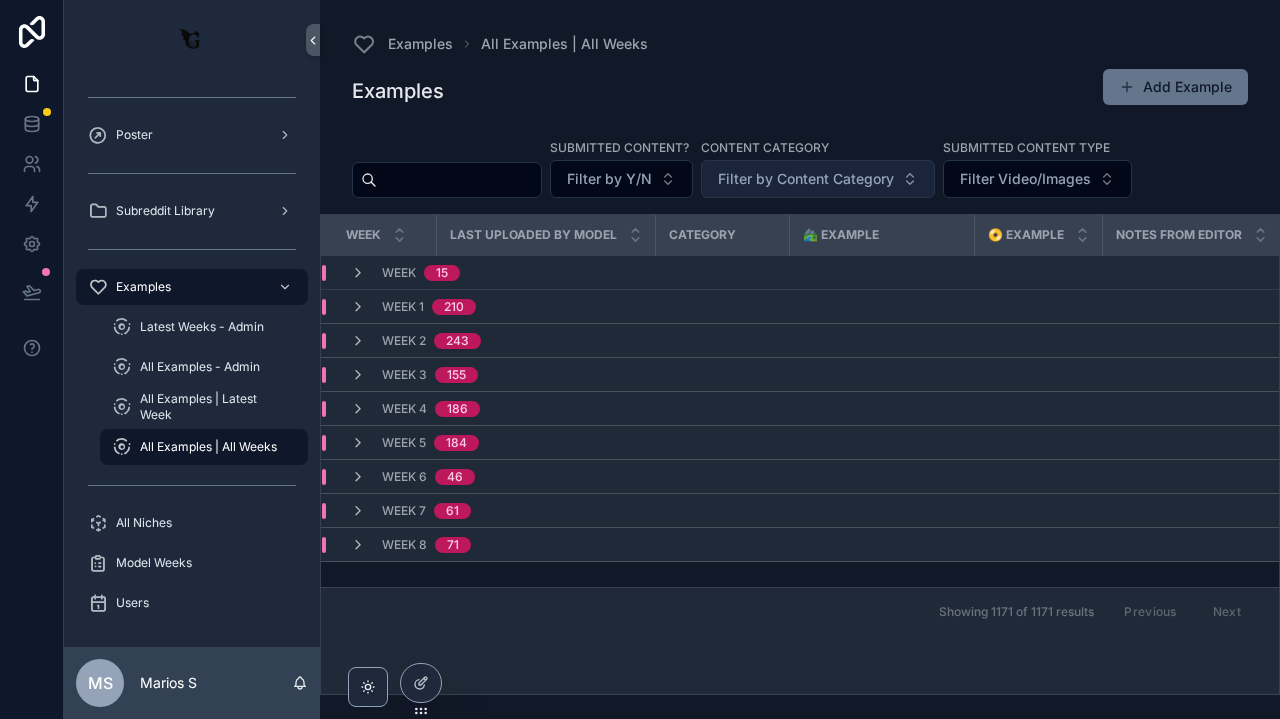 click on "Filter by Content Category" at bounding box center [806, 179] 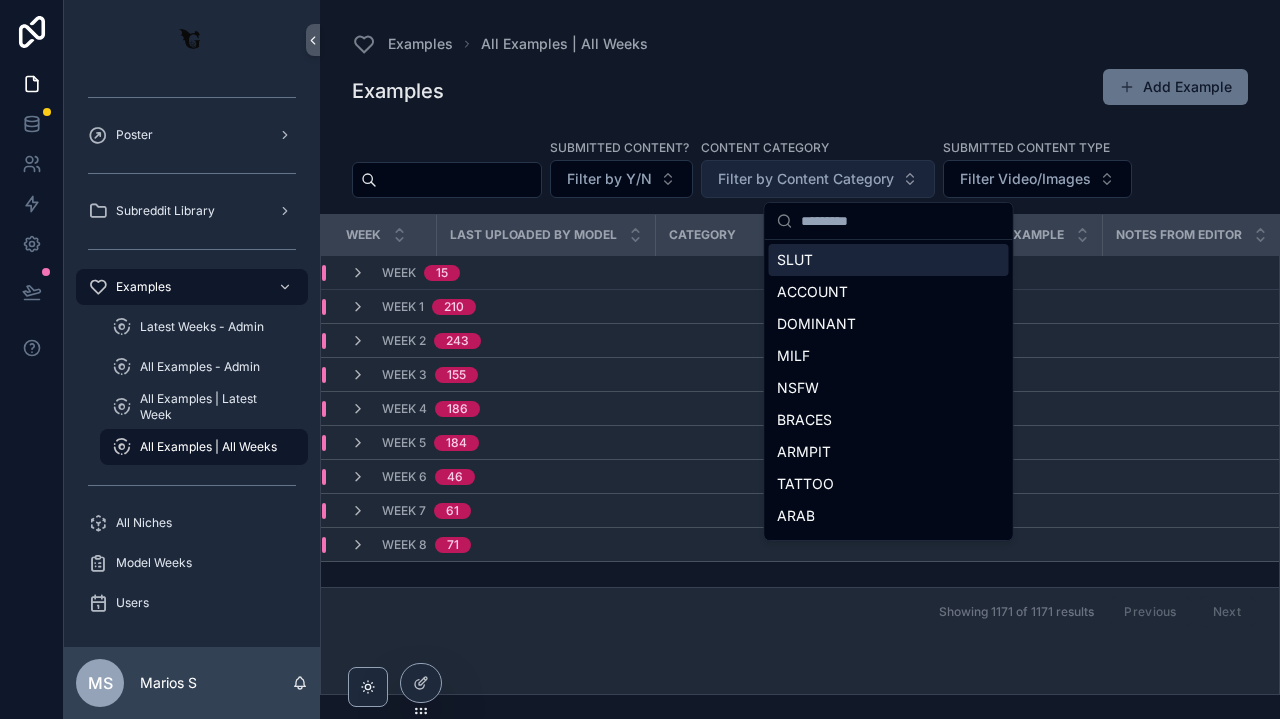 click on "Filter by Content Category" at bounding box center [806, 179] 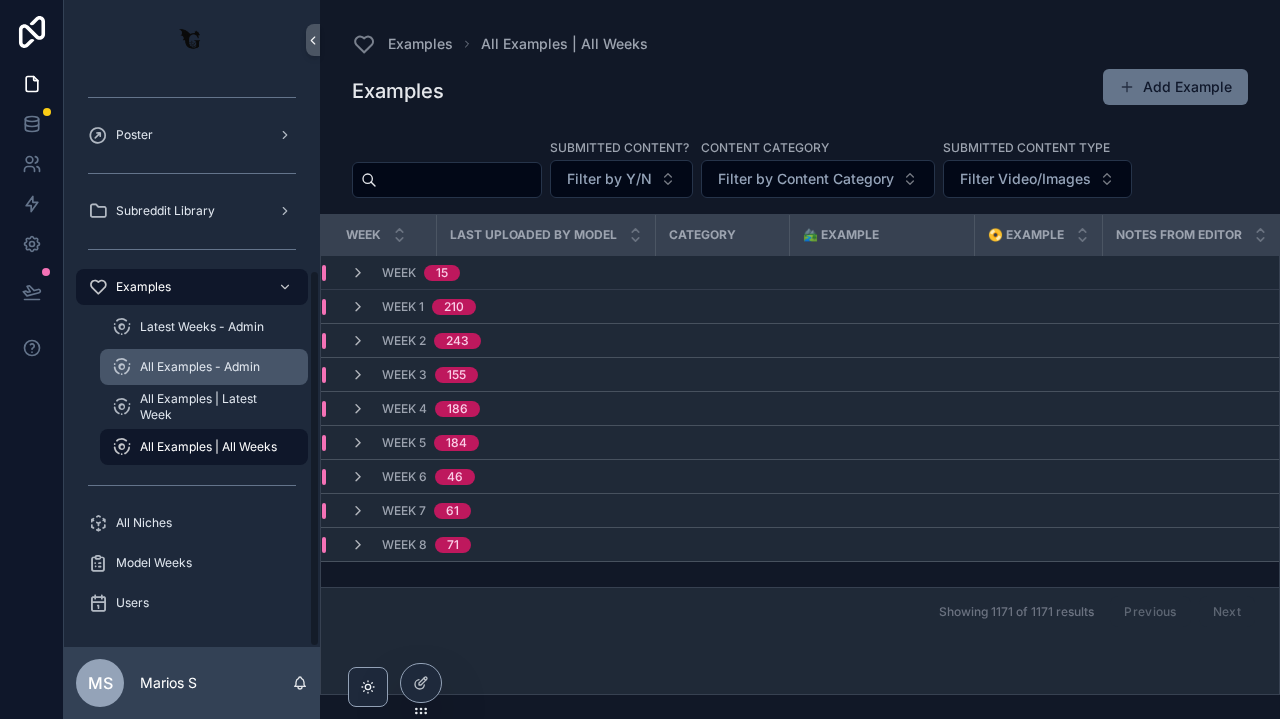 click on "All Examples - Admin" at bounding box center (204, 367) 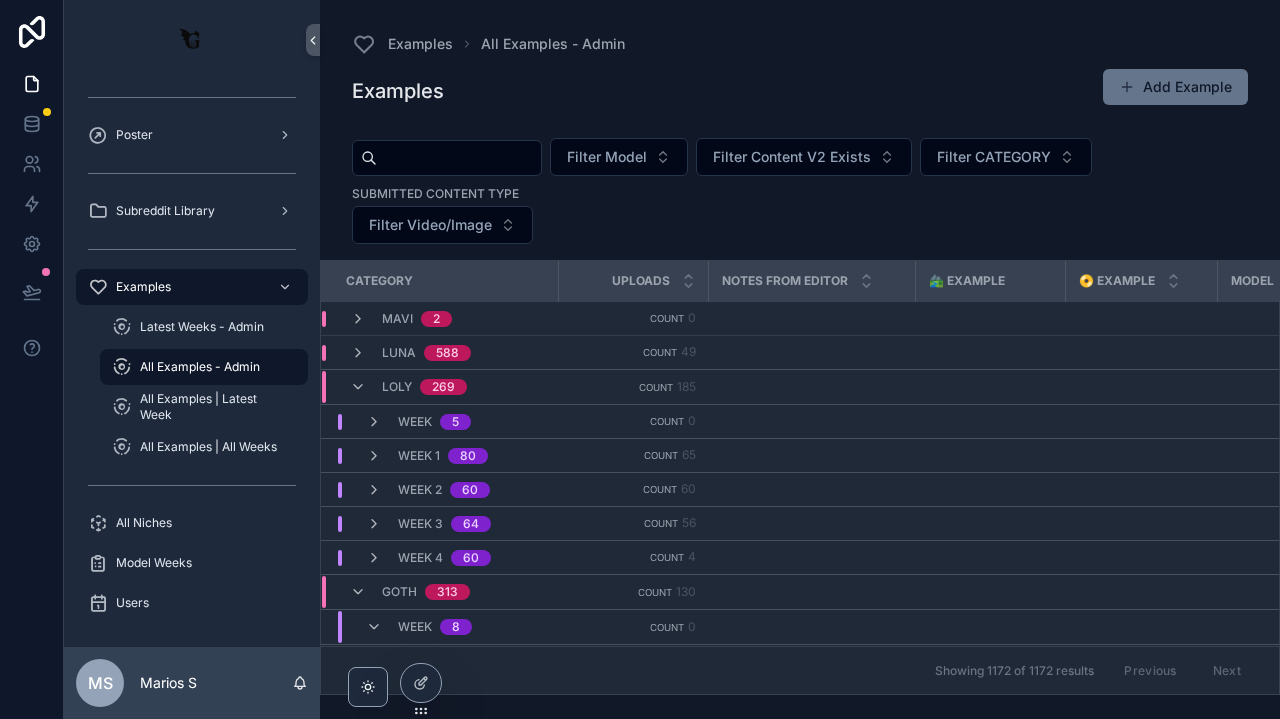 scroll, scrollTop: 152, scrollLeft: 0, axis: vertical 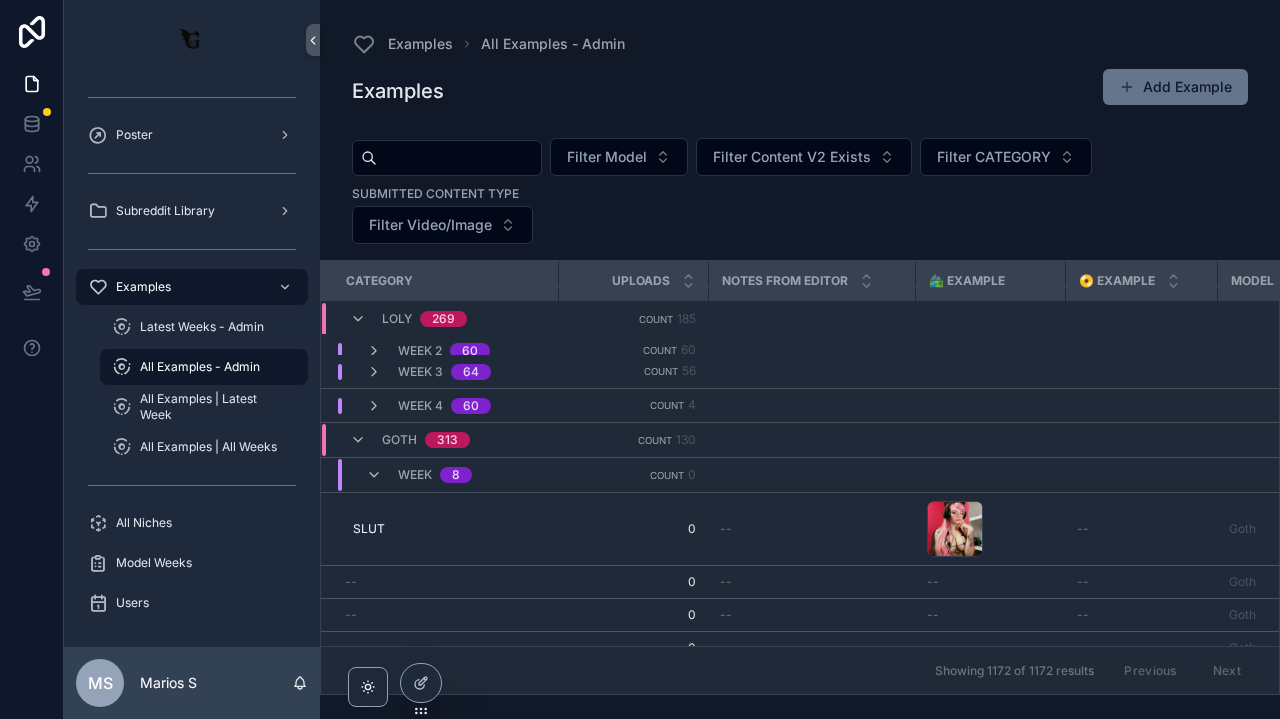 click on "WEEK  8" at bounding box center (419, 475) 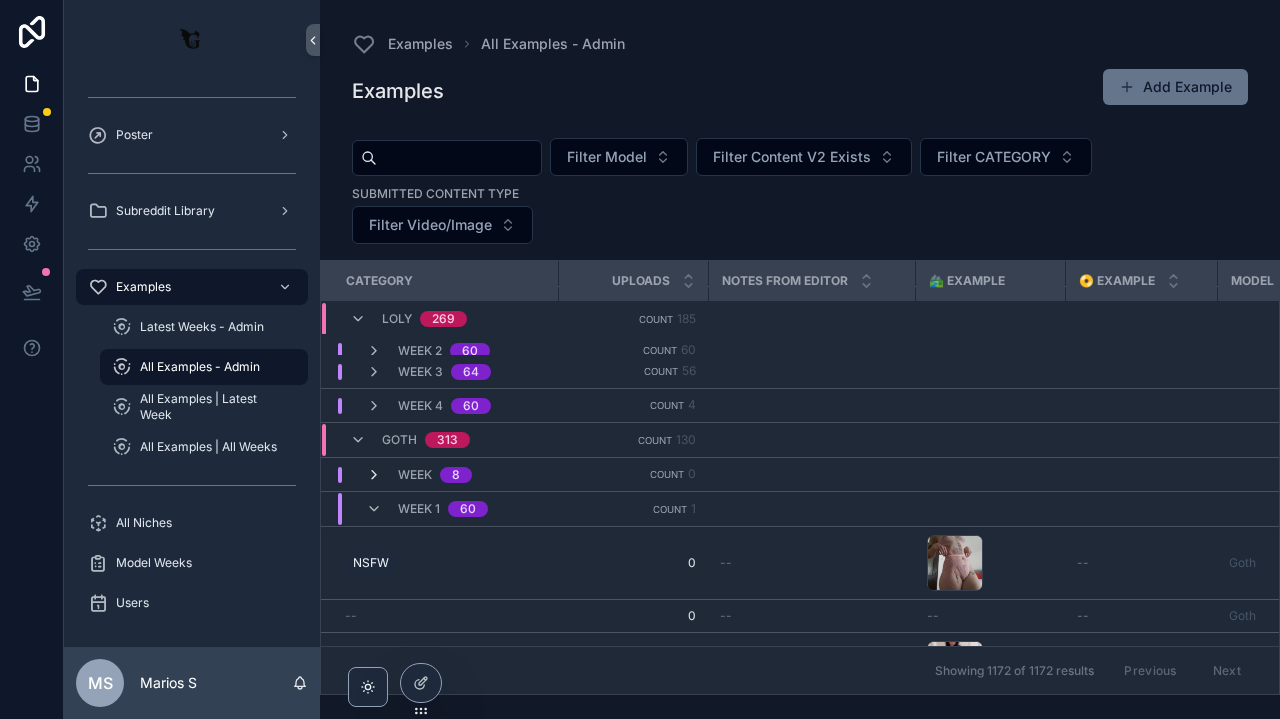 click at bounding box center (374, 475) 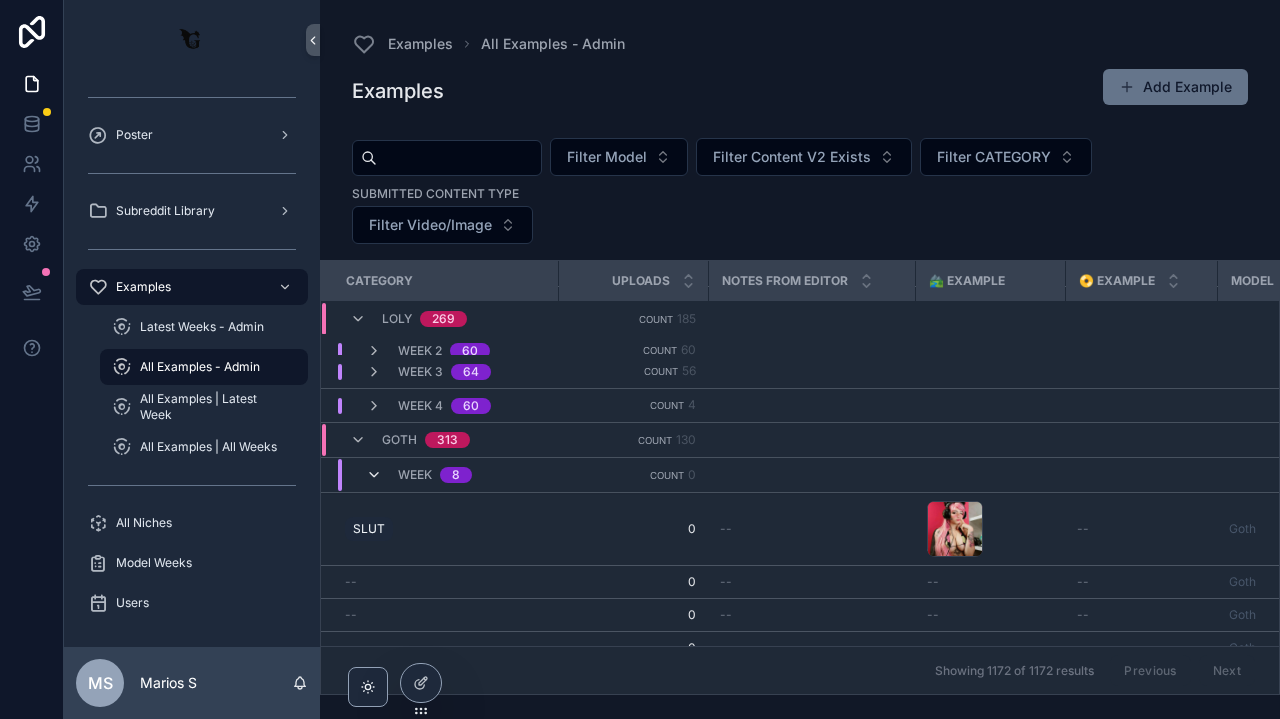 click at bounding box center (374, 475) 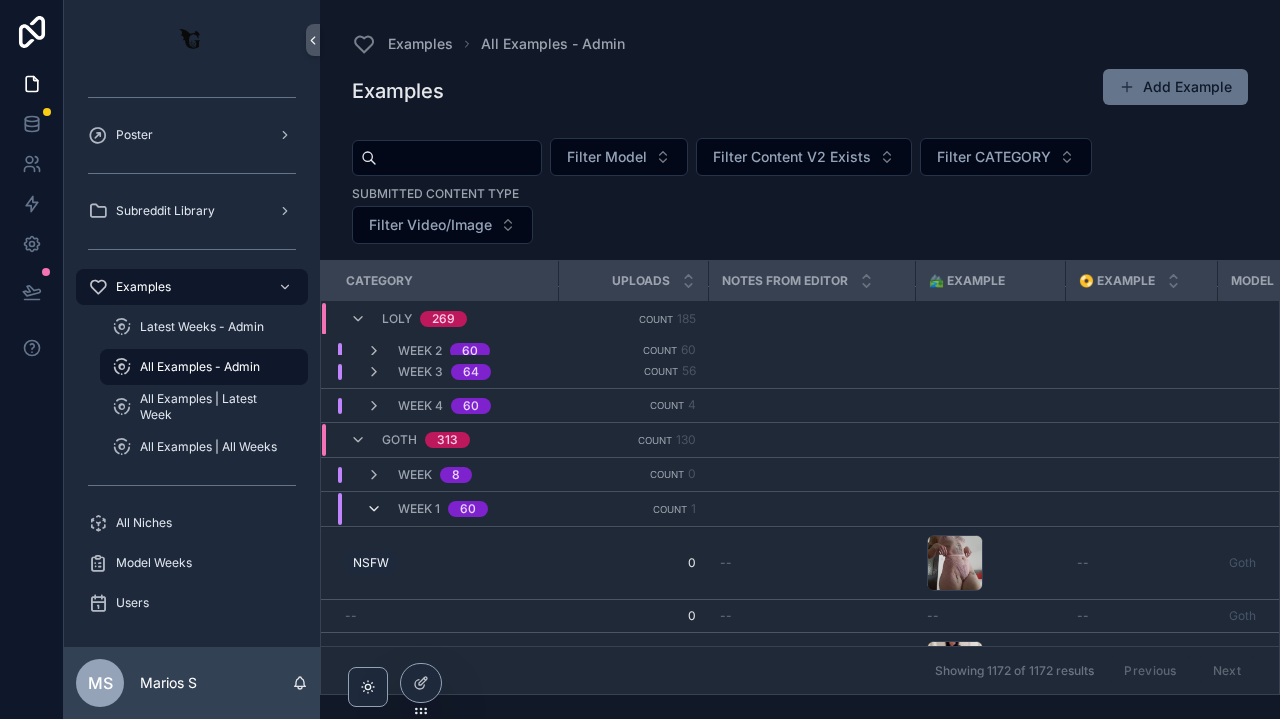 click at bounding box center (374, 509) 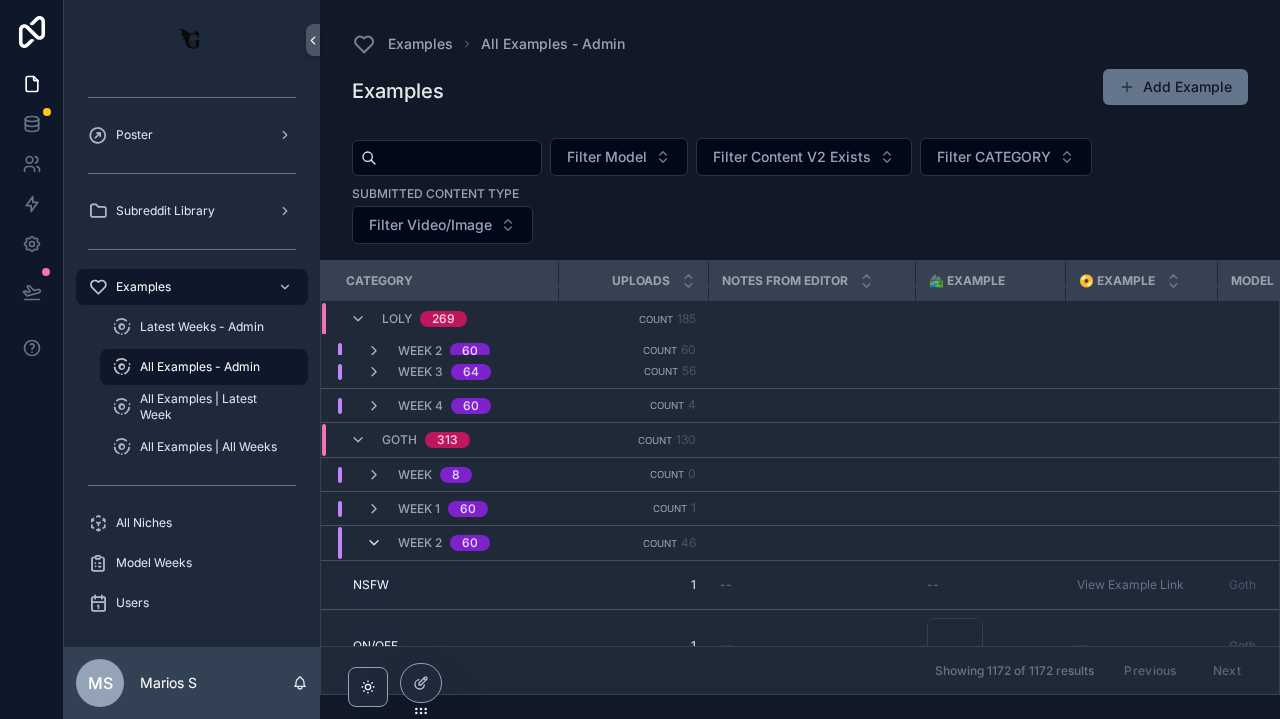 click at bounding box center (374, 543) 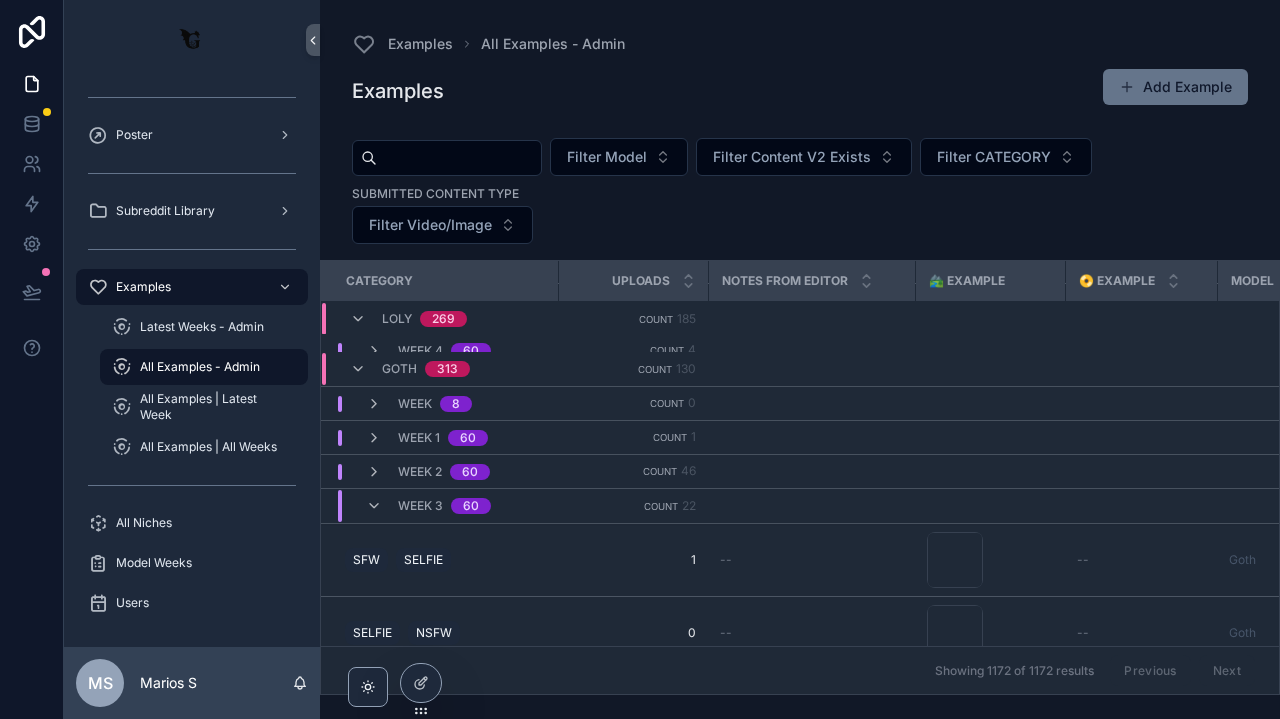 scroll, scrollTop: 251, scrollLeft: 0, axis: vertical 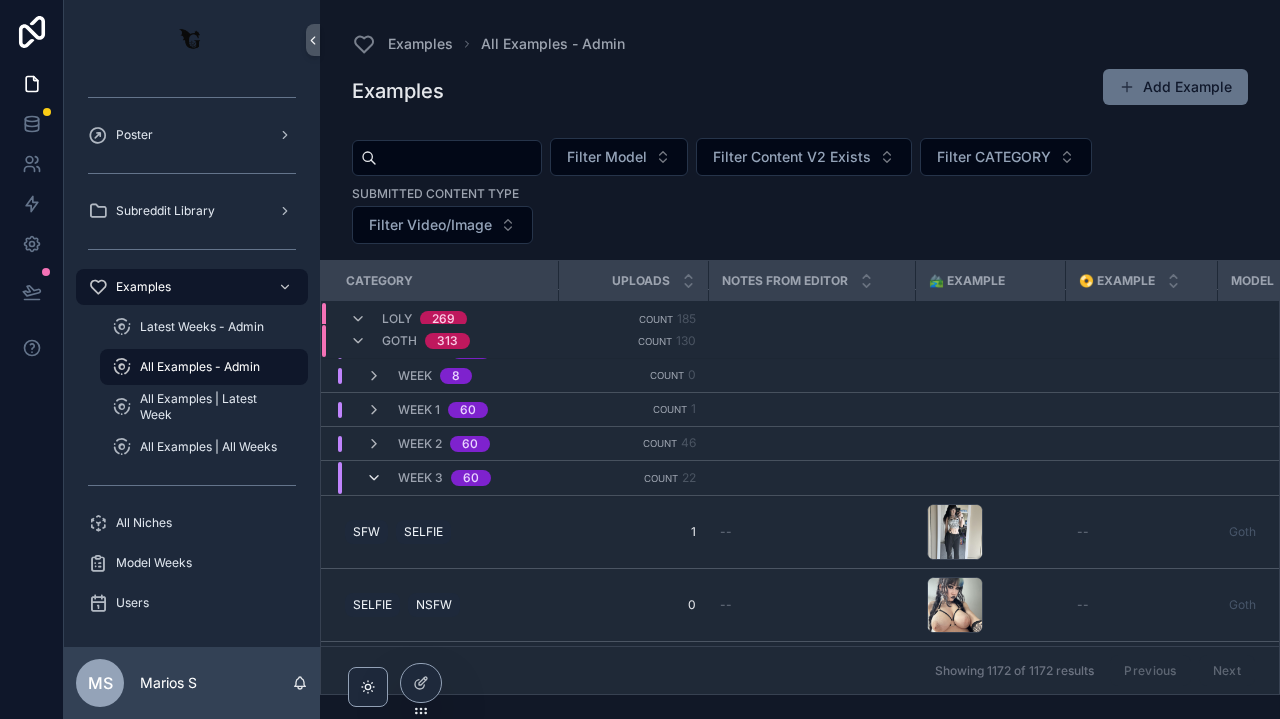 click at bounding box center [374, 478] 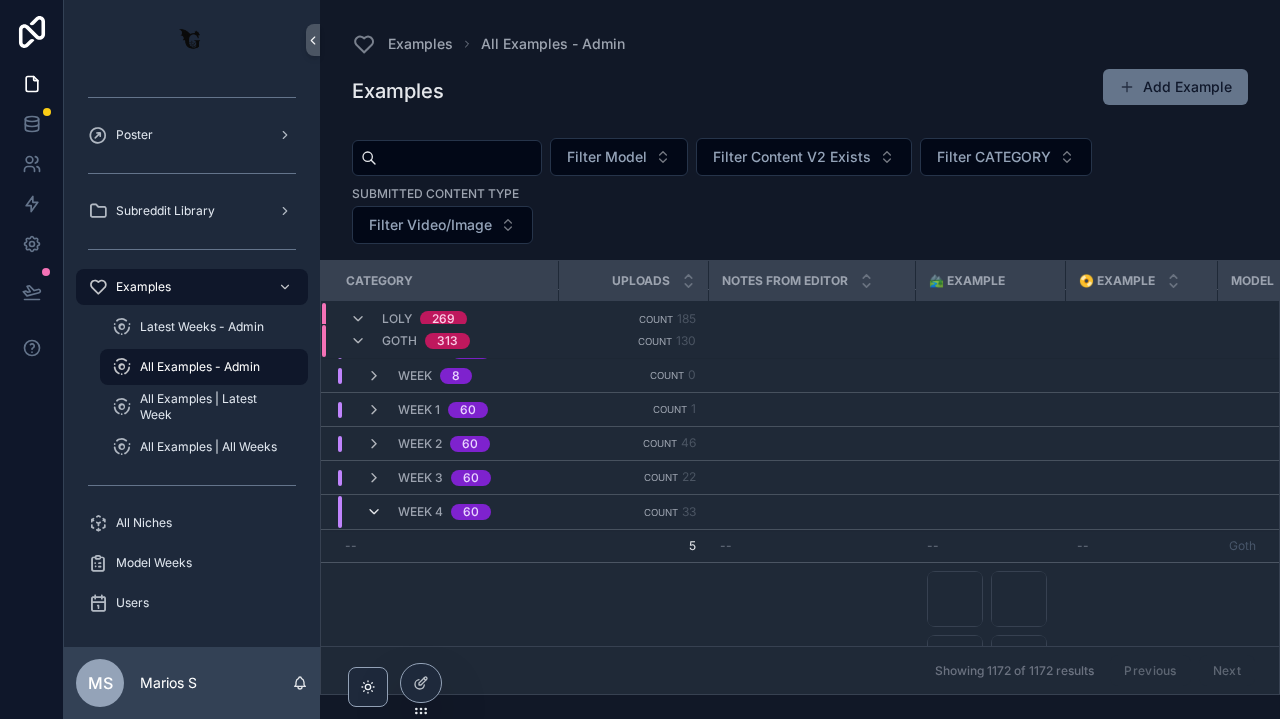 click at bounding box center (374, 512) 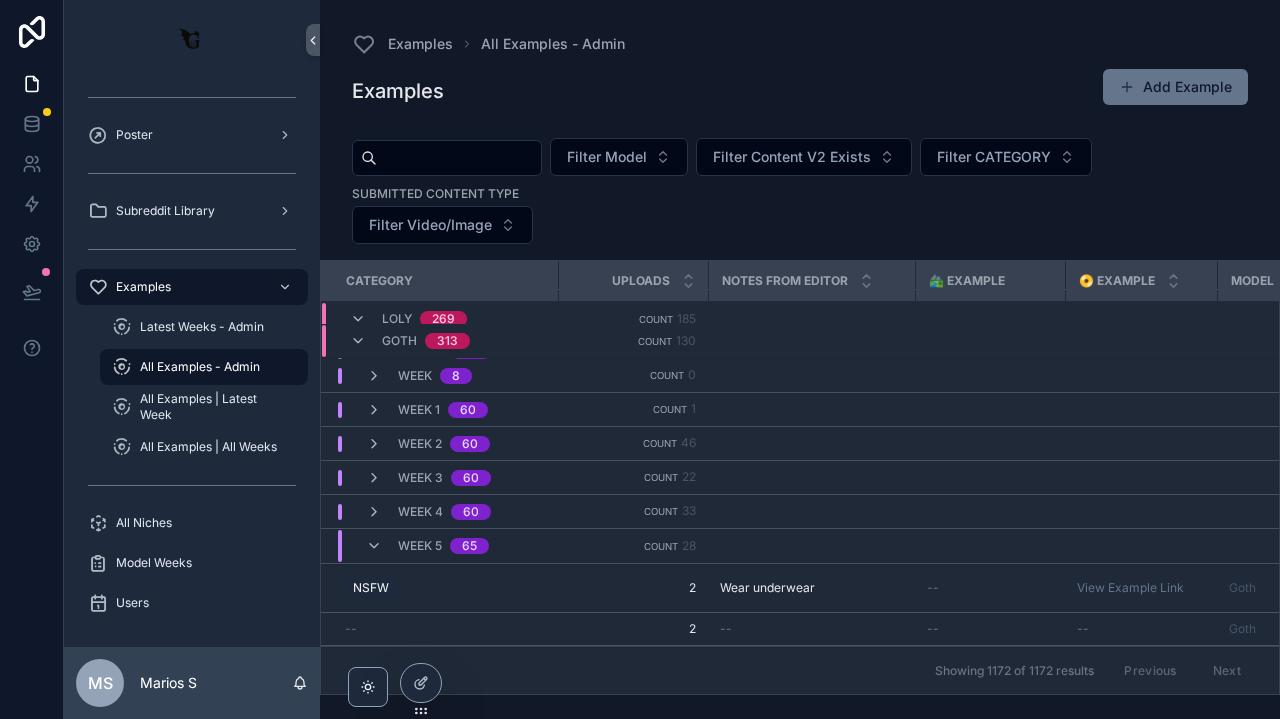 click on "WEEK 5 65" at bounding box center [427, 546] 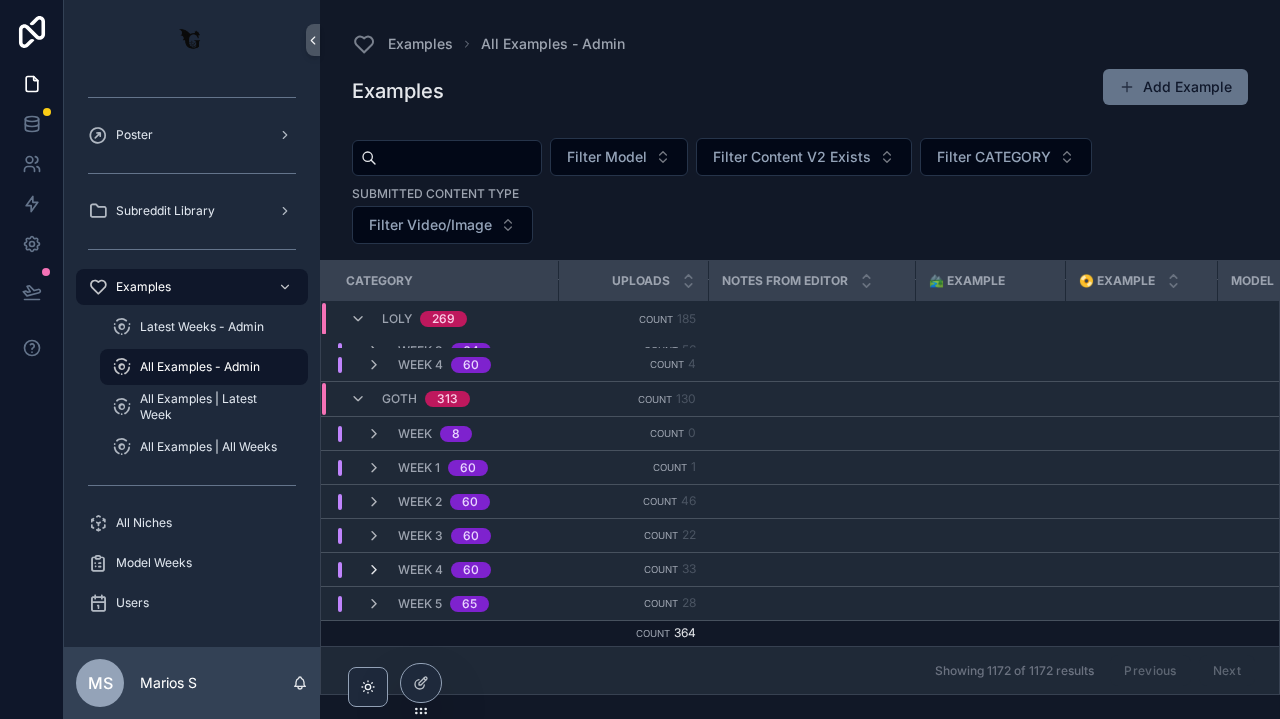 scroll, scrollTop: 0, scrollLeft: 0, axis: both 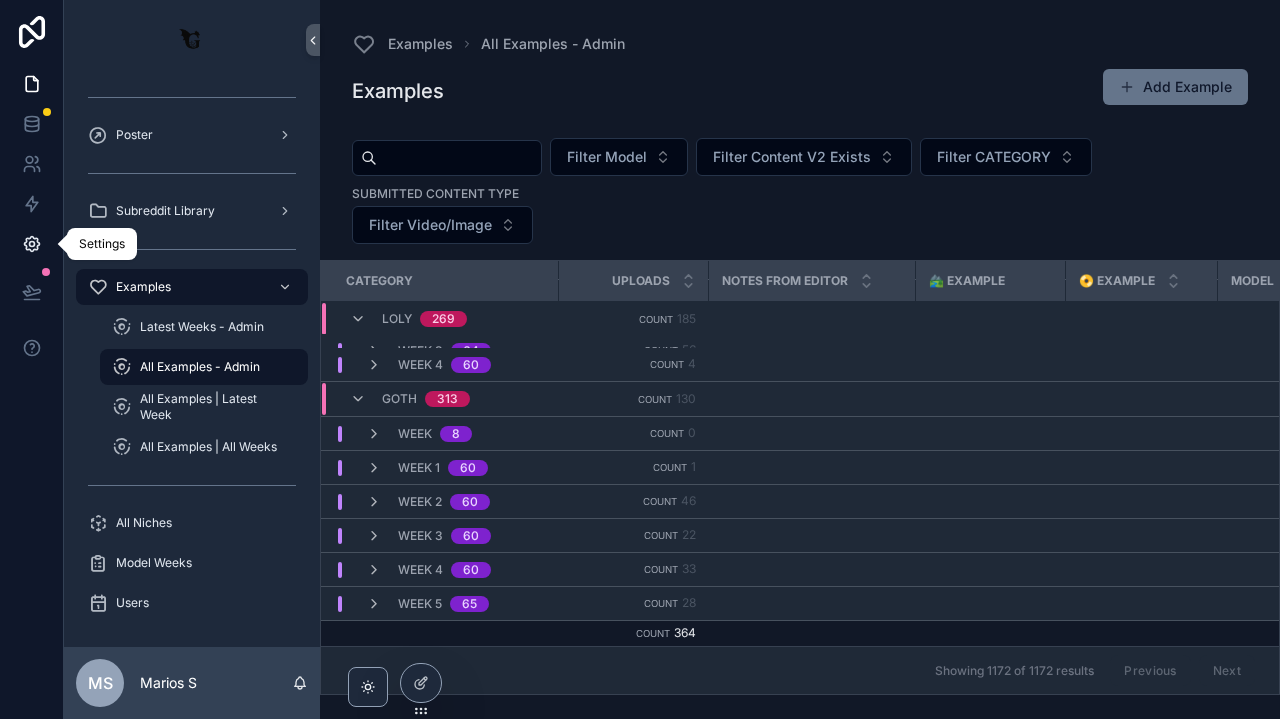 click at bounding box center (31, 244) 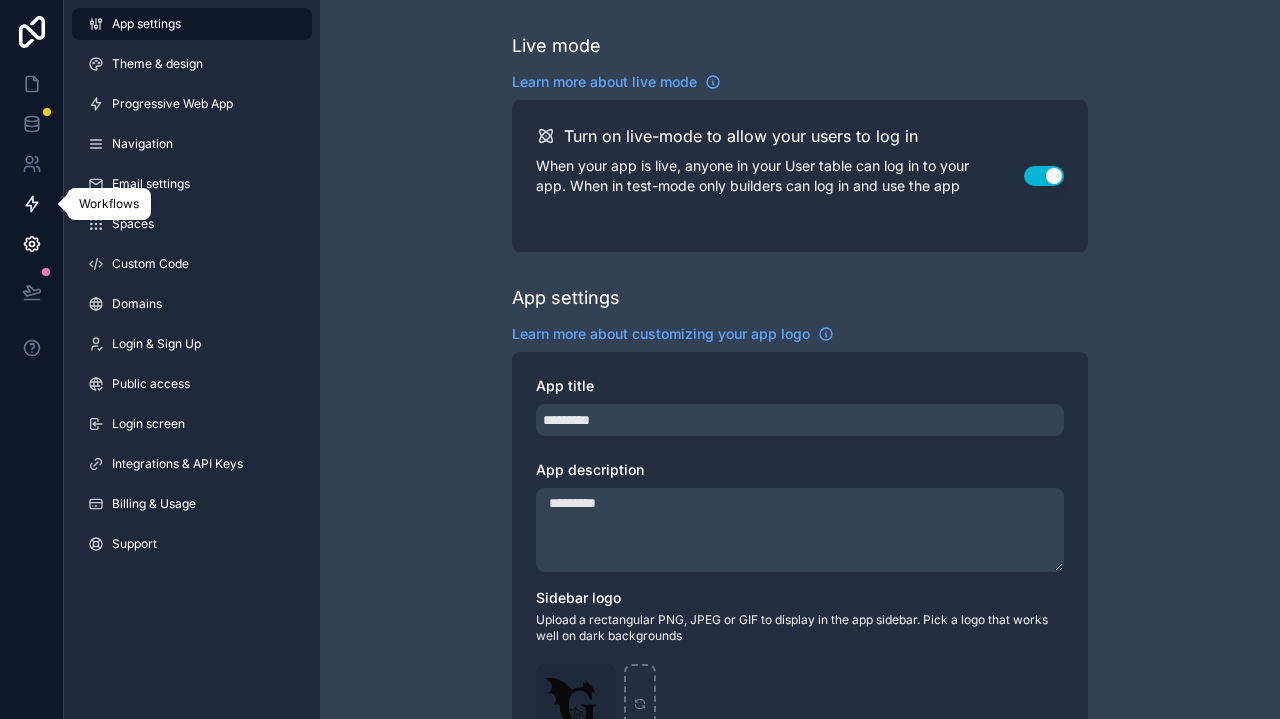 click at bounding box center (31, 204) 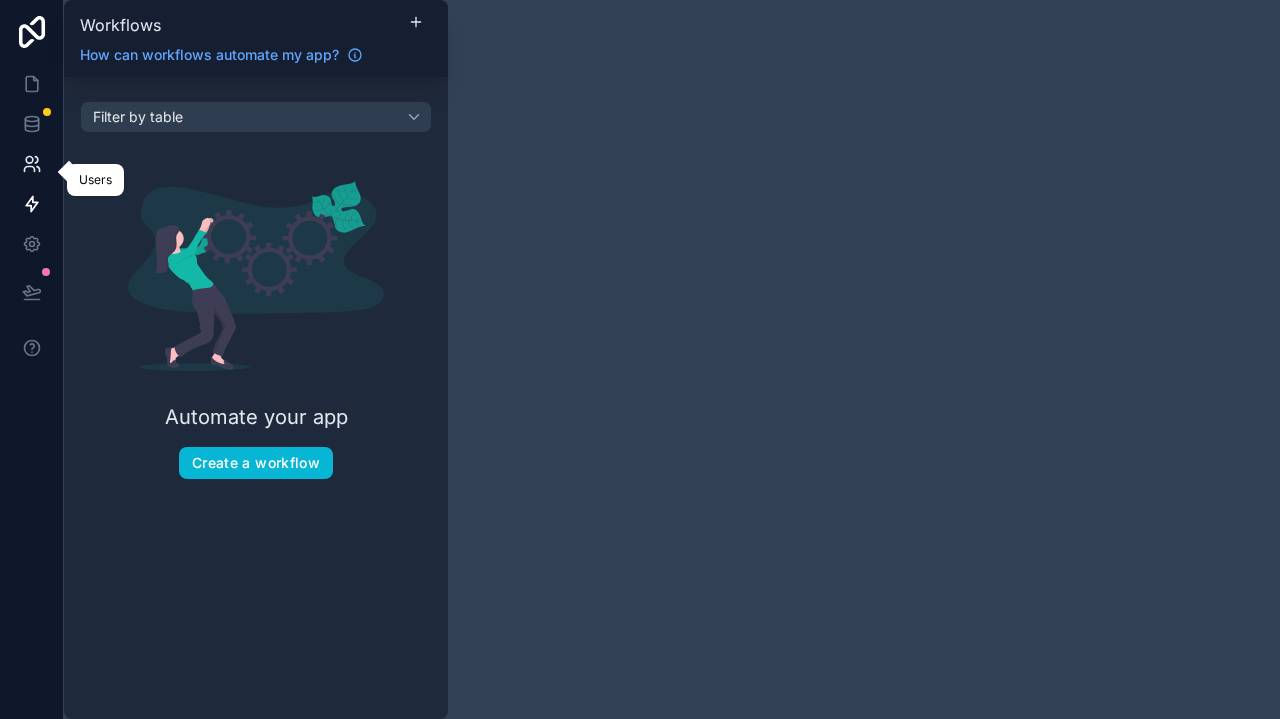 click 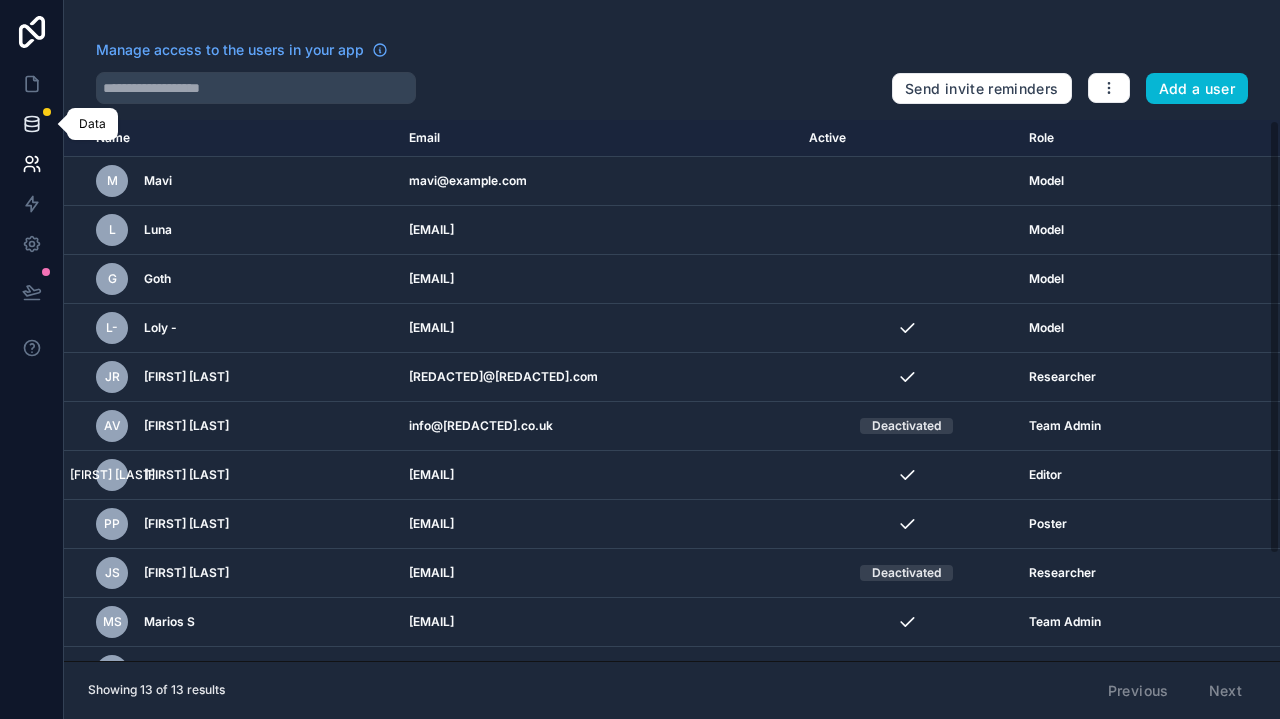 click at bounding box center (31, 124) 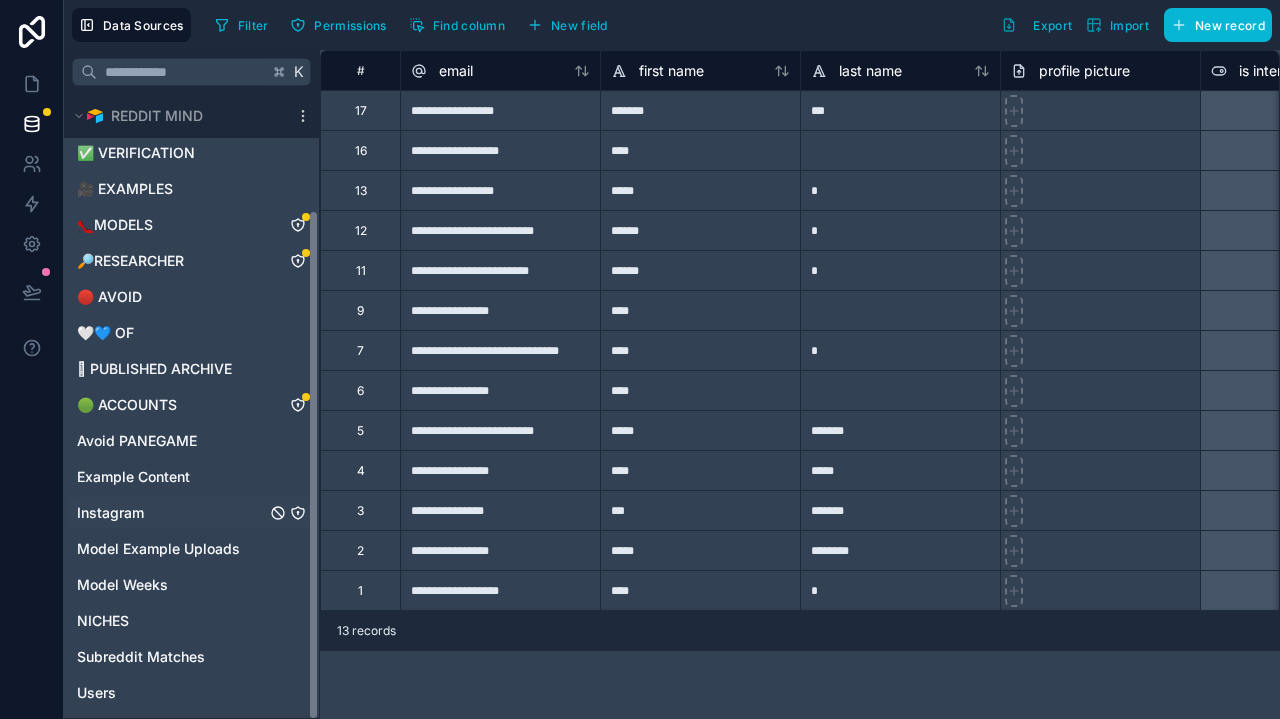 scroll, scrollTop: 138, scrollLeft: 0, axis: vertical 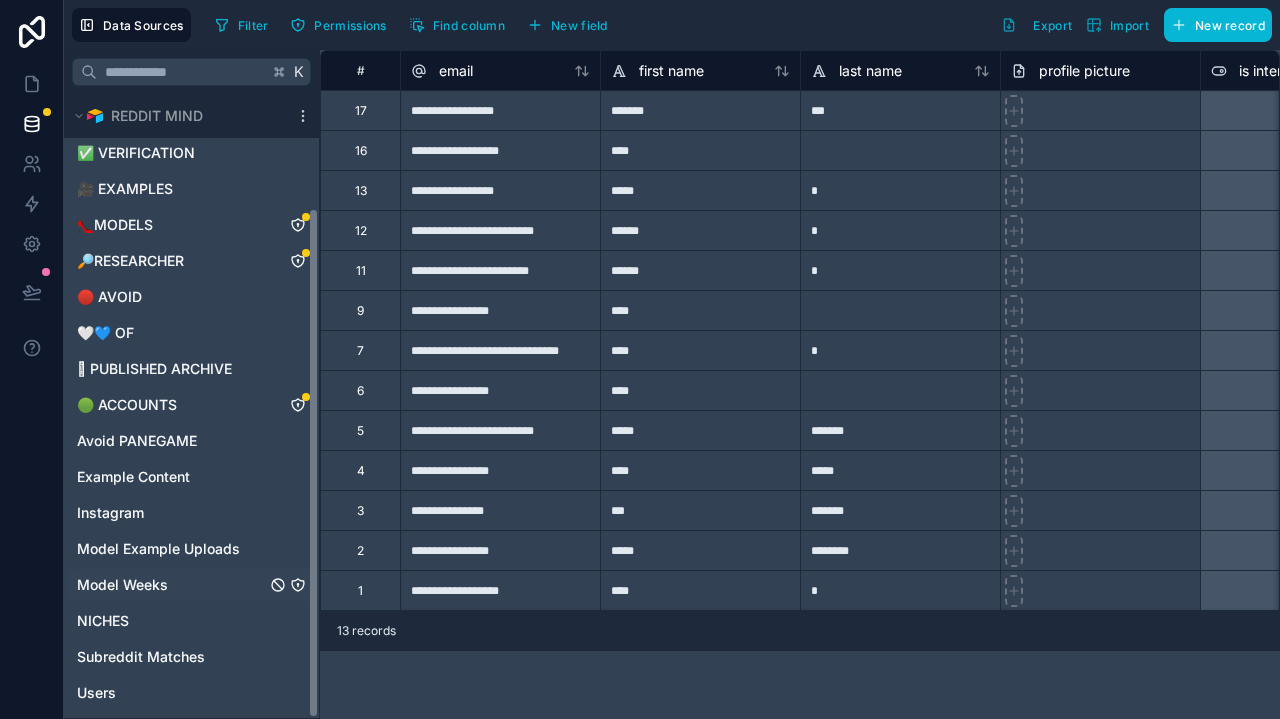 click on "Model Weeks" at bounding box center [122, 585] 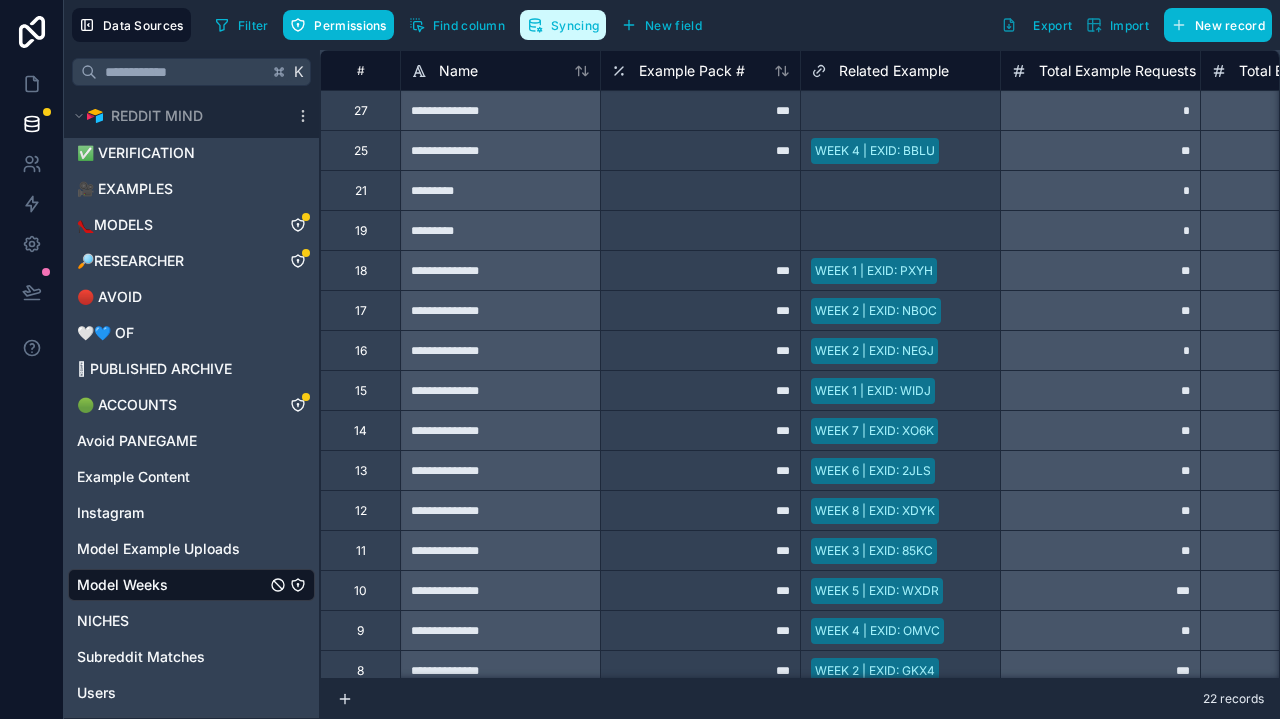 click on "Syncing" at bounding box center [575, 25] 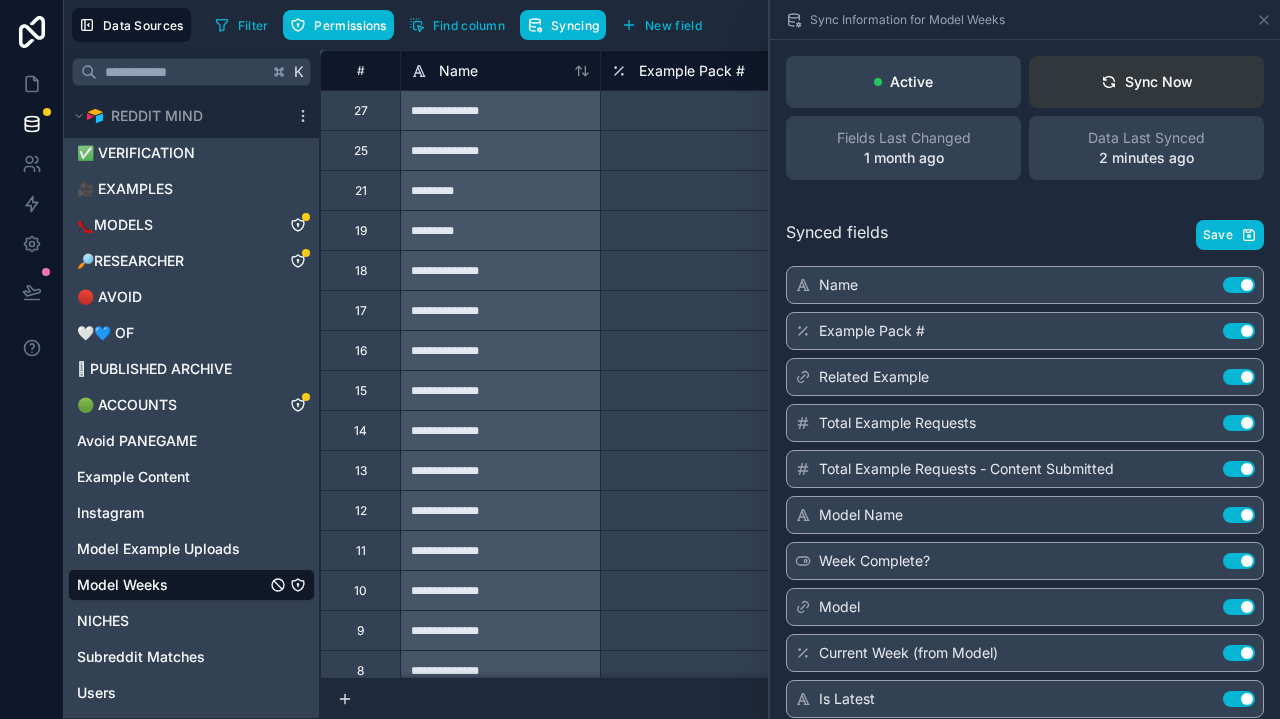 click on "Sync Now" at bounding box center (1146, 82) 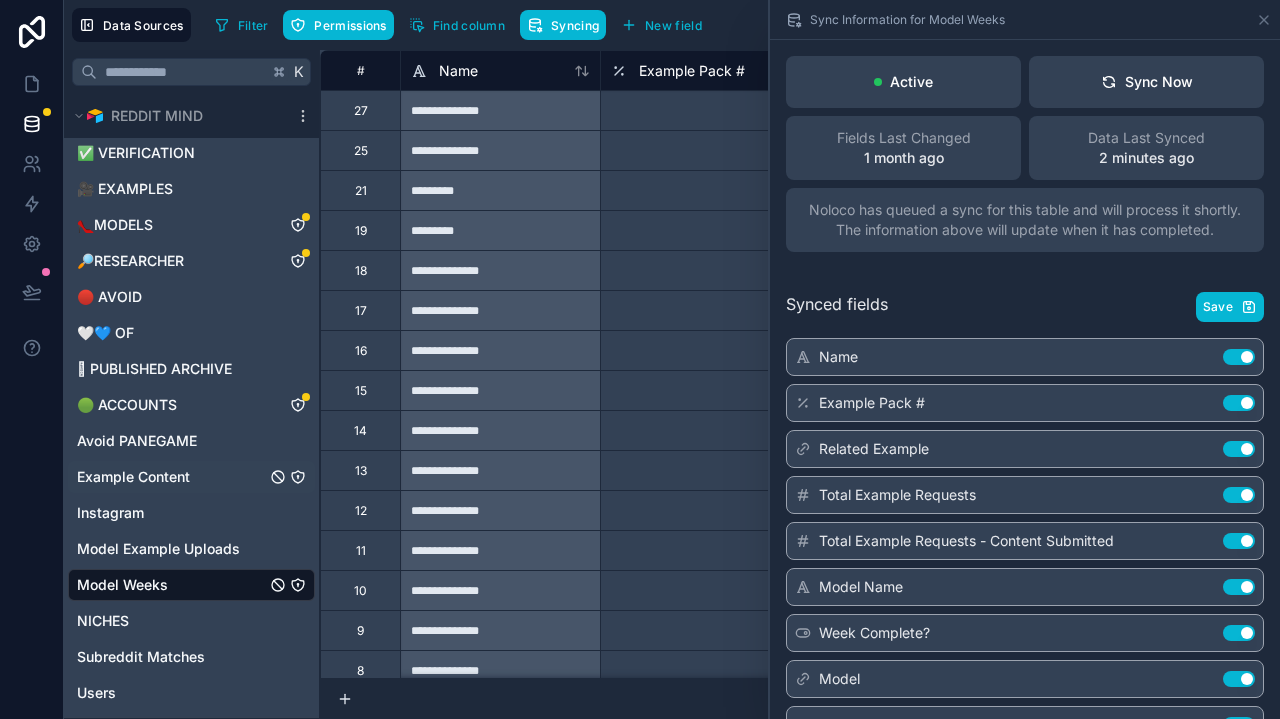 click on "Example Content" at bounding box center (133, 477) 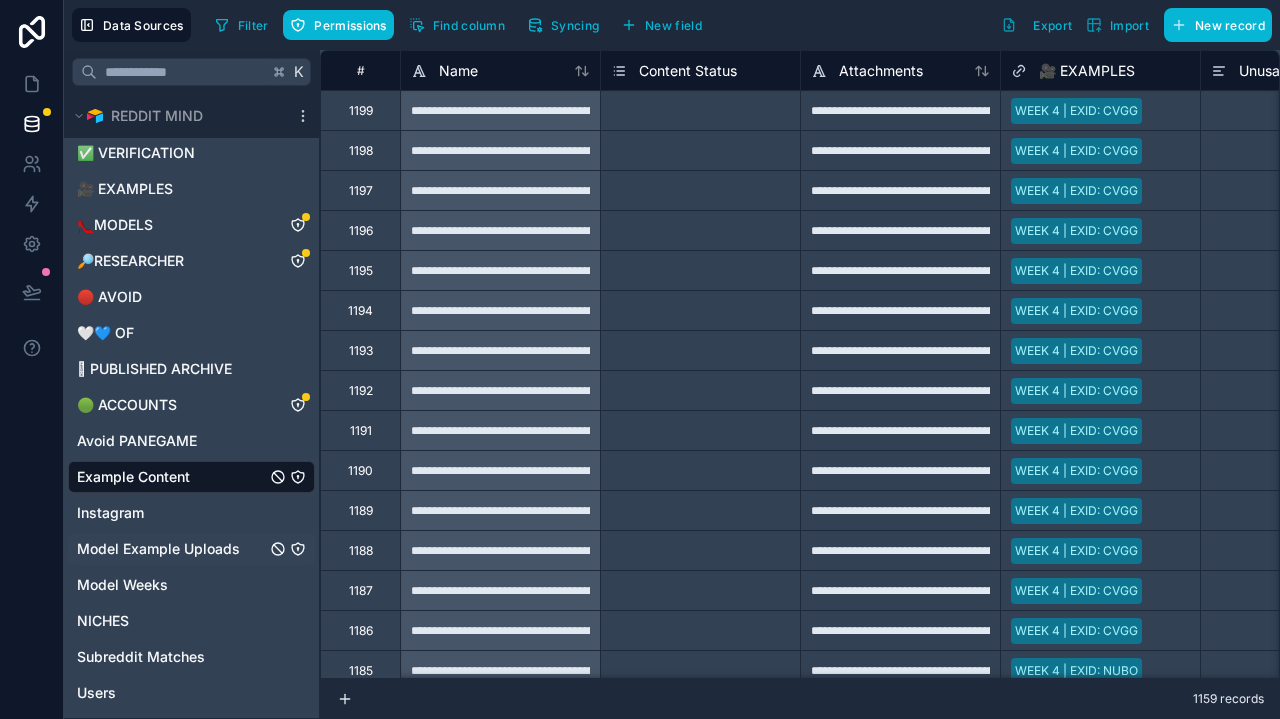click on "Model Example Uploads" at bounding box center (158, 549) 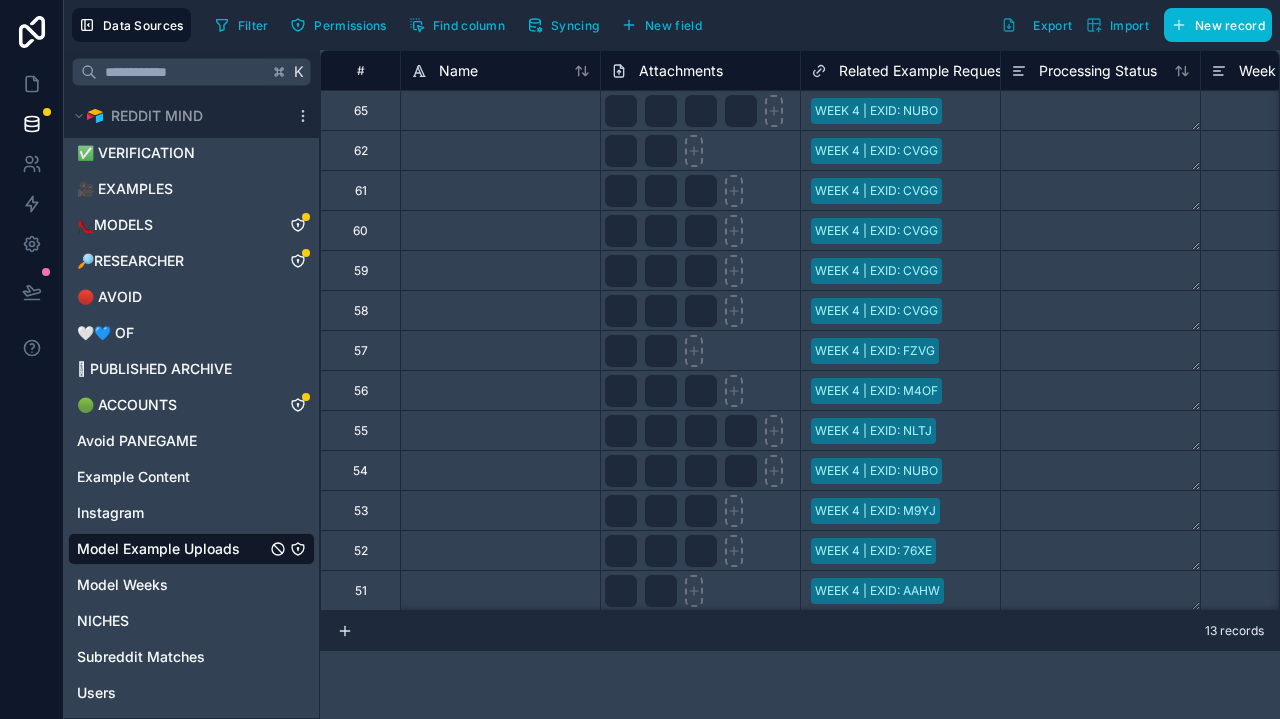 click at bounding box center (32, 32) 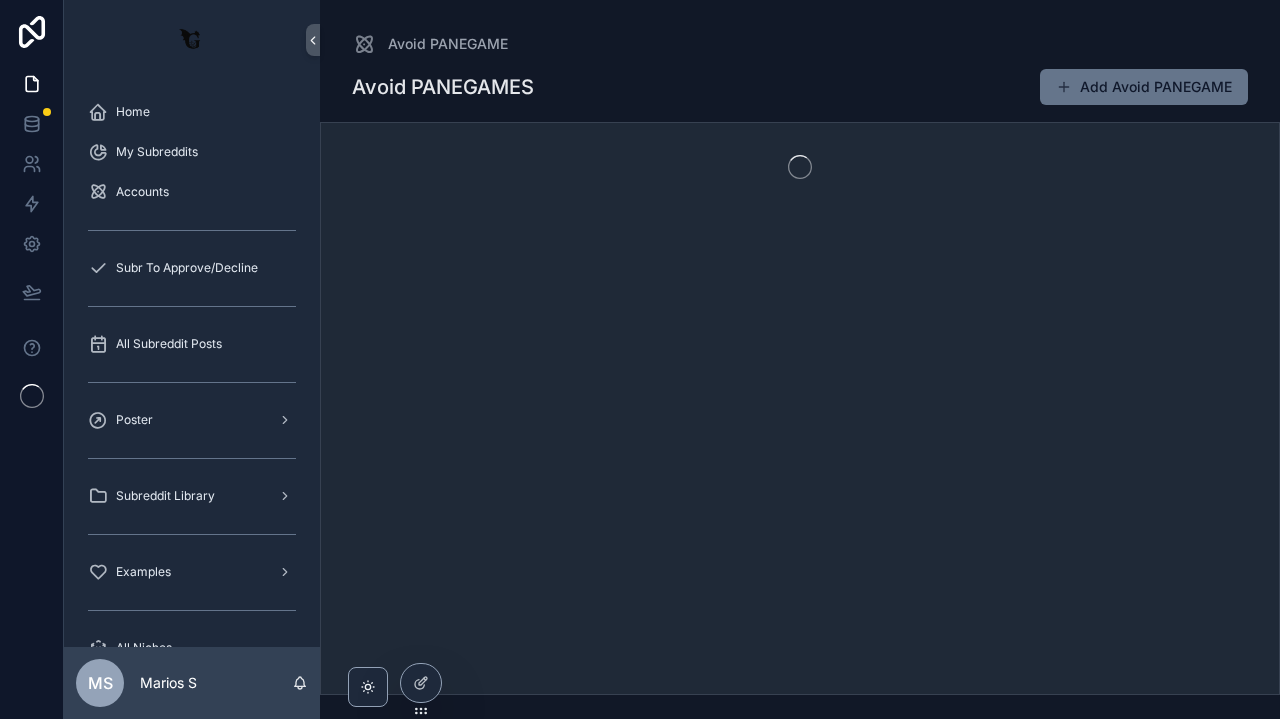 scroll, scrollTop: 0, scrollLeft: 0, axis: both 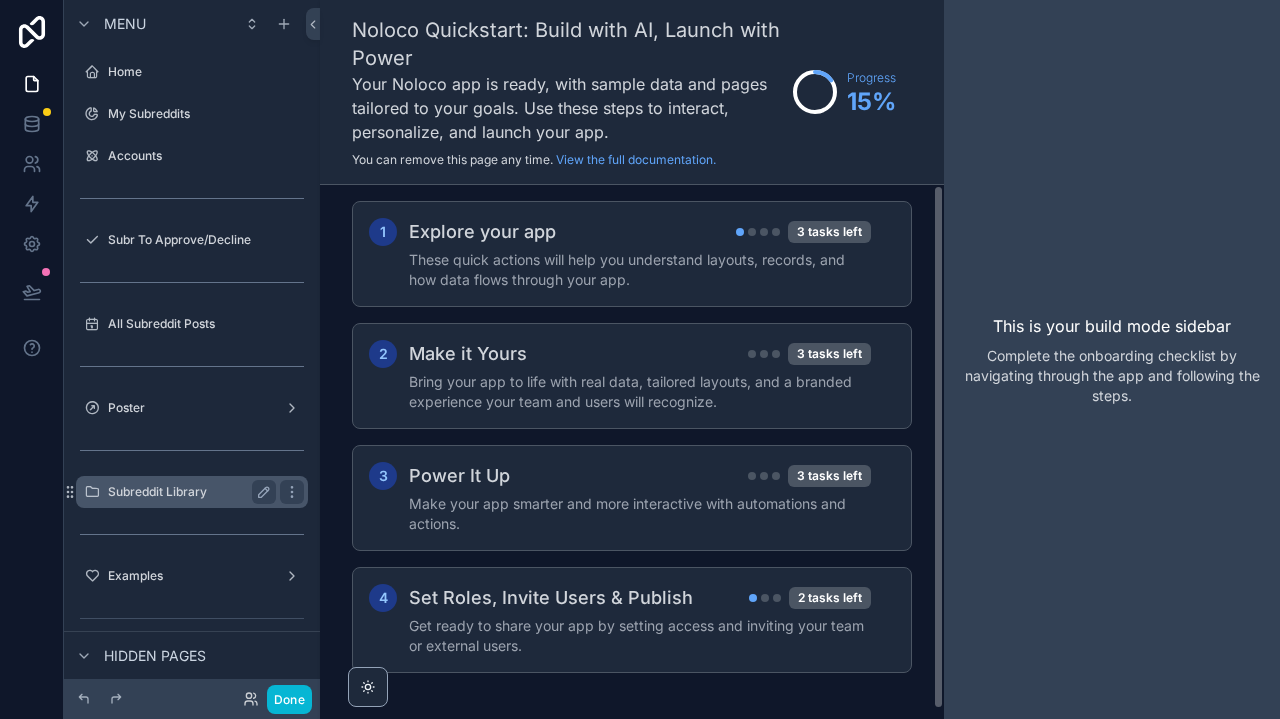 click on "Subreddit Library" at bounding box center (188, 492) 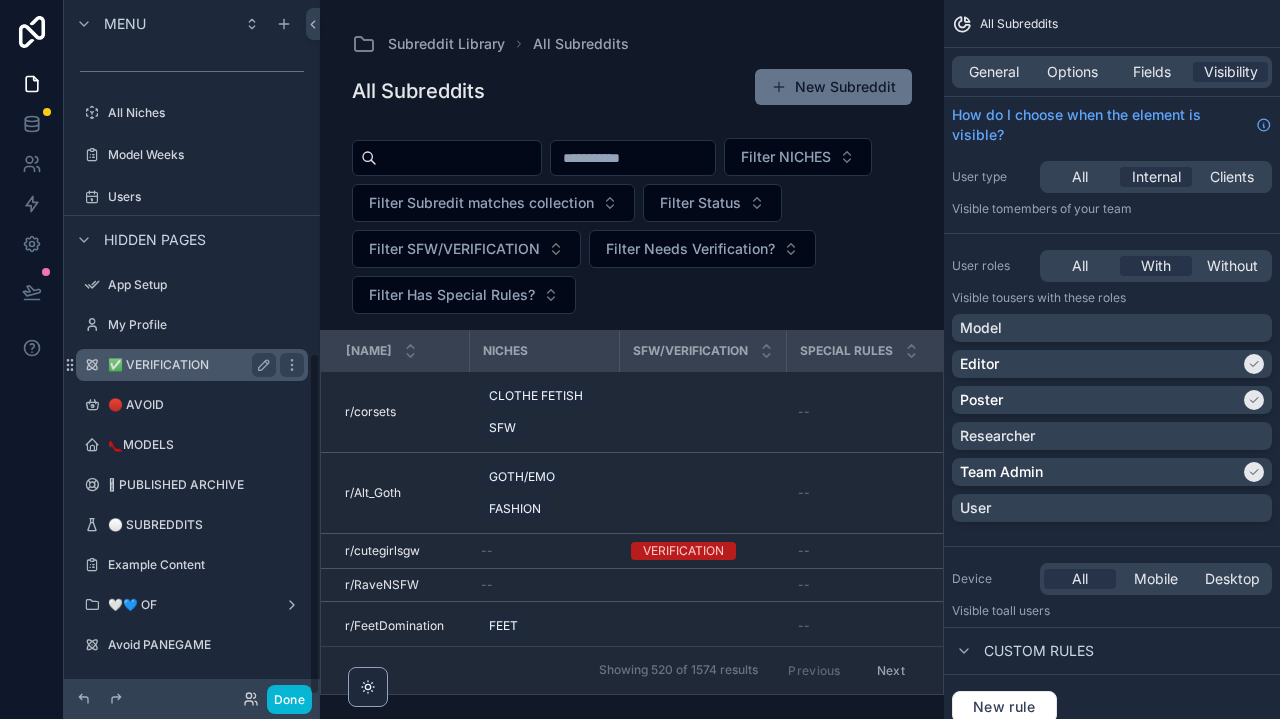 scroll, scrollTop: 715, scrollLeft: 0, axis: vertical 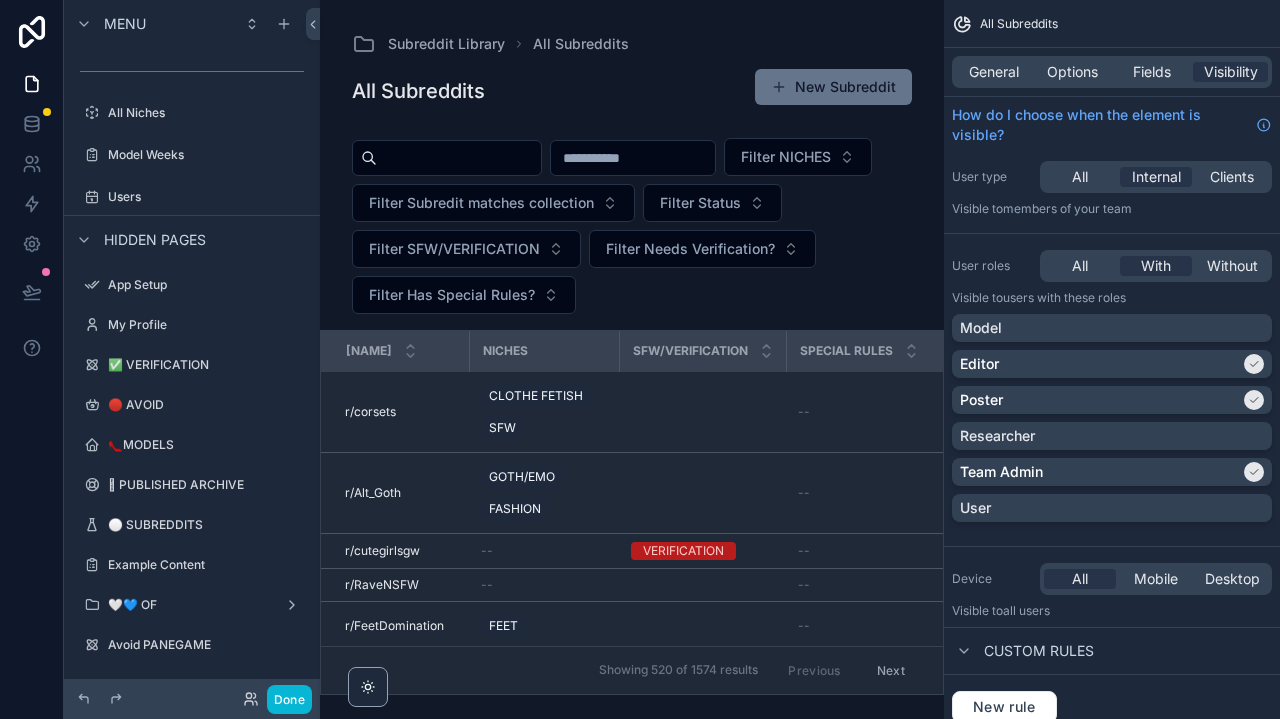 click on "Model Weeks" at bounding box center [192, 155] 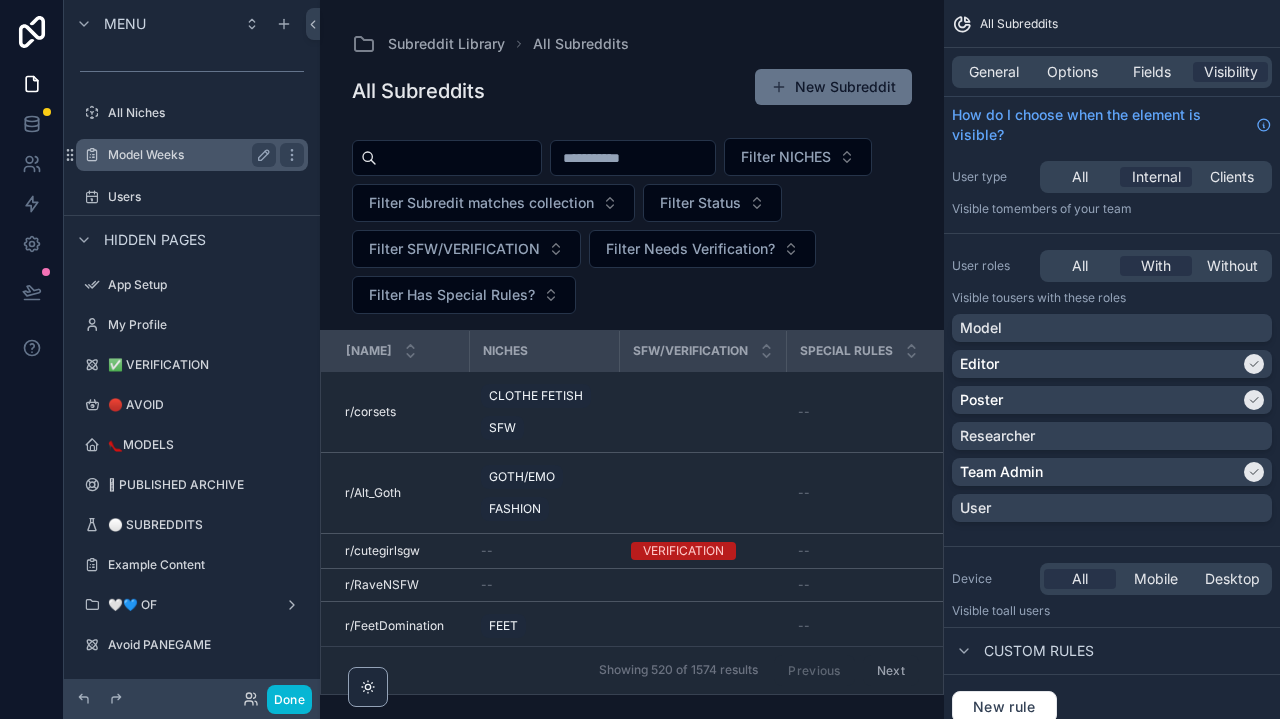 click on "Model Weeks" at bounding box center (188, 155) 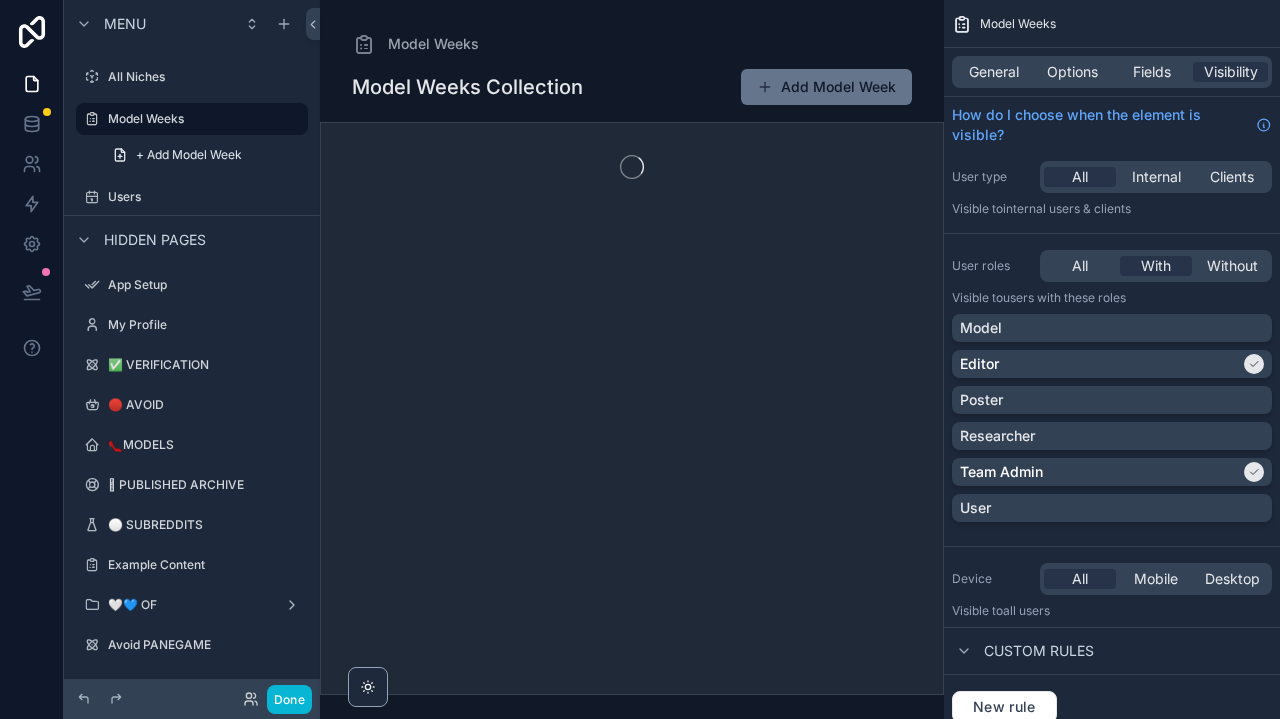 scroll, scrollTop: 375, scrollLeft: 0, axis: vertical 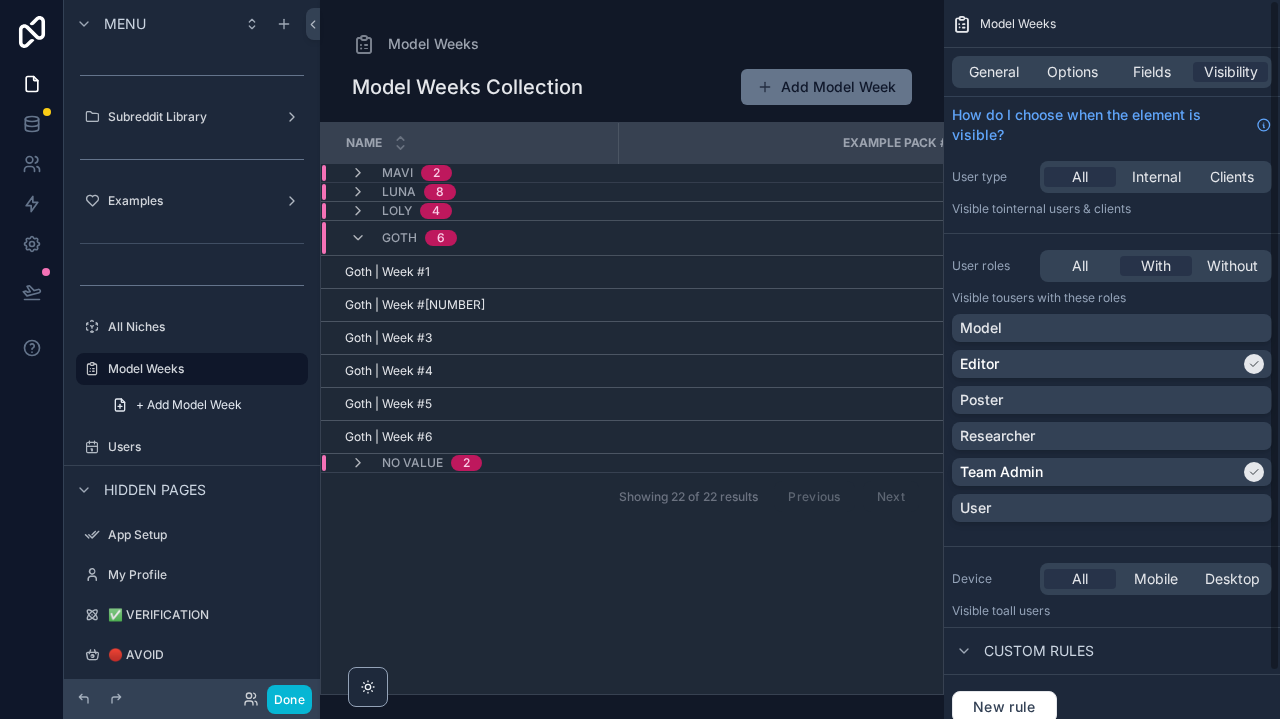 click on "General Options Fields Visibility" at bounding box center (1112, 72) 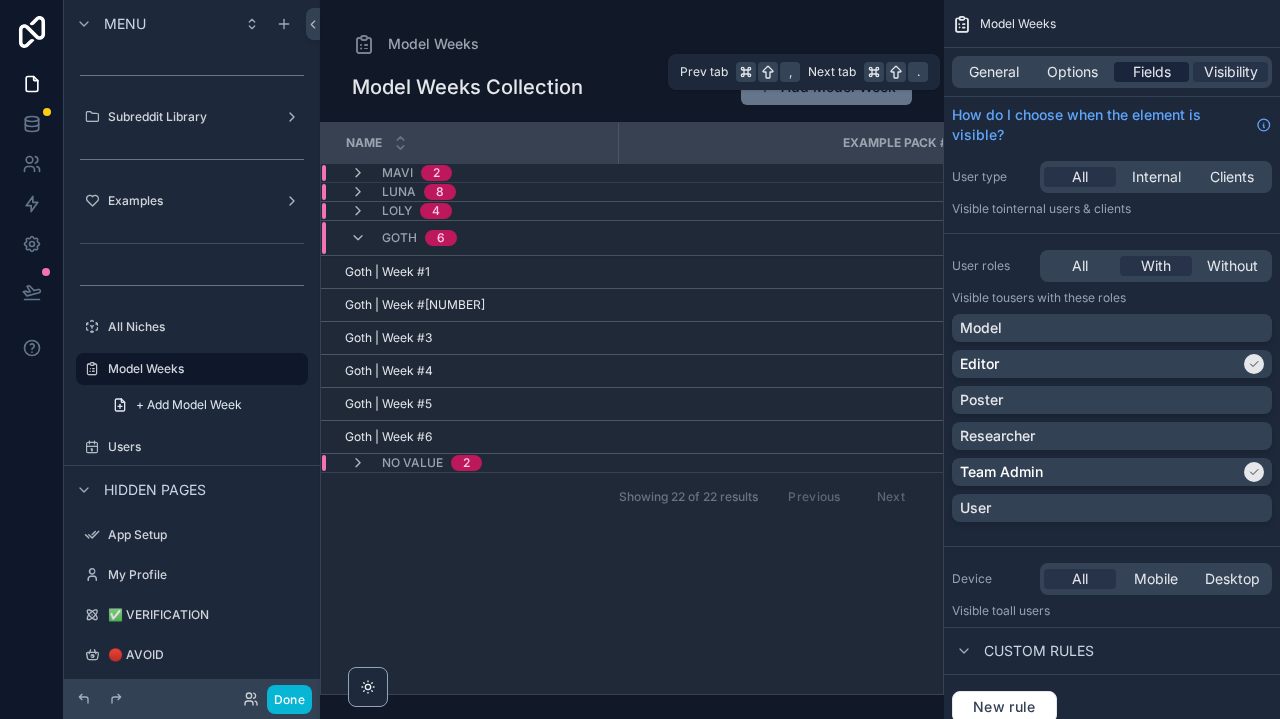 click on "Fields" at bounding box center (1152, 72) 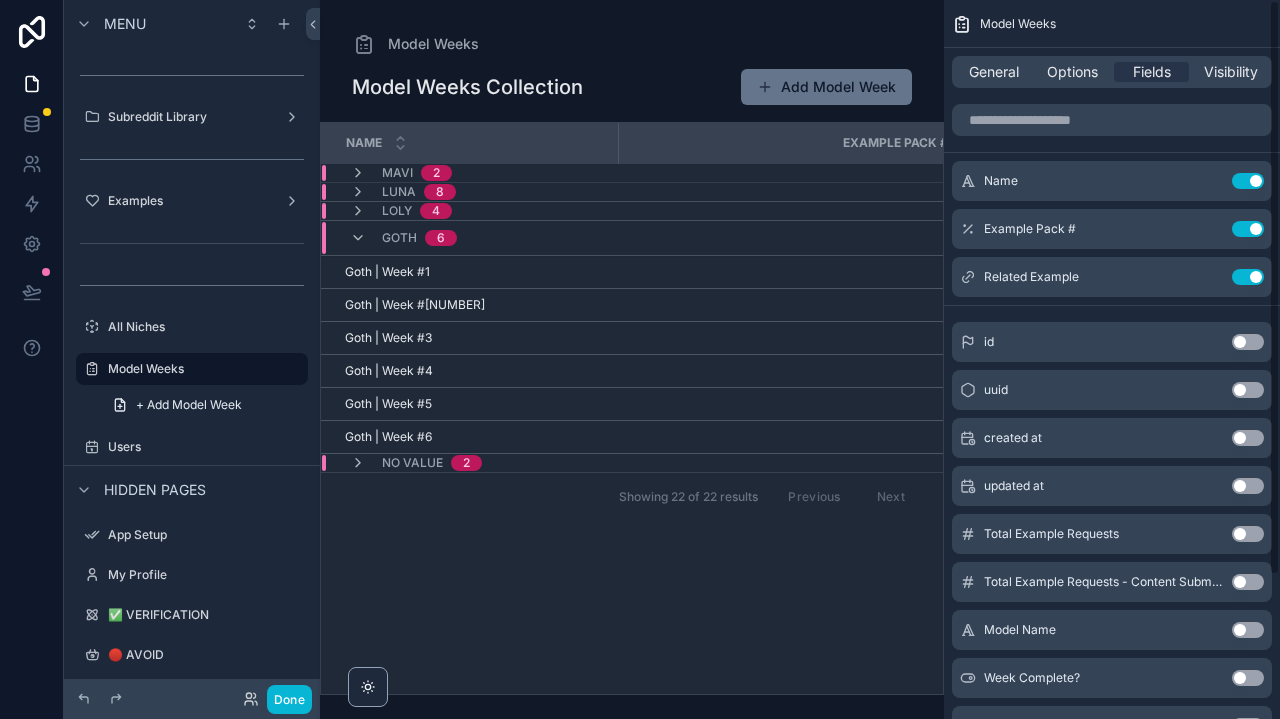 click on "General Options Fields Visibility" at bounding box center (1112, 72) 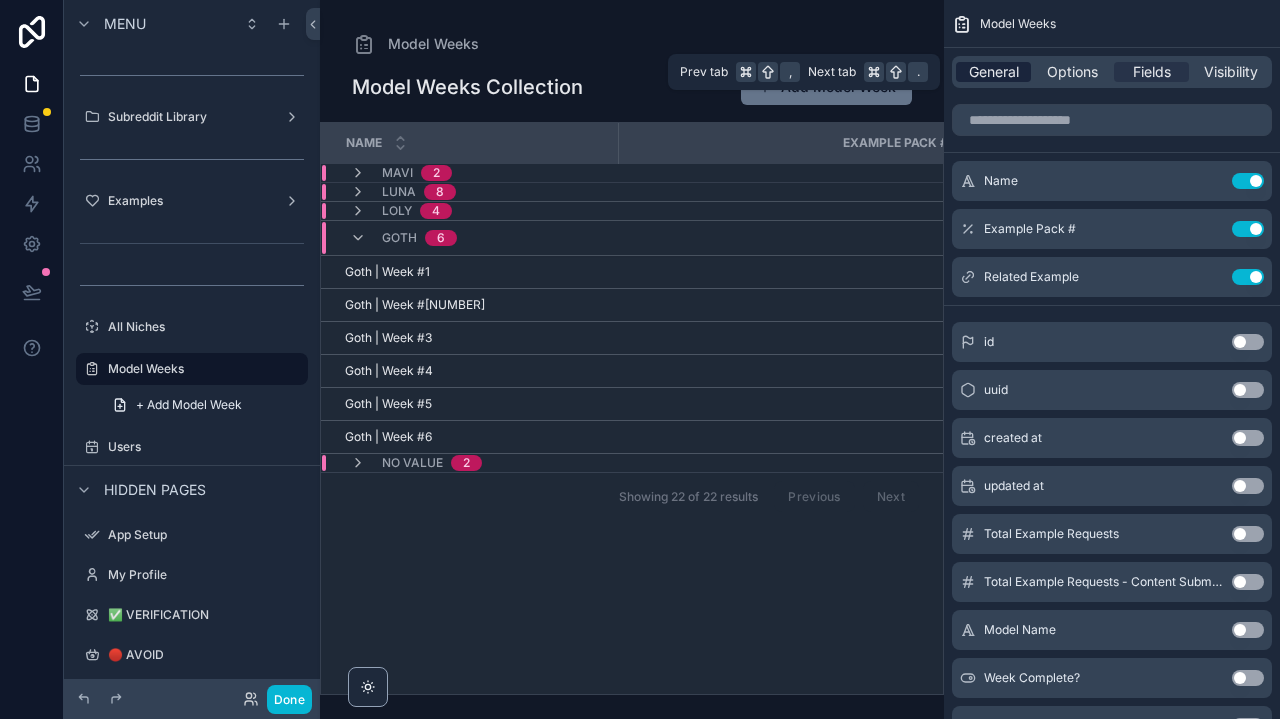 click on "General" at bounding box center (994, 72) 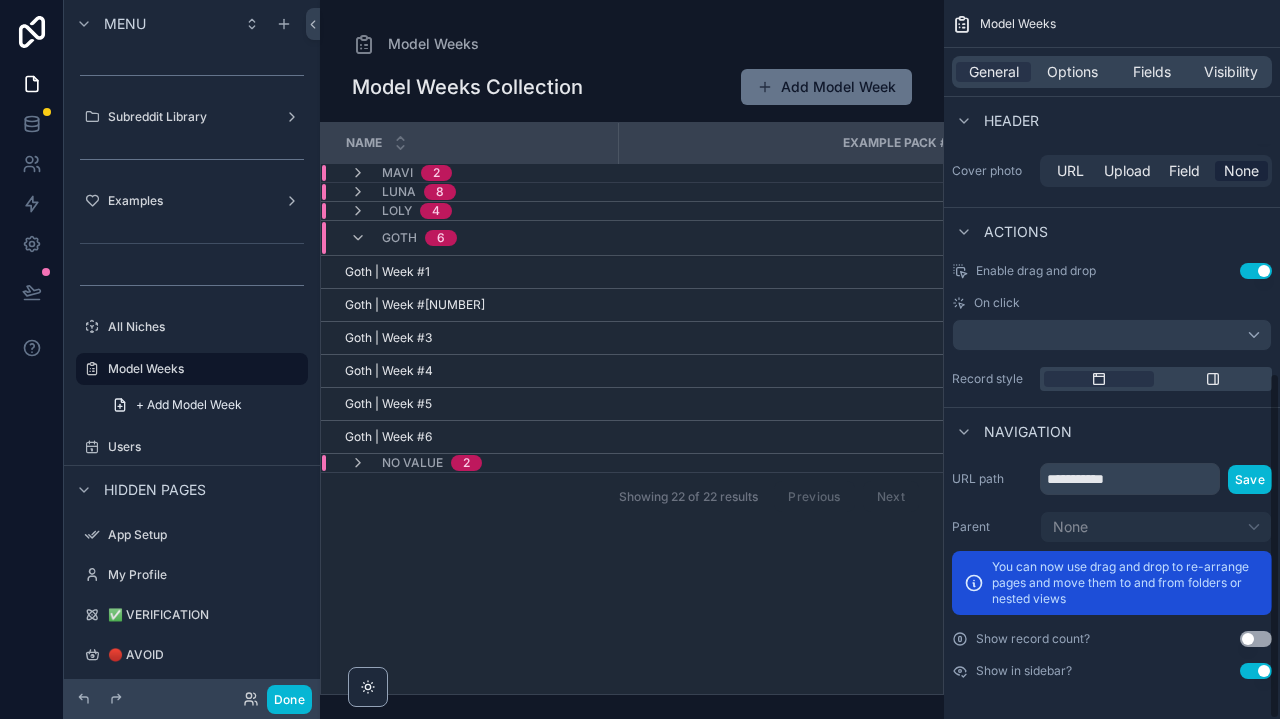 scroll, scrollTop: 771, scrollLeft: 0, axis: vertical 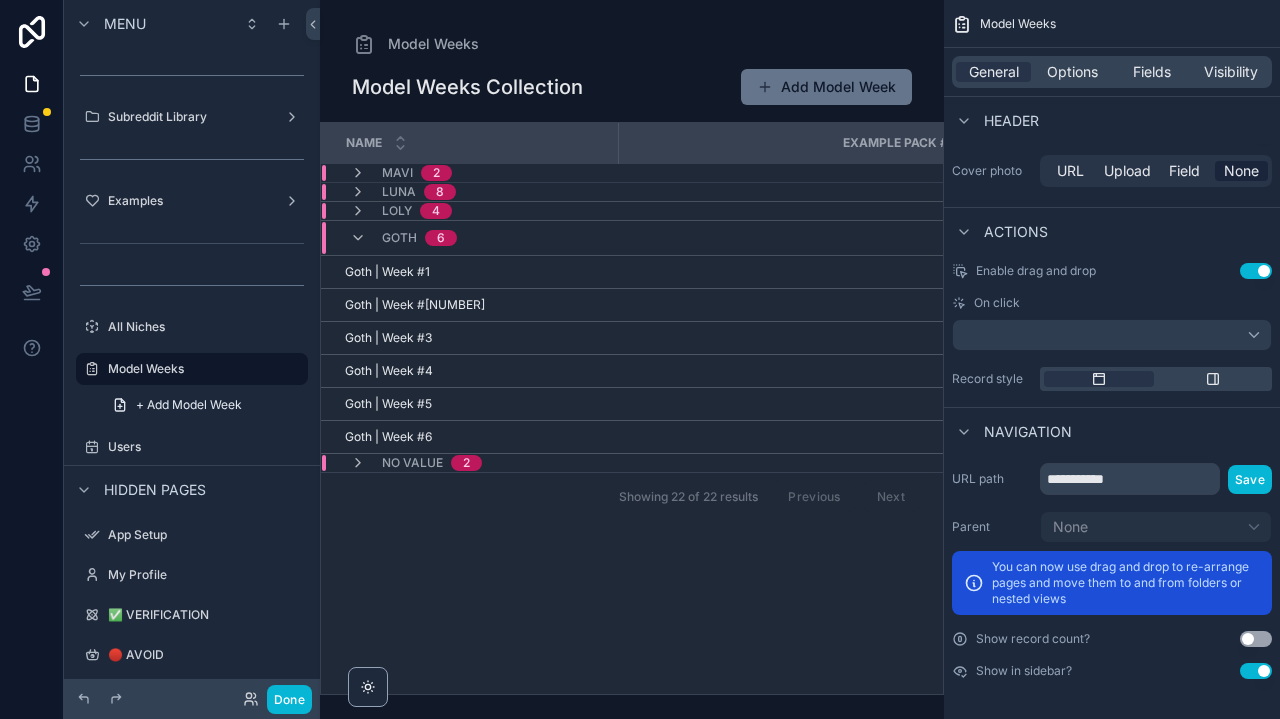 click on "General Options Fields Visibility" at bounding box center [1112, 72] 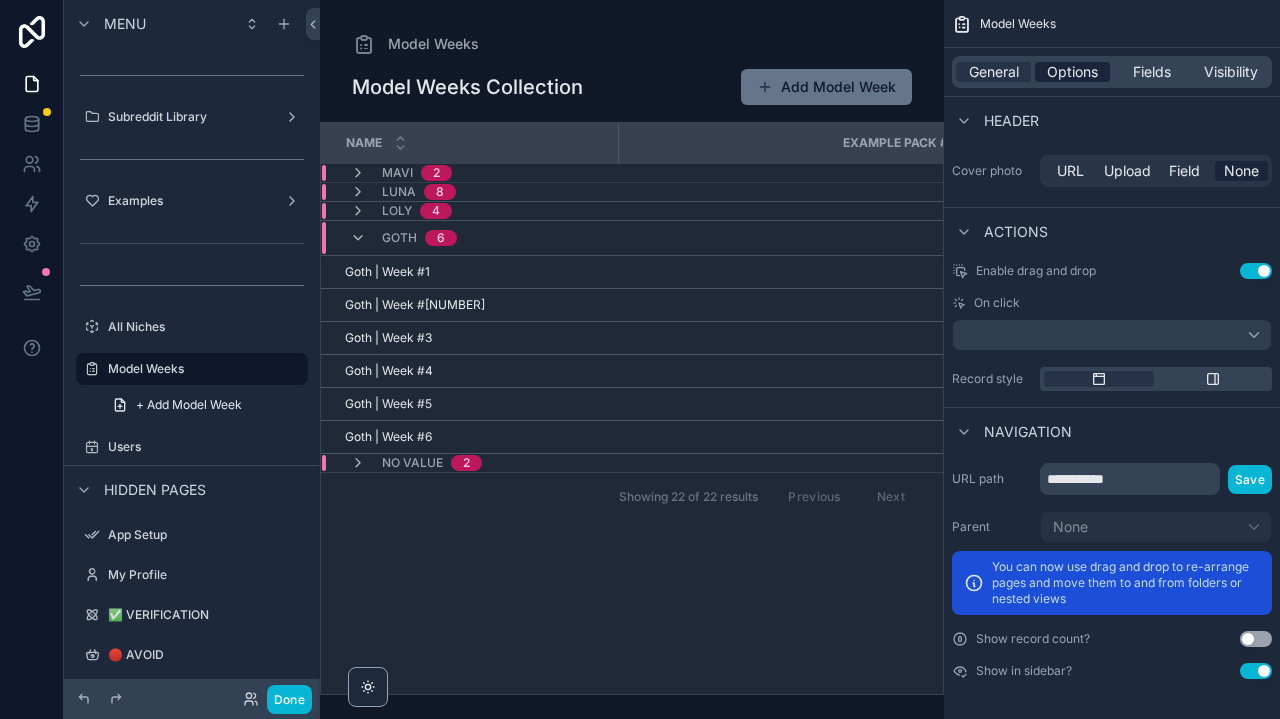 click on "Options" at bounding box center [1072, 72] 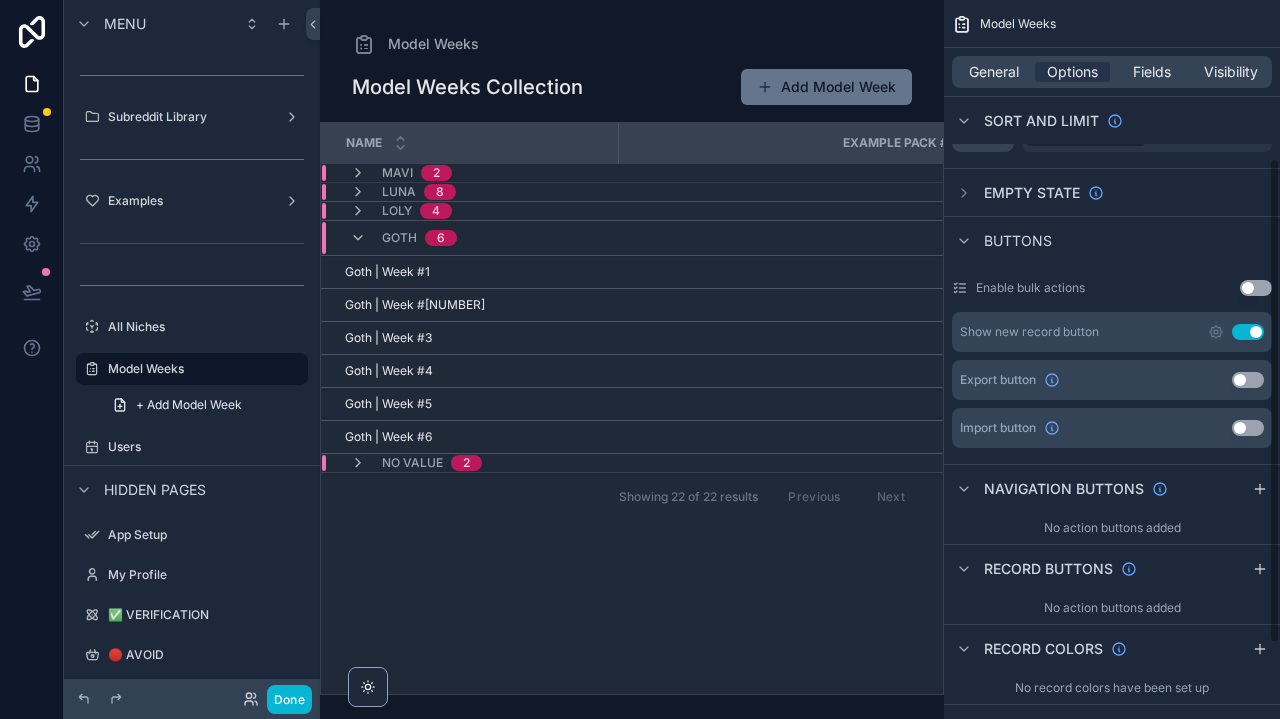 scroll, scrollTop: 234, scrollLeft: 0, axis: vertical 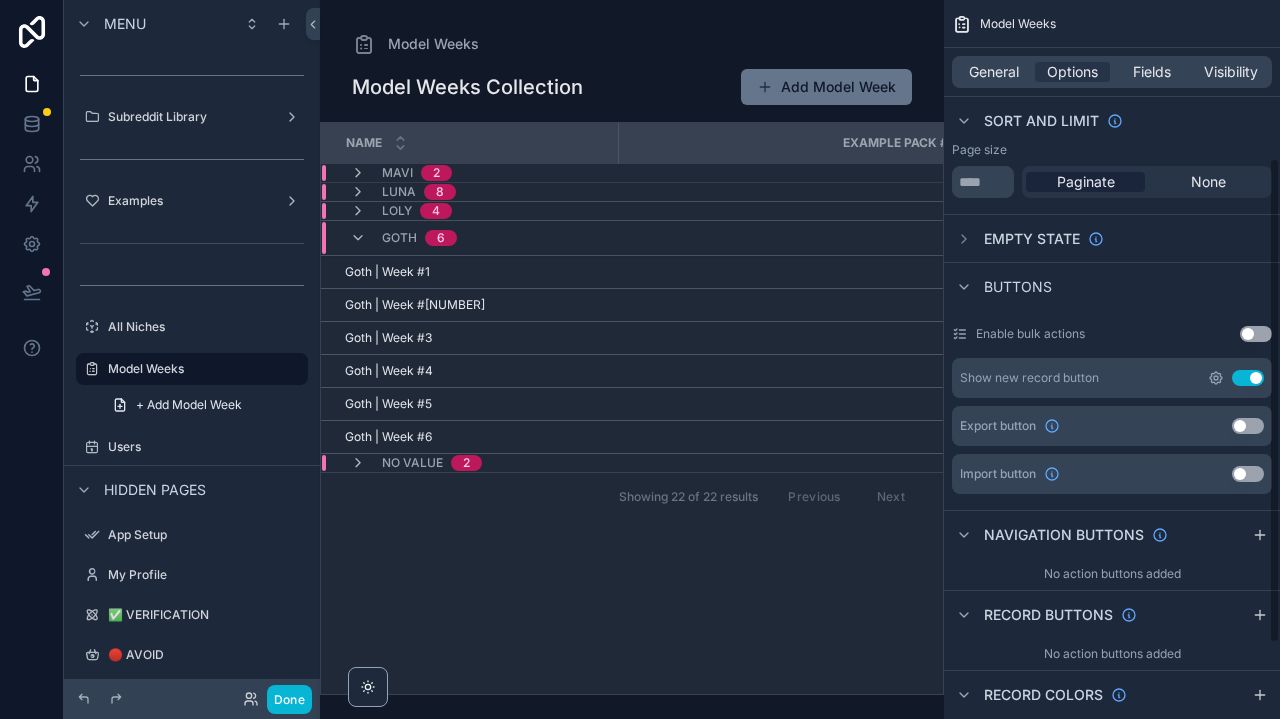 click 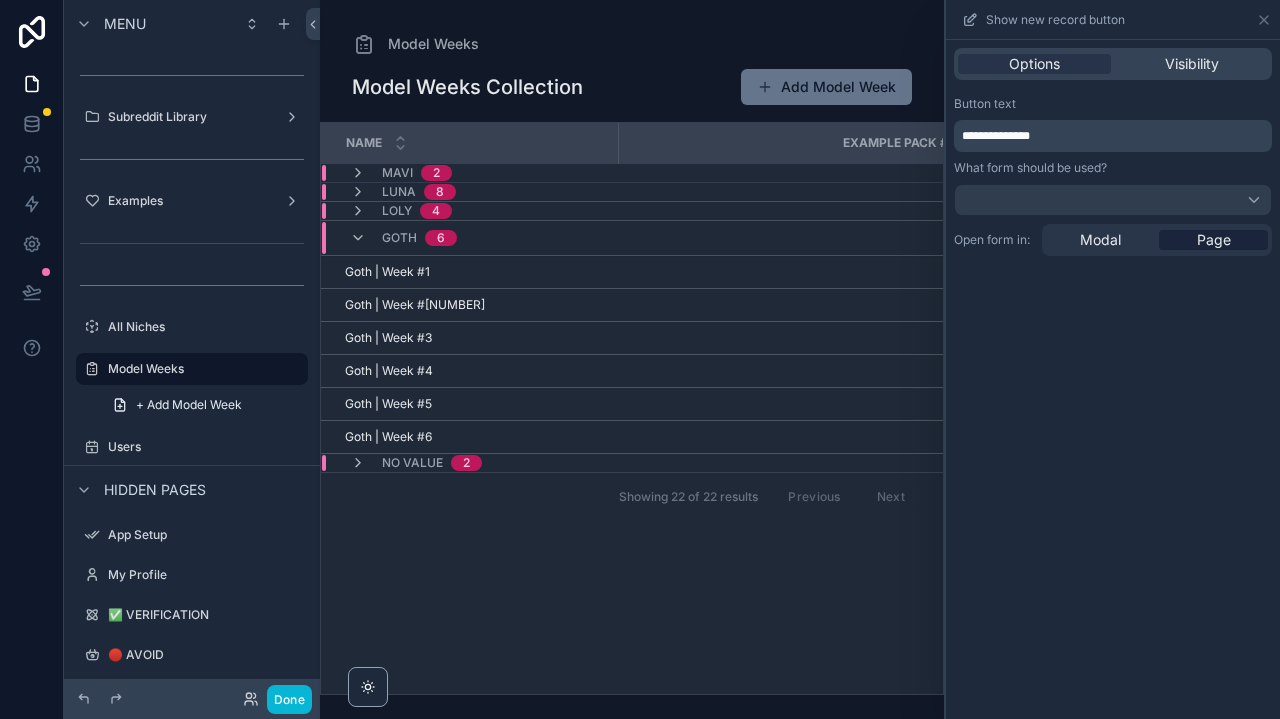 click at bounding box center [1113, 200] 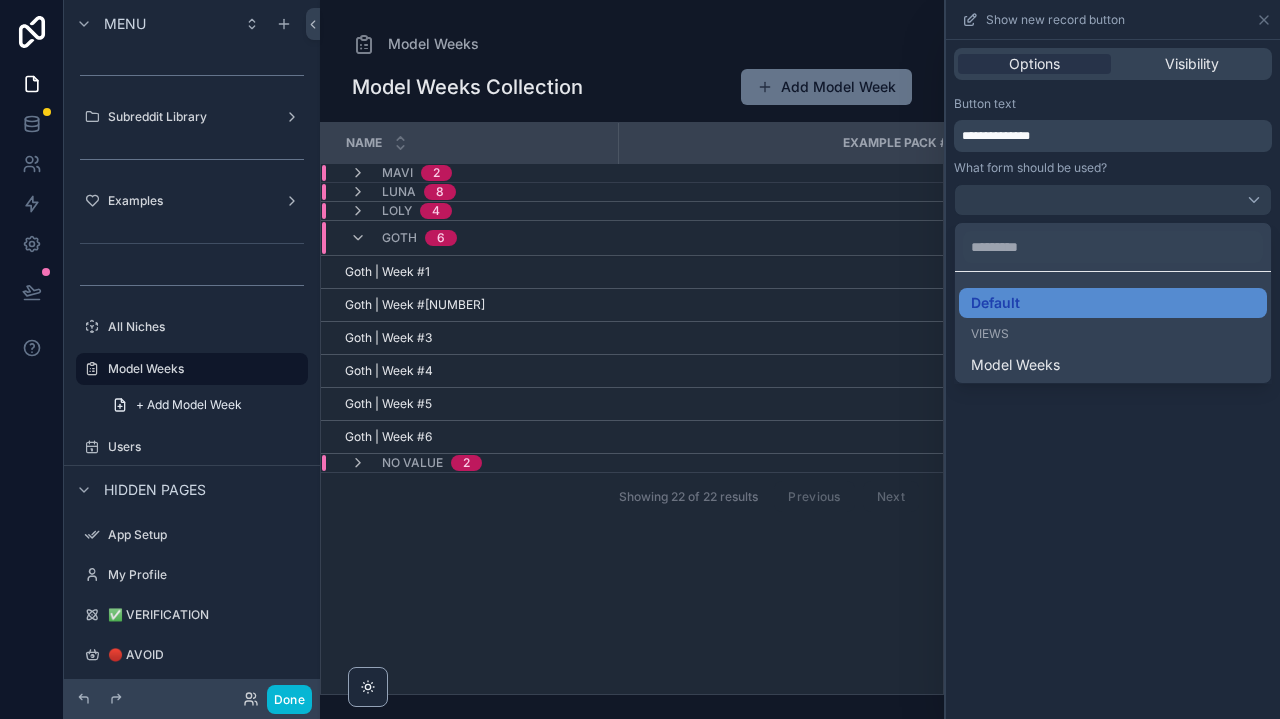 click at bounding box center [1113, 359] 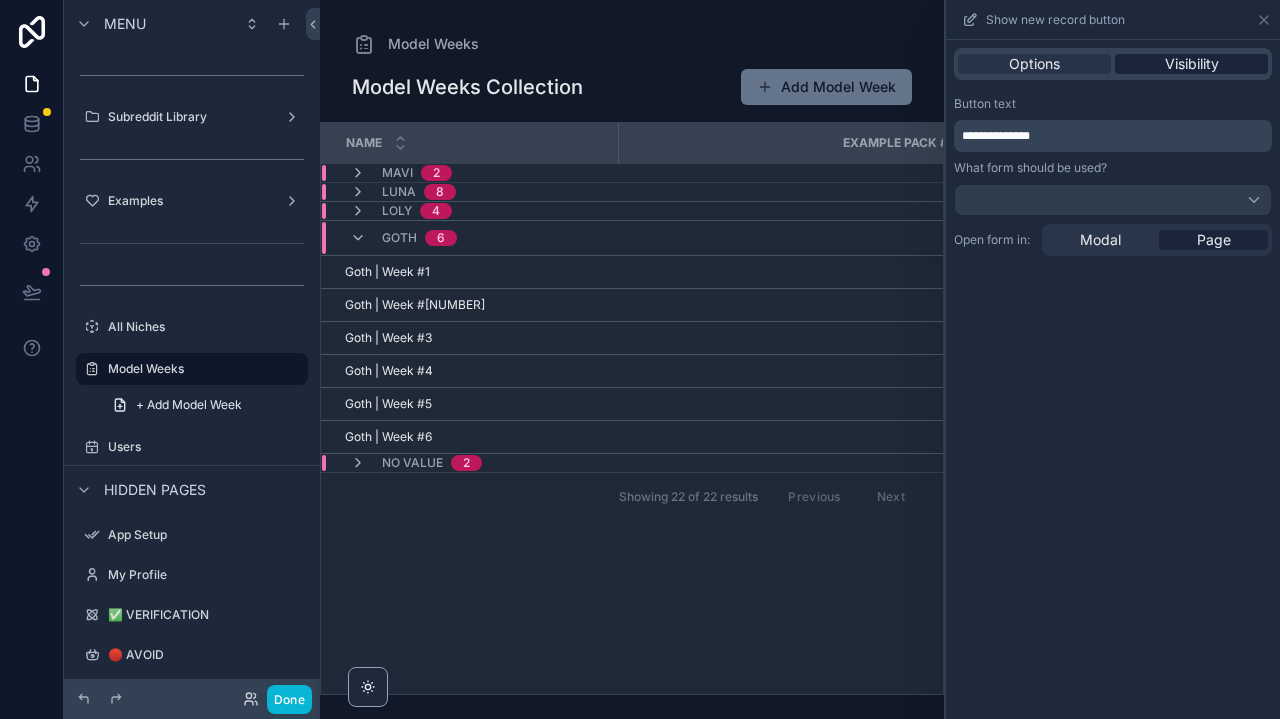 click on "Visibility" at bounding box center [1192, 64] 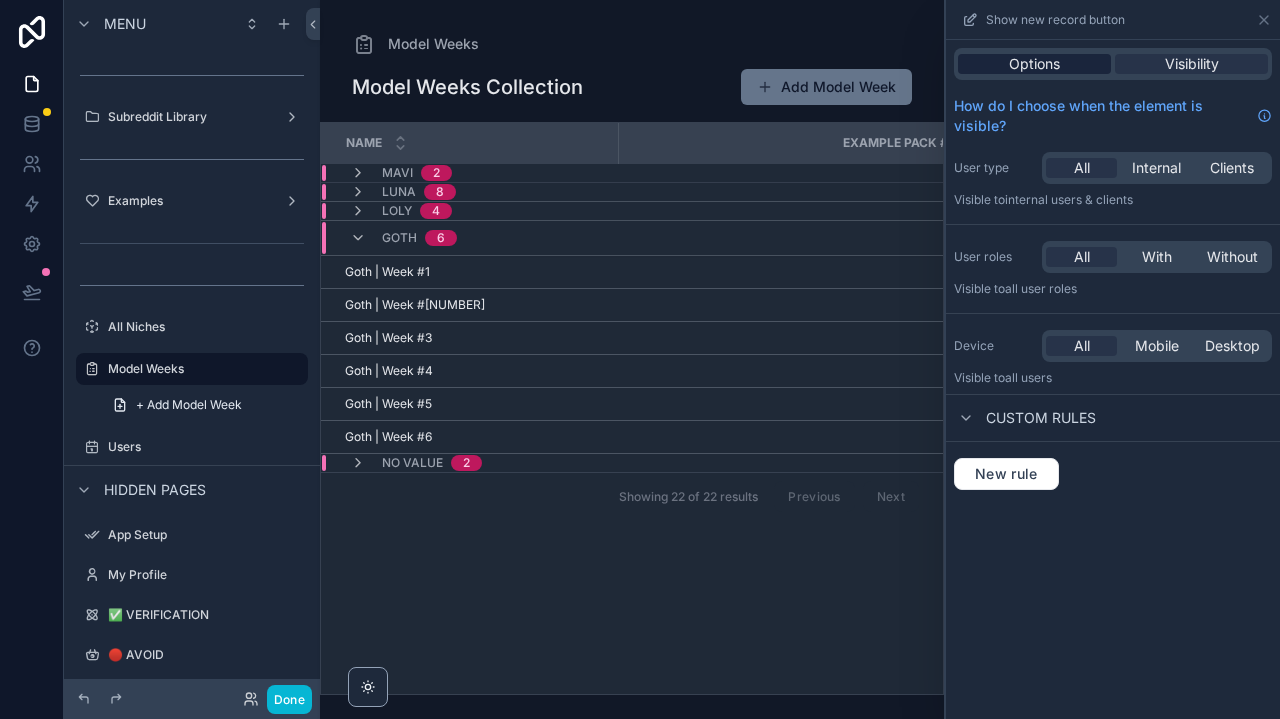 click on "Options" at bounding box center [1034, 64] 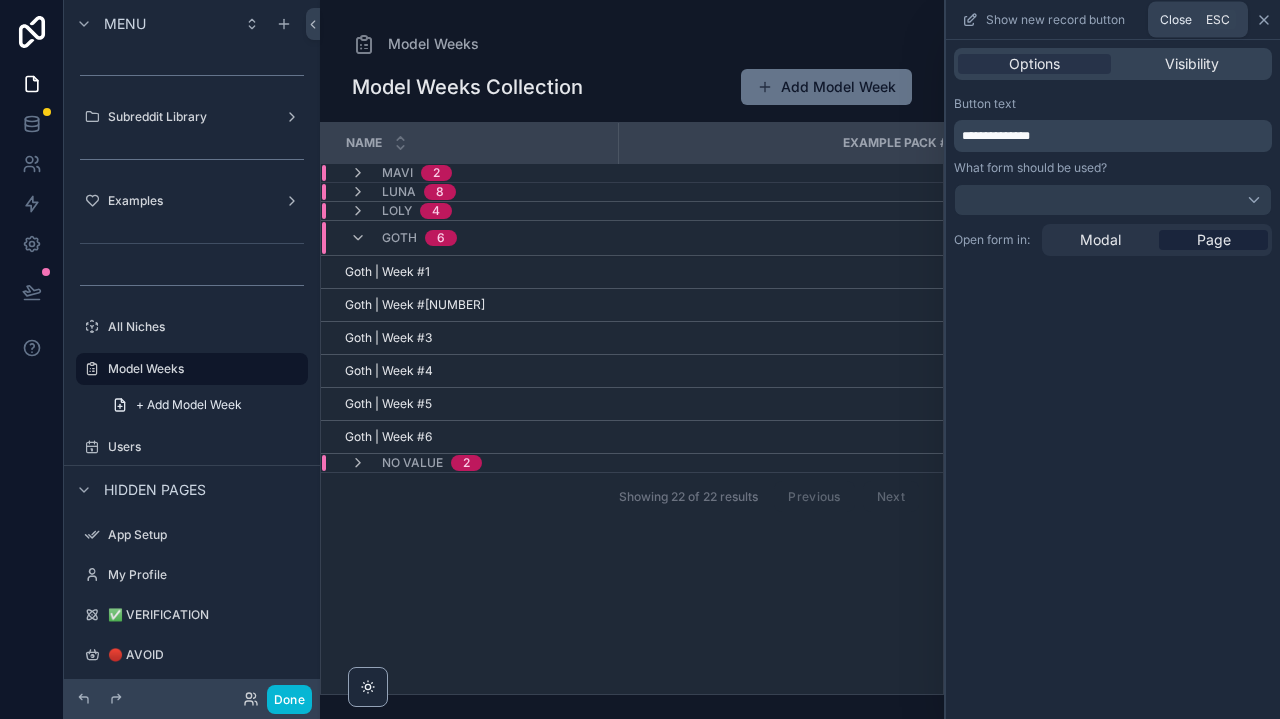 click 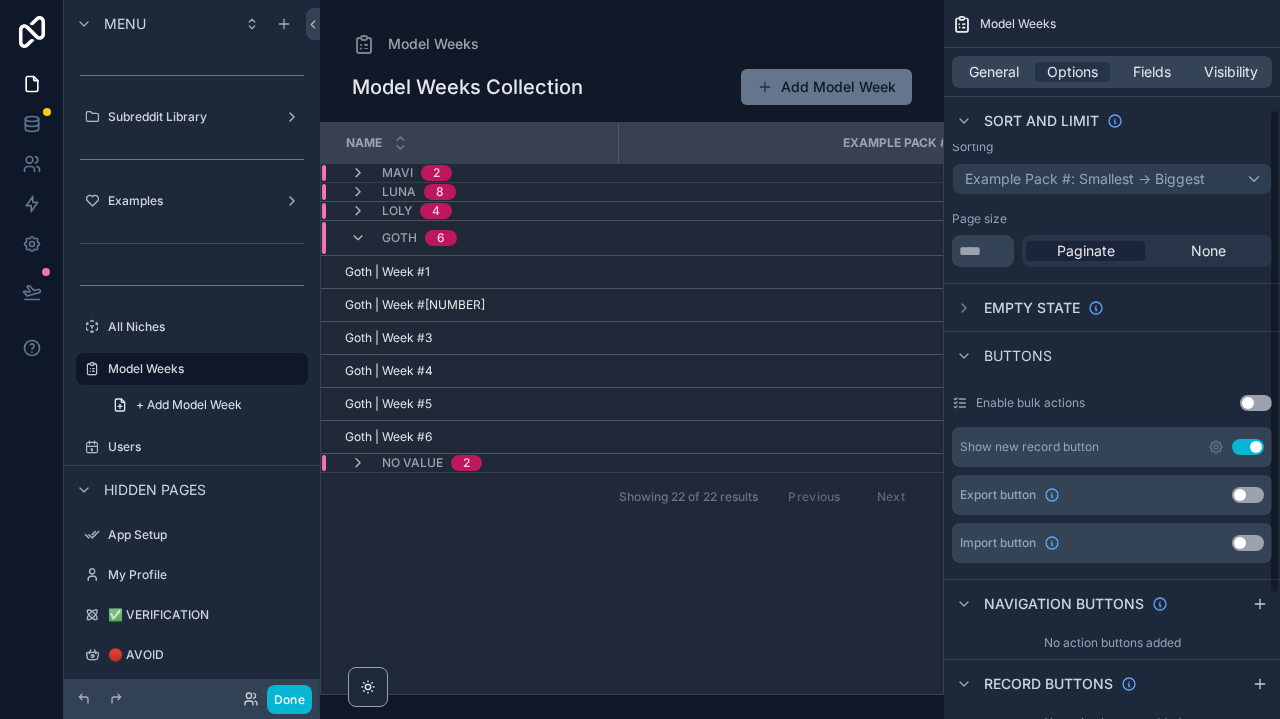 scroll, scrollTop: 167, scrollLeft: 0, axis: vertical 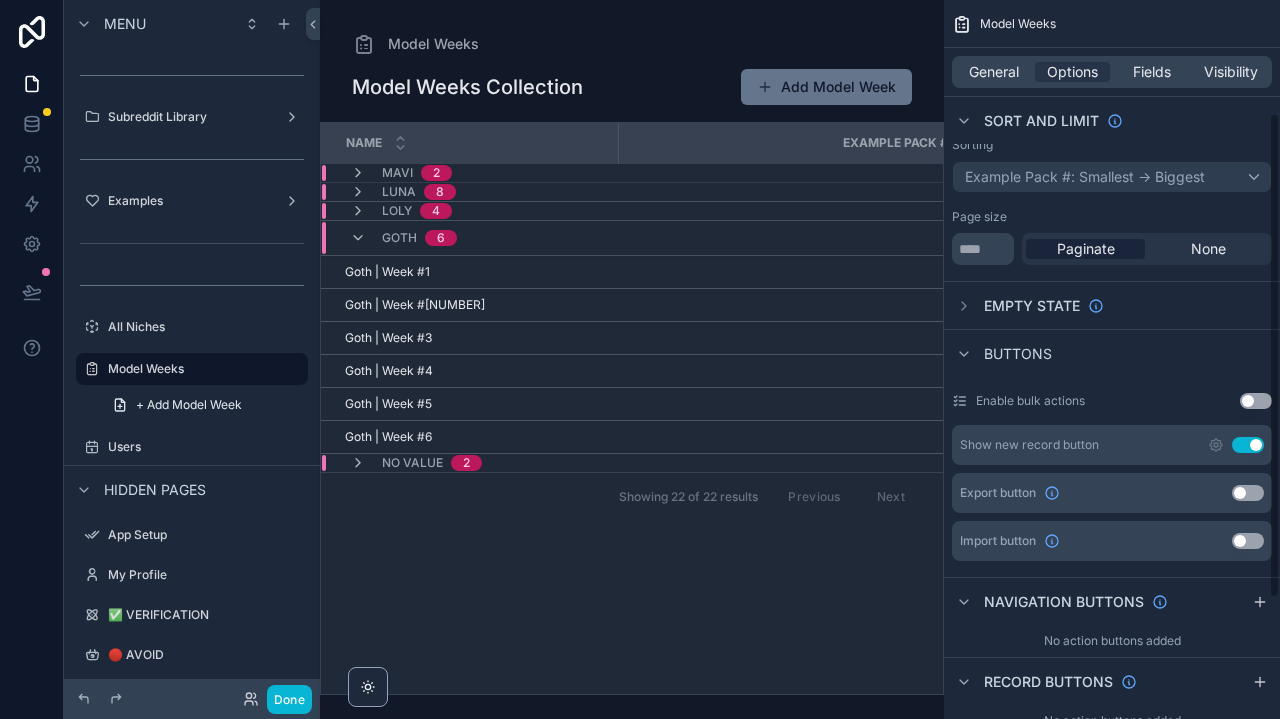 click on "Use setting" at bounding box center (1248, 541) 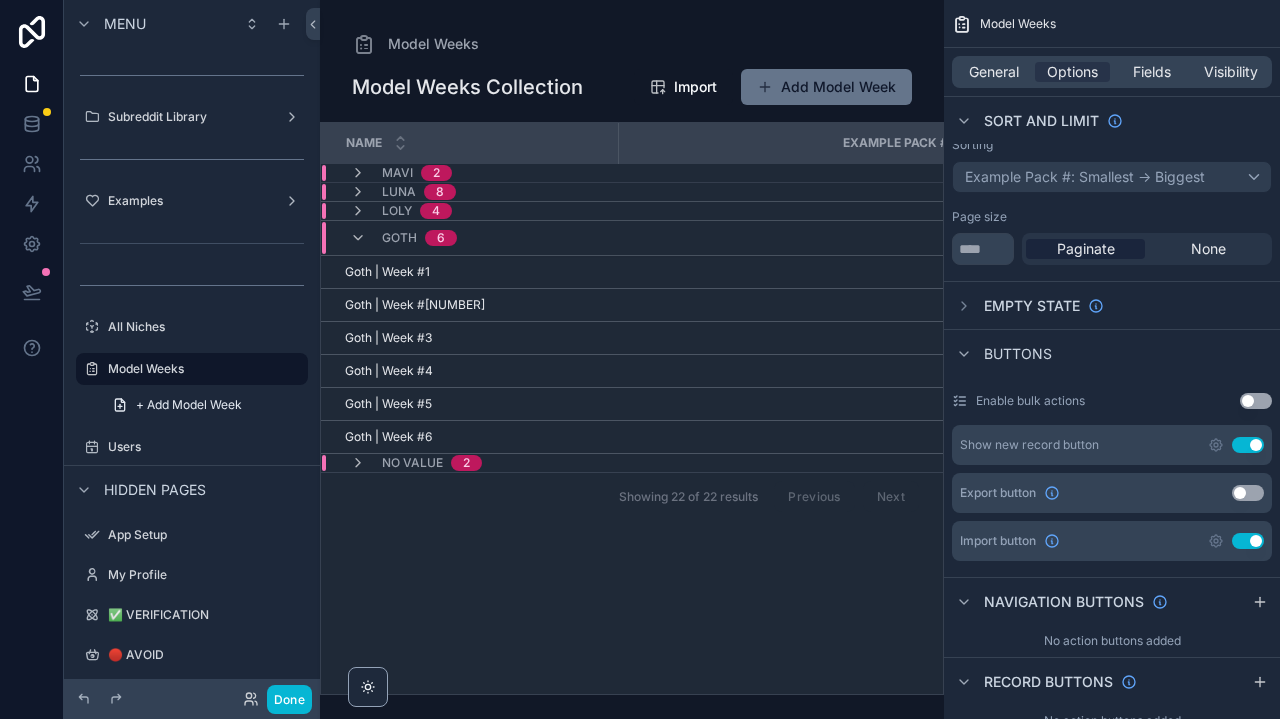 click on "Use setting" at bounding box center [1236, 541] 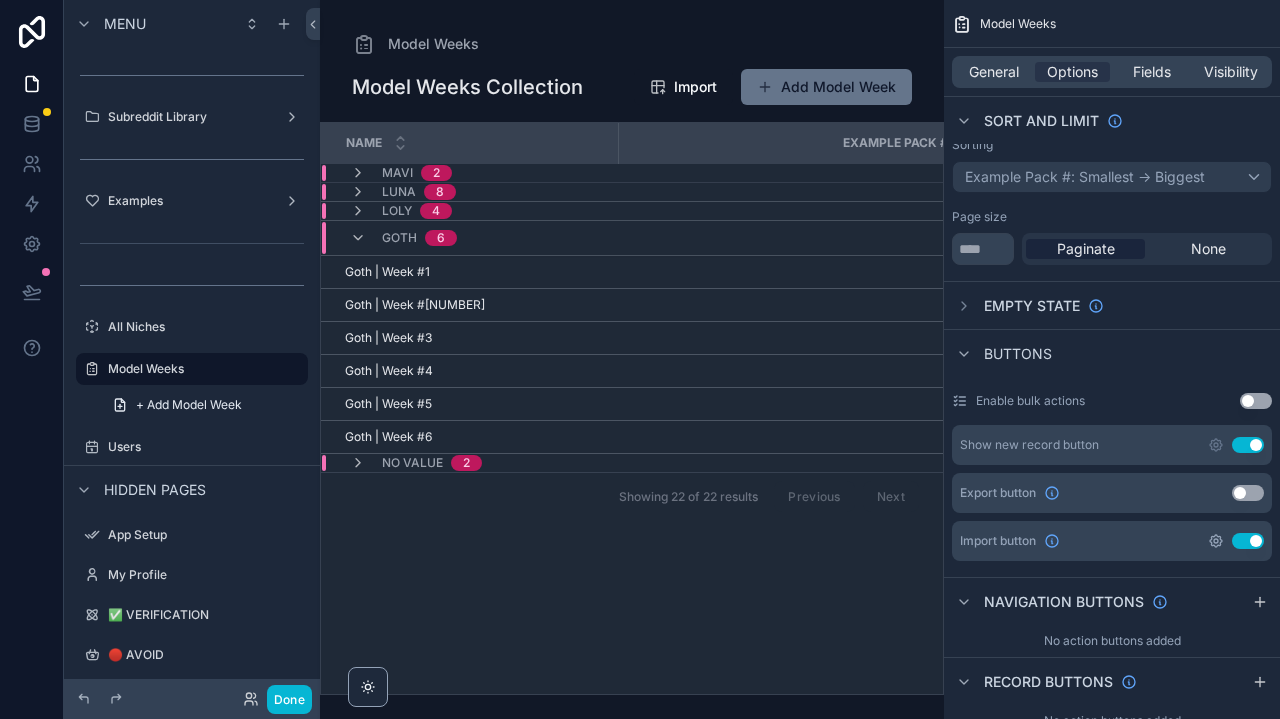 click 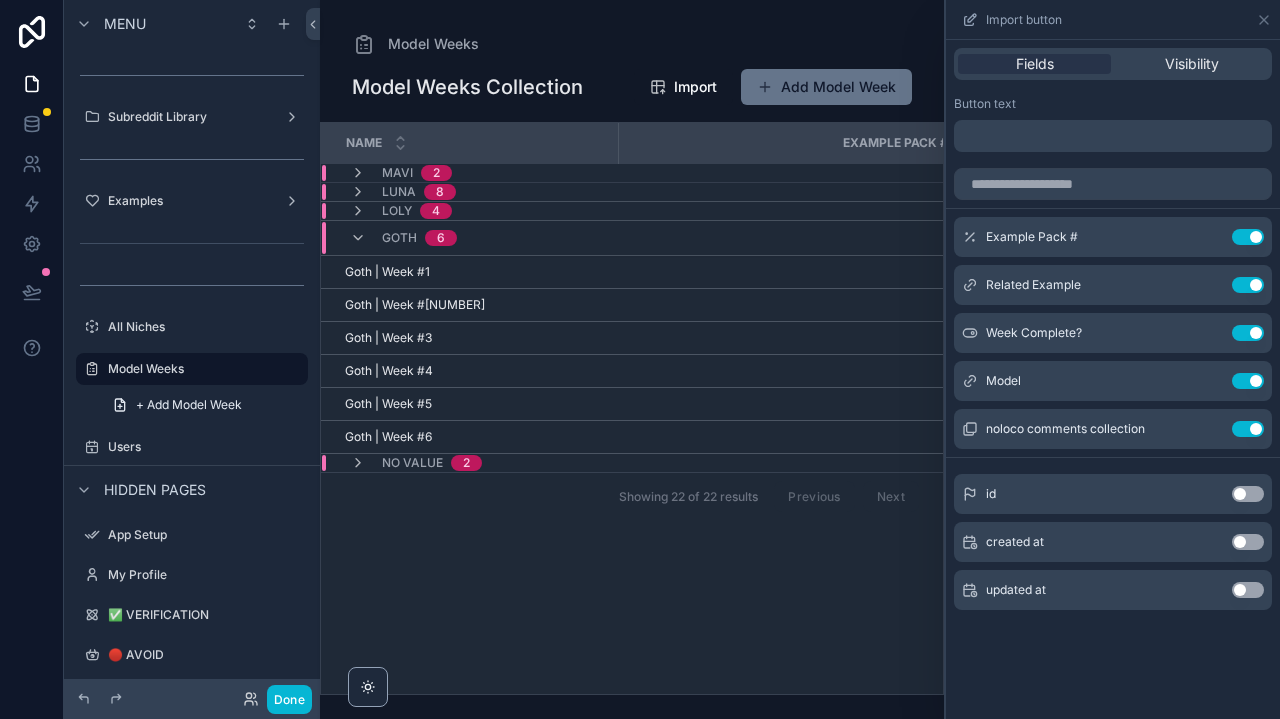 click on "Import button" at bounding box center (1113, 19) 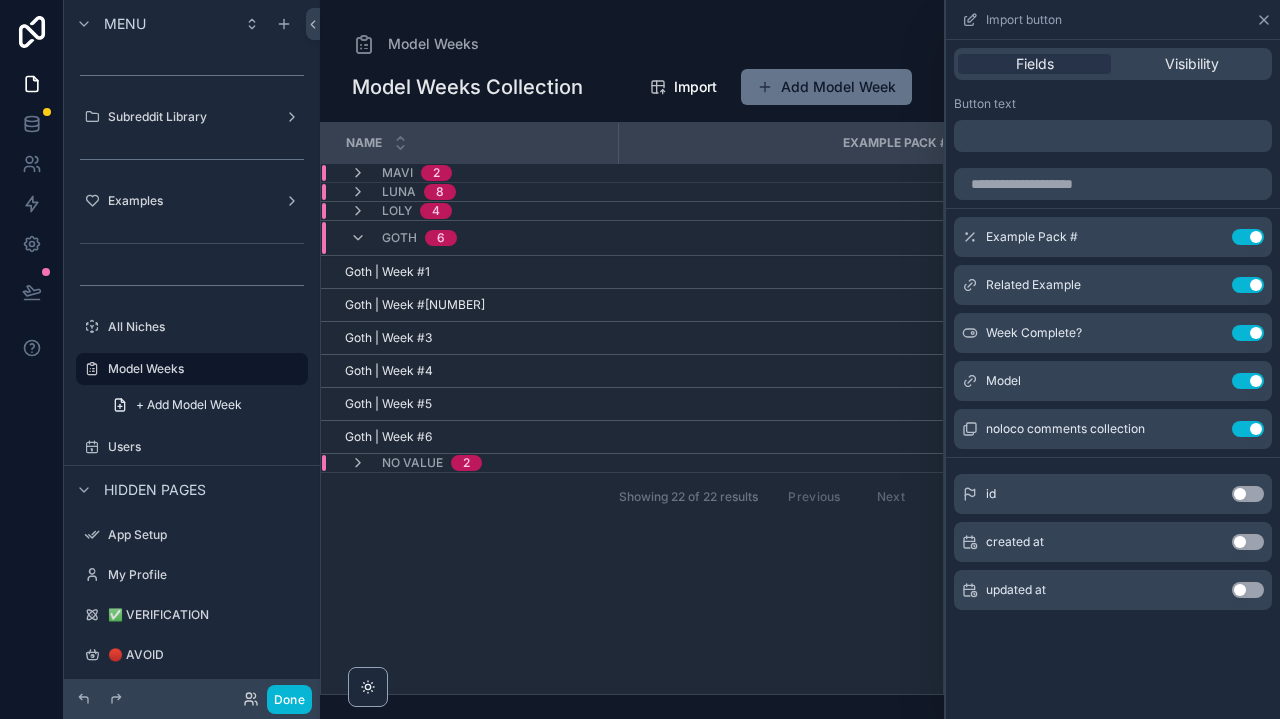 click 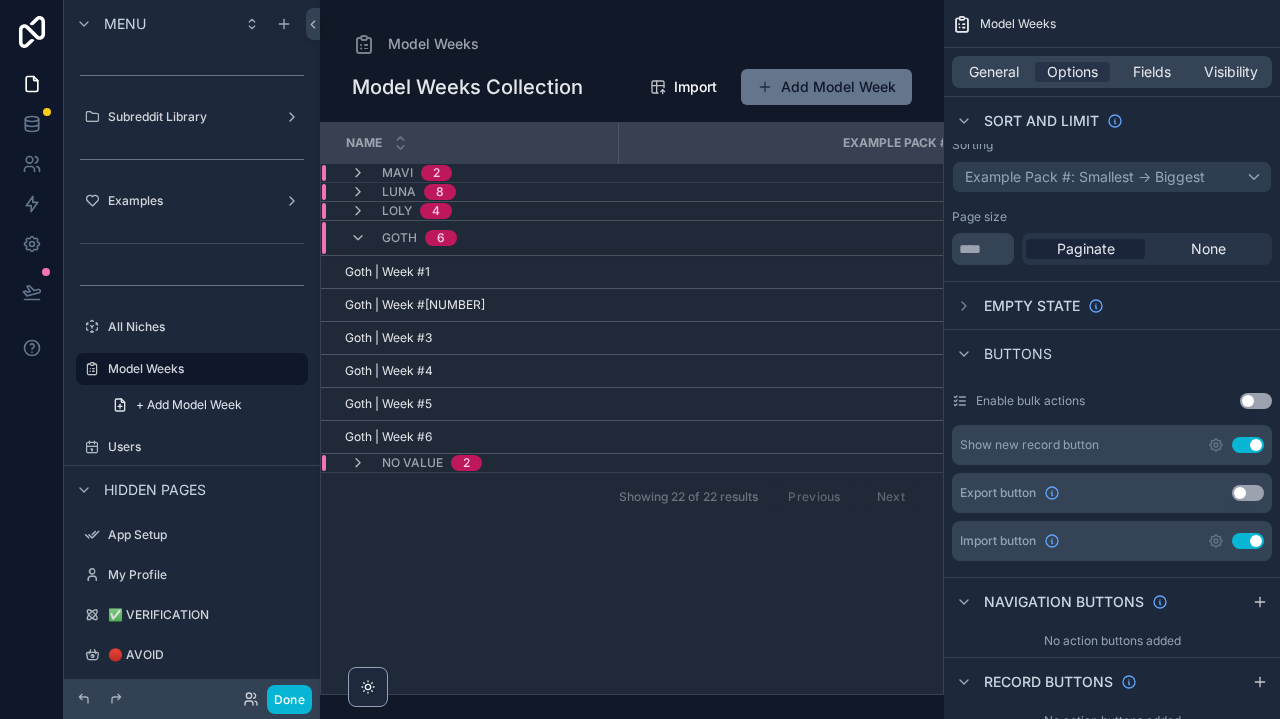 click at bounding box center [632, 359] 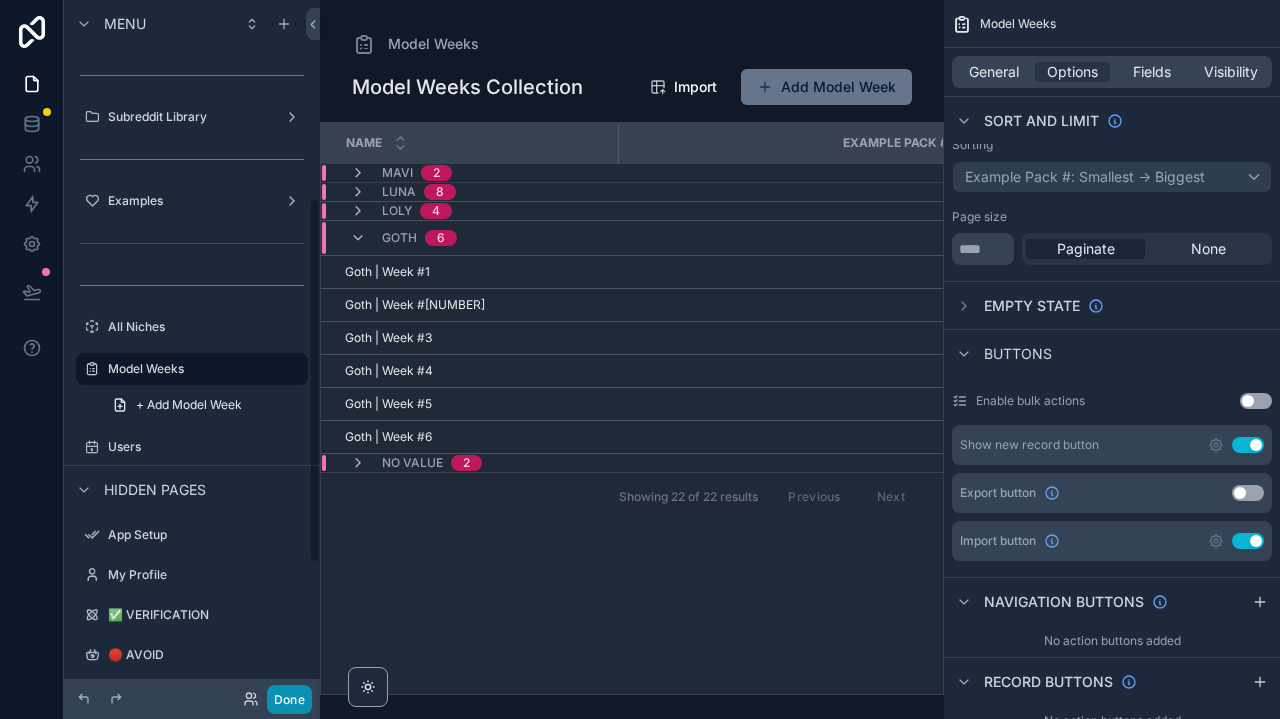 click on "Done" at bounding box center (289, 699) 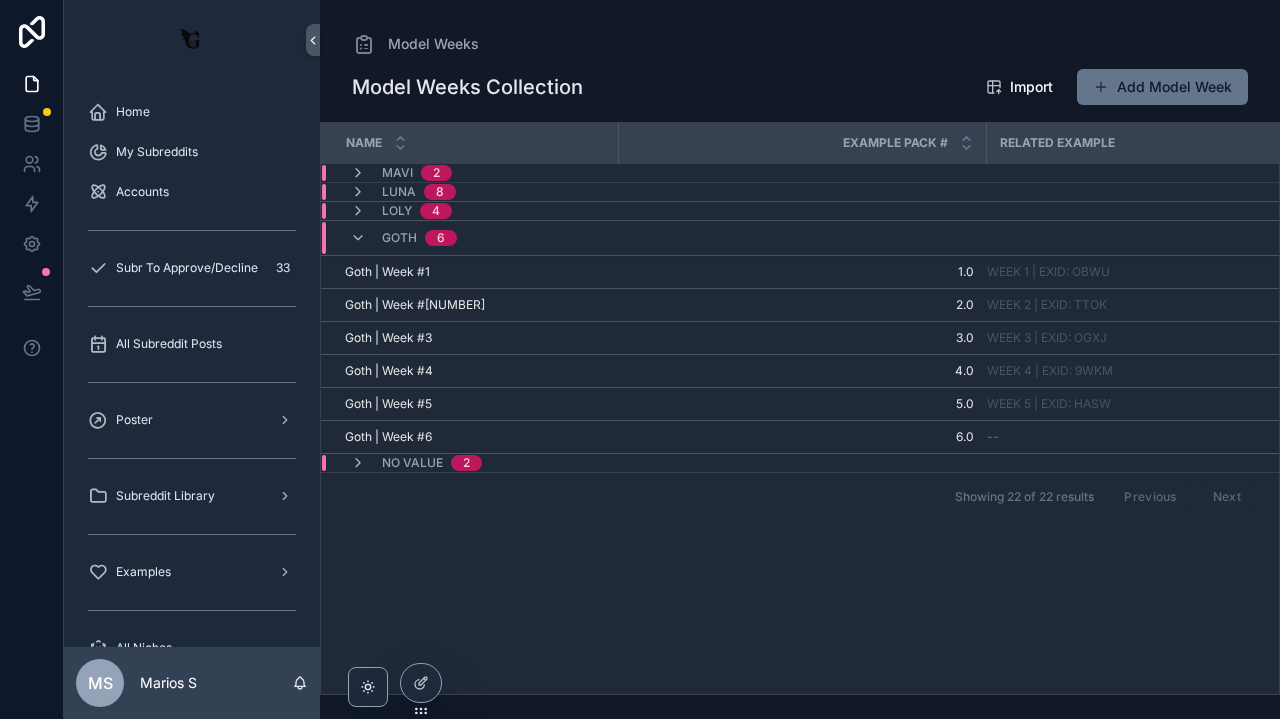 click on "Import" at bounding box center (1031, 87) 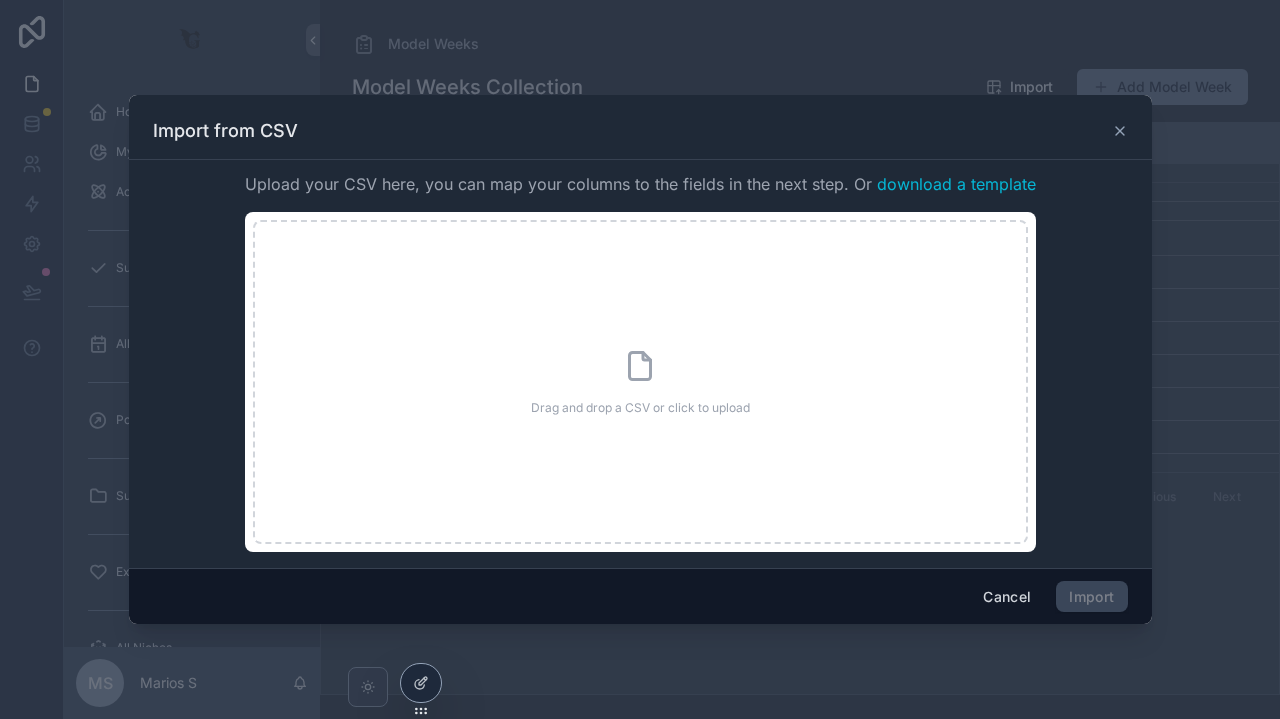 scroll, scrollTop: 0, scrollLeft: 0, axis: both 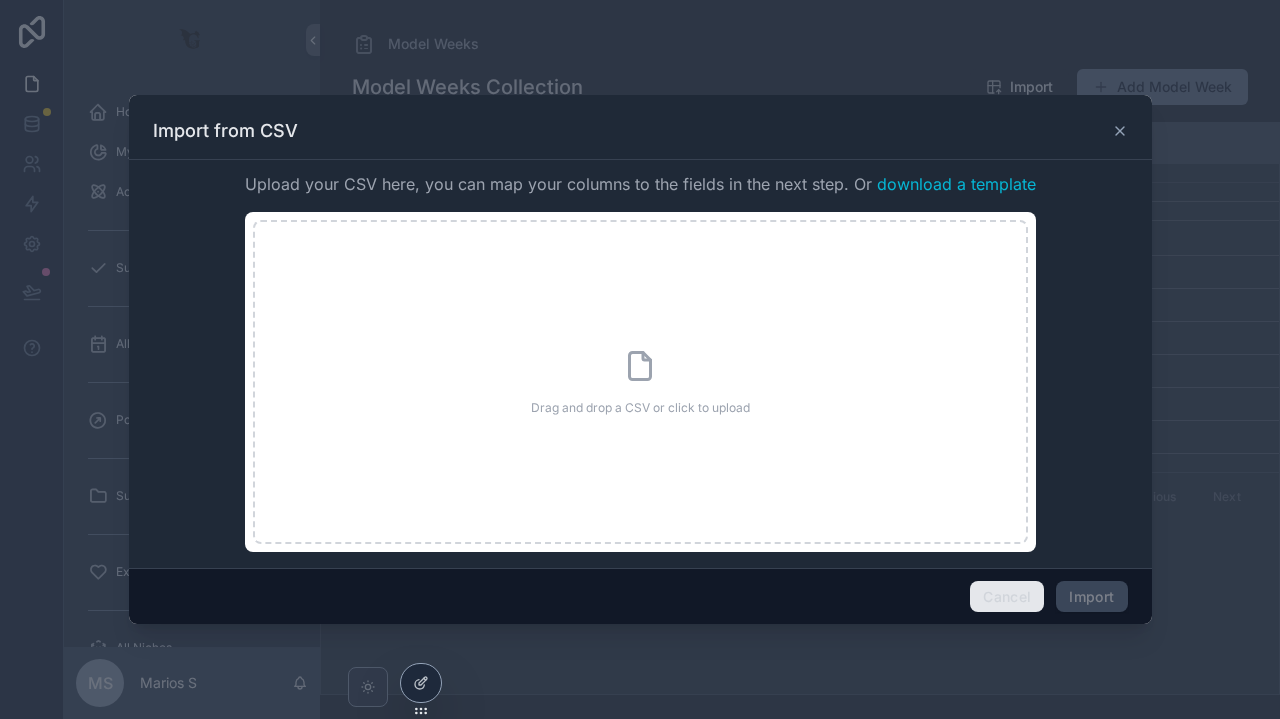 click on "Cancel" at bounding box center (1007, 597) 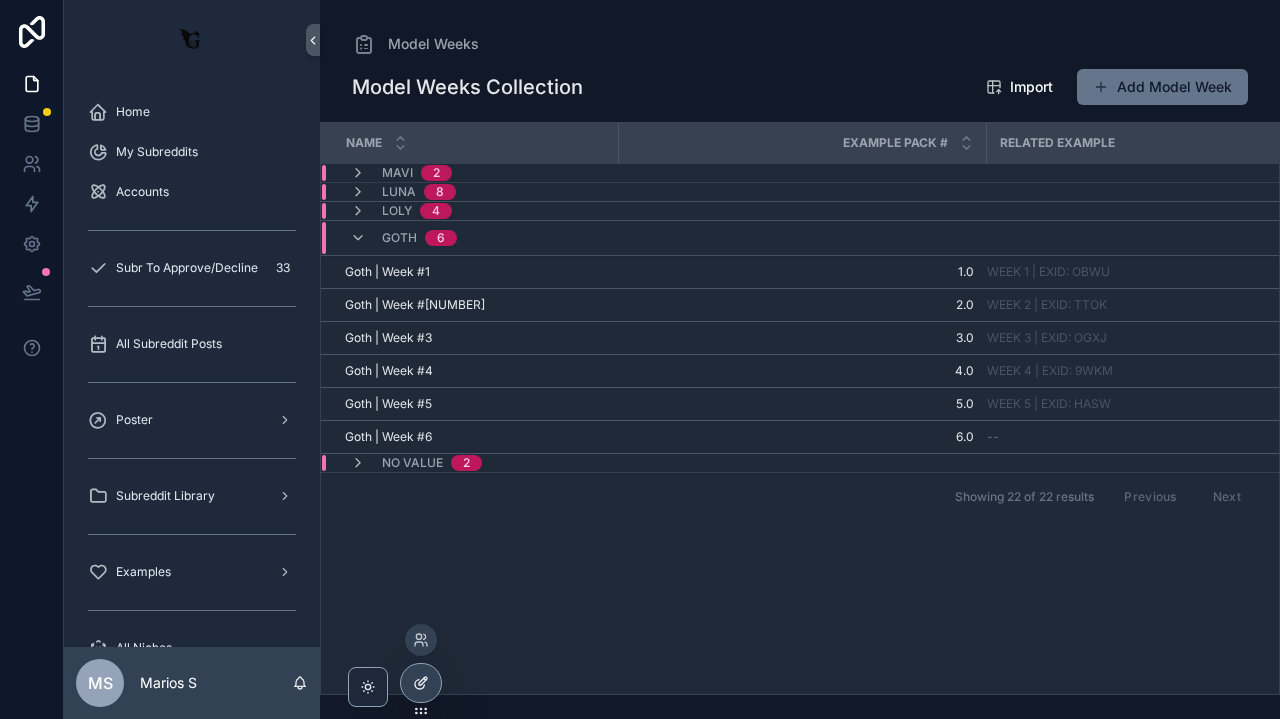 click 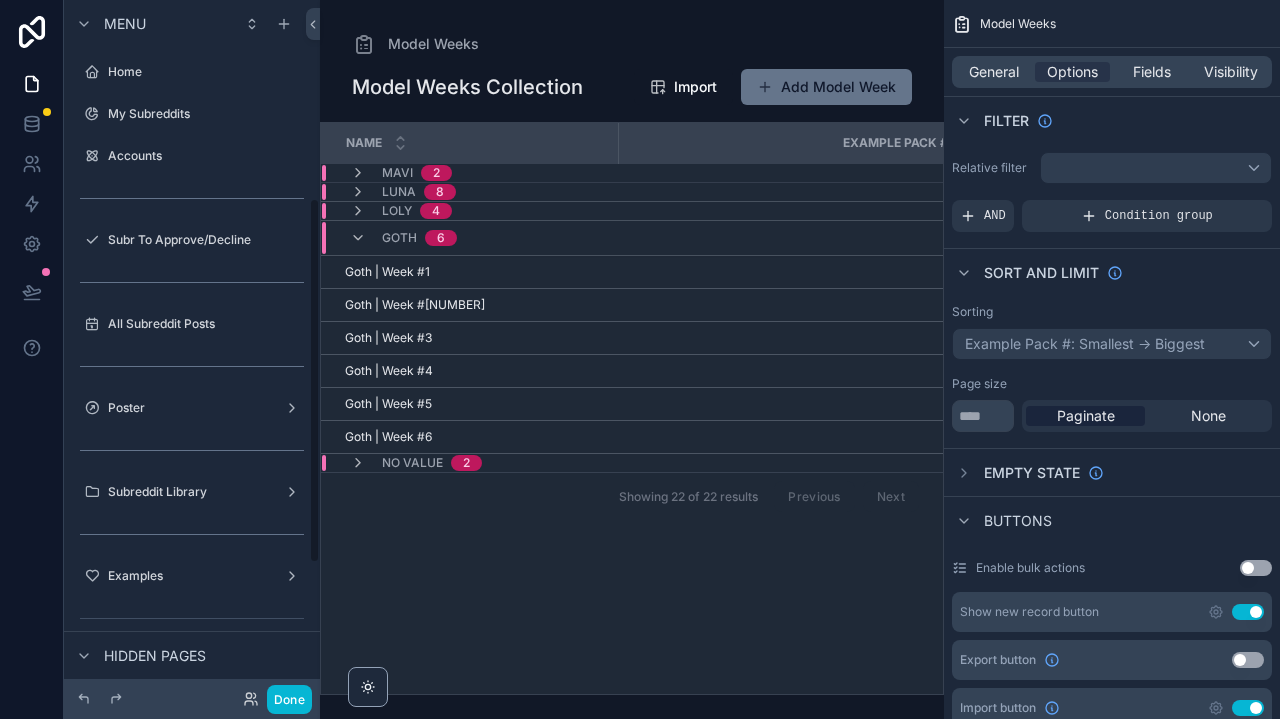 scroll, scrollTop: 375, scrollLeft: 0, axis: vertical 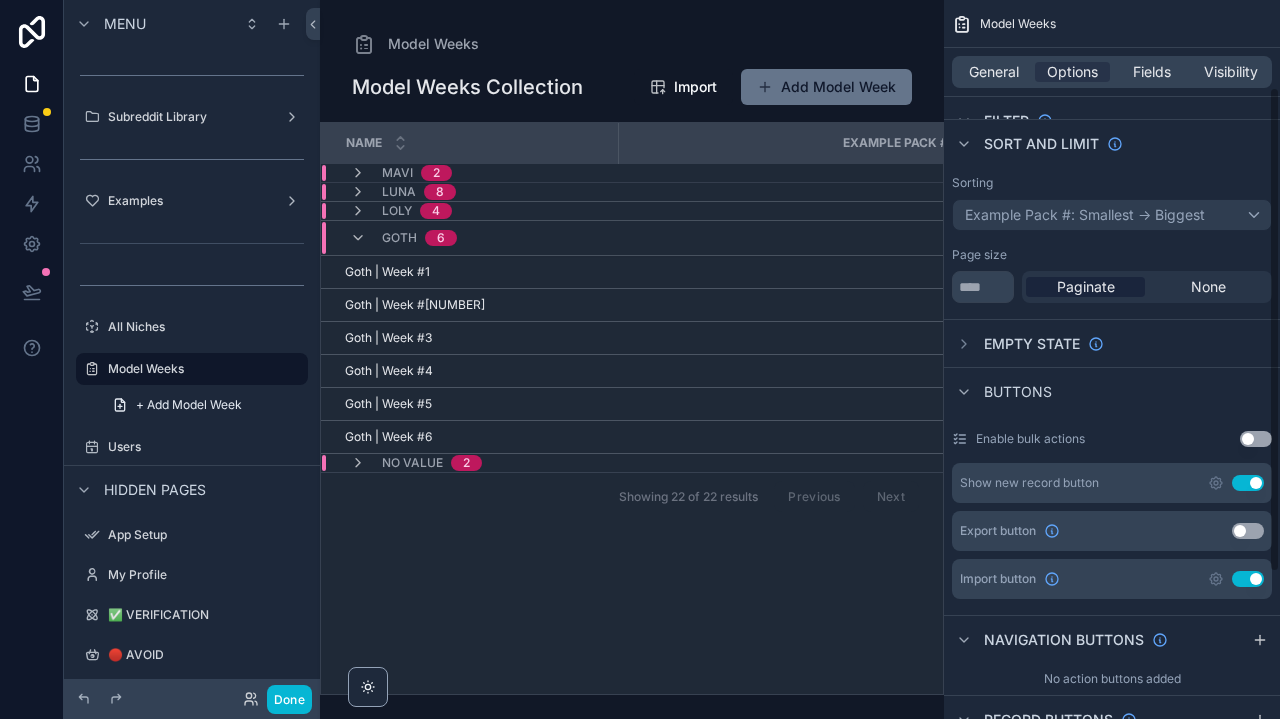 click on "Use setting" at bounding box center (1248, 579) 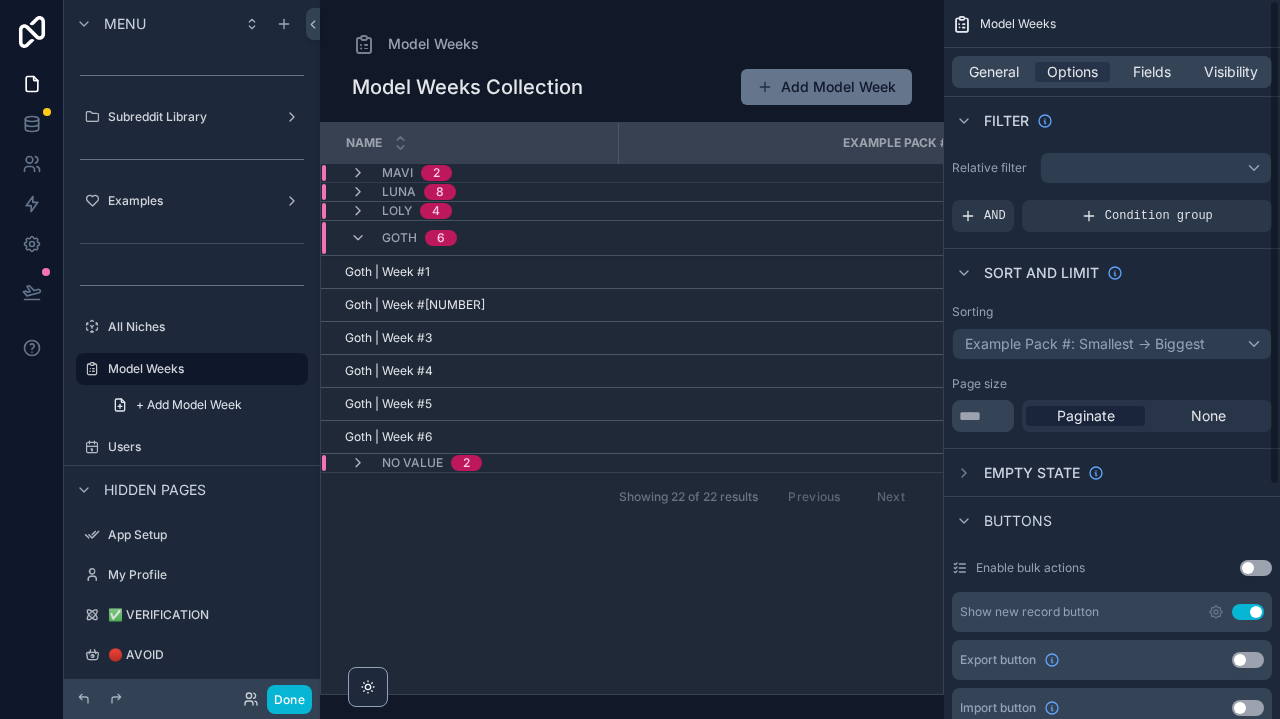 scroll, scrollTop: 0, scrollLeft: 0, axis: both 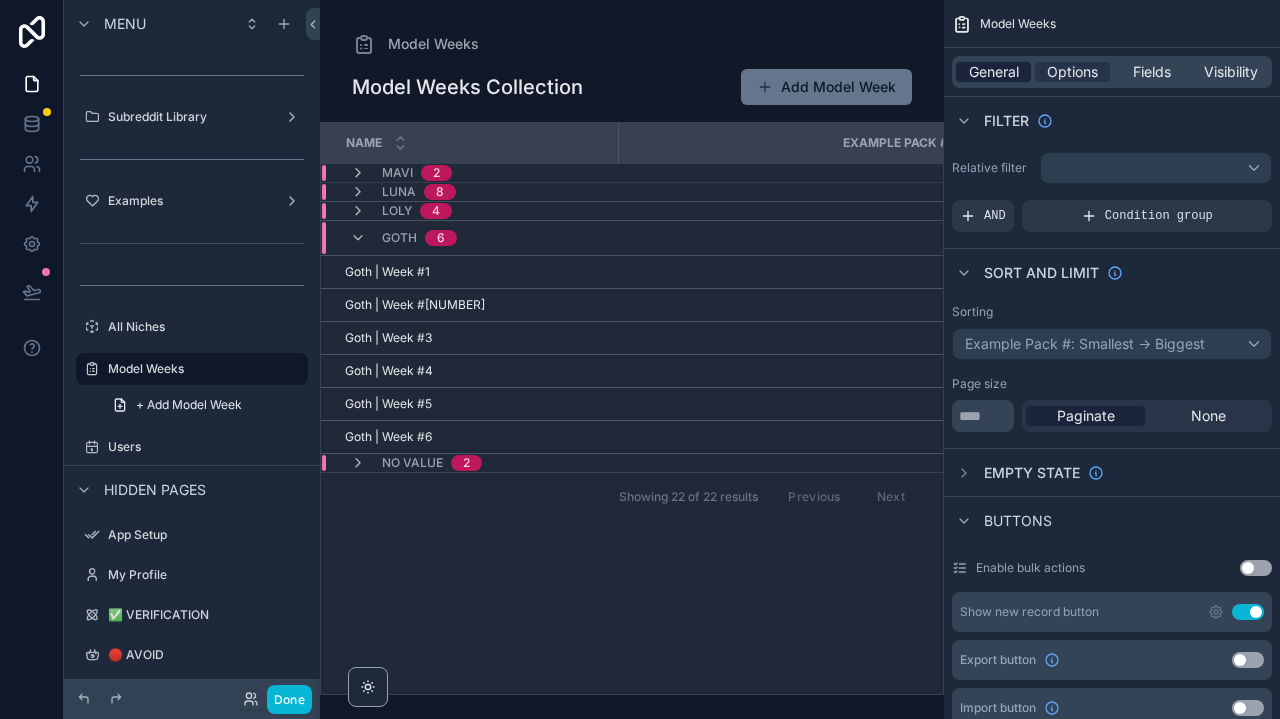 click on "General" at bounding box center [994, 72] 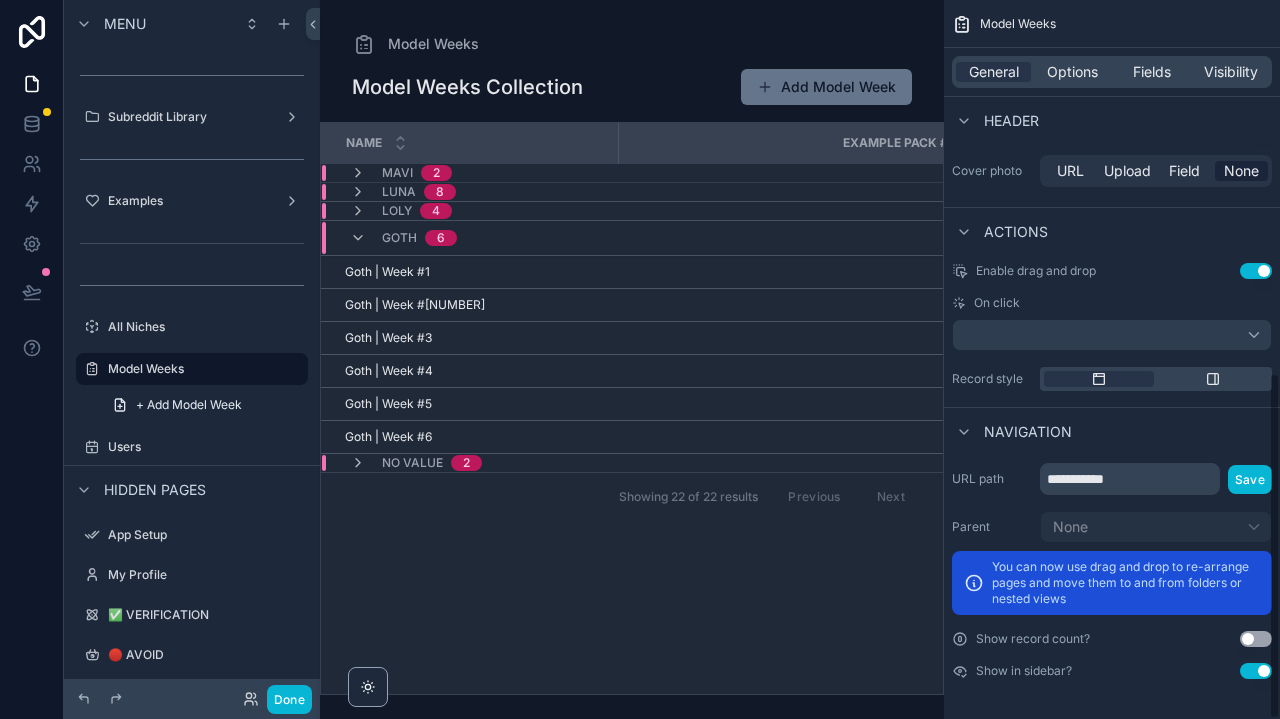 scroll, scrollTop: 771, scrollLeft: 0, axis: vertical 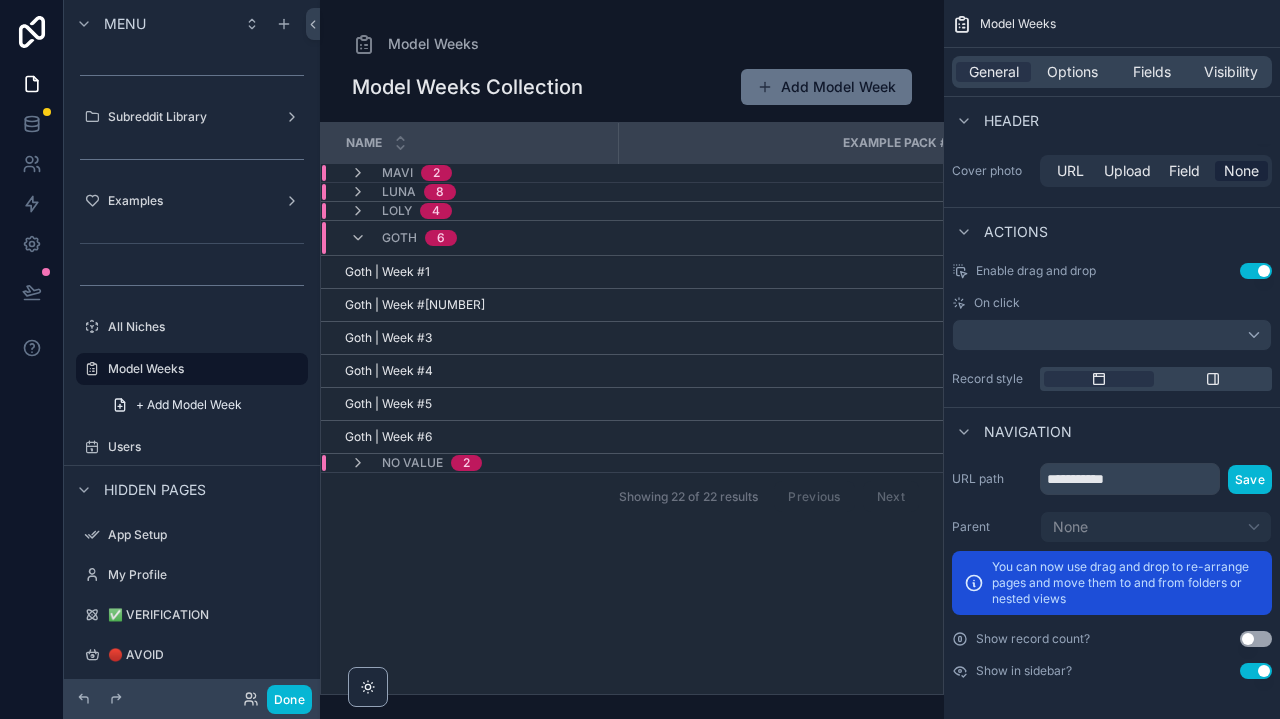 click on "Done" at bounding box center (192, 699) 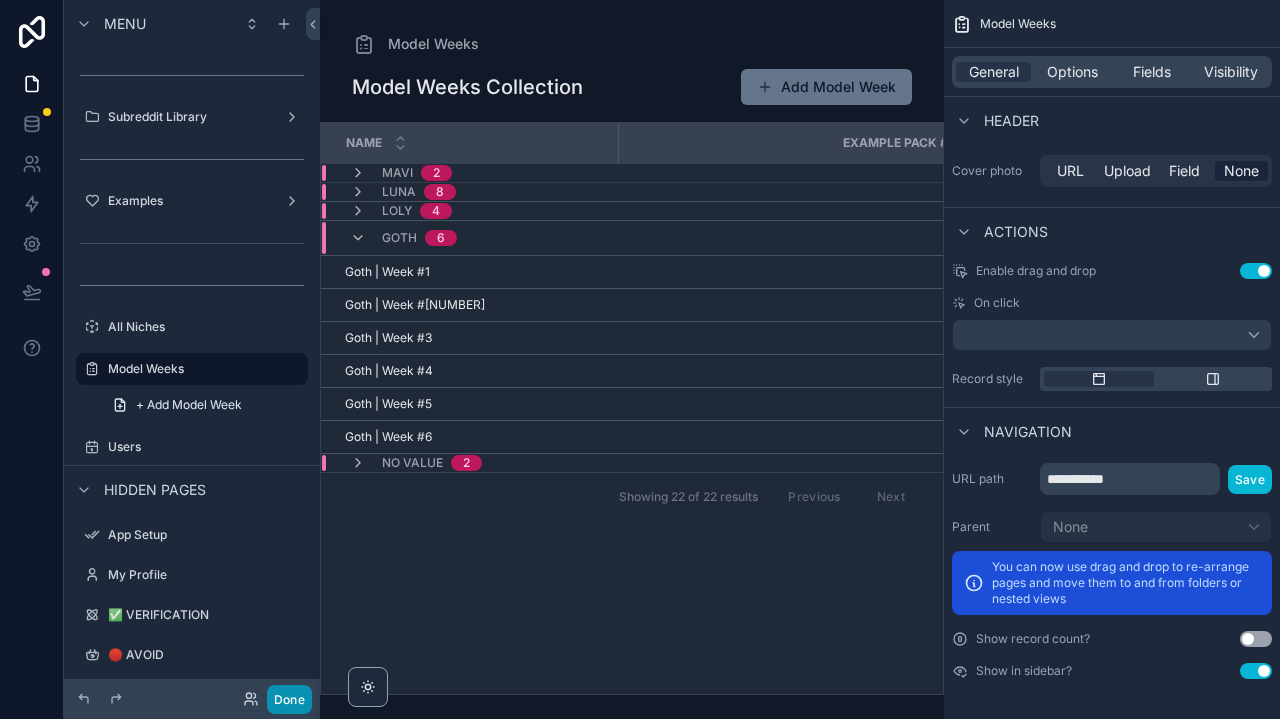 click on "Done" at bounding box center [289, 699] 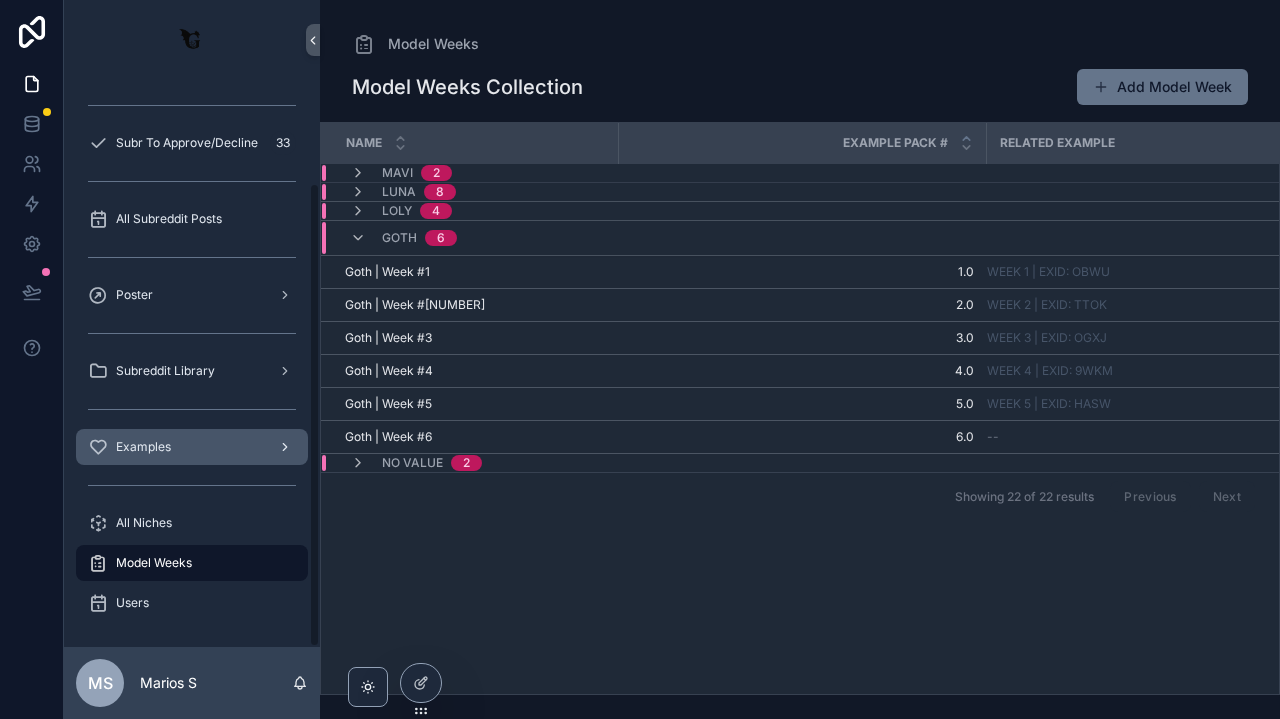 scroll, scrollTop: 125, scrollLeft: 0, axis: vertical 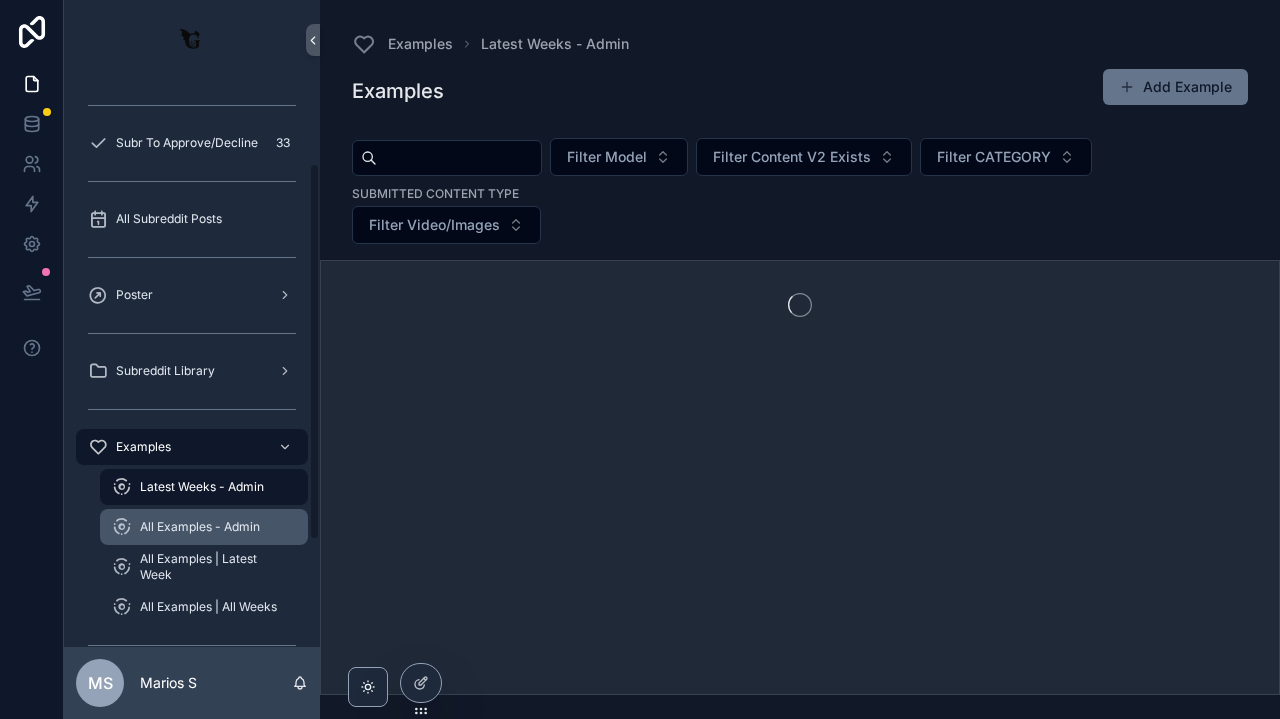click on "All Examples - Admin" at bounding box center [200, 527] 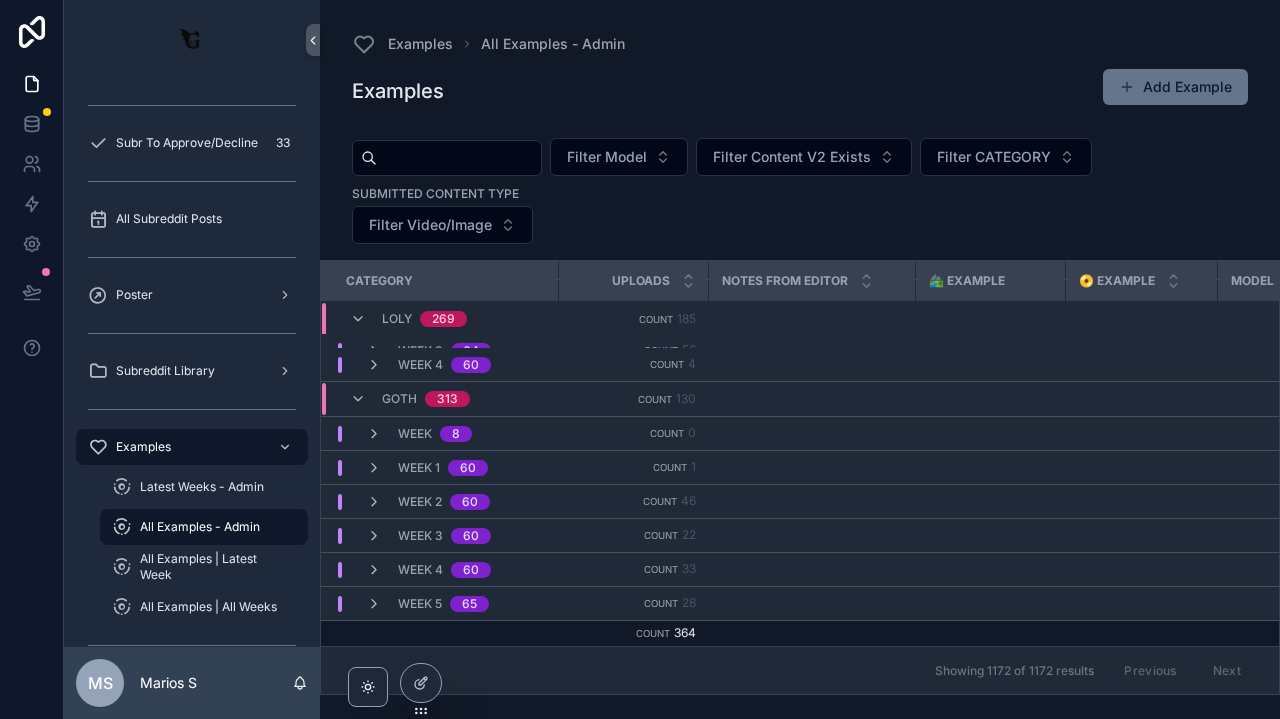 scroll, scrollTop: 193, scrollLeft: 0, axis: vertical 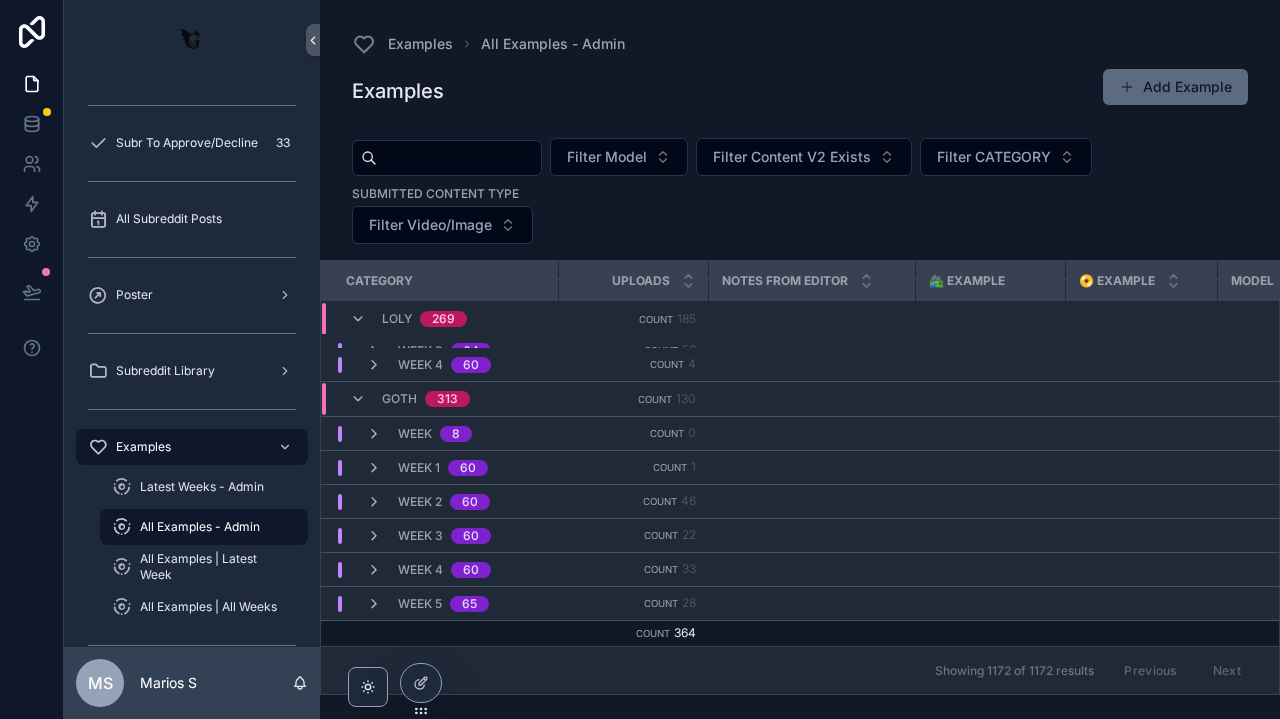 click on "Add Example" at bounding box center (1175, 87) 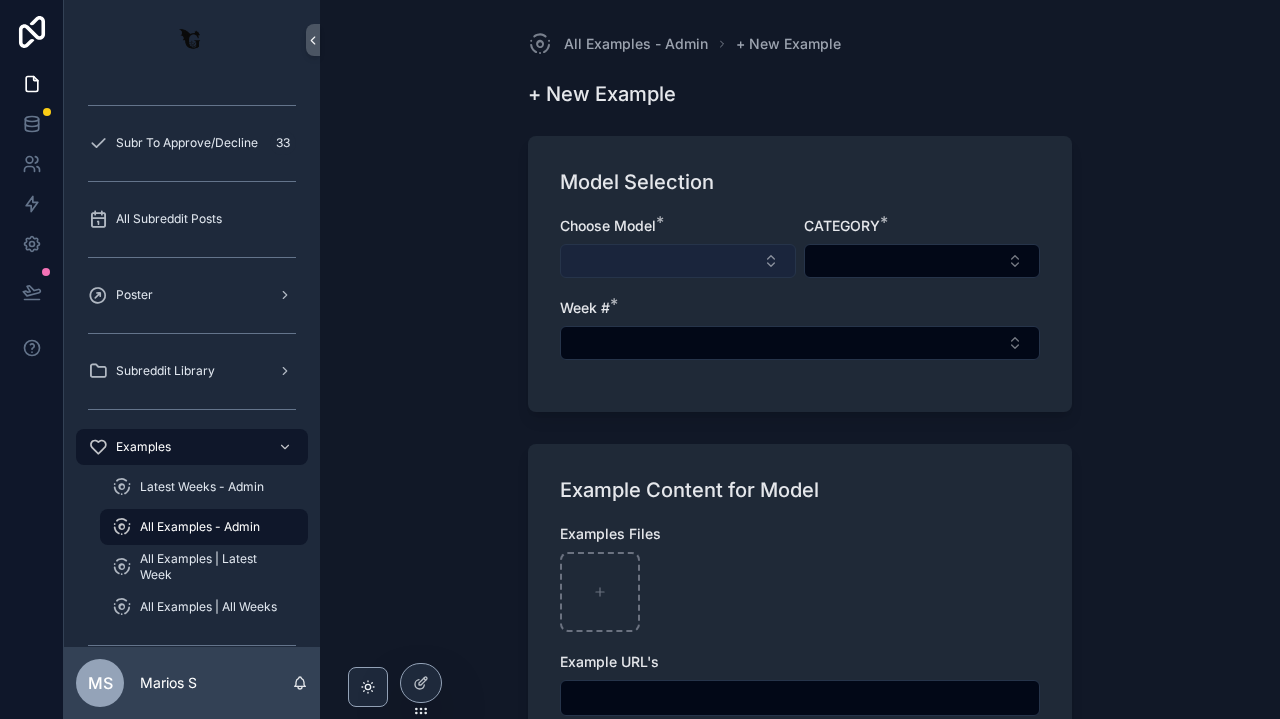 click at bounding box center (678, 261) 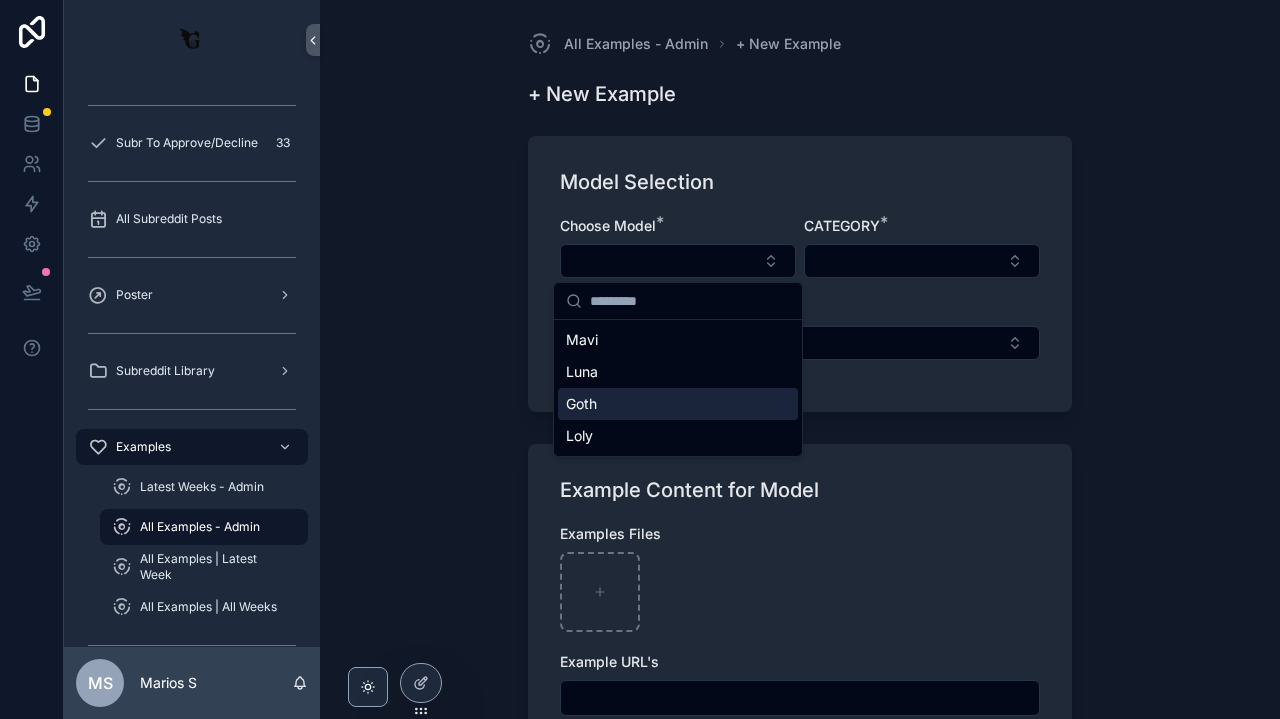 click on "Goth" at bounding box center [678, 404] 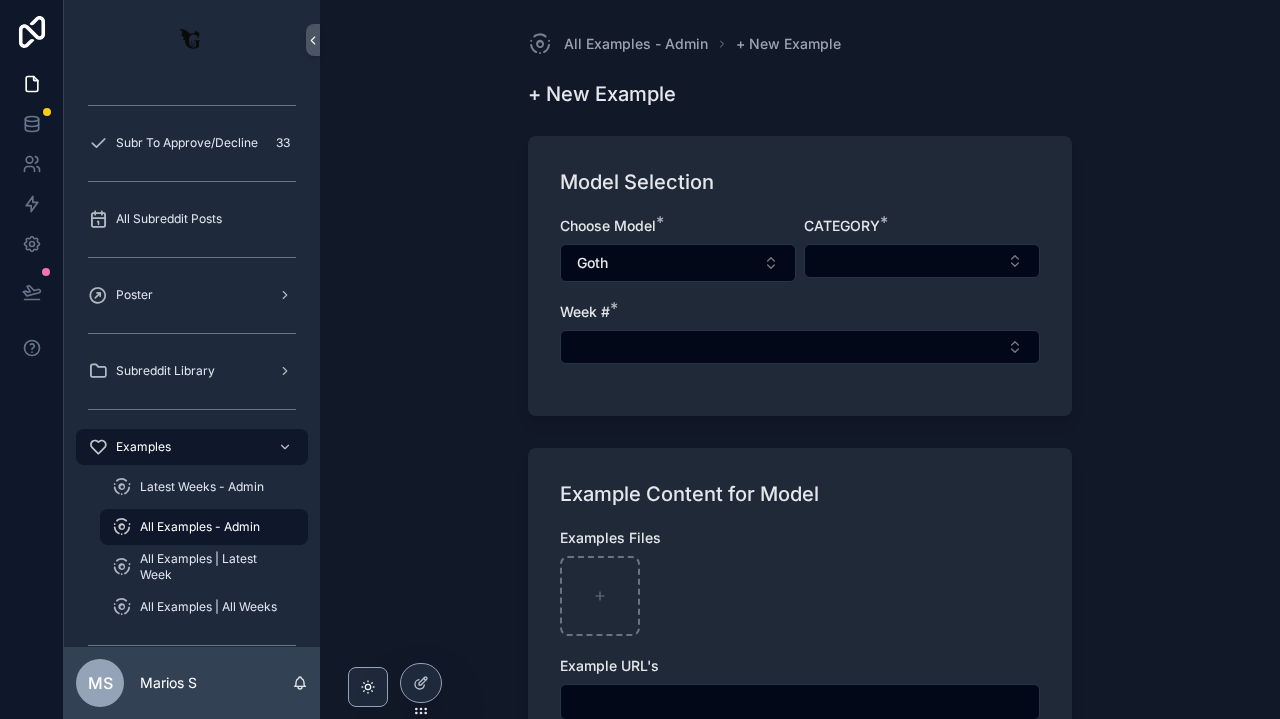 click on "Model Selection Choose Model * Goth CATEGORY * Week # *" at bounding box center [800, 276] 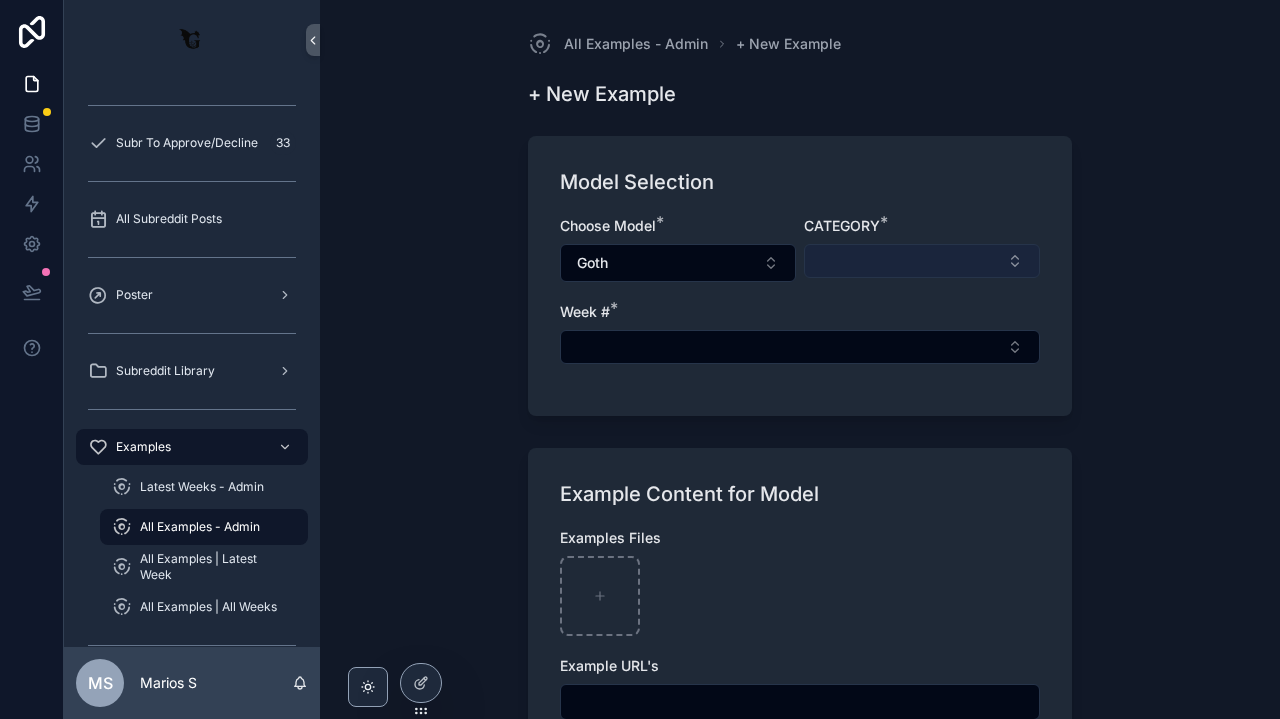 click at bounding box center (922, 261) 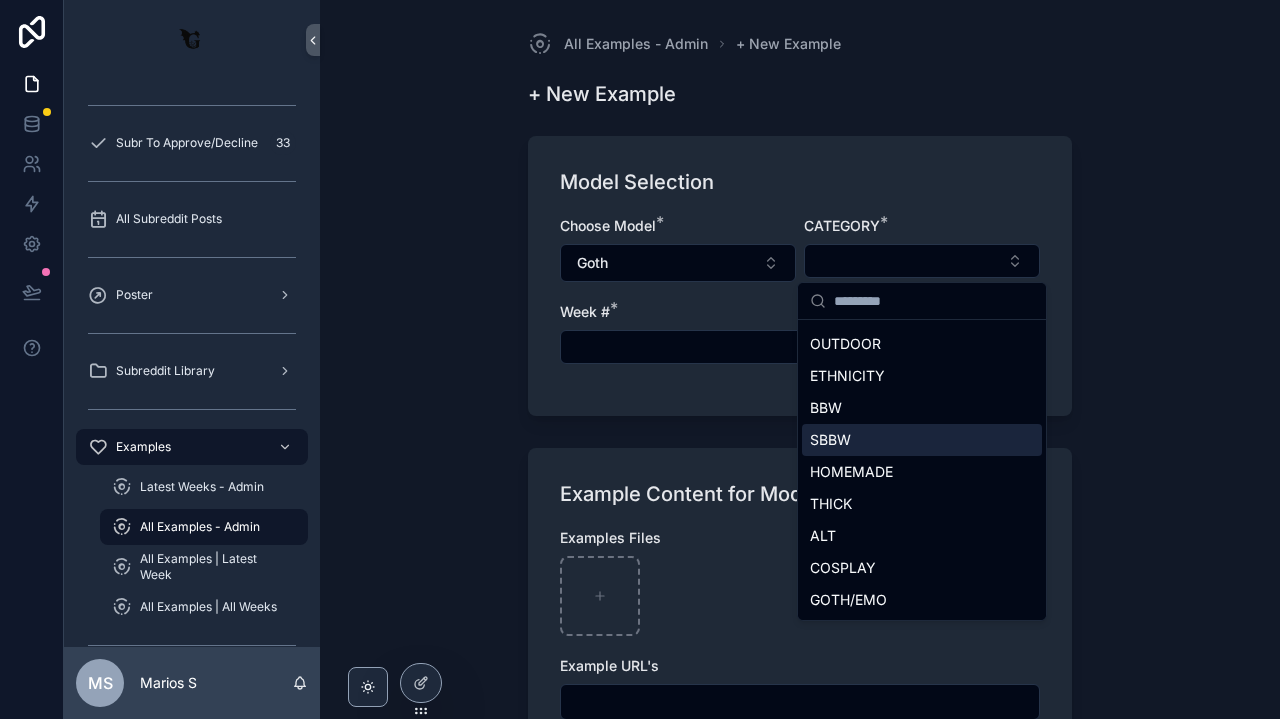 scroll, scrollTop: 1436, scrollLeft: 0, axis: vertical 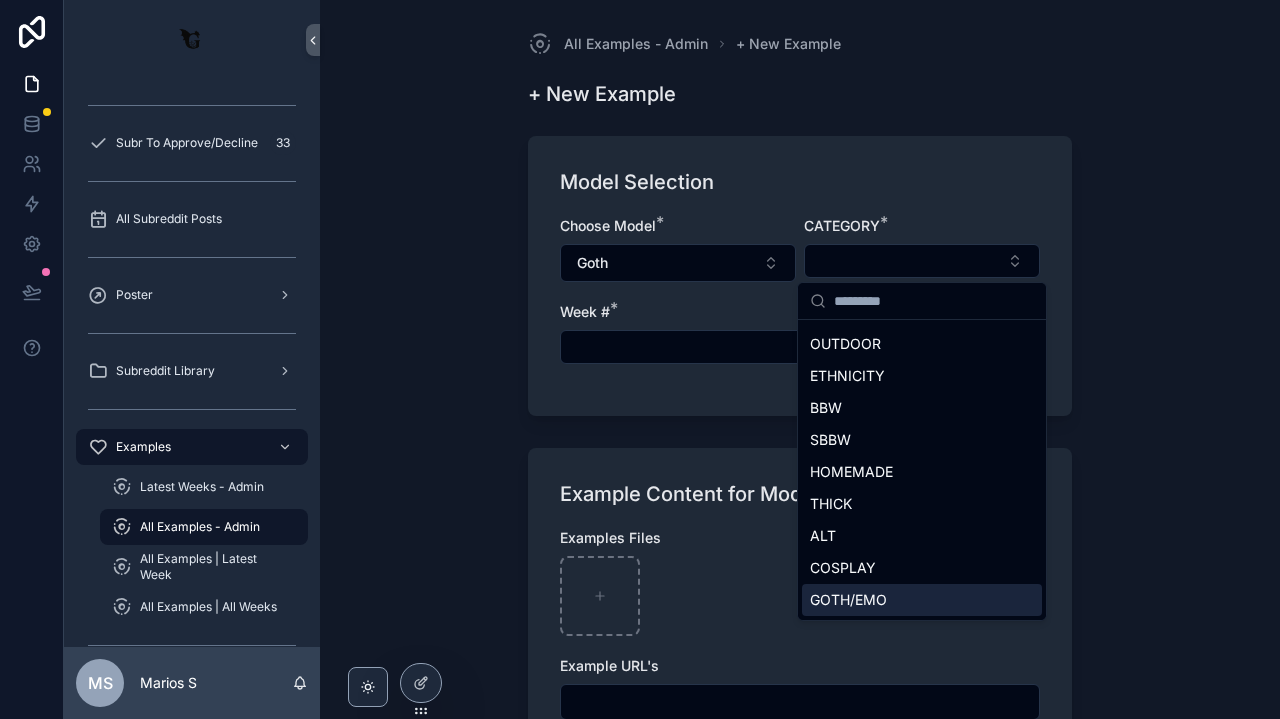 click on "GOTH/EMO" at bounding box center (848, 600) 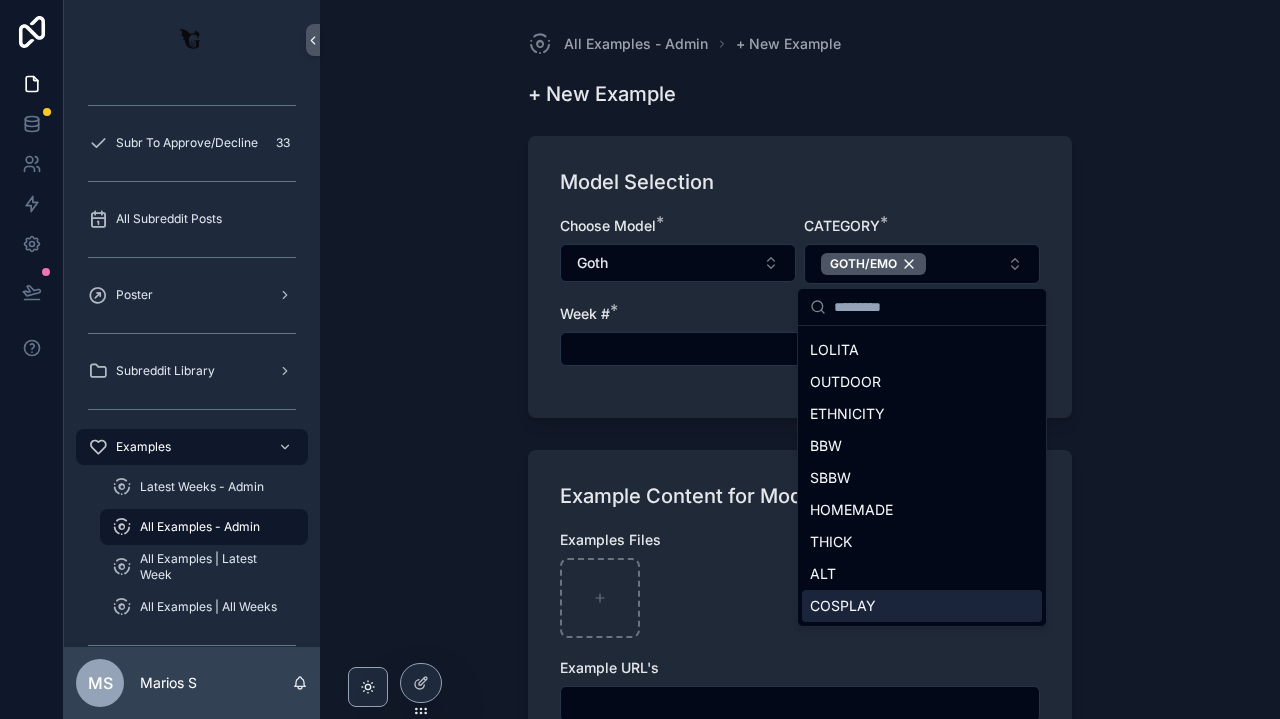 click on "Choose Model * Goth CATEGORY * GOTH/EMO Week # *" at bounding box center (800, 301) 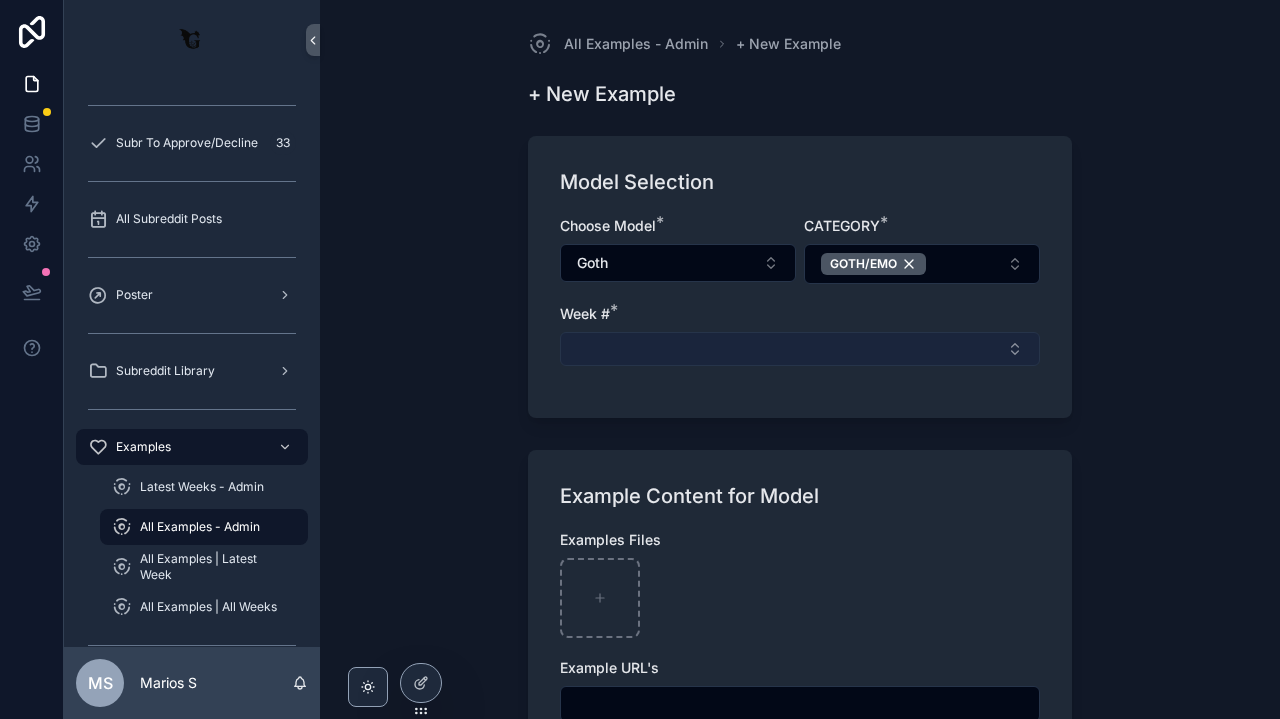 click at bounding box center [800, 349] 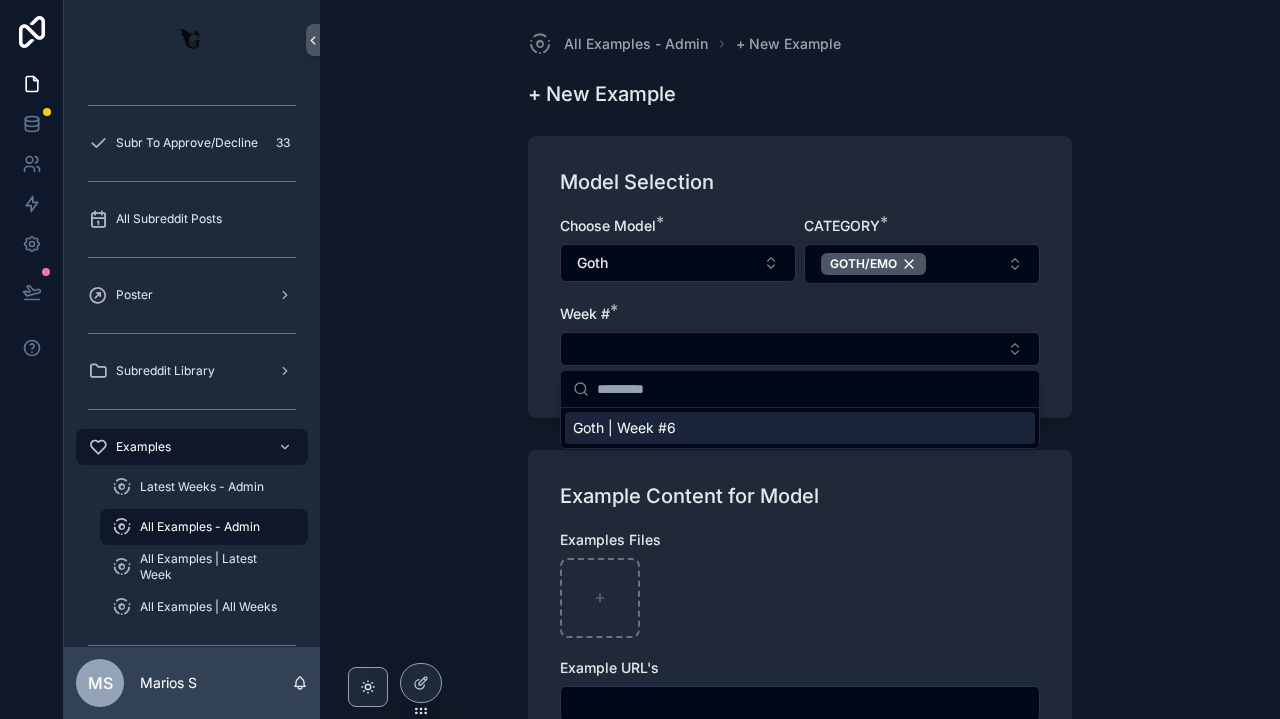 click on "Goth | Week #6" at bounding box center [624, 428] 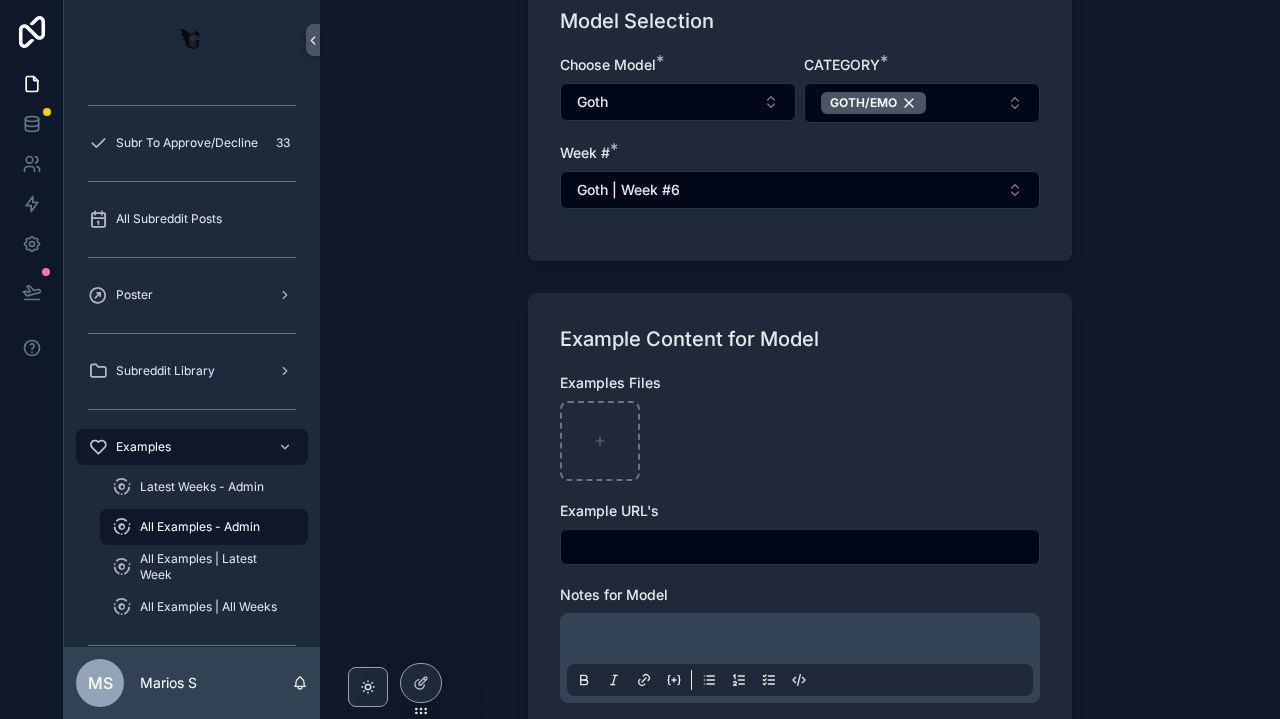 scroll, scrollTop: 178, scrollLeft: 0, axis: vertical 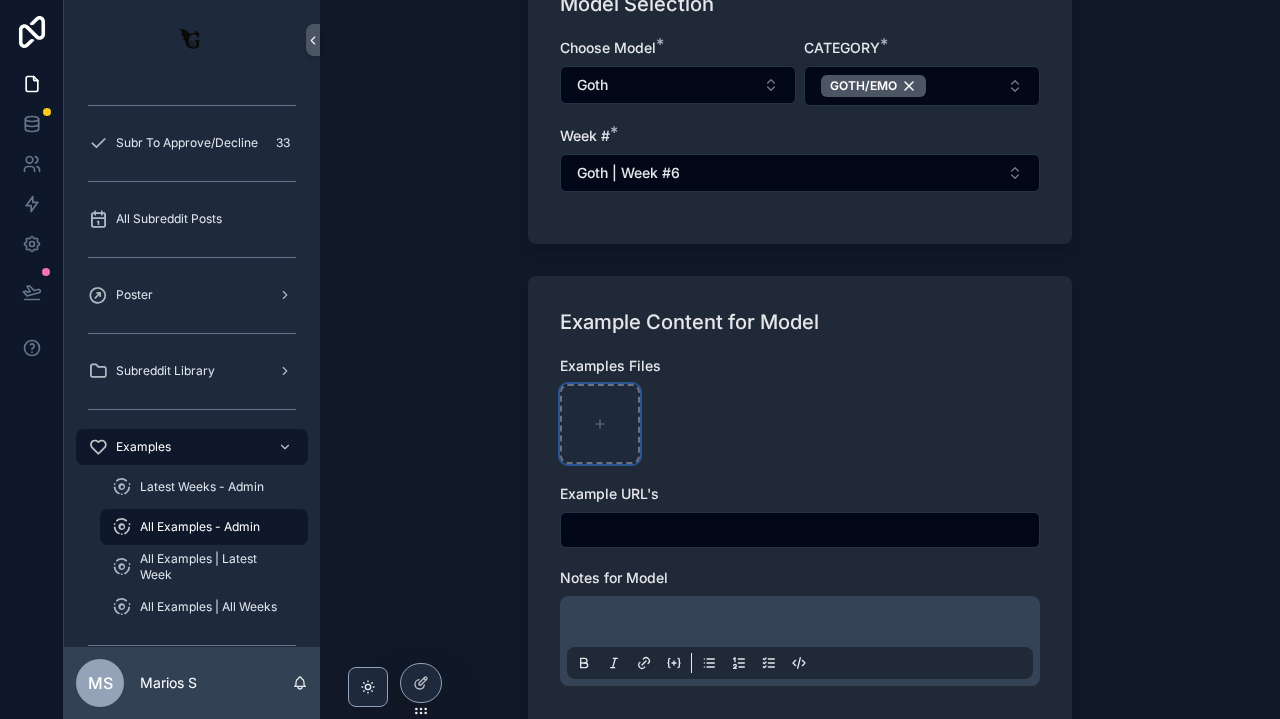 click at bounding box center (600, 424) 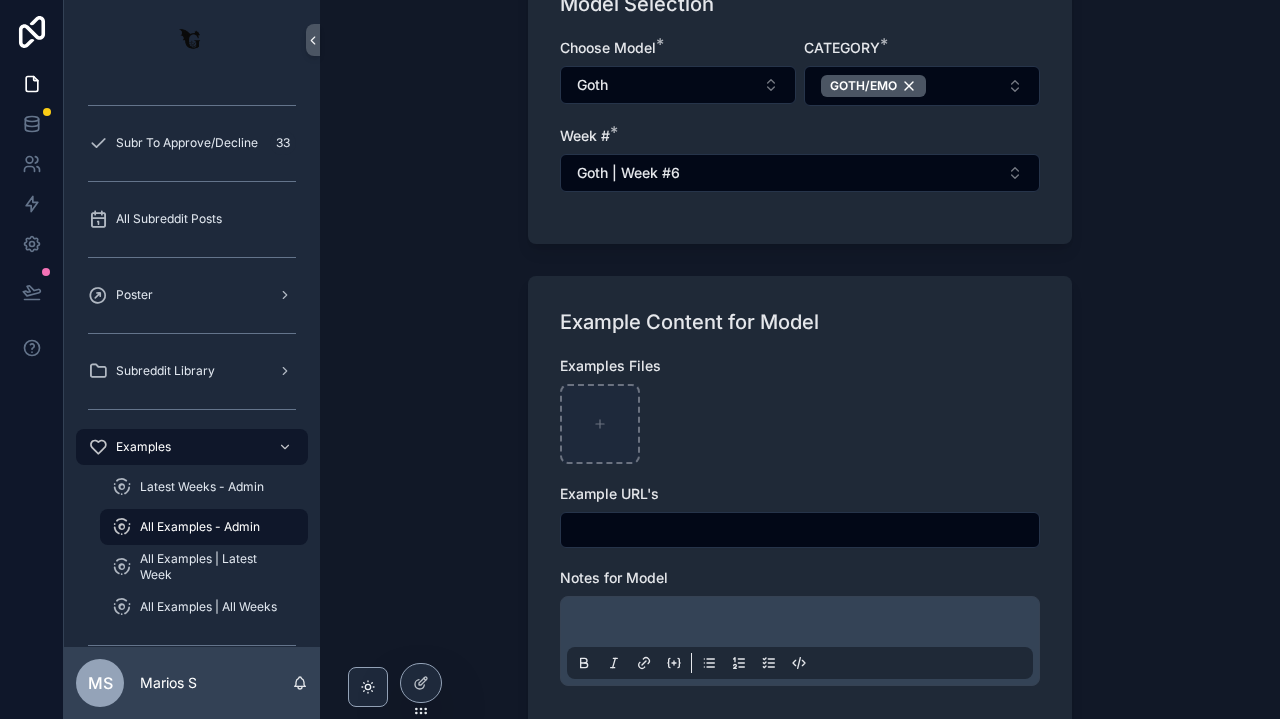 type on "**********" 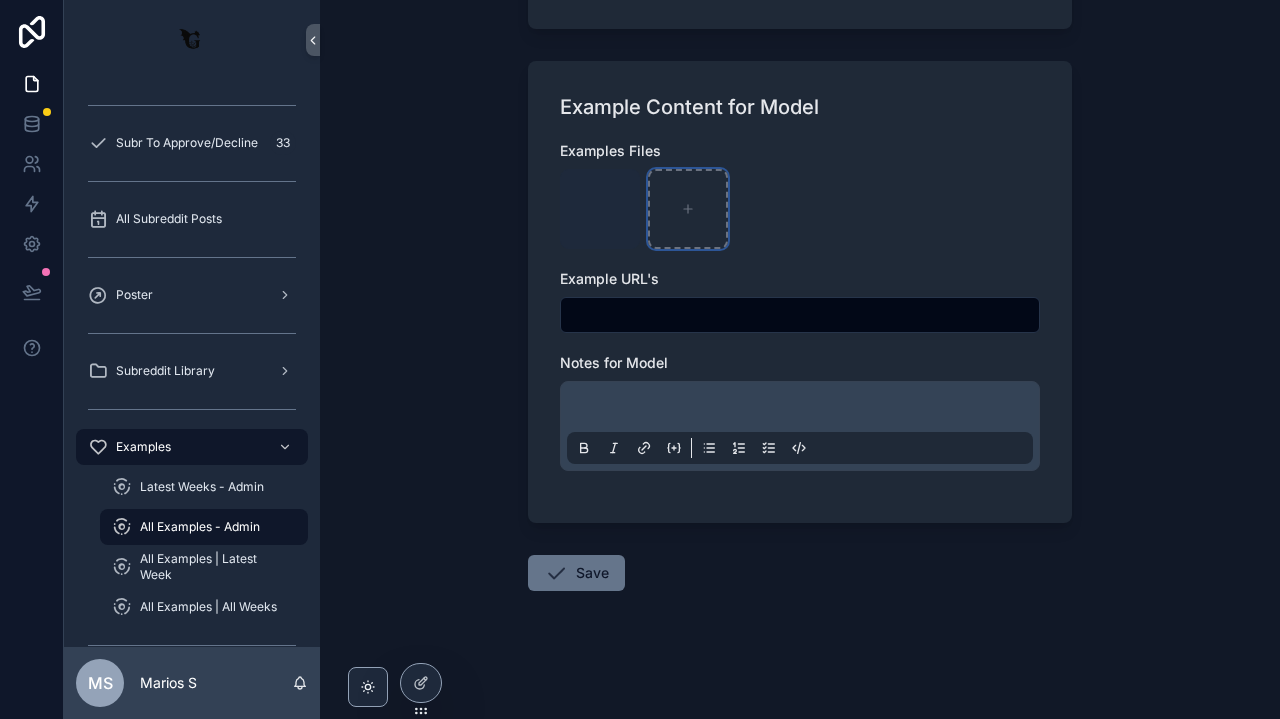 scroll, scrollTop: 393, scrollLeft: 0, axis: vertical 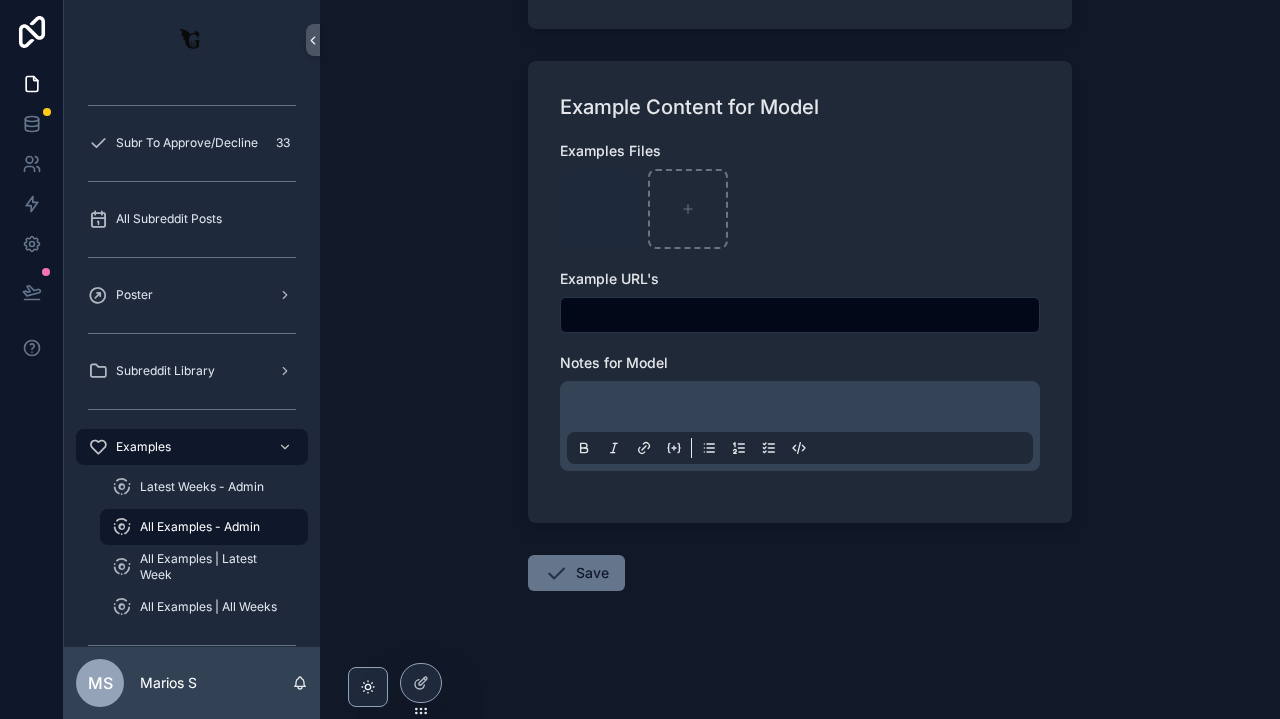 click at bounding box center (804, 410) 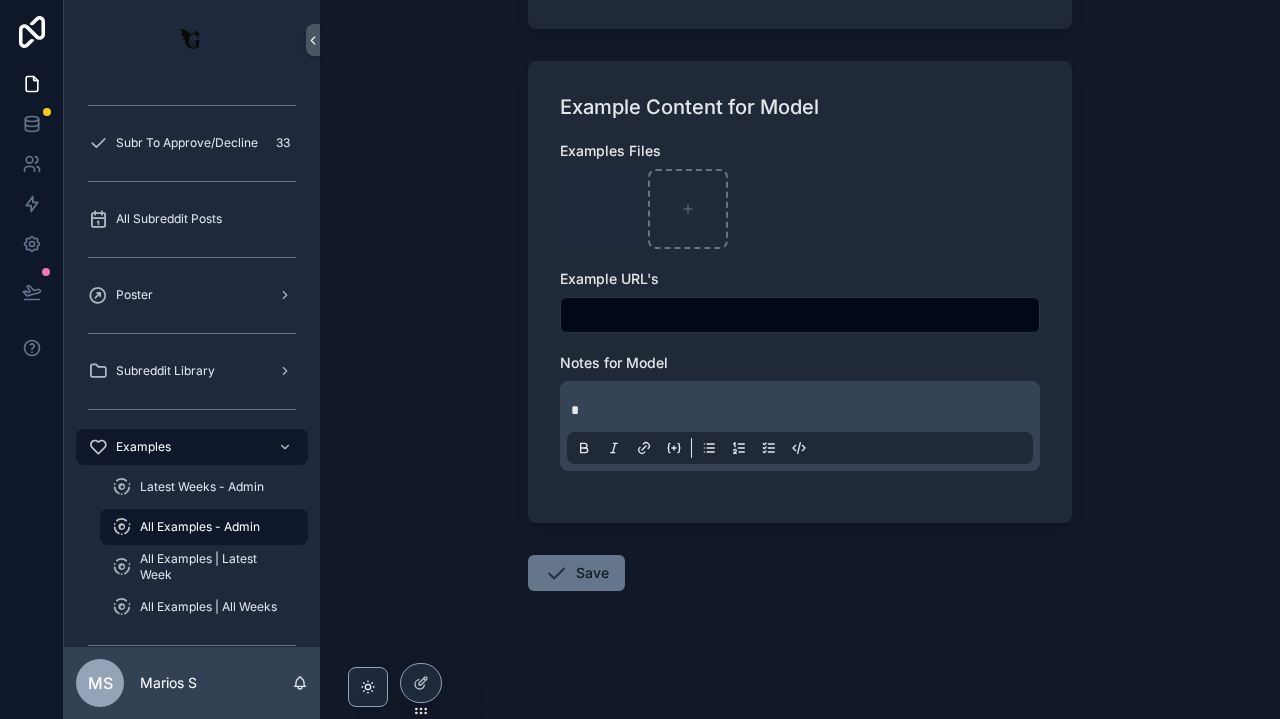 type 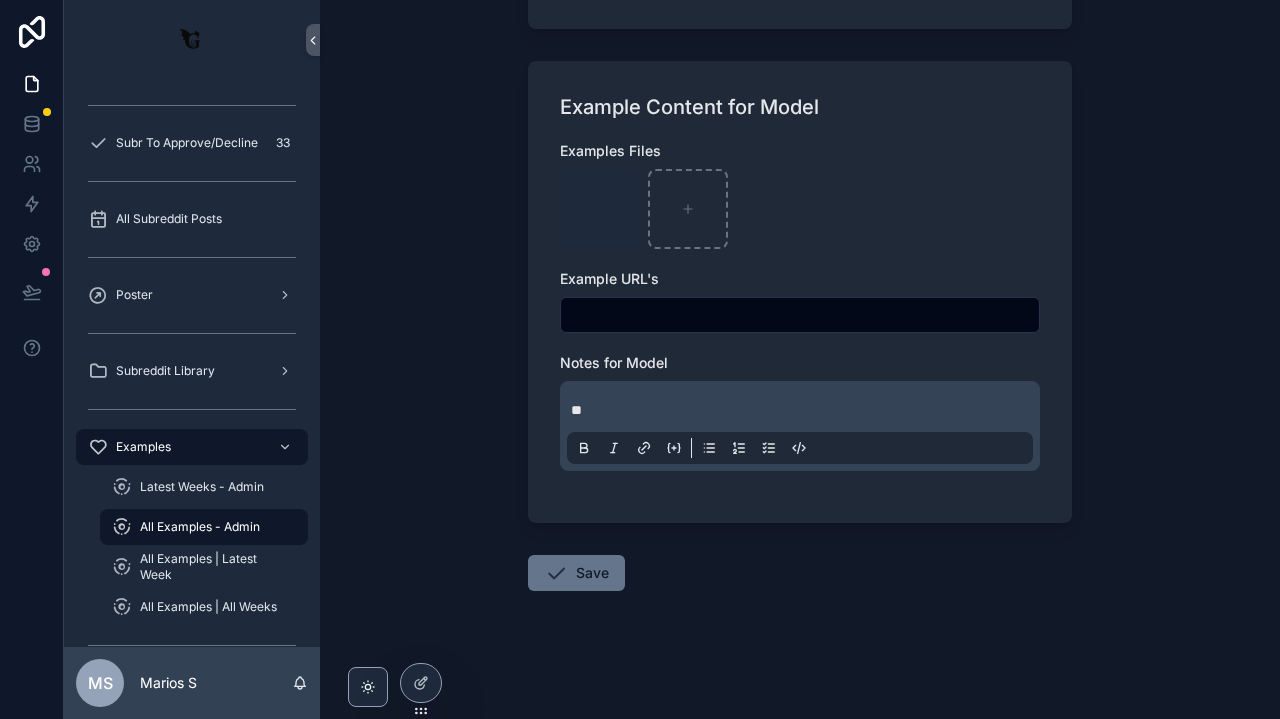 scroll, scrollTop: 393, scrollLeft: 0, axis: vertical 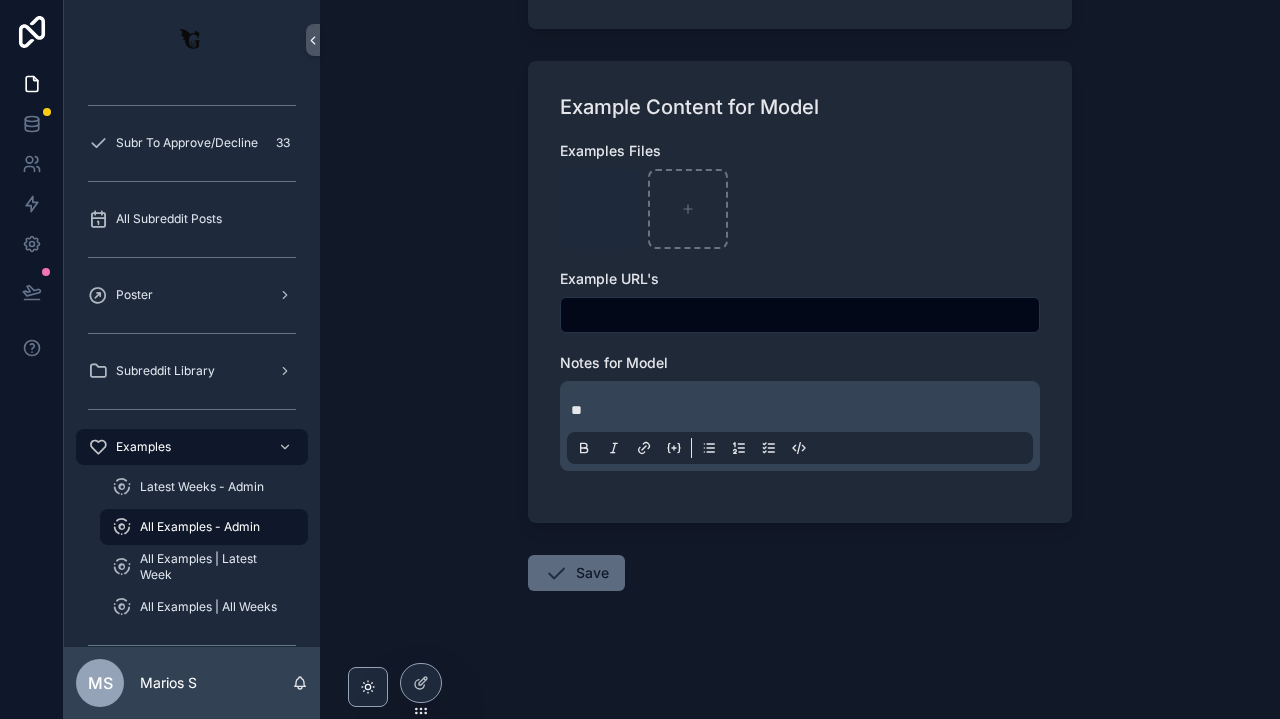 click at bounding box center (556, 573) 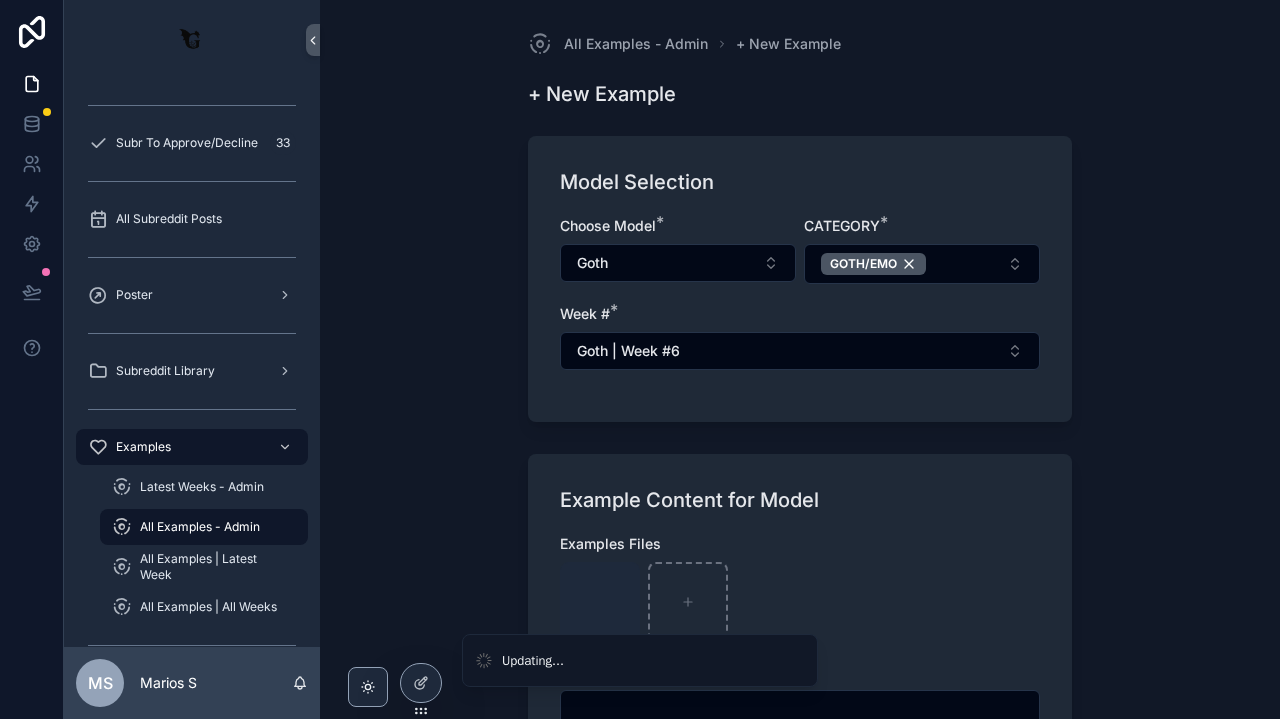 scroll, scrollTop: 0, scrollLeft: 0, axis: both 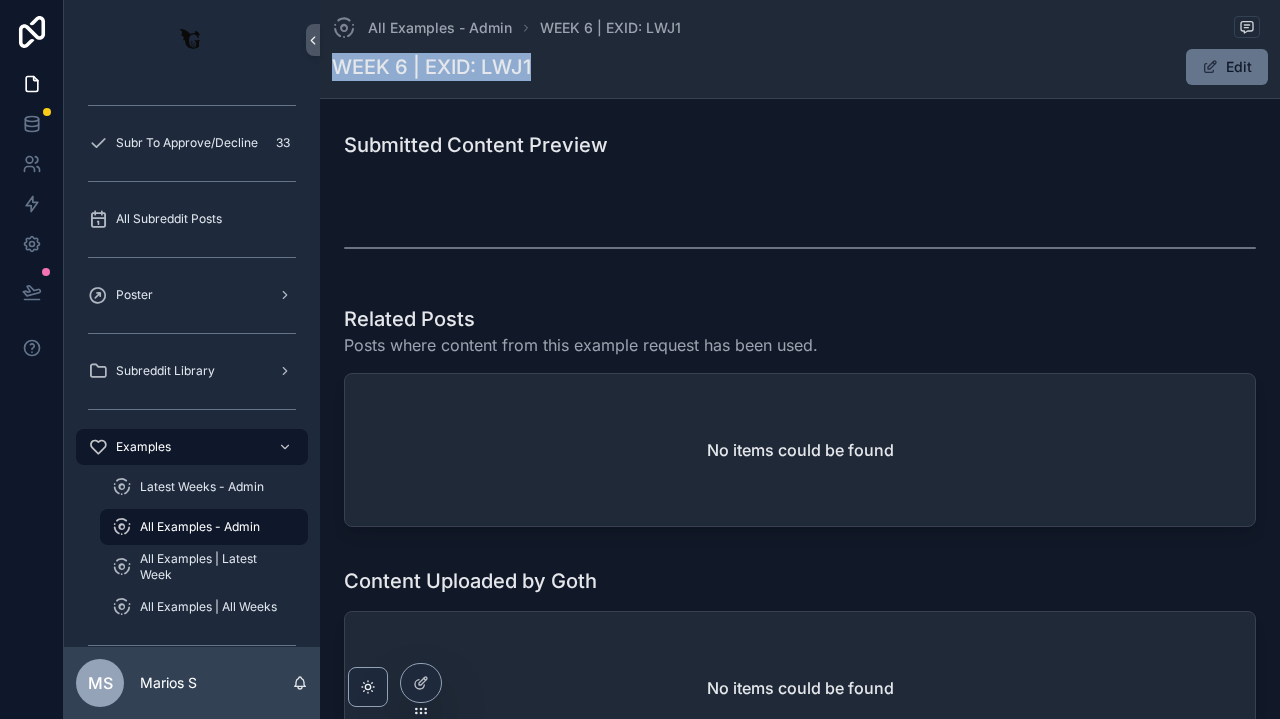 drag, startPoint x: 333, startPoint y: 71, endPoint x: 594, endPoint y: 69, distance: 261.00766 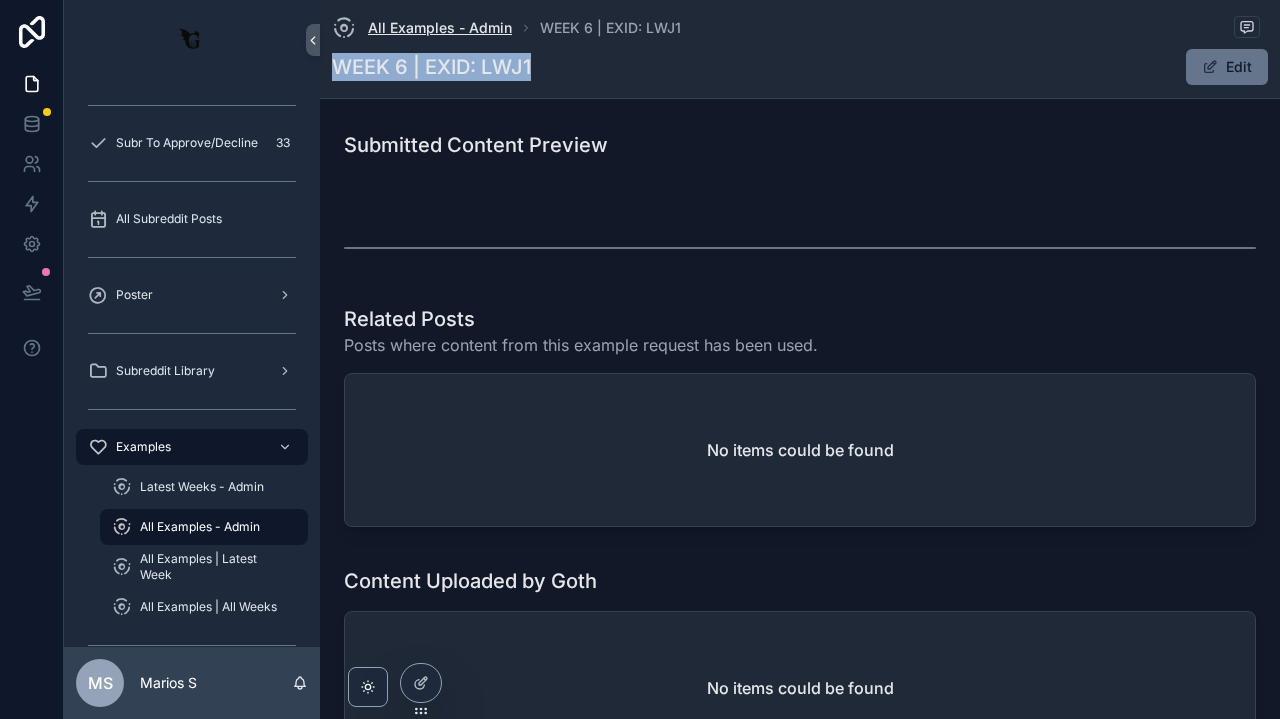scroll, scrollTop: 0, scrollLeft: 0, axis: both 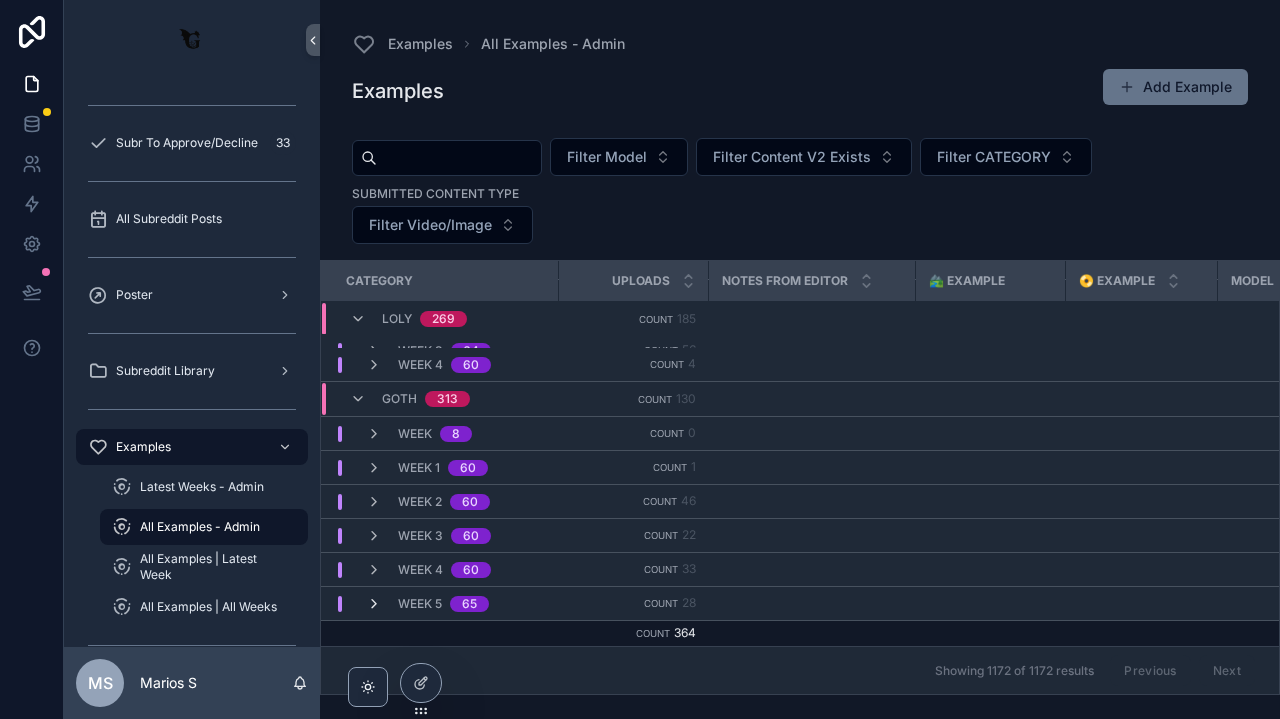 click at bounding box center (374, 604) 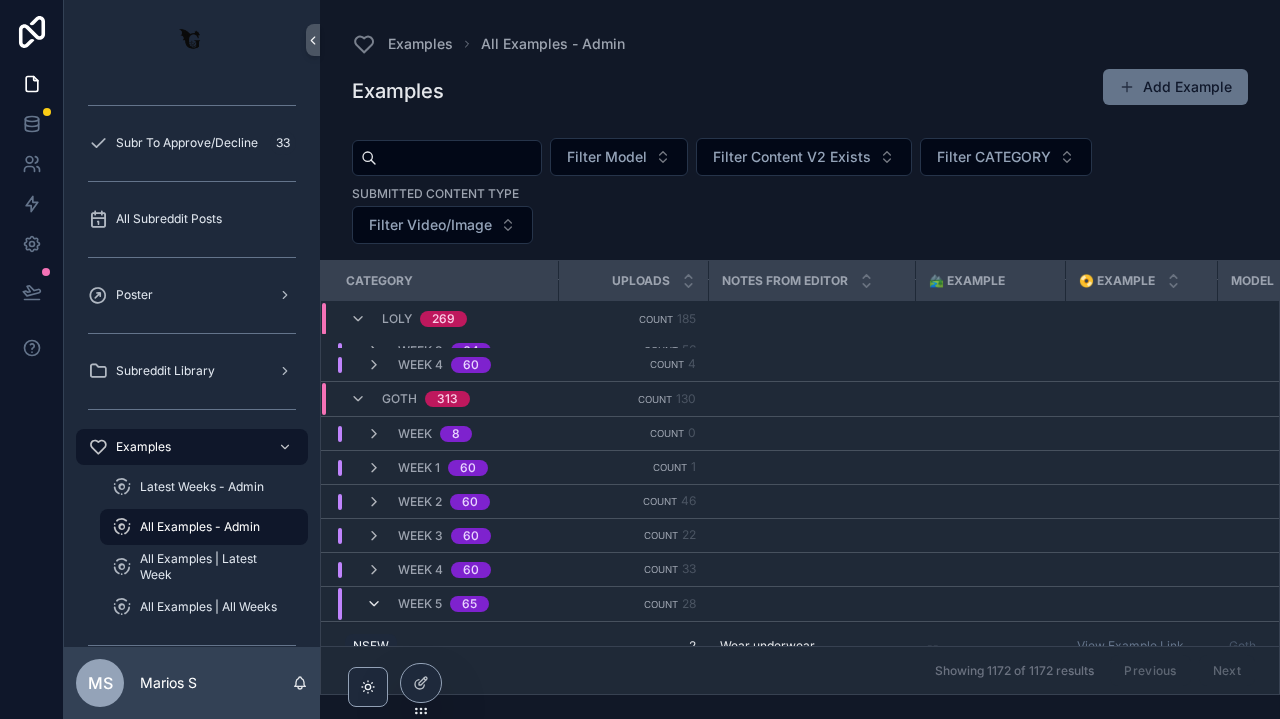 click at bounding box center [374, 604] 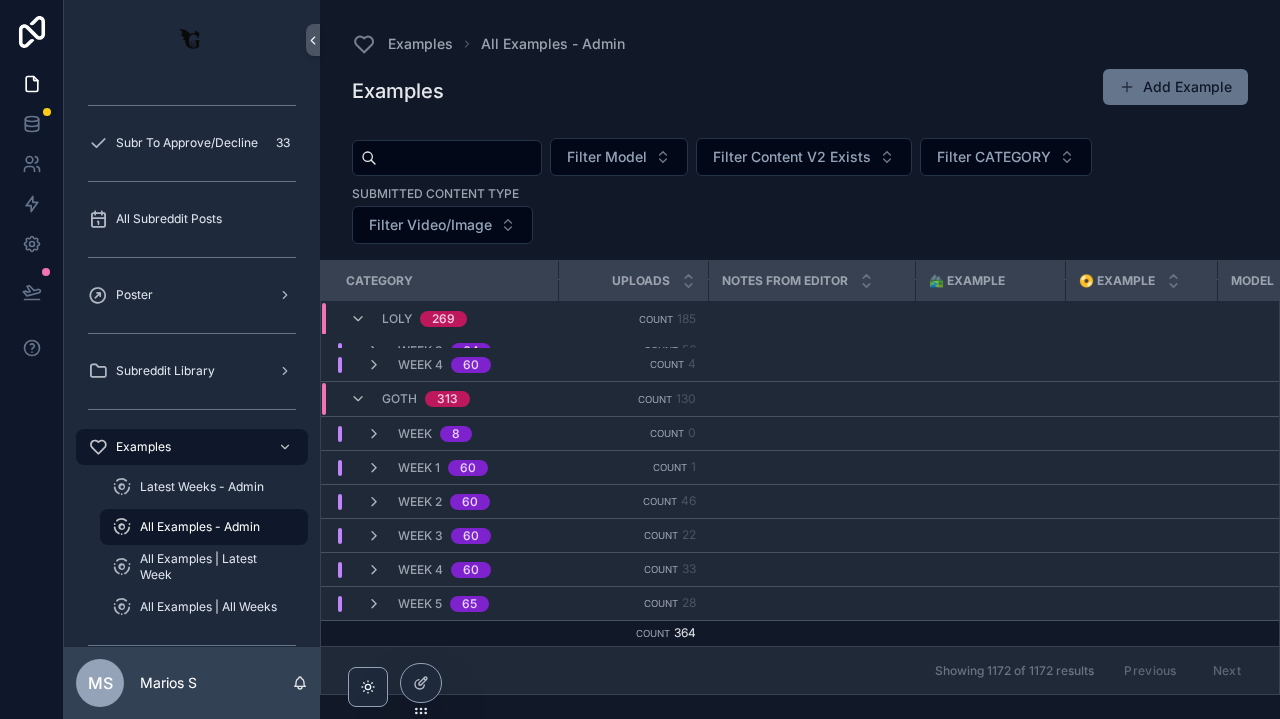 scroll, scrollTop: 0, scrollLeft: 0, axis: both 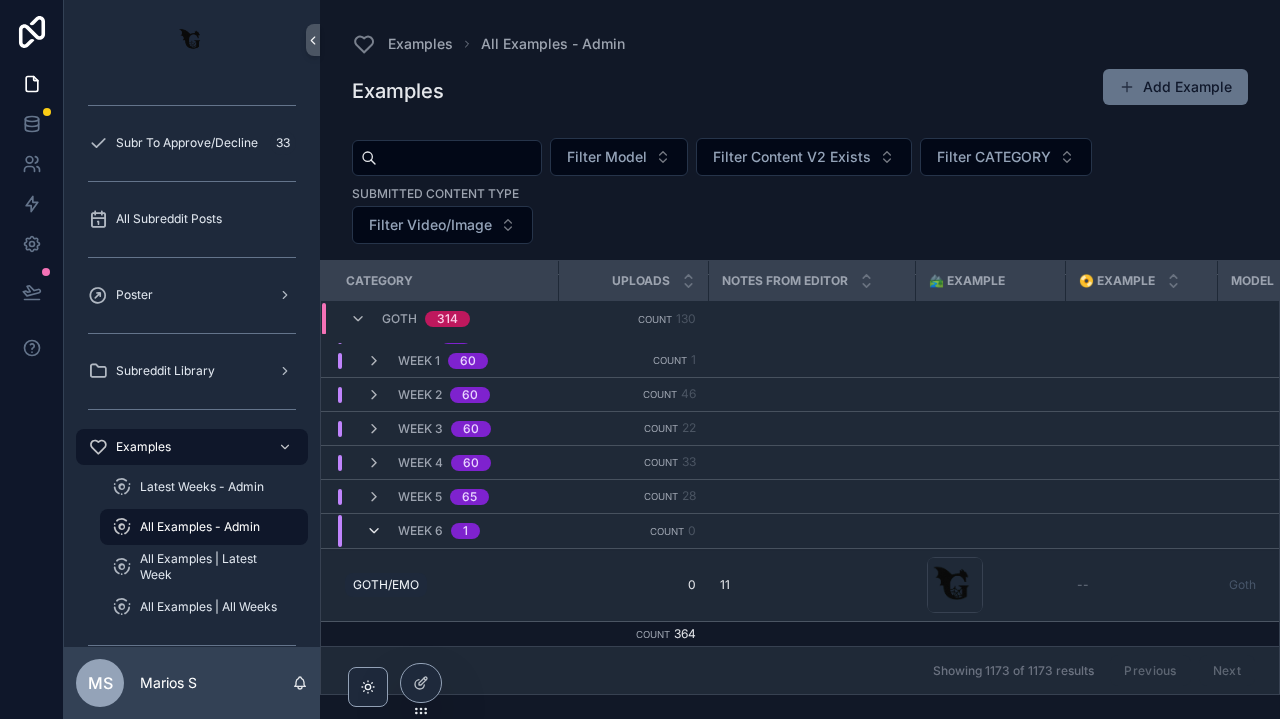click at bounding box center (374, 531) 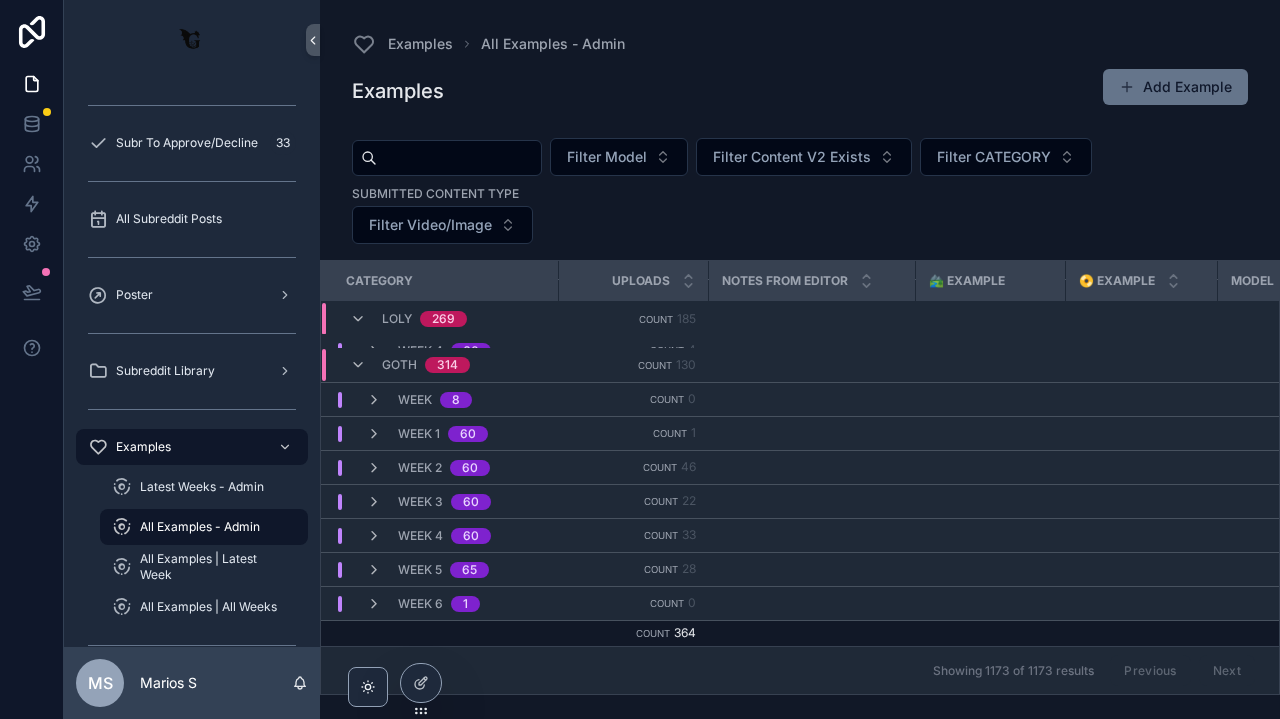 scroll, scrollTop: 0, scrollLeft: 0, axis: both 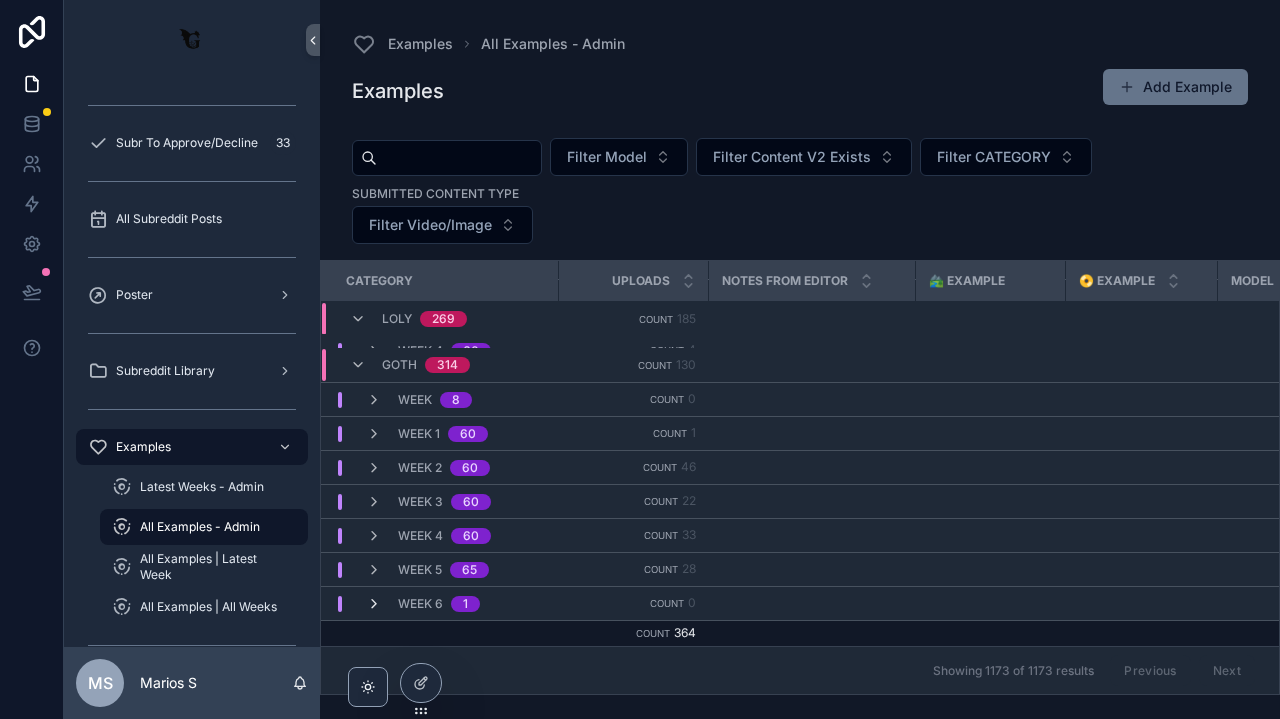 click at bounding box center [374, 604] 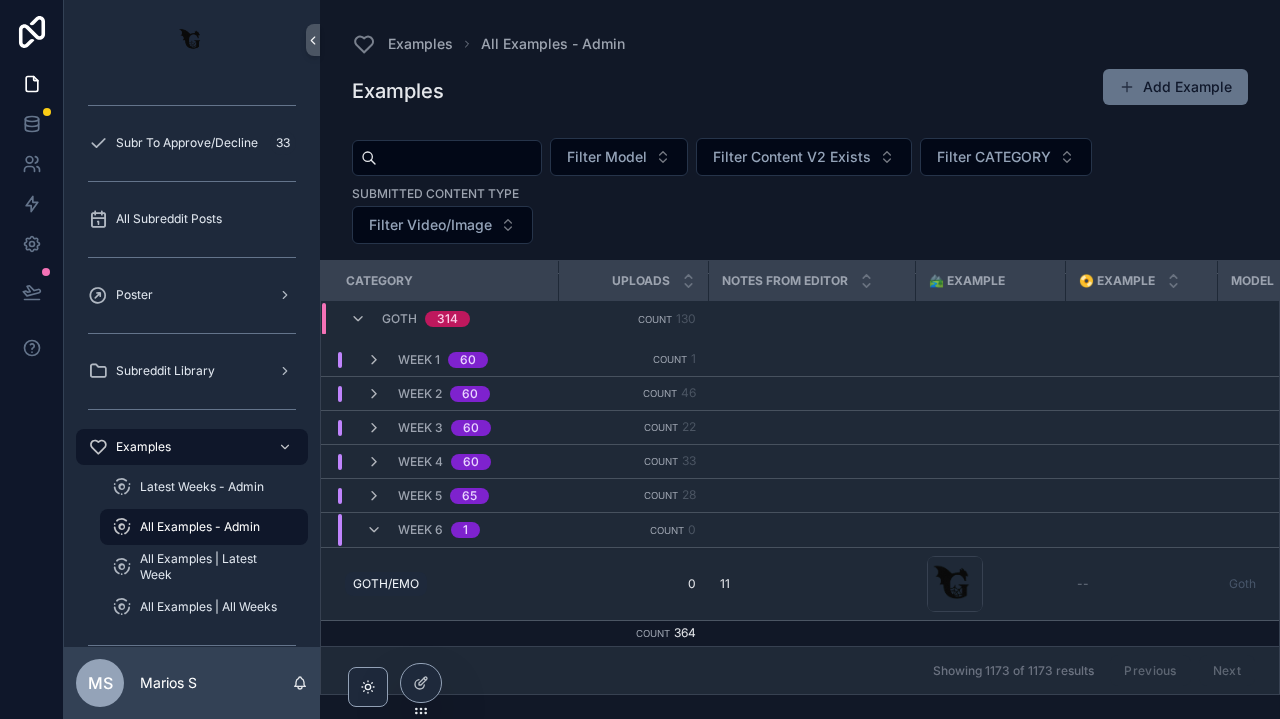 scroll, scrollTop: 301, scrollLeft: 0, axis: vertical 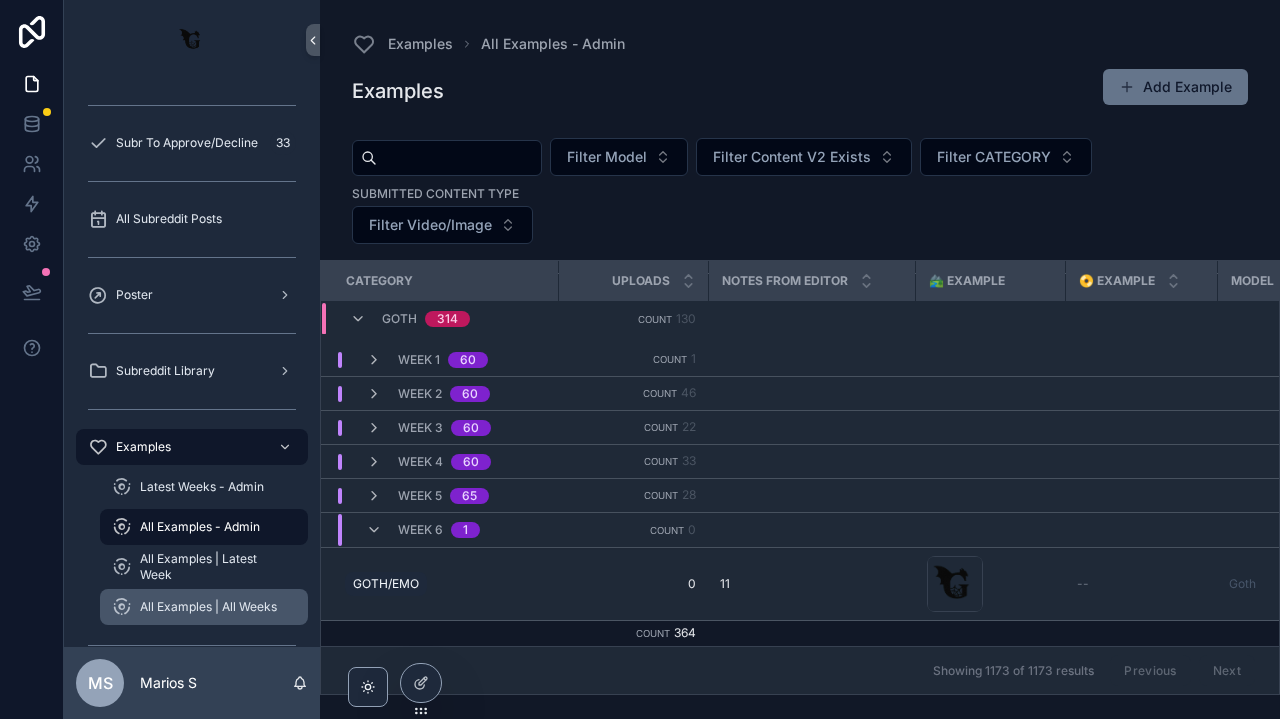 click on "All Examples | All Weeks" at bounding box center (208, 607) 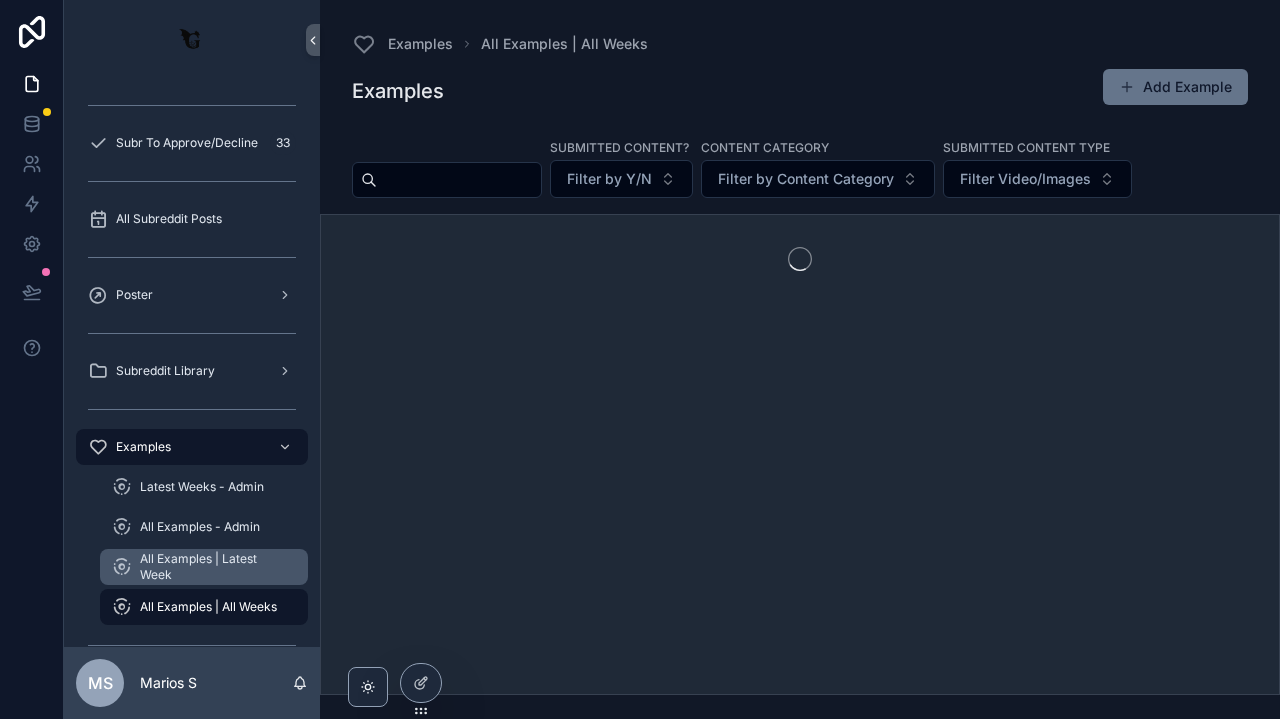 click on "All Examples | Latest Week" at bounding box center [214, 567] 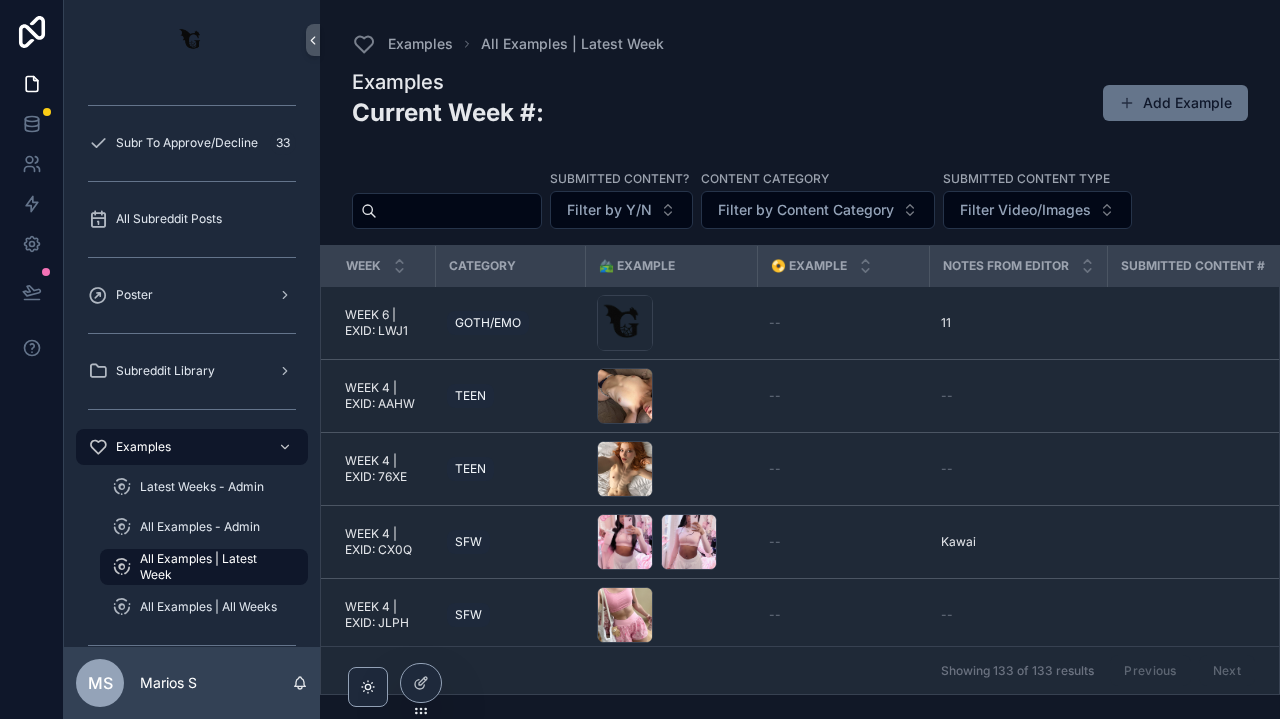 scroll, scrollTop: 0, scrollLeft: 0, axis: both 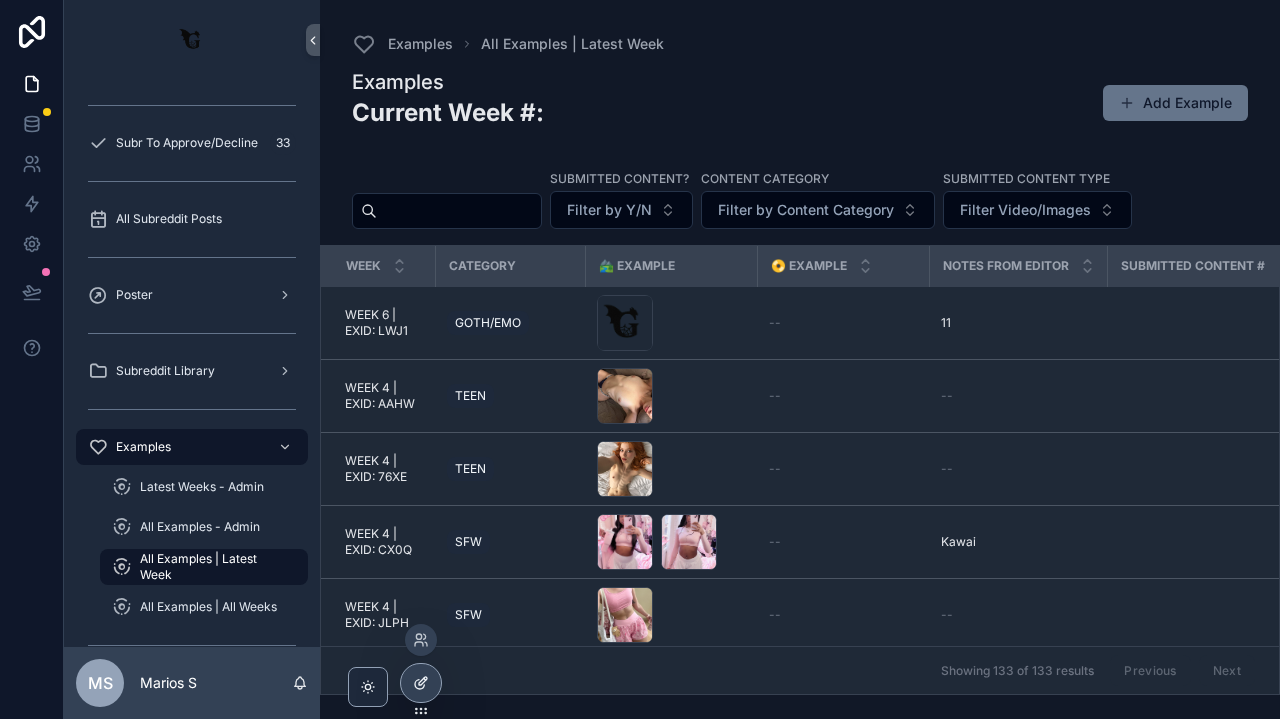 click at bounding box center [421, 683] 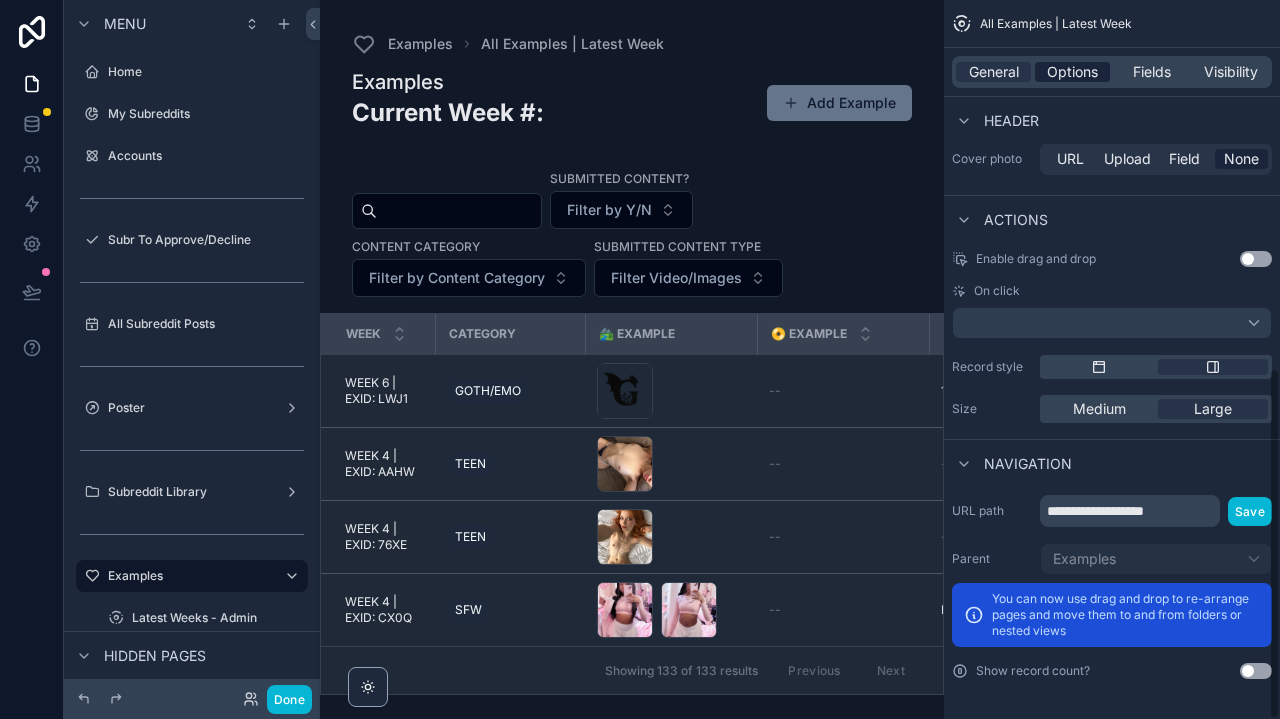 click on "Options" at bounding box center [1072, 72] 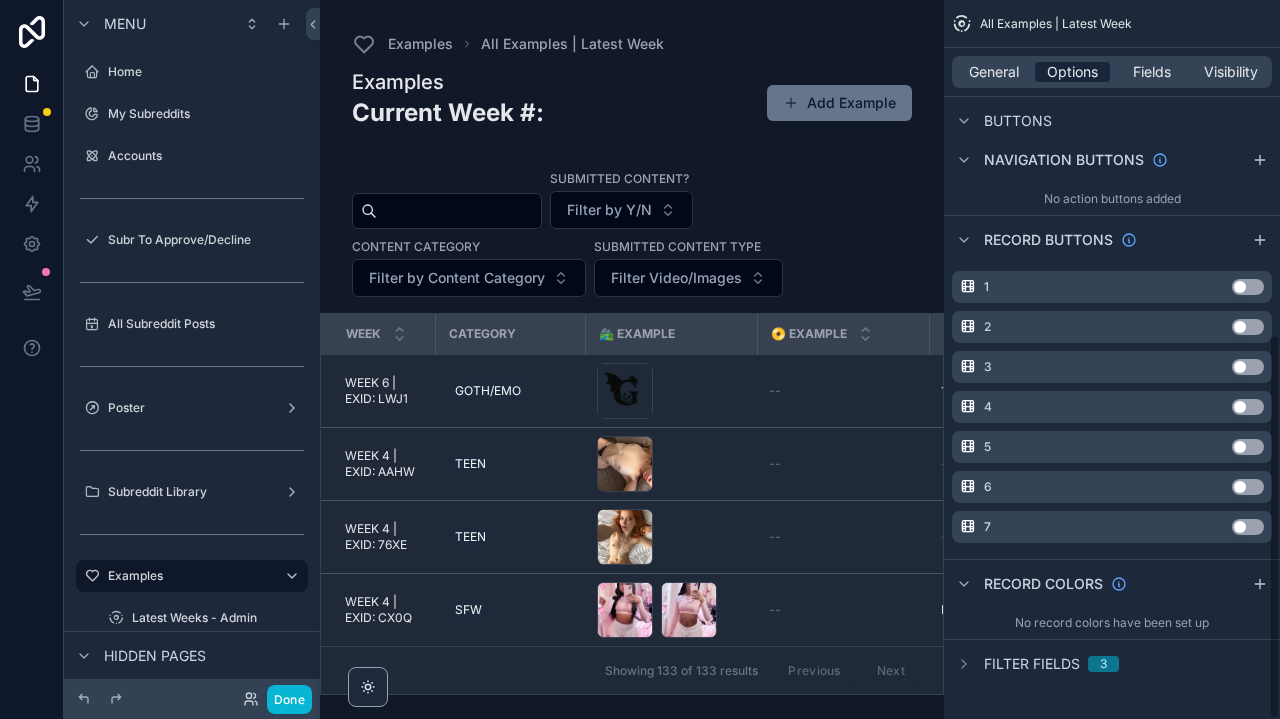 scroll, scrollTop: 625, scrollLeft: 0, axis: vertical 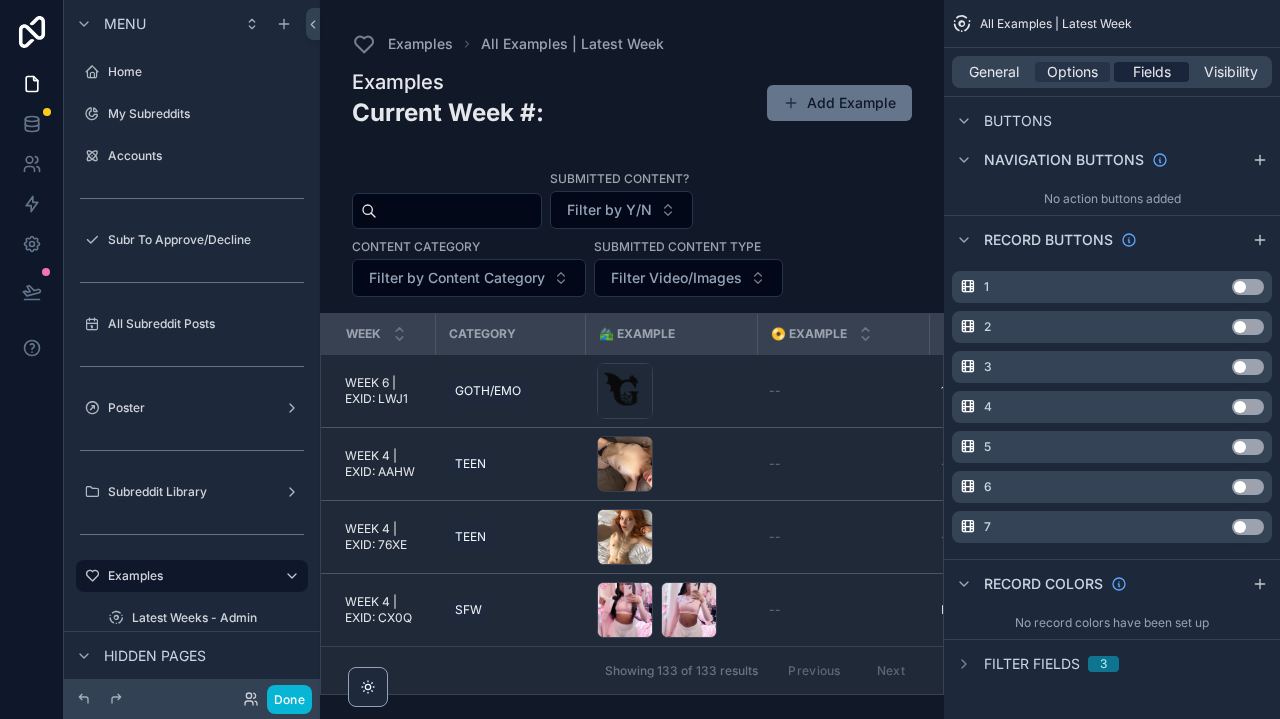 click on "Fields" at bounding box center [1152, 72] 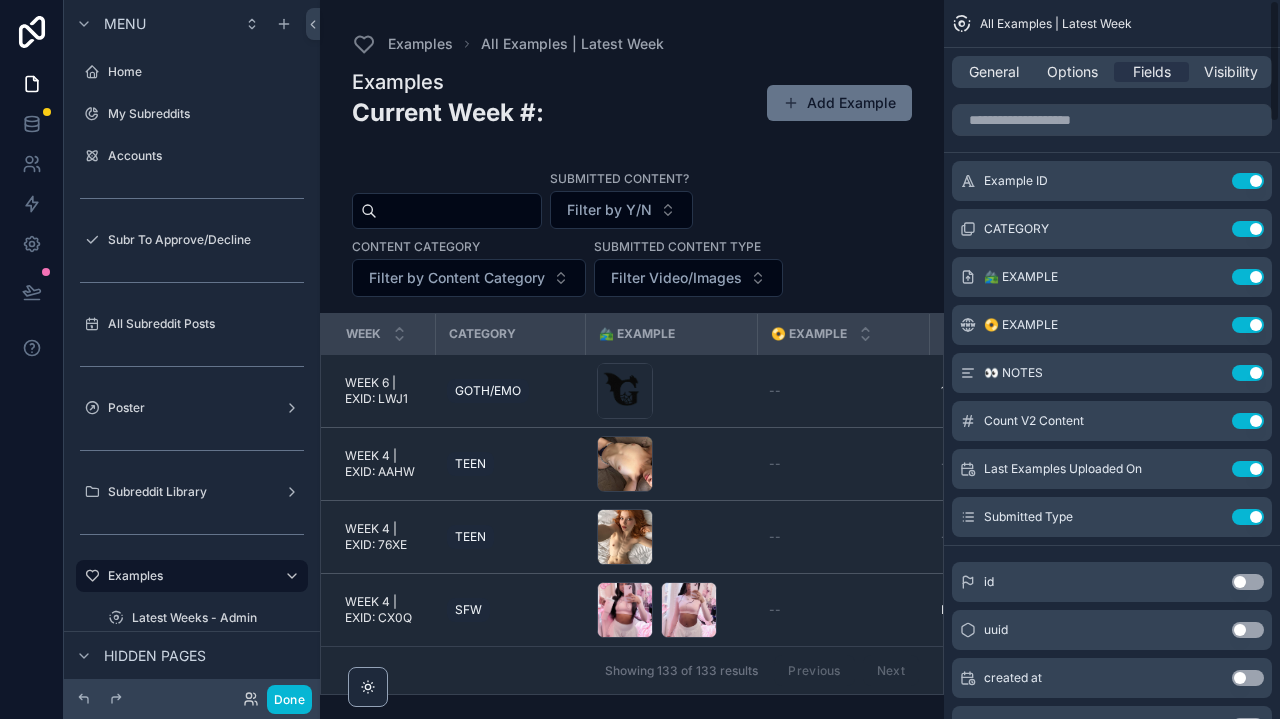 scroll, scrollTop: 0, scrollLeft: 0, axis: both 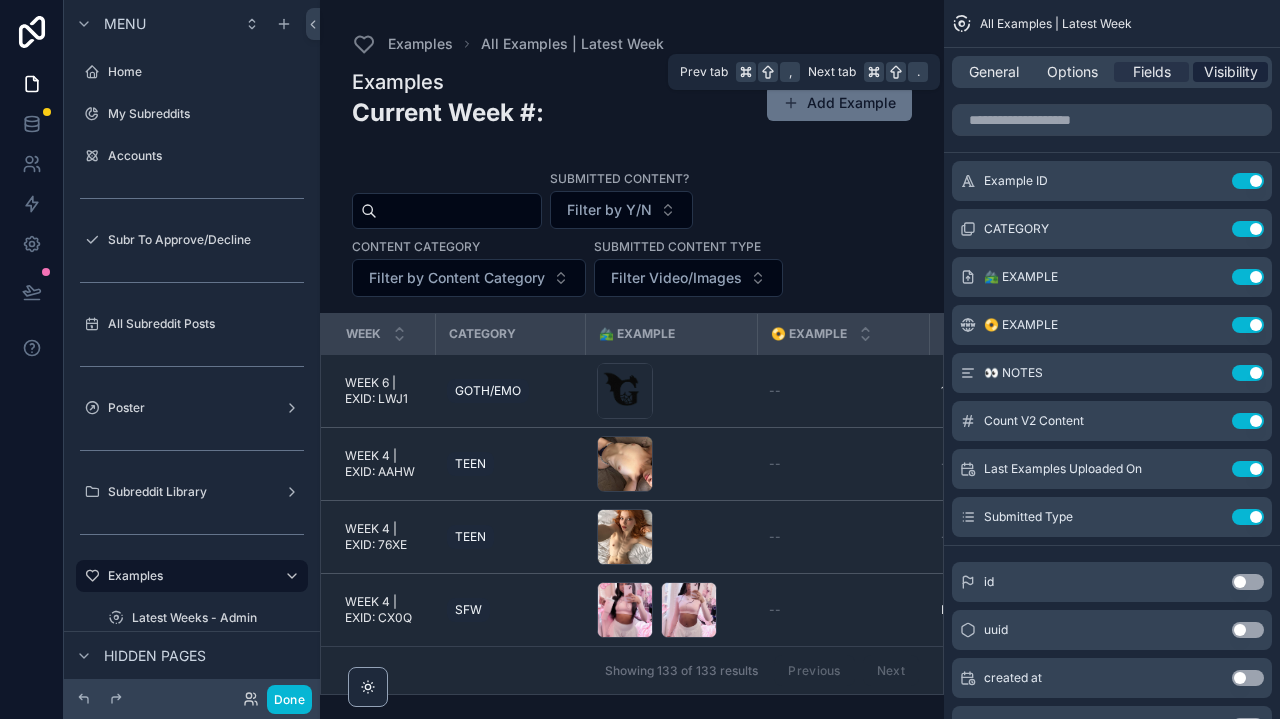 click on "Visibility" at bounding box center [1231, 72] 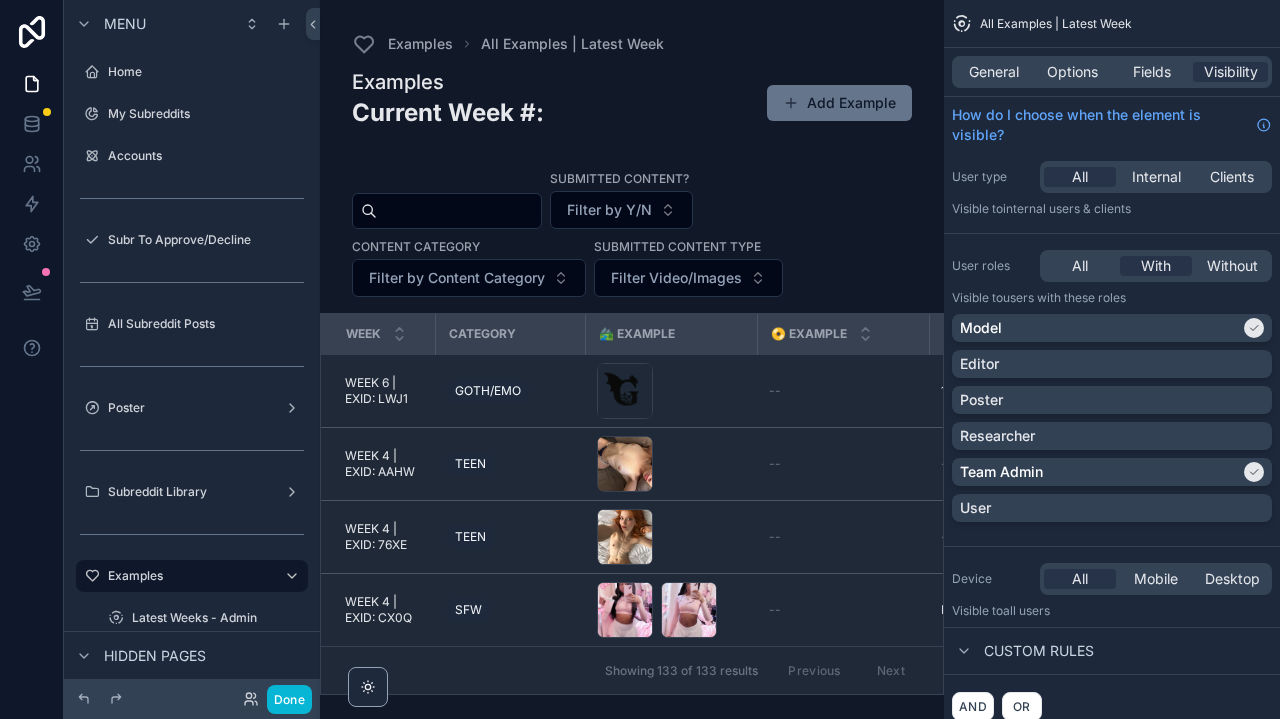 click on "General Options Fields Visibility" at bounding box center (1112, 72) 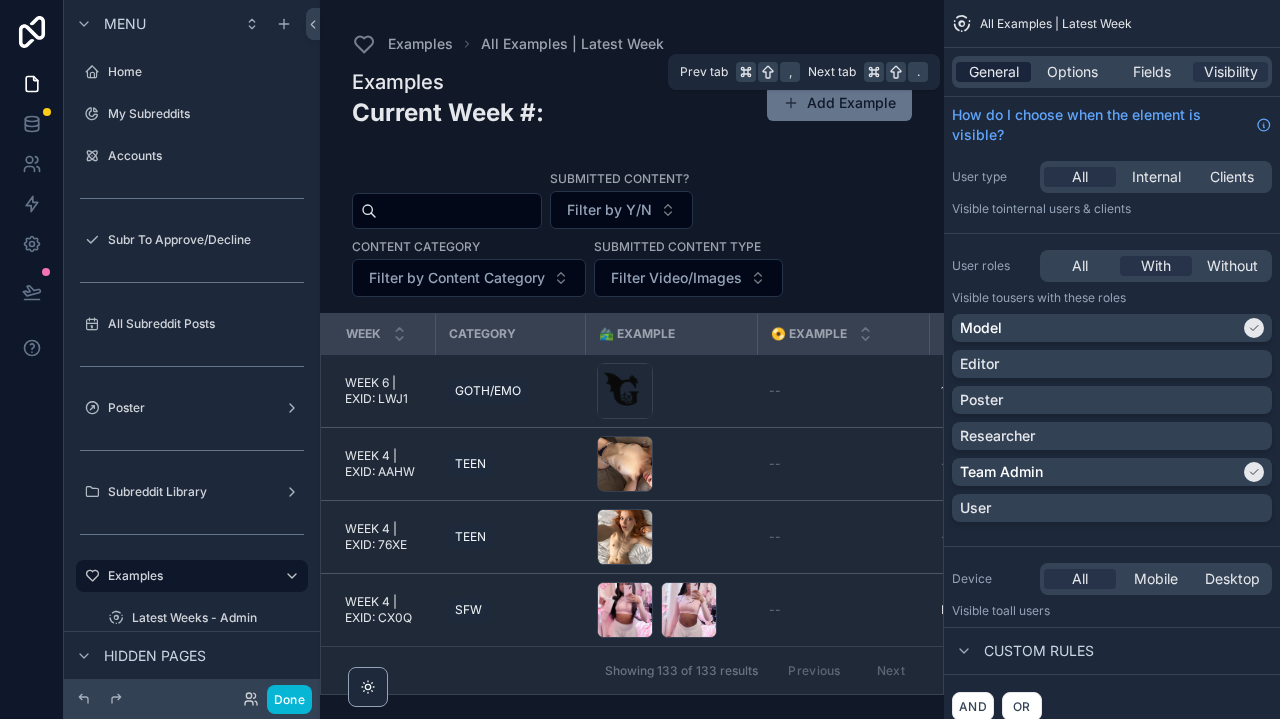 click on "General" at bounding box center (994, 72) 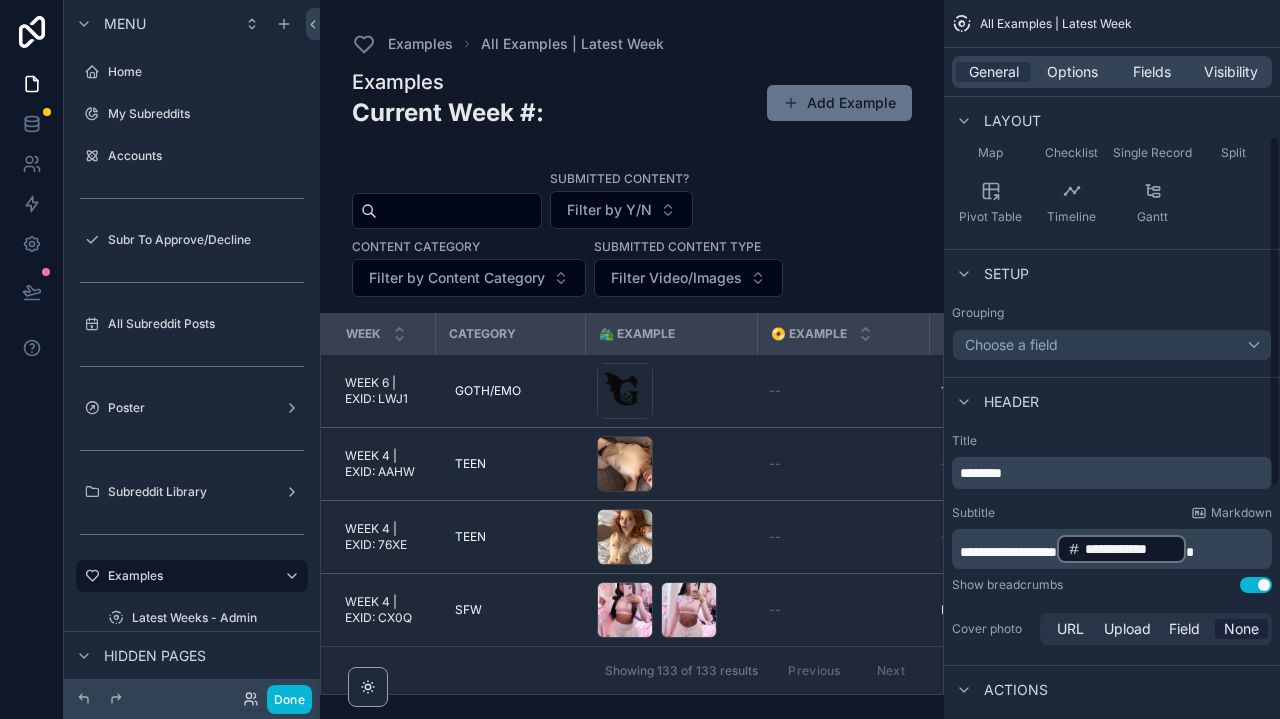 scroll, scrollTop: 267, scrollLeft: 0, axis: vertical 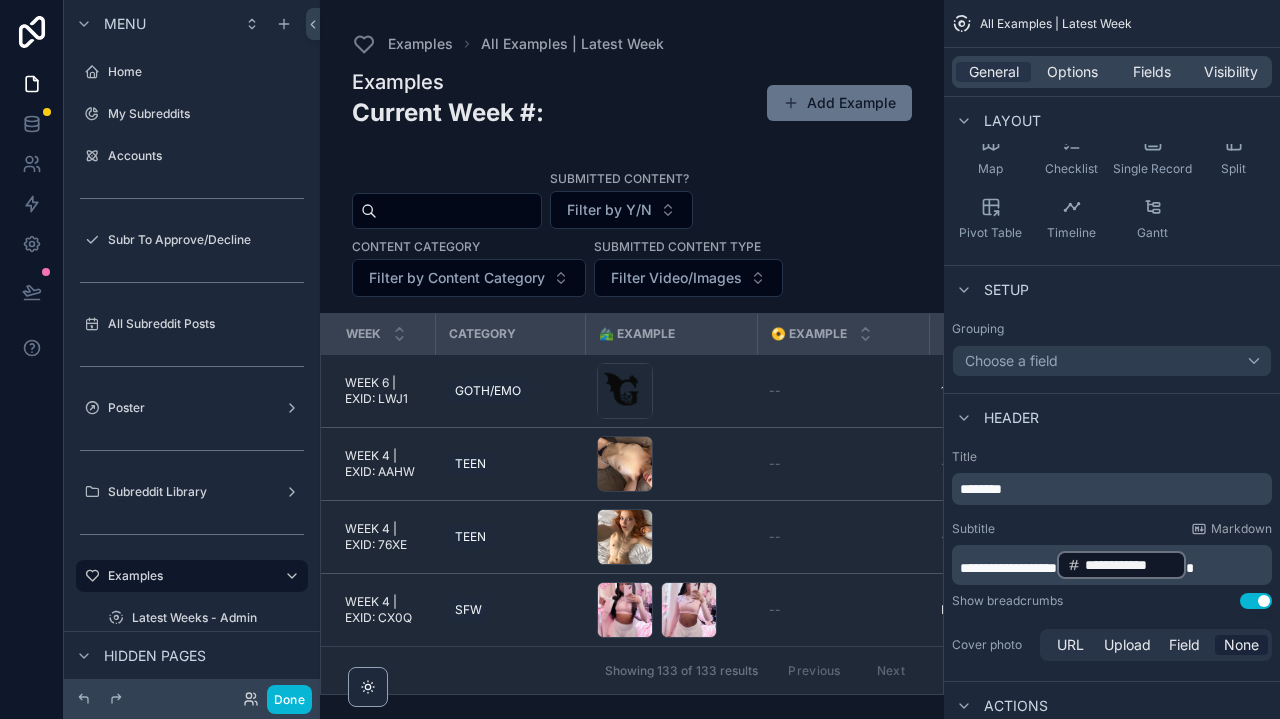 click on "Choose a field" at bounding box center [1112, 361] 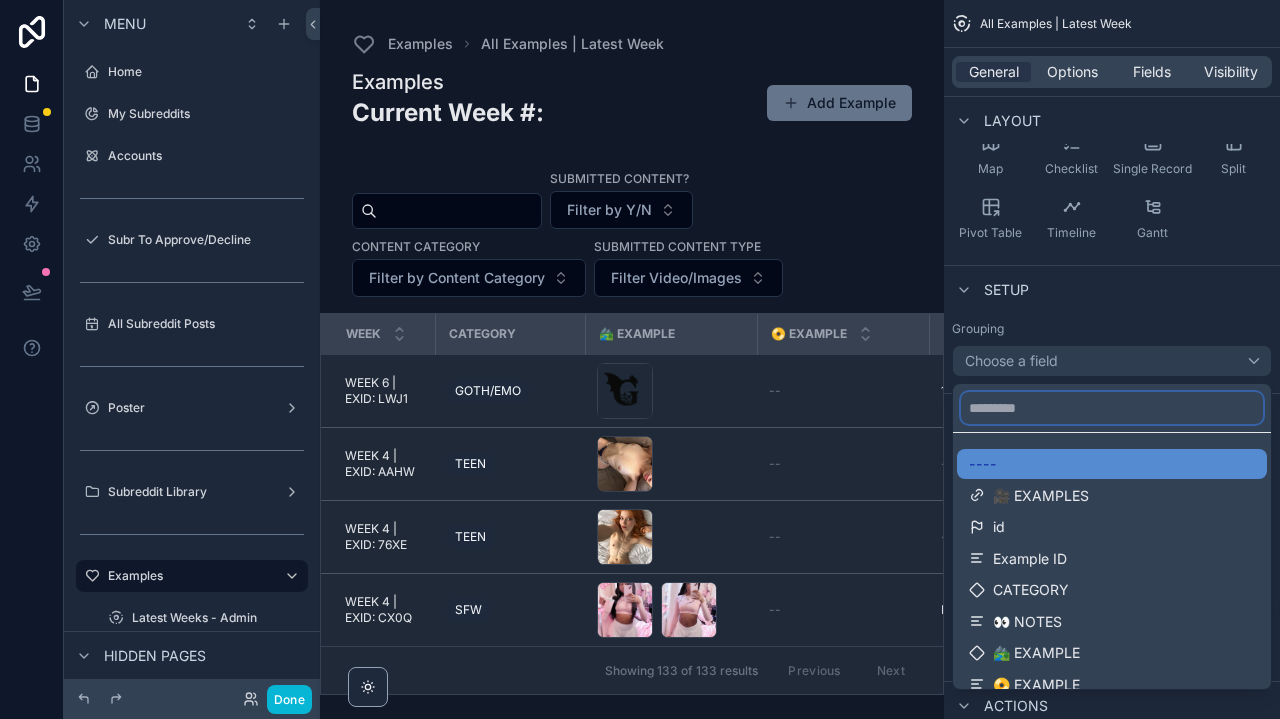 click at bounding box center [1112, 408] 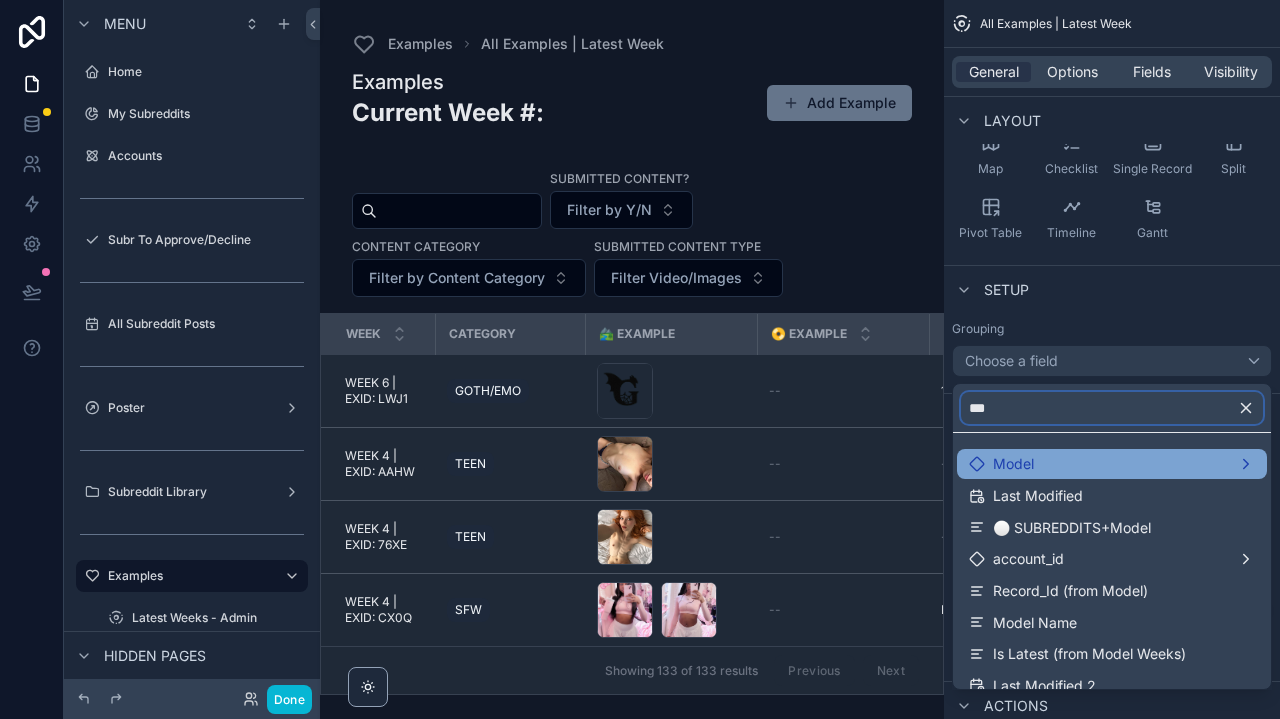type on "***" 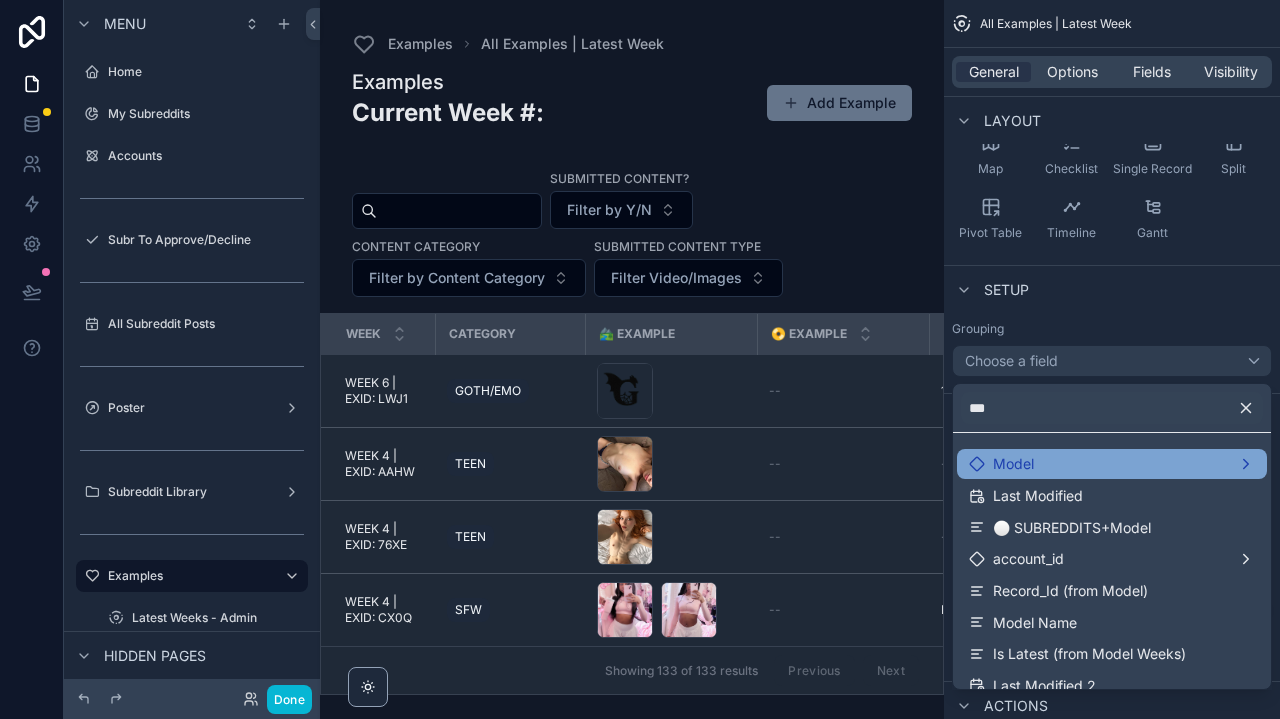 click on "Model" at bounding box center (1112, 464) 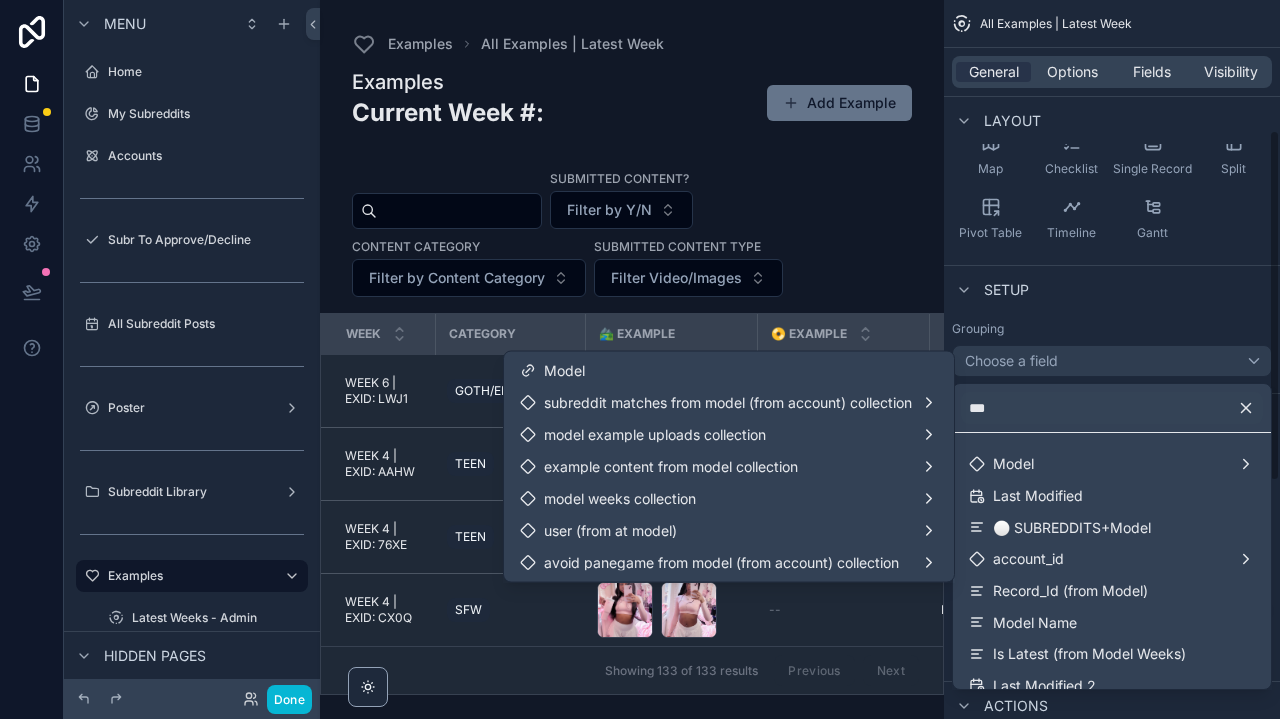 click at bounding box center (640, 359) 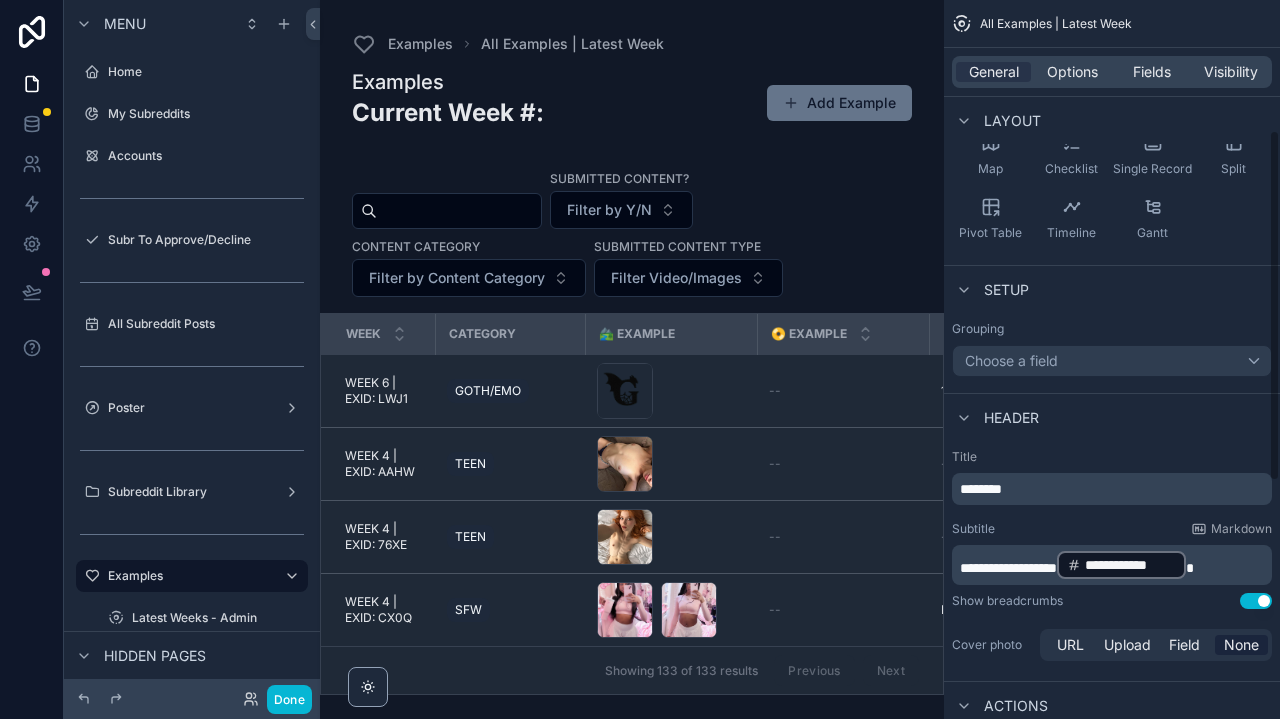 click on "Choose a field" at bounding box center [1112, 361] 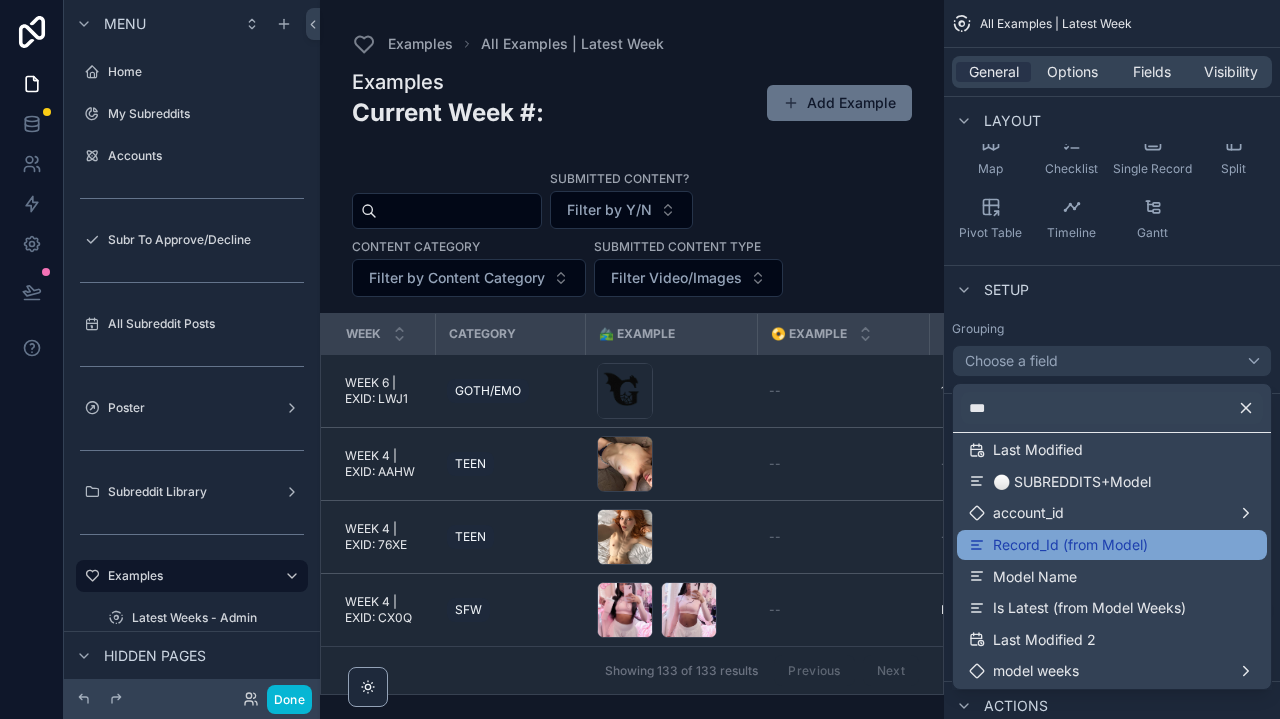 scroll, scrollTop: 44, scrollLeft: 0, axis: vertical 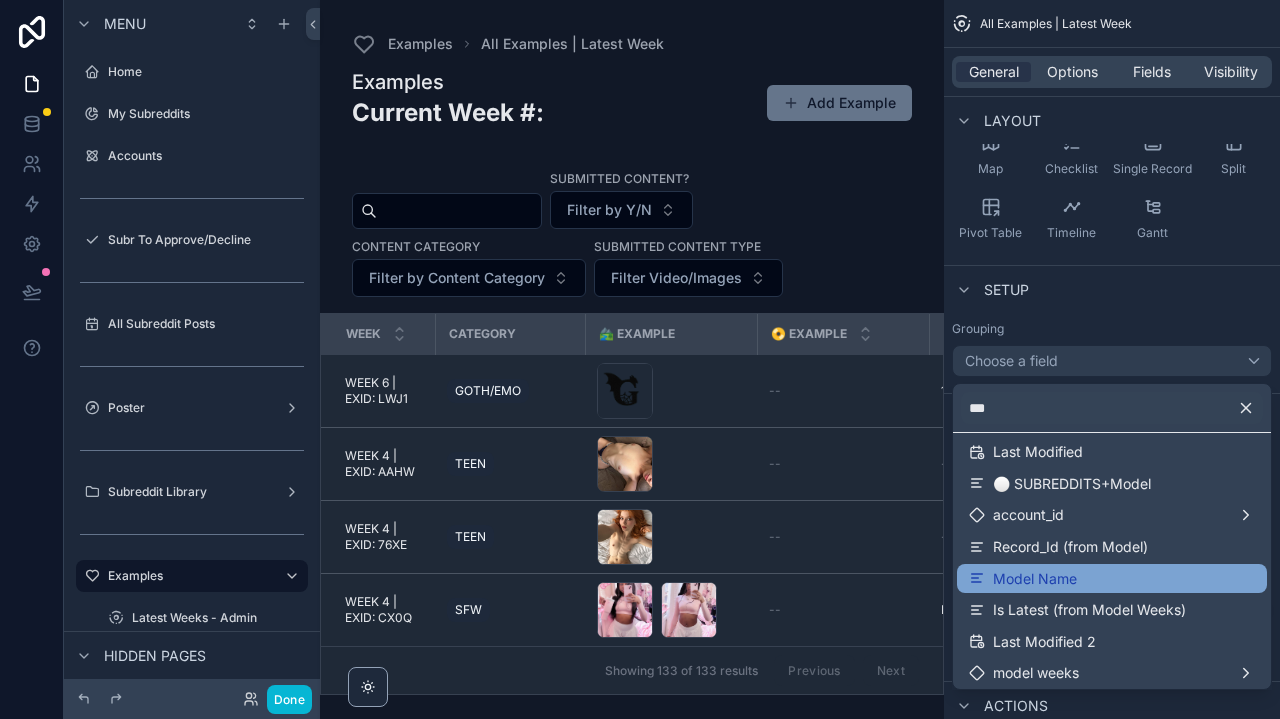 click on "Model Name" at bounding box center [1035, 579] 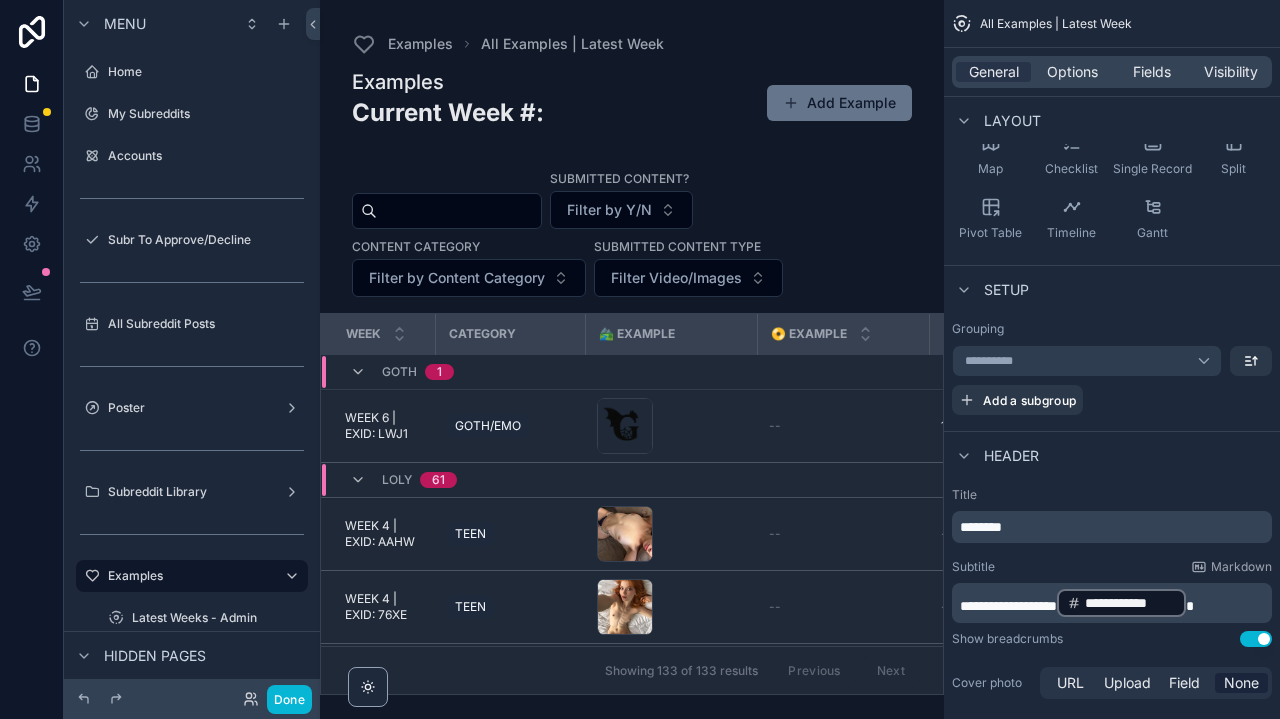 scroll, scrollTop: 0, scrollLeft: 0, axis: both 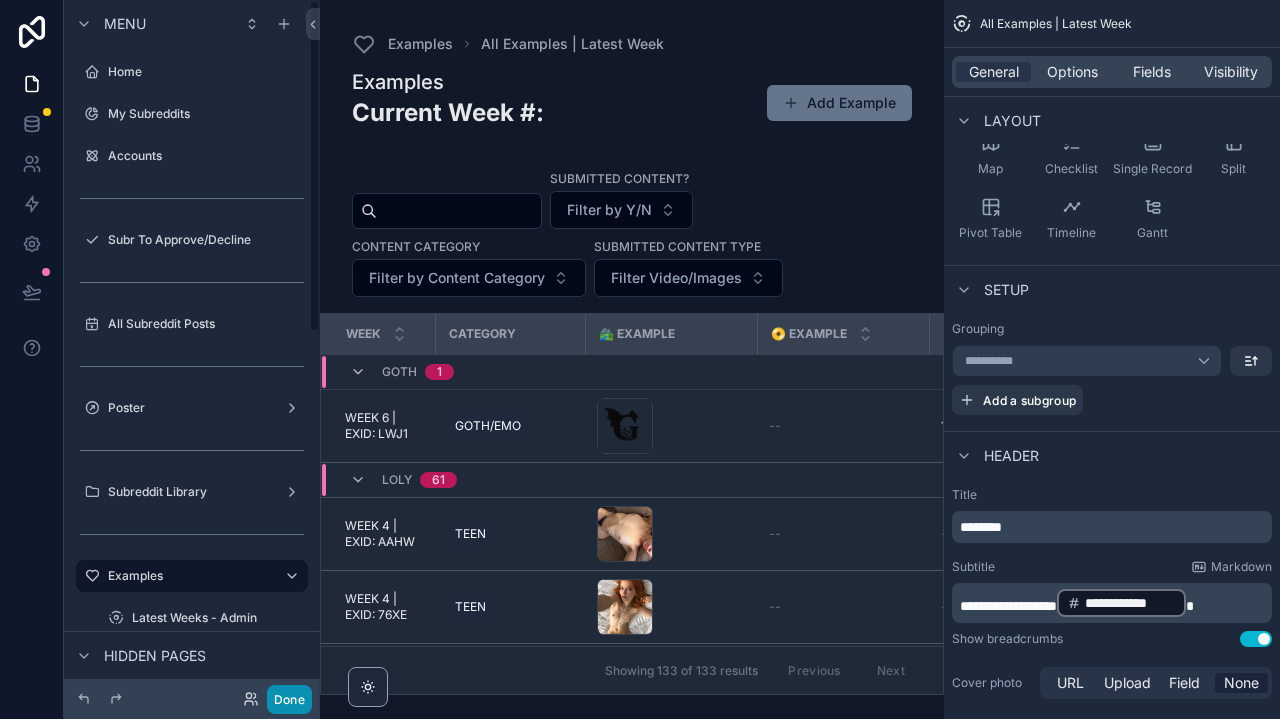 click on "Done" at bounding box center [289, 699] 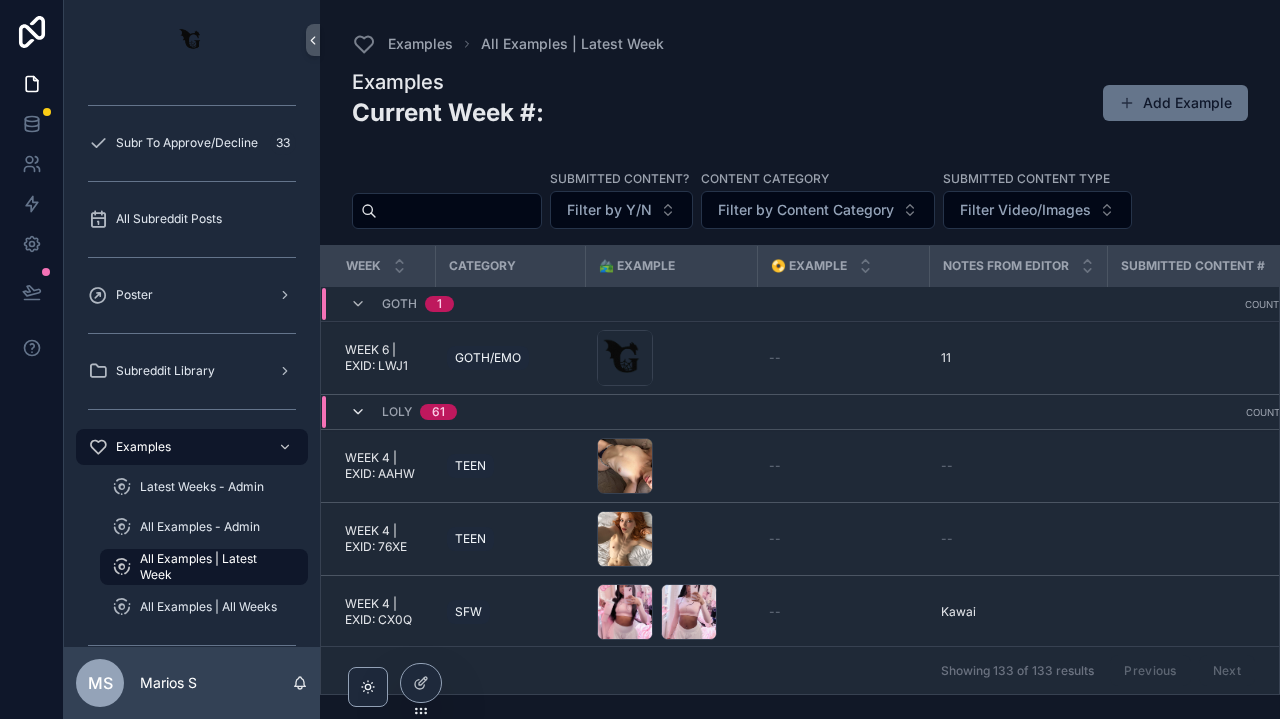 scroll, scrollTop: 0, scrollLeft: 0, axis: both 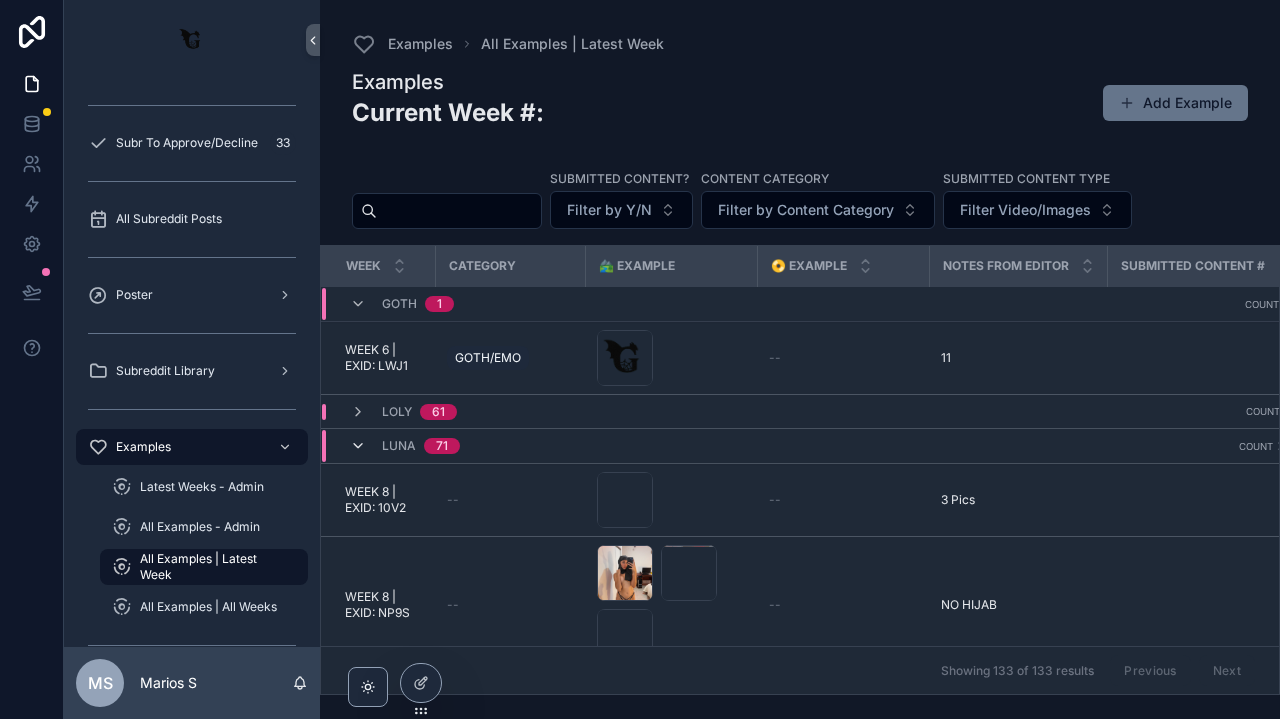 click at bounding box center [358, 446] 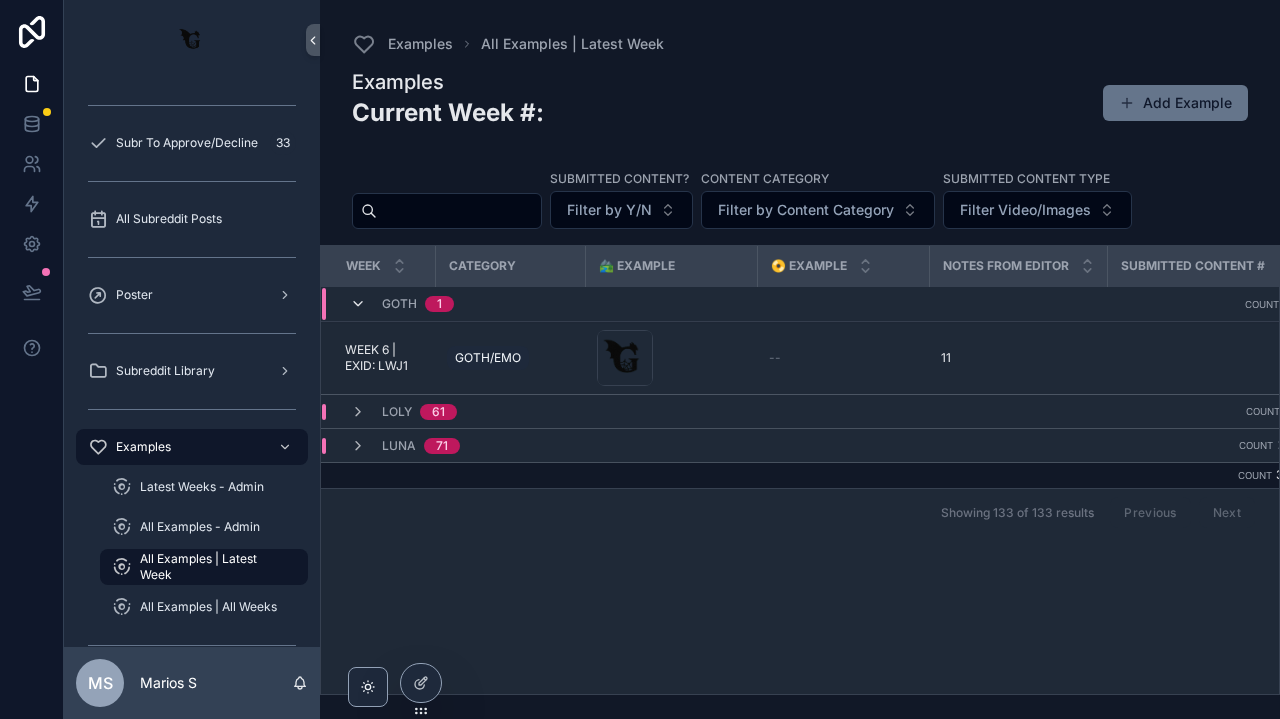 click at bounding box center [358, 304] 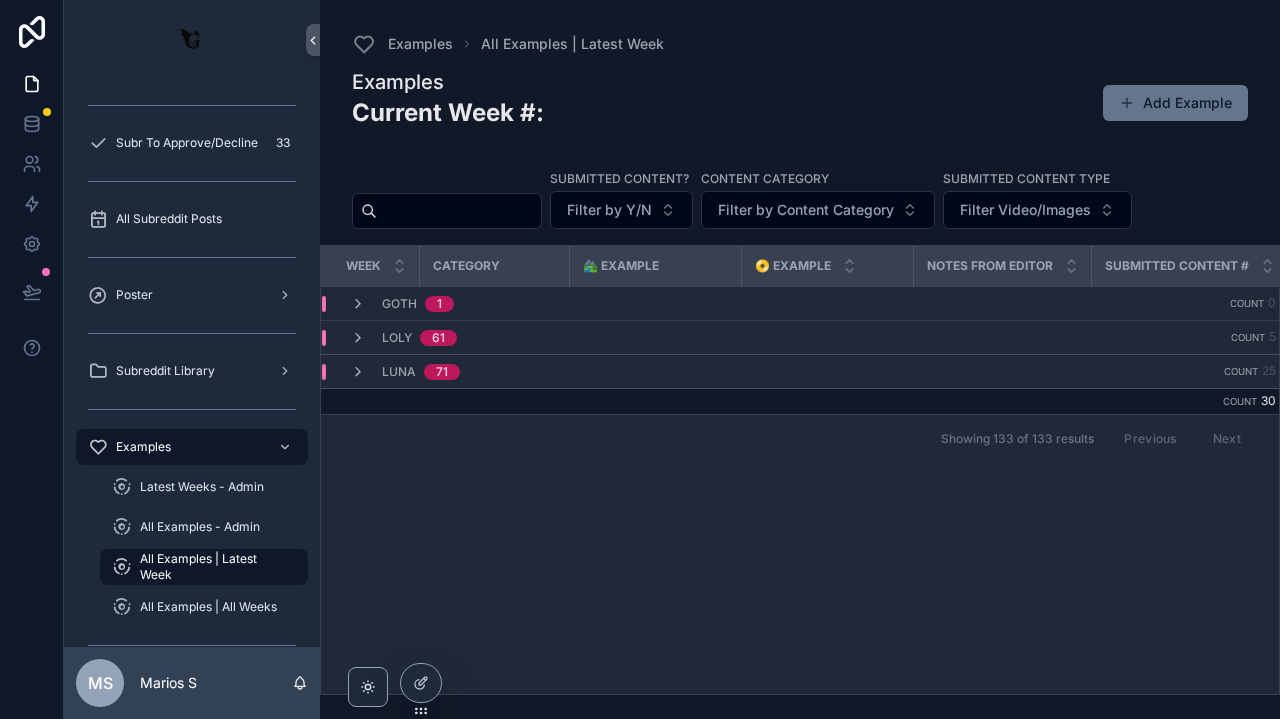 click on "Goth 1" at bounding box center (531, 304) 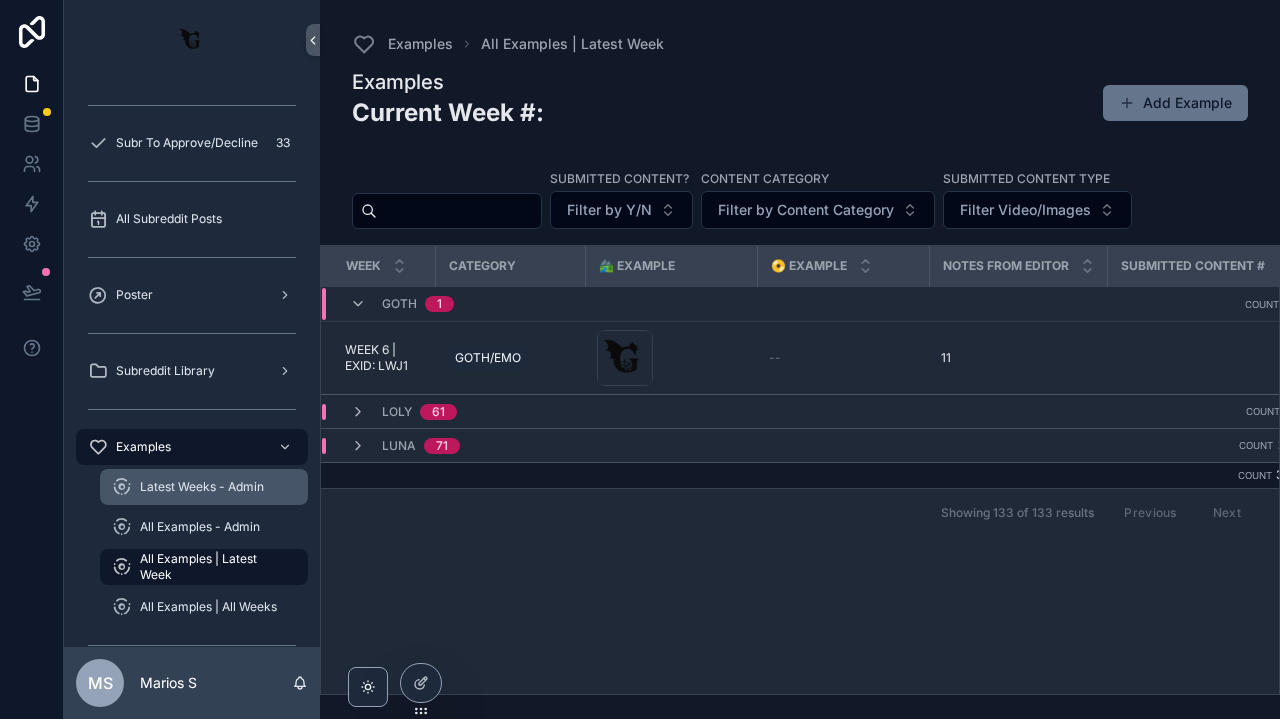 click on "Latest Weeks - Admin" at bounding box center (202, 487) 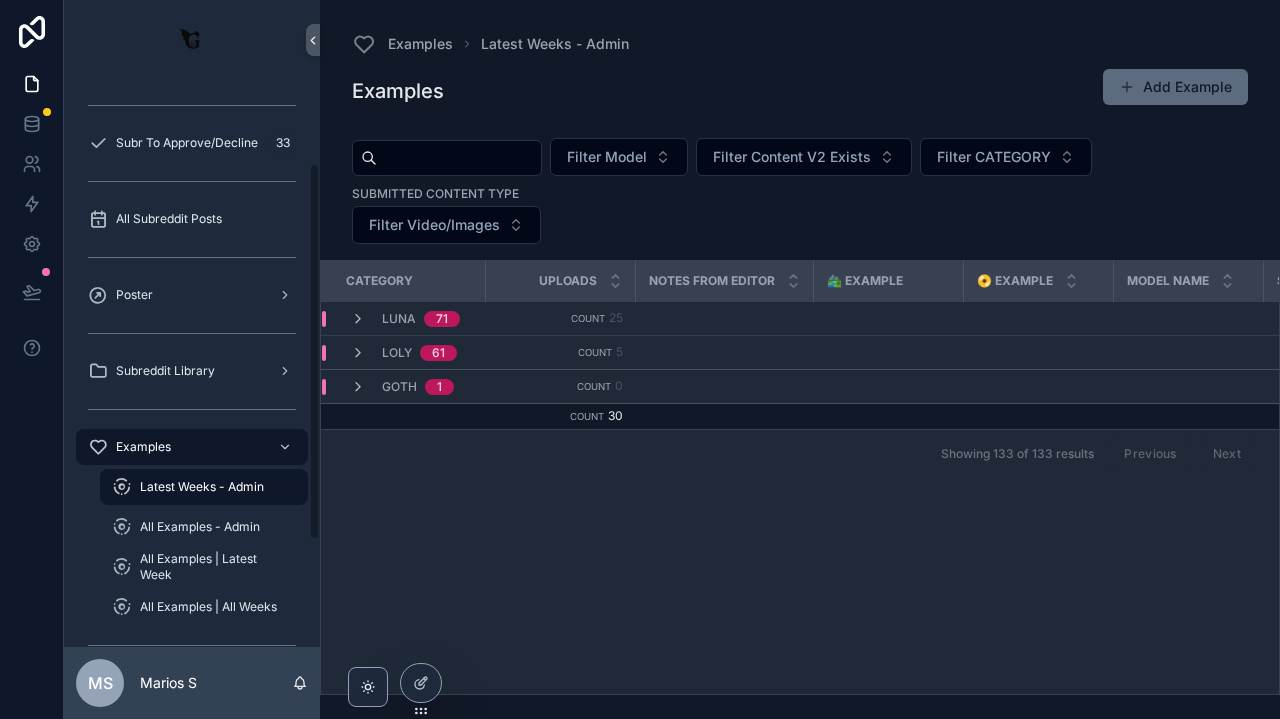 click on "Add Example" at bounding box center [1175, 87] 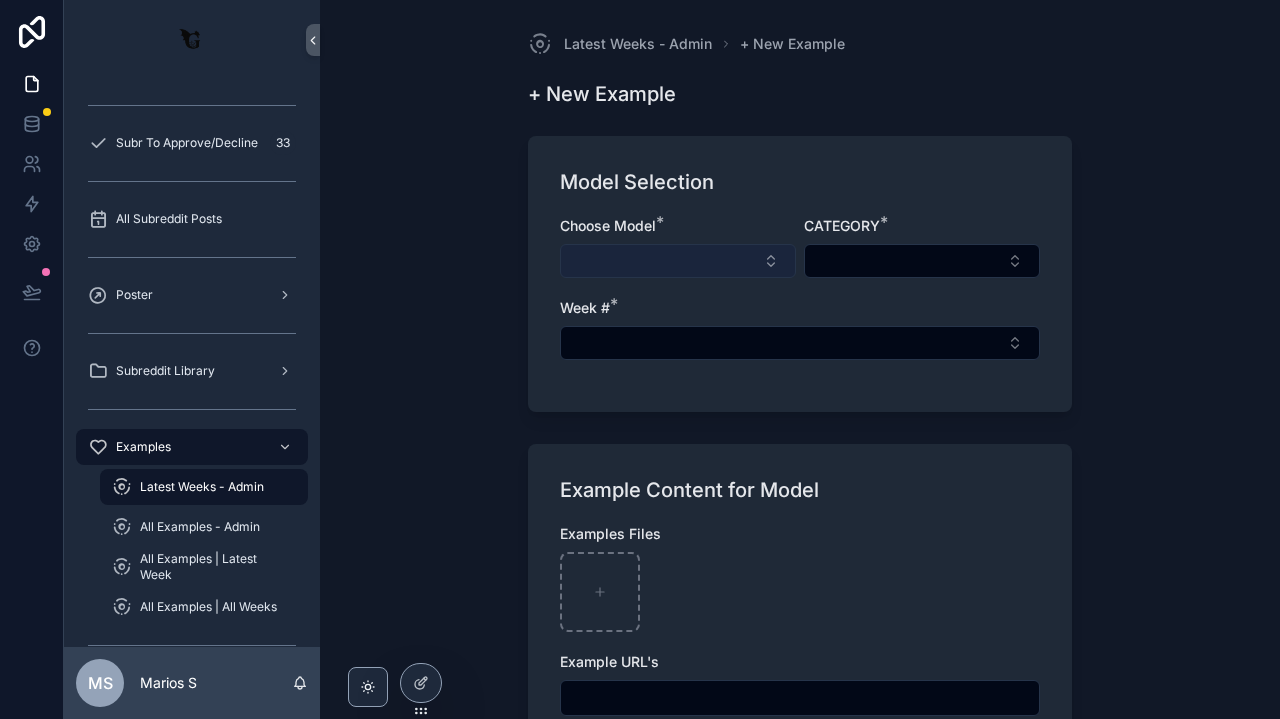 click at bounding box center [678, 261] 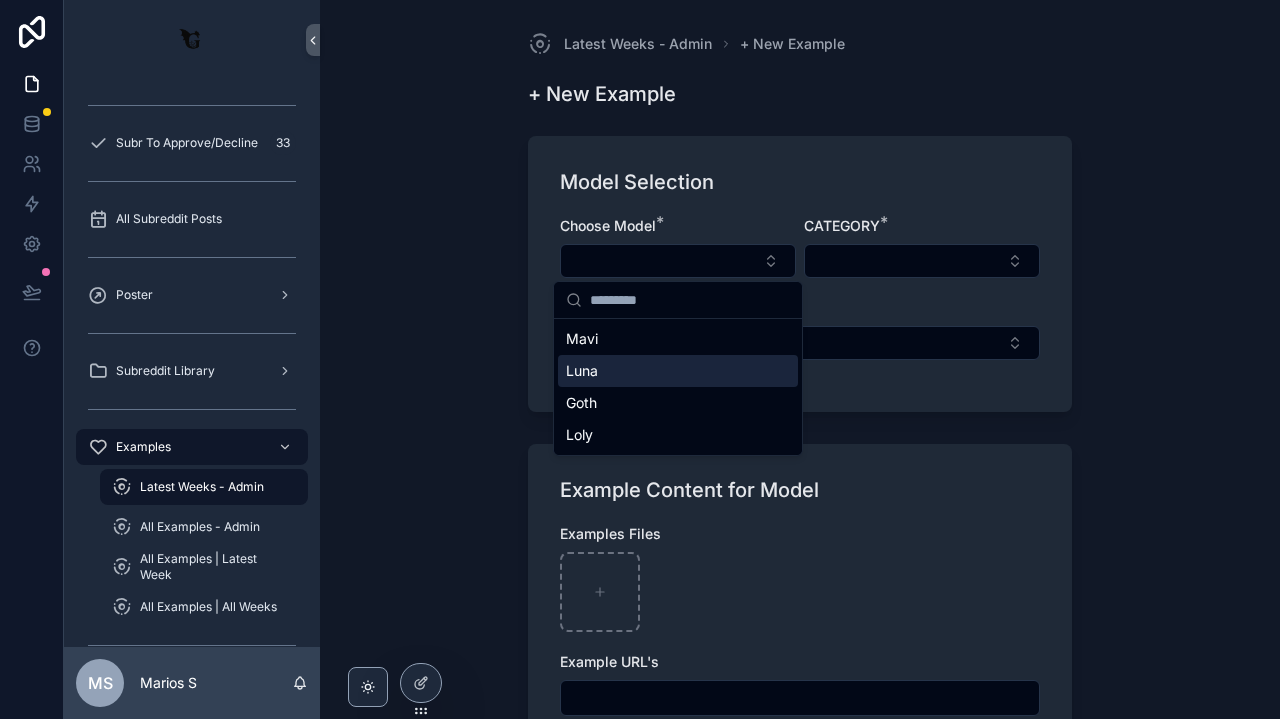 scroll, scrollTop: 0, scrollLeft: 0, axis: both 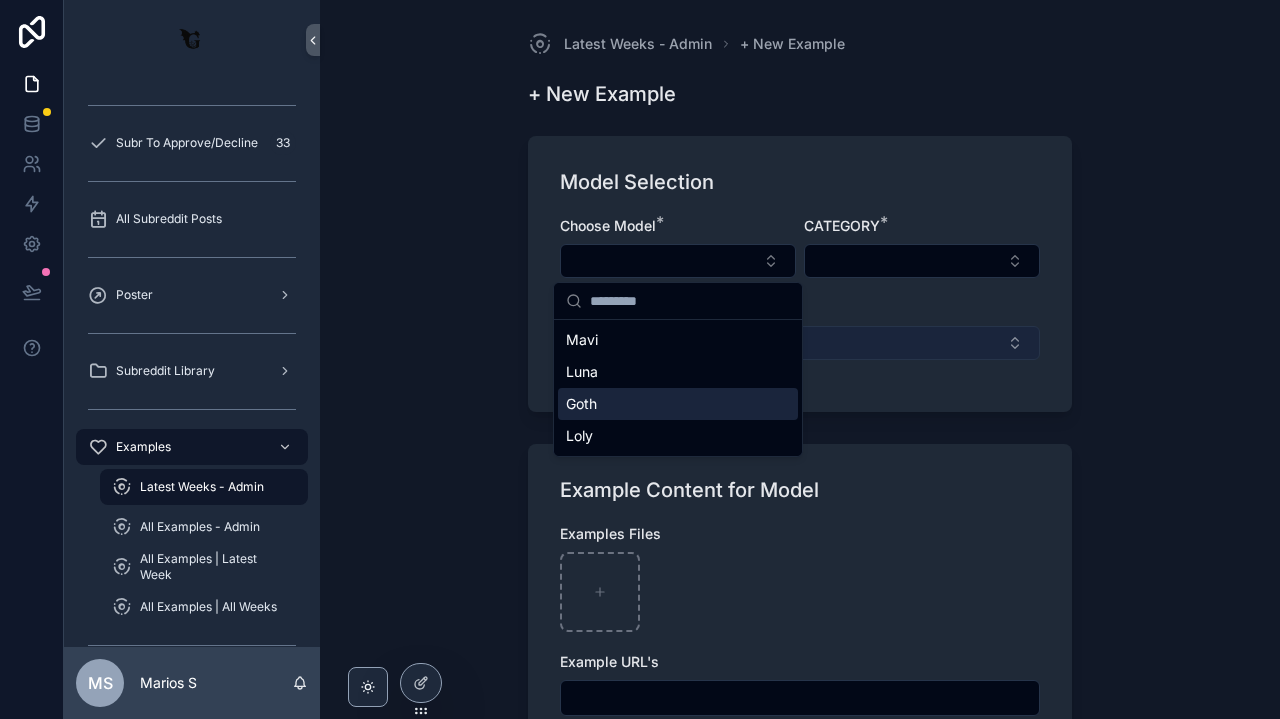 click at bounding box center [800, 343] 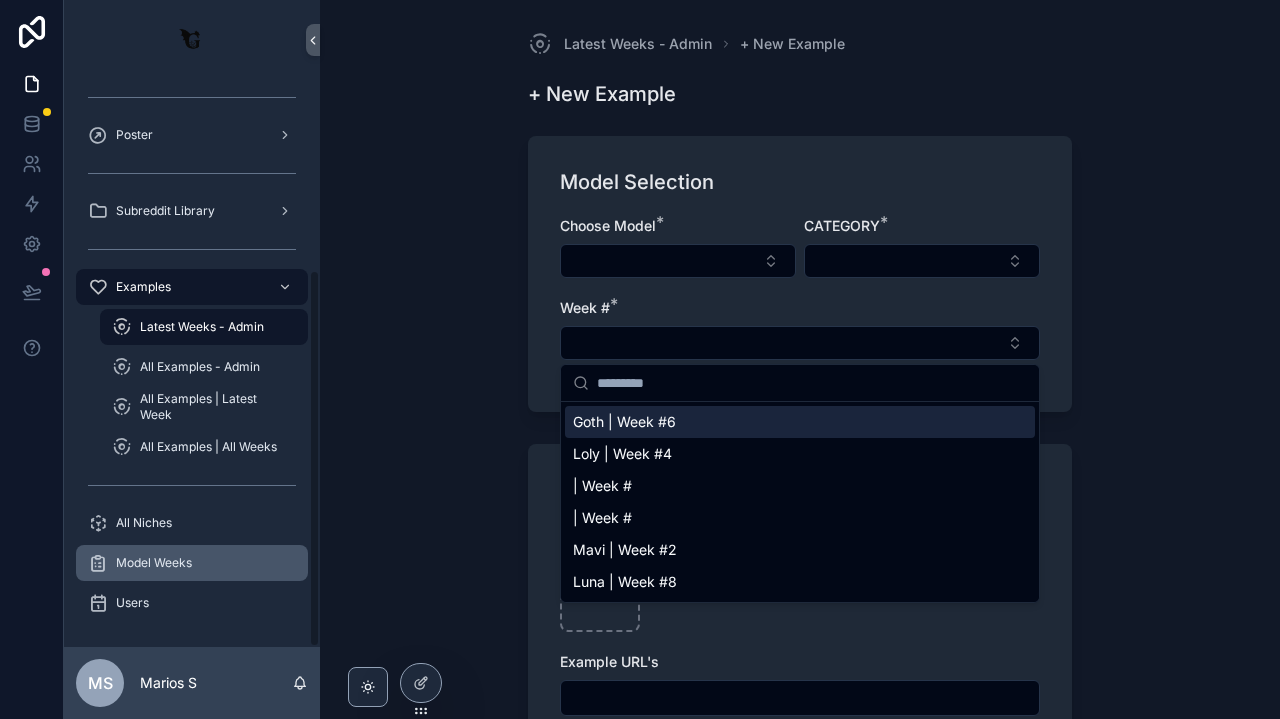 click on "Model Weeks" at bounding box center [154, 563] 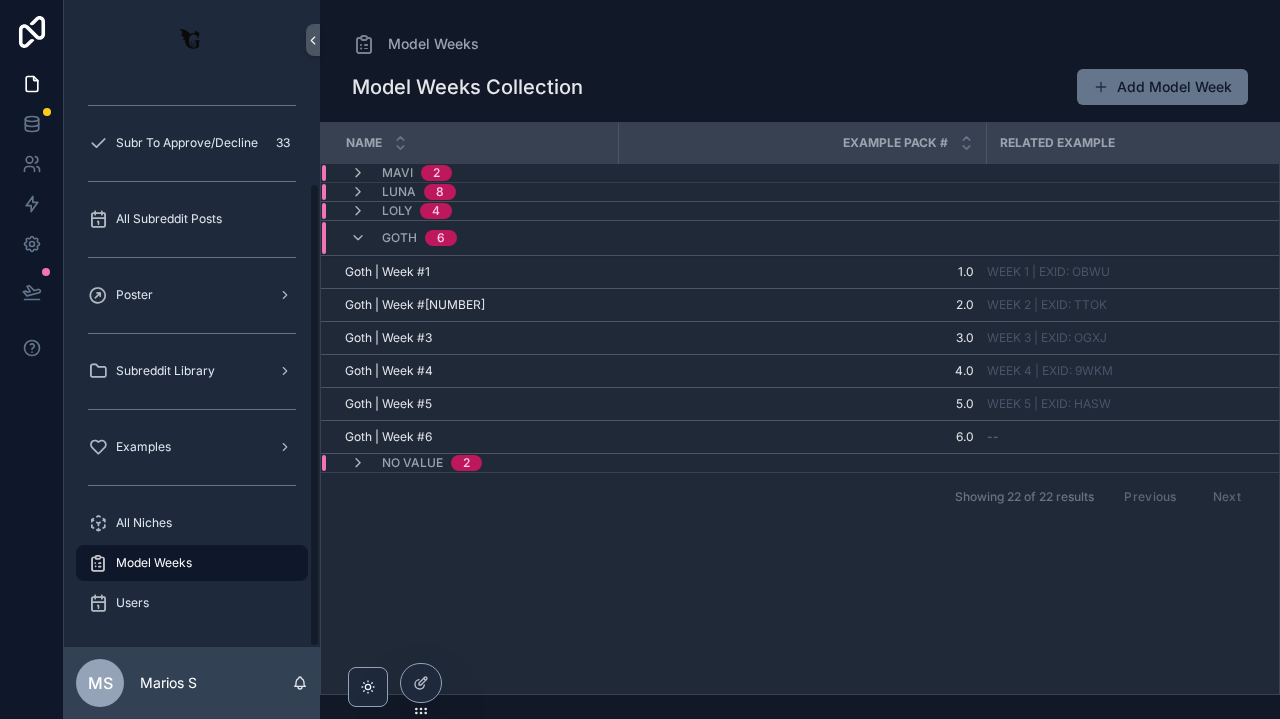 scroll, scrollTop: 125, scrollLeft: 0, axis: vertical 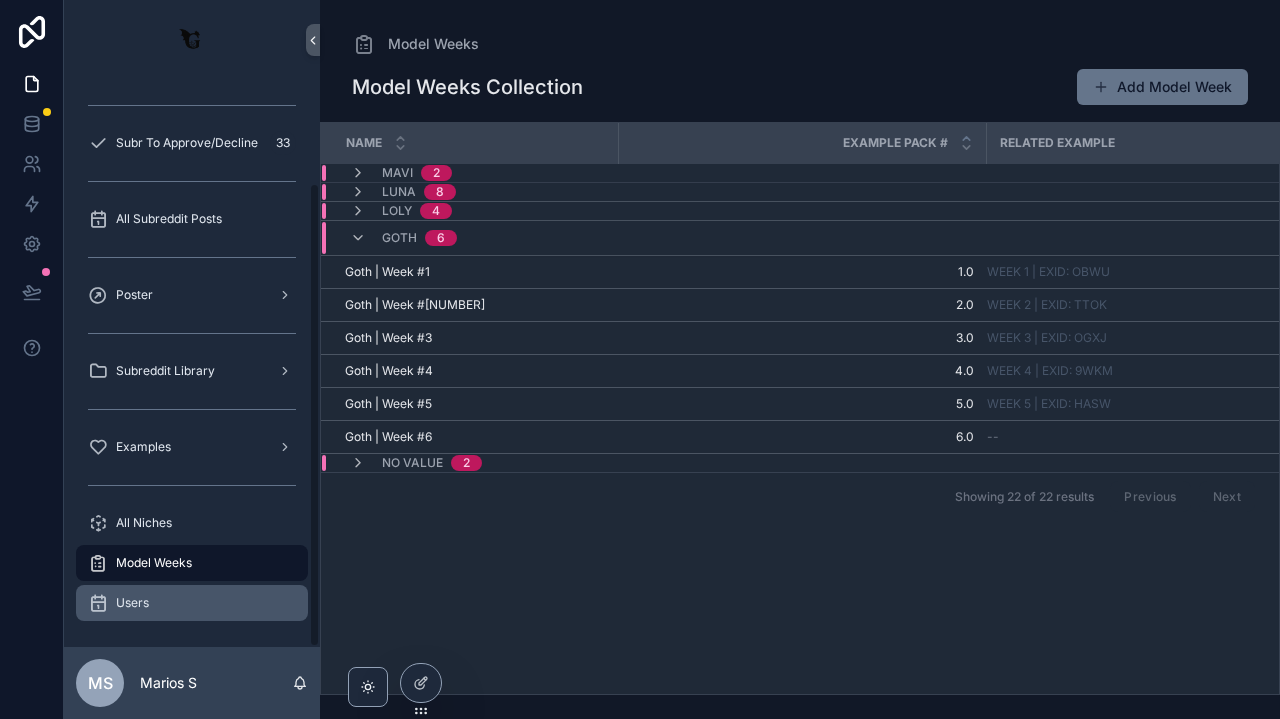 click on "Users" at bounding box center (192, 603) 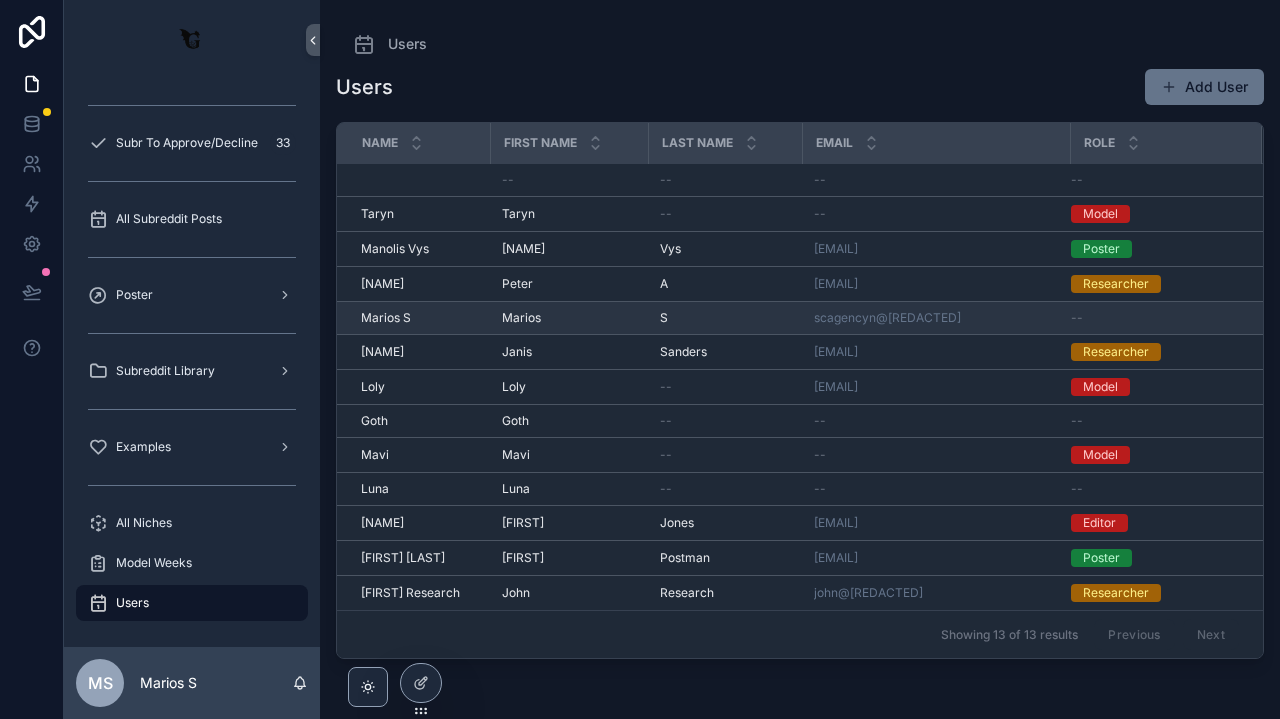 scroll, scrollTop: 0, scrollLeft: 0, axis: both 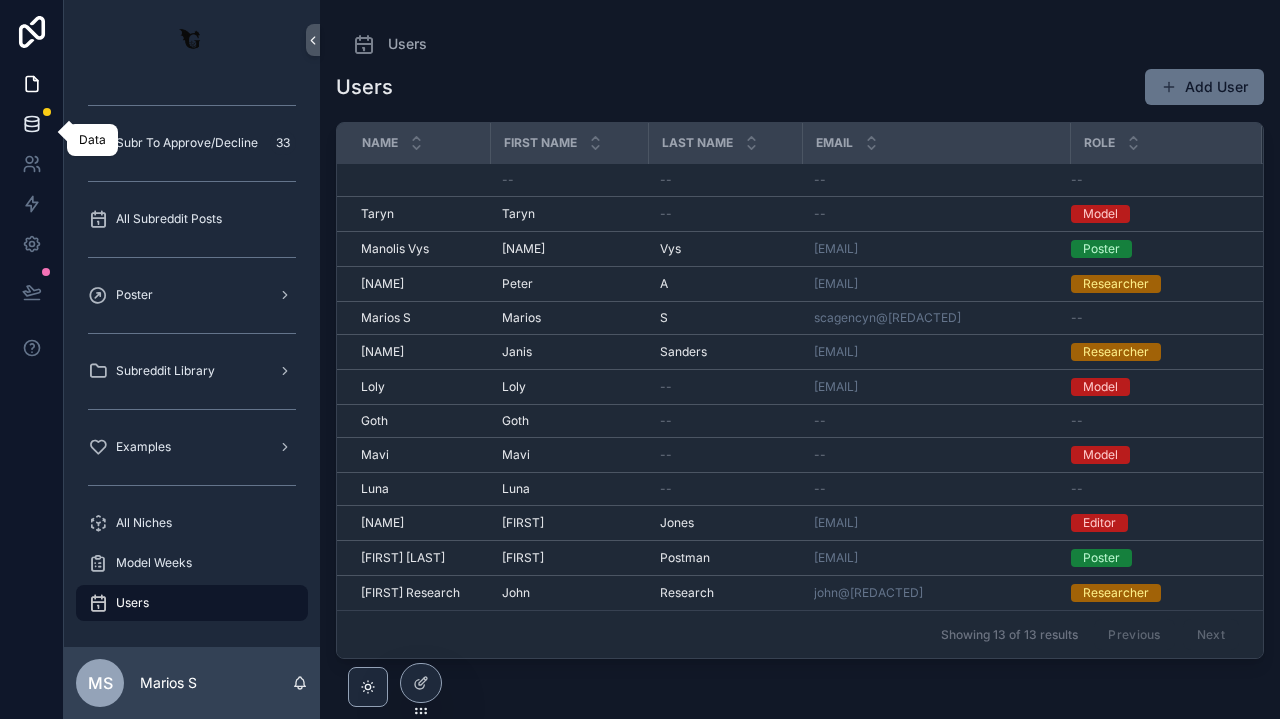click 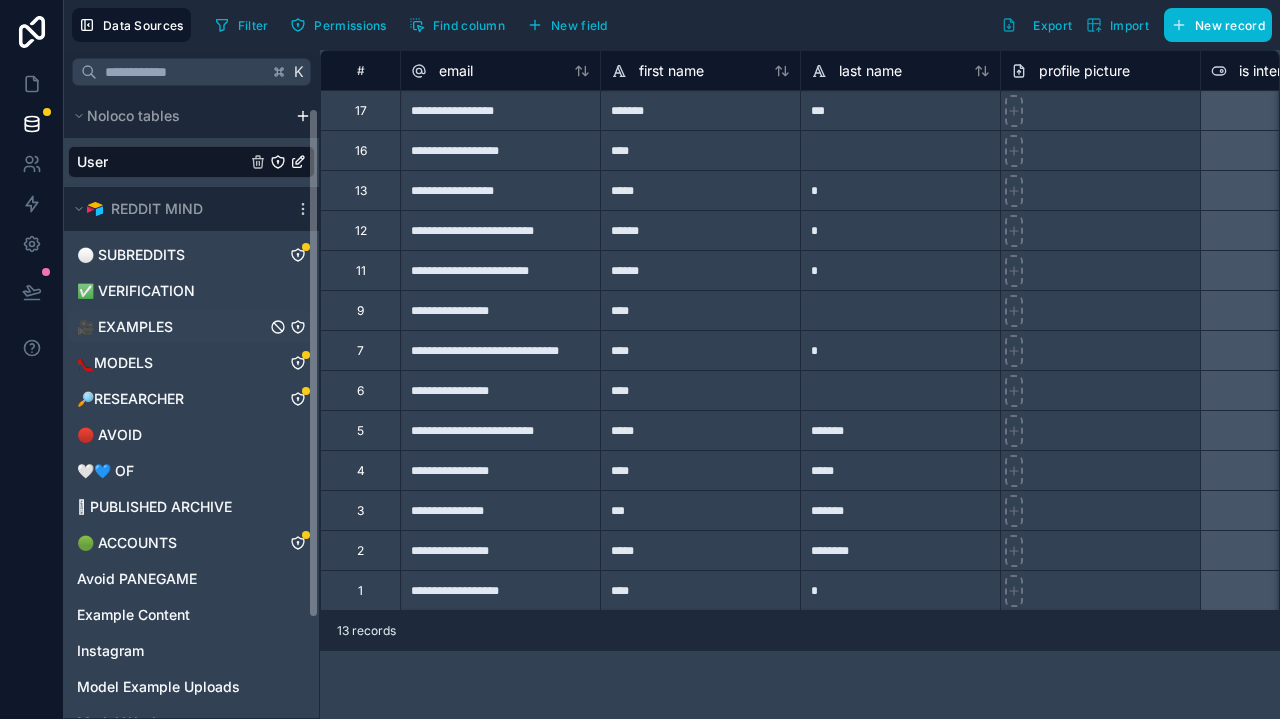 scroll, scrollTop: 18, scrollLeft: 0, axis: vertical 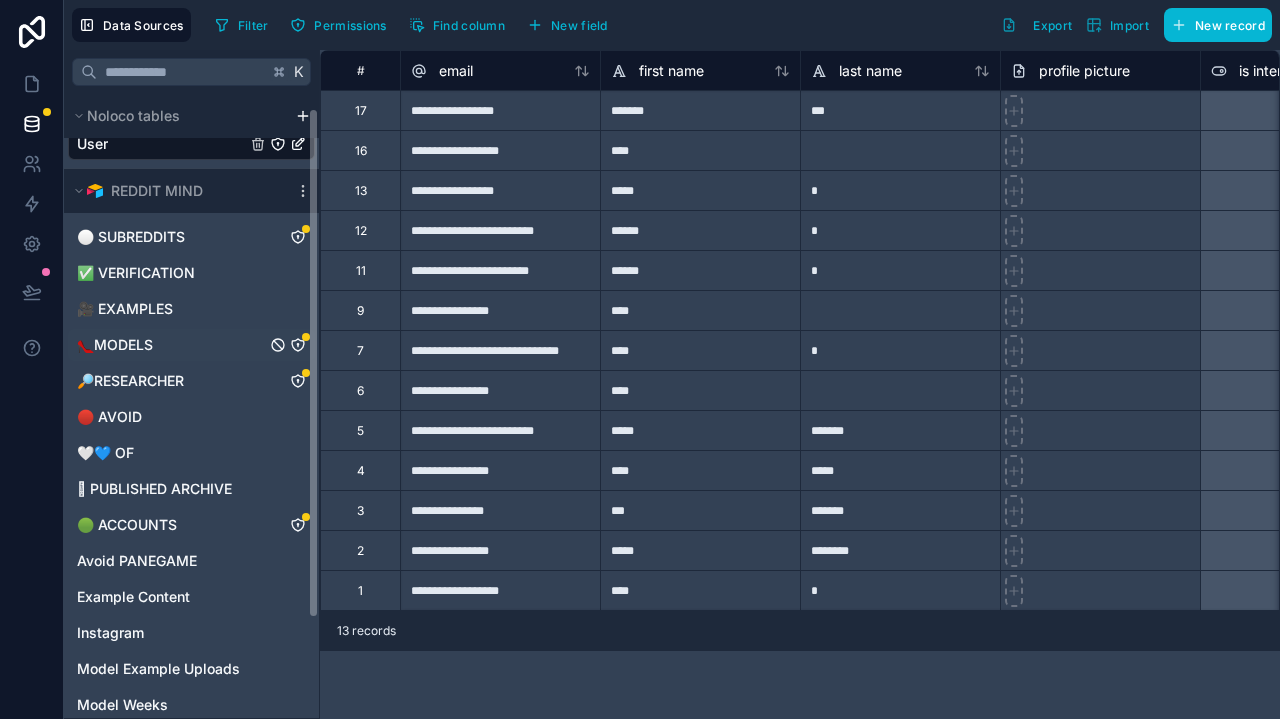 click on "👠MODELS" at bounding box center [115, 345] 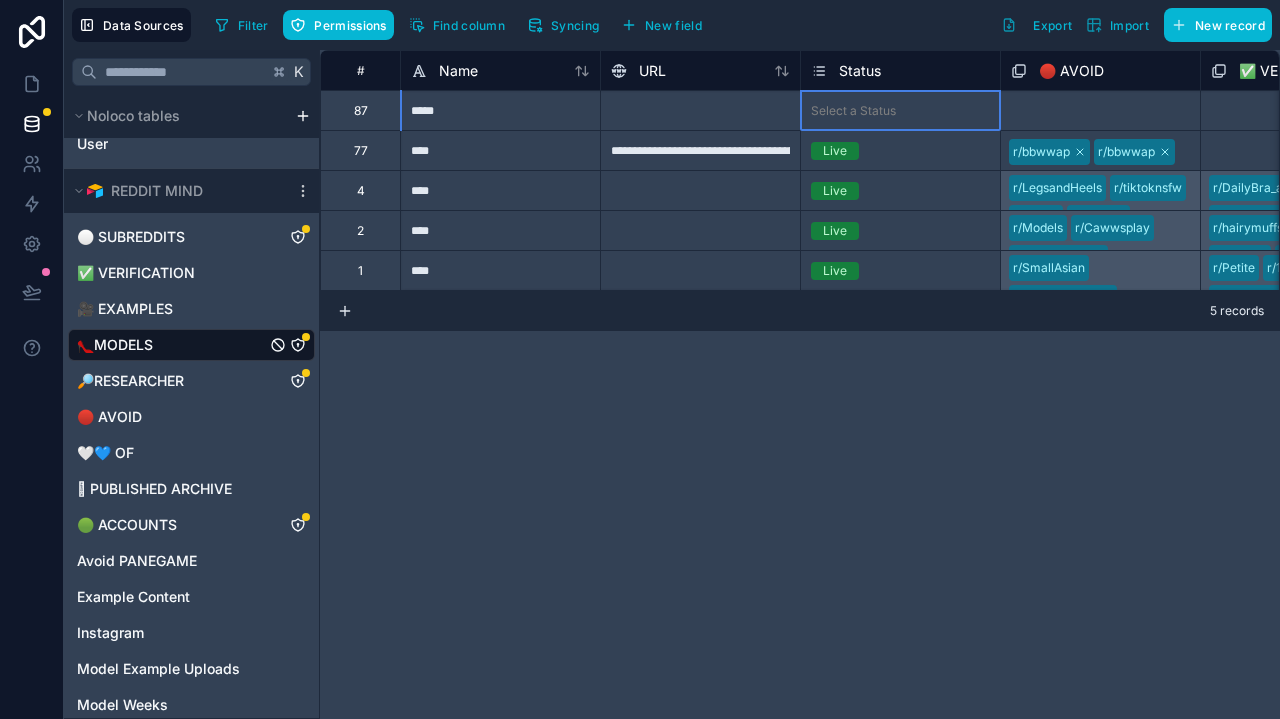 click on "Select a Status" at bounding box center (853, 111) 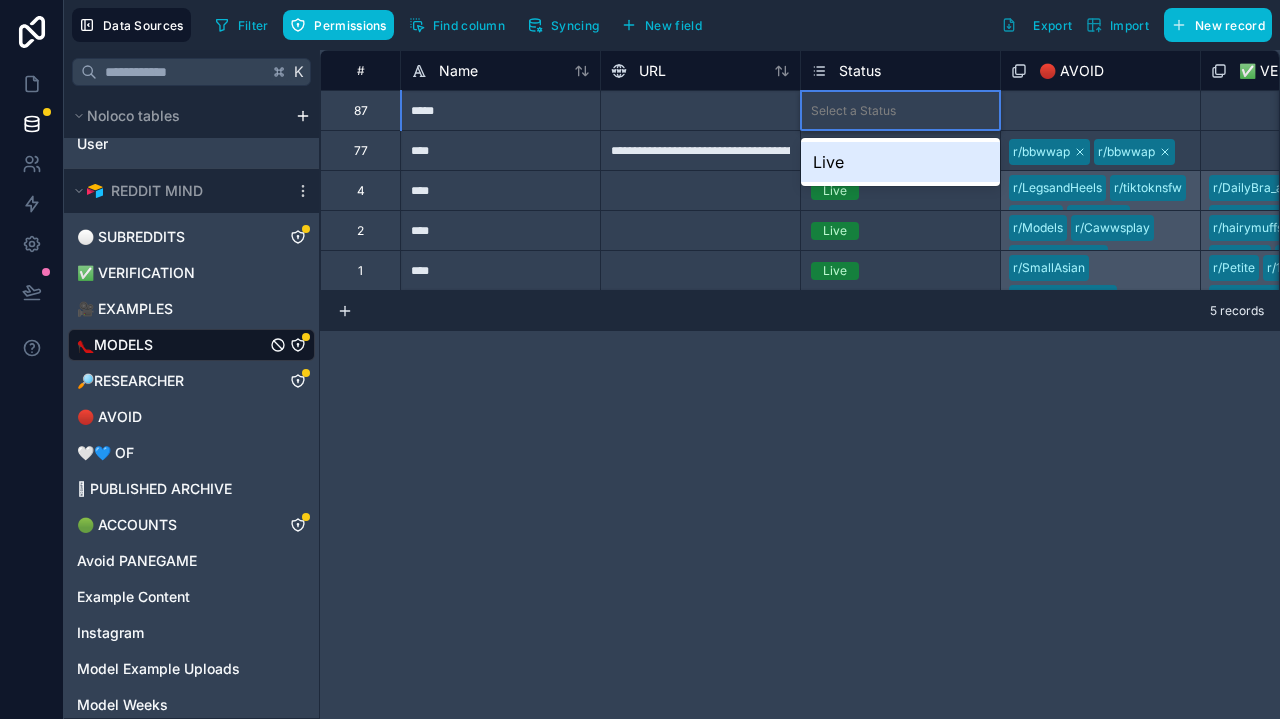click on "Select a Status" at bounding box center [853, 111] 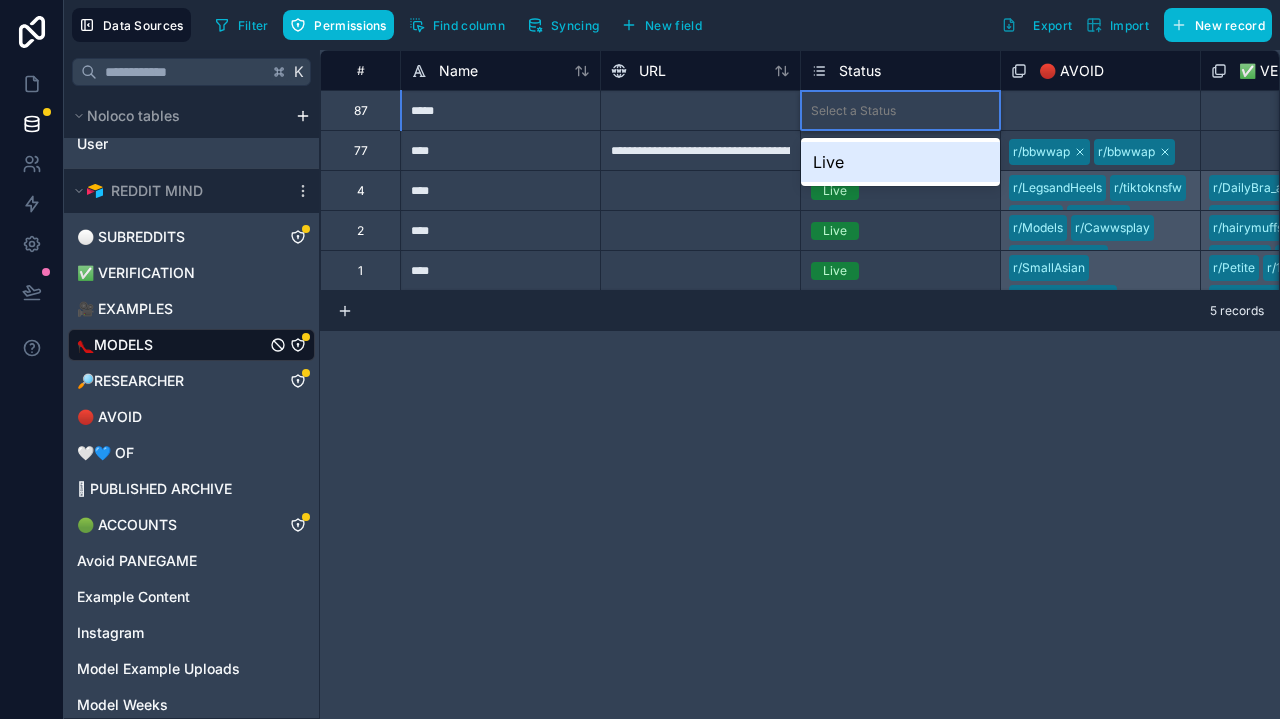 click on "Live" at bounding box center [900, 162] 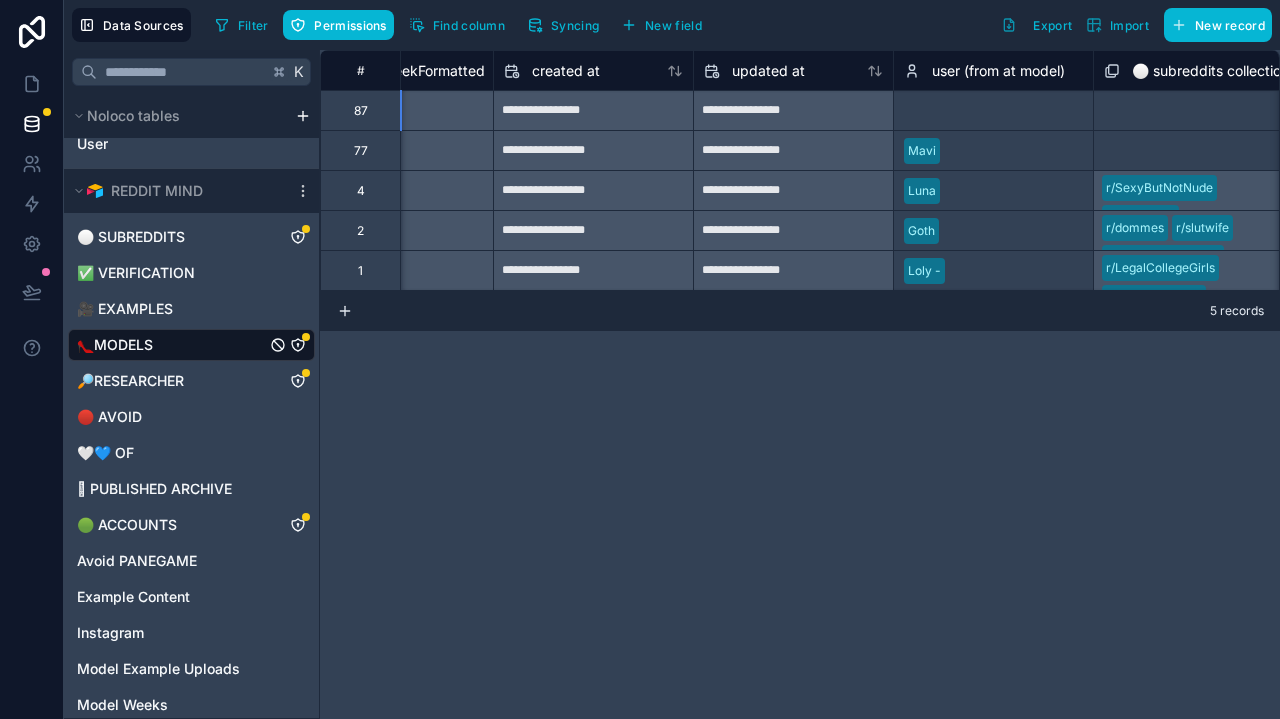 scroll, scrollTop: 0, scrollLeft: 1908, axis: horizontal 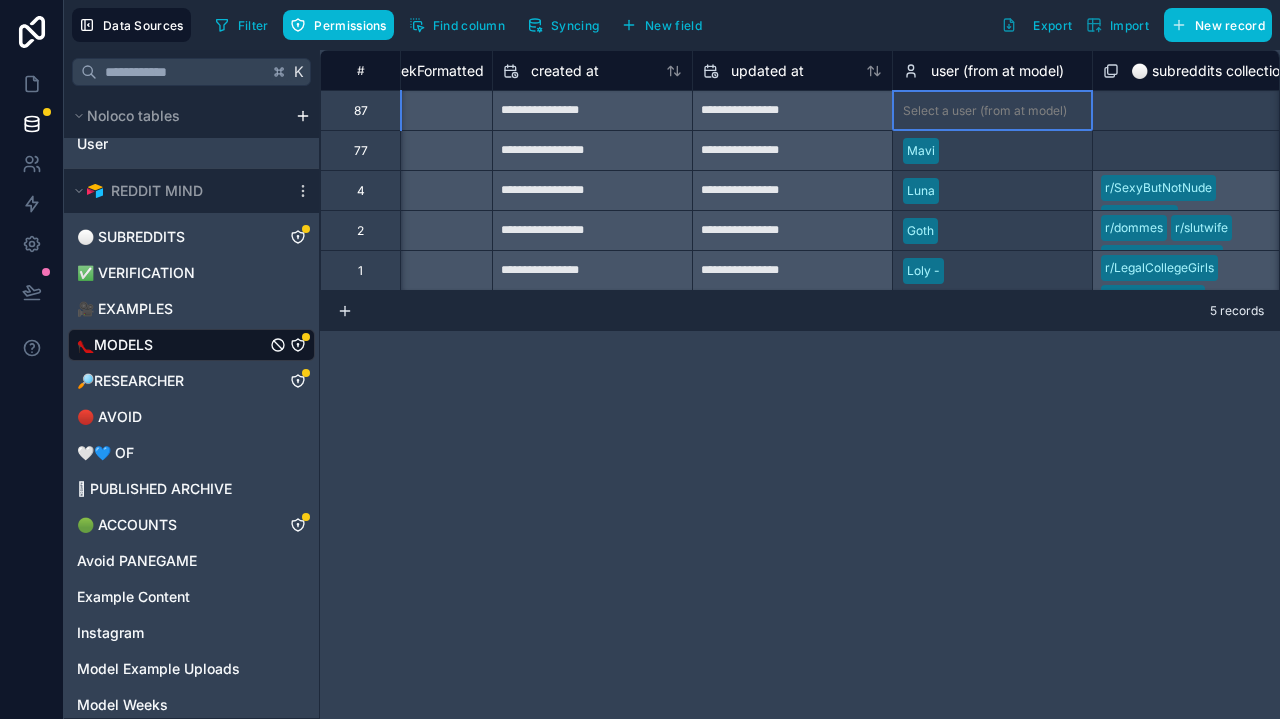 click on "Select a user (from at model)" at bounding box center [985, 111] 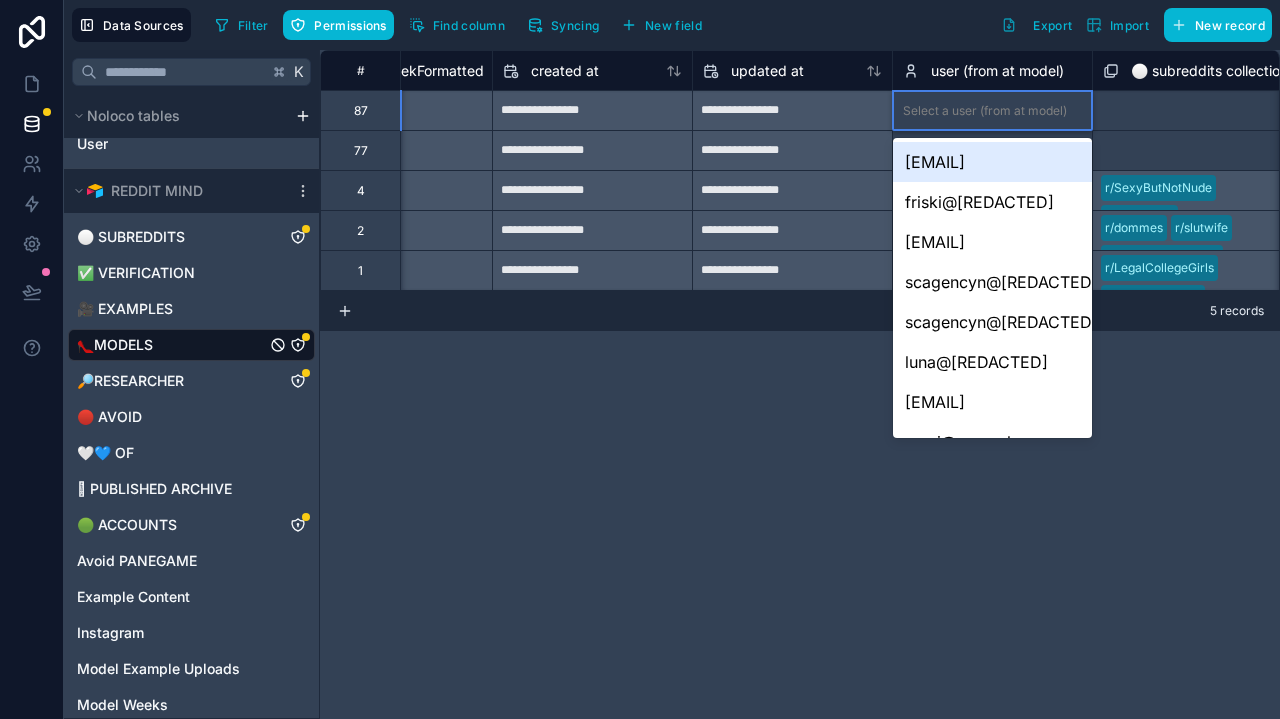 click on "Select a user (from at model)" at bounding box center (992, 110) 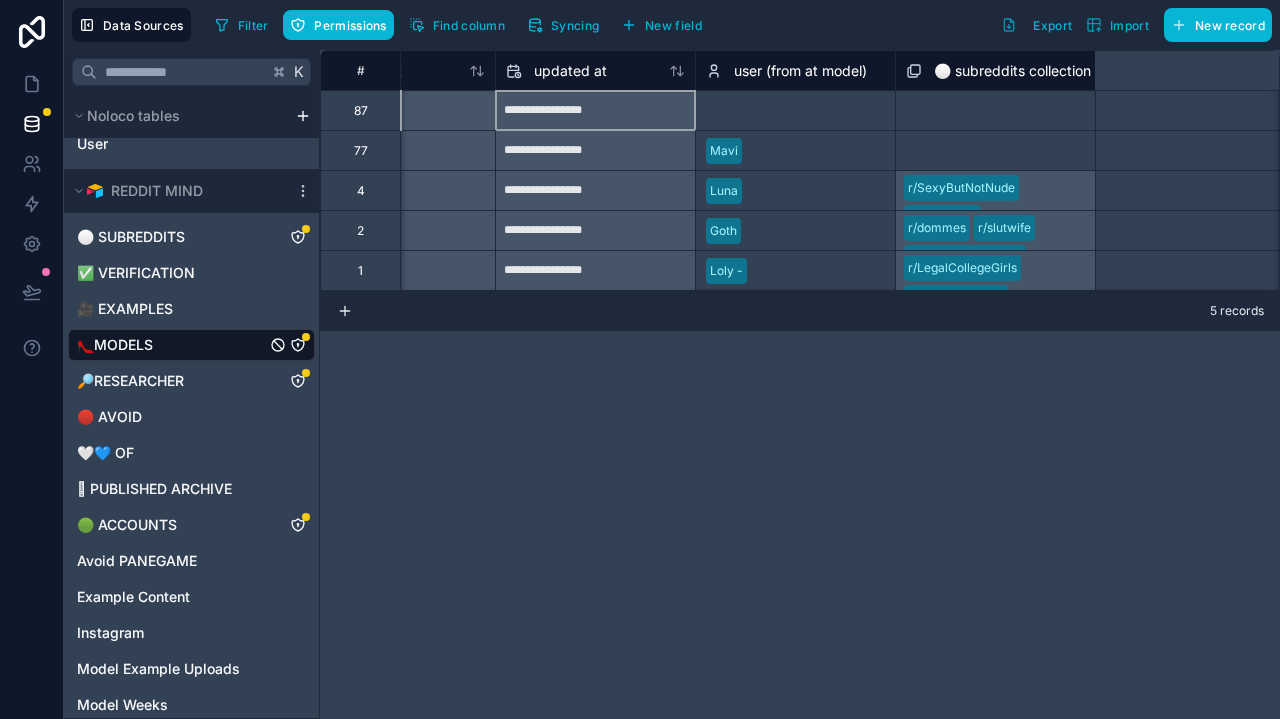 scroll, scrollTop: 0, scrollLeft: 709, axis: horizontal 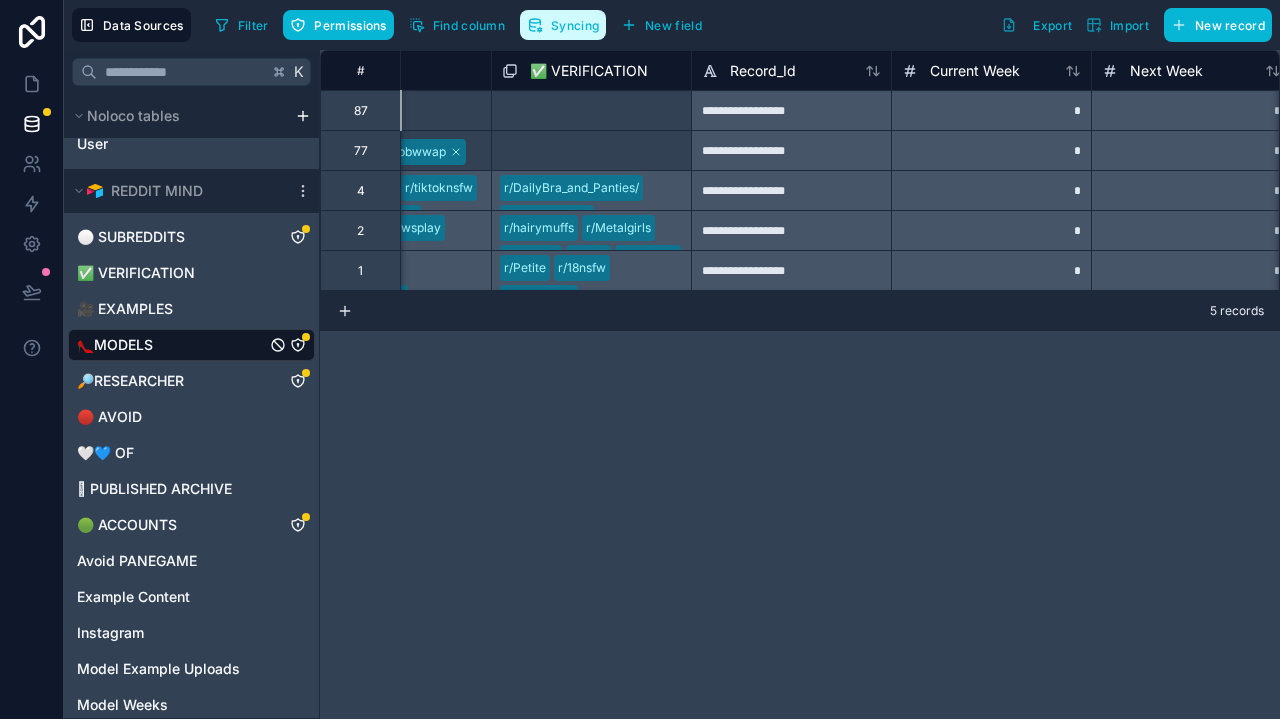 click on "Syncing" at bounding box center (563, 25) 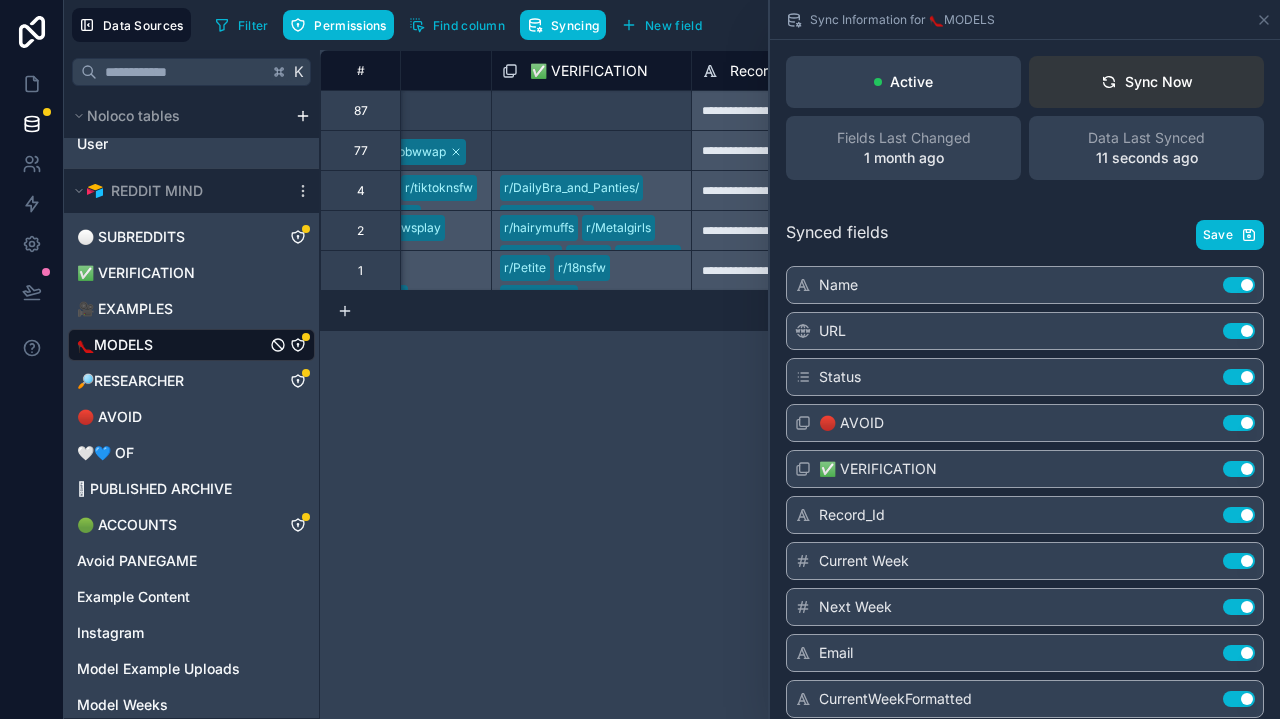 click 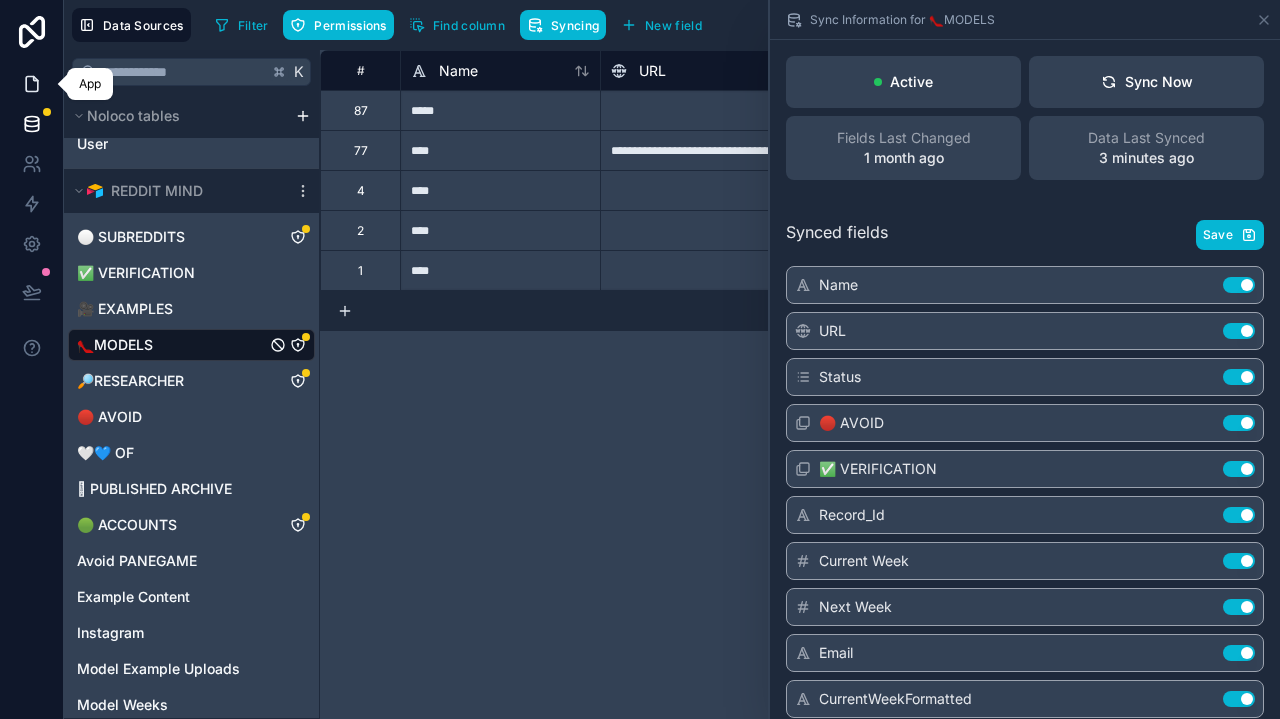 click 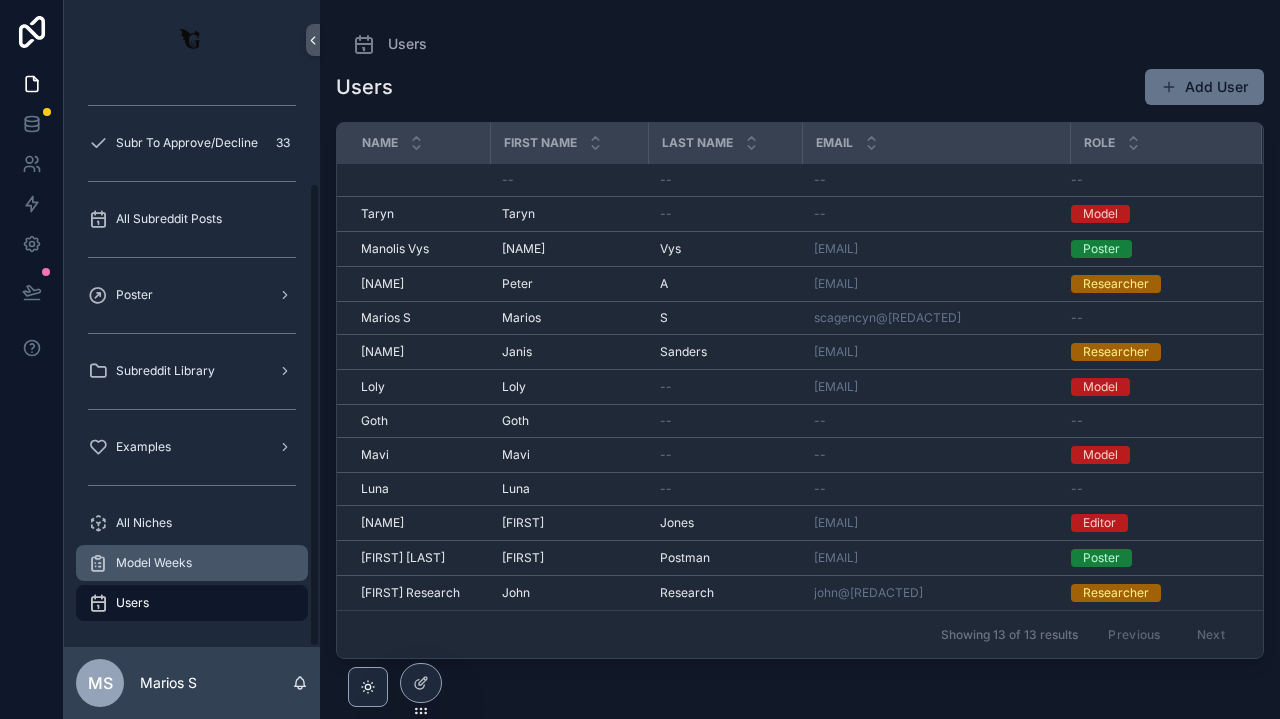 scroll, scrollTop: 125, scrollLeft: 0, axis: vertical 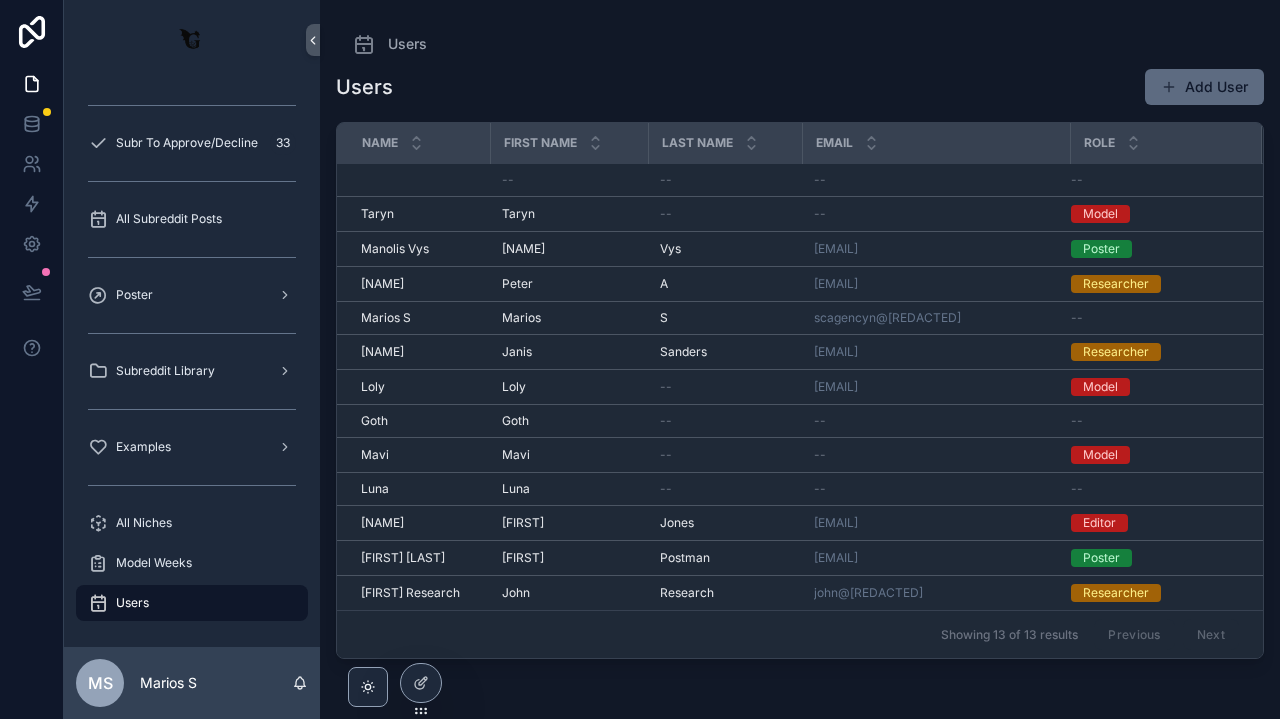 click on "Add User" at bounding box center (1204, 87) 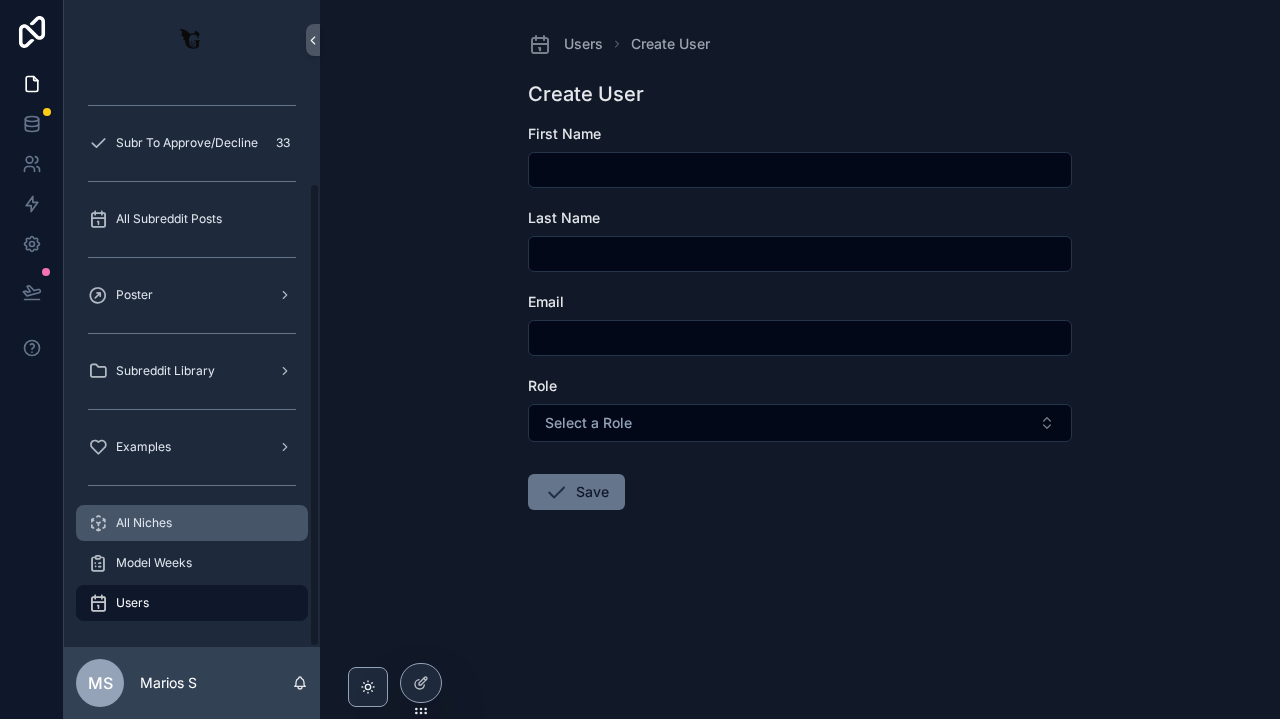 click on "All Niches" at bounding box center (192, 523) 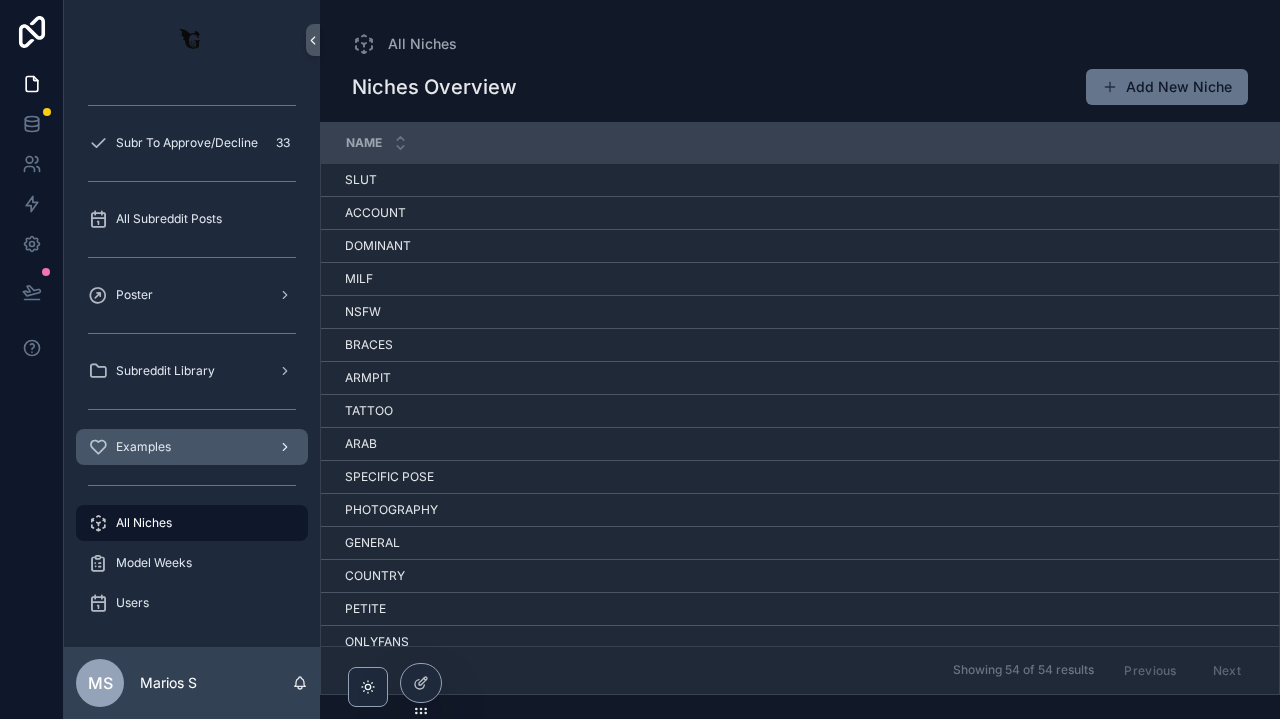 click on "Examples" at bounding box center (192, 447) 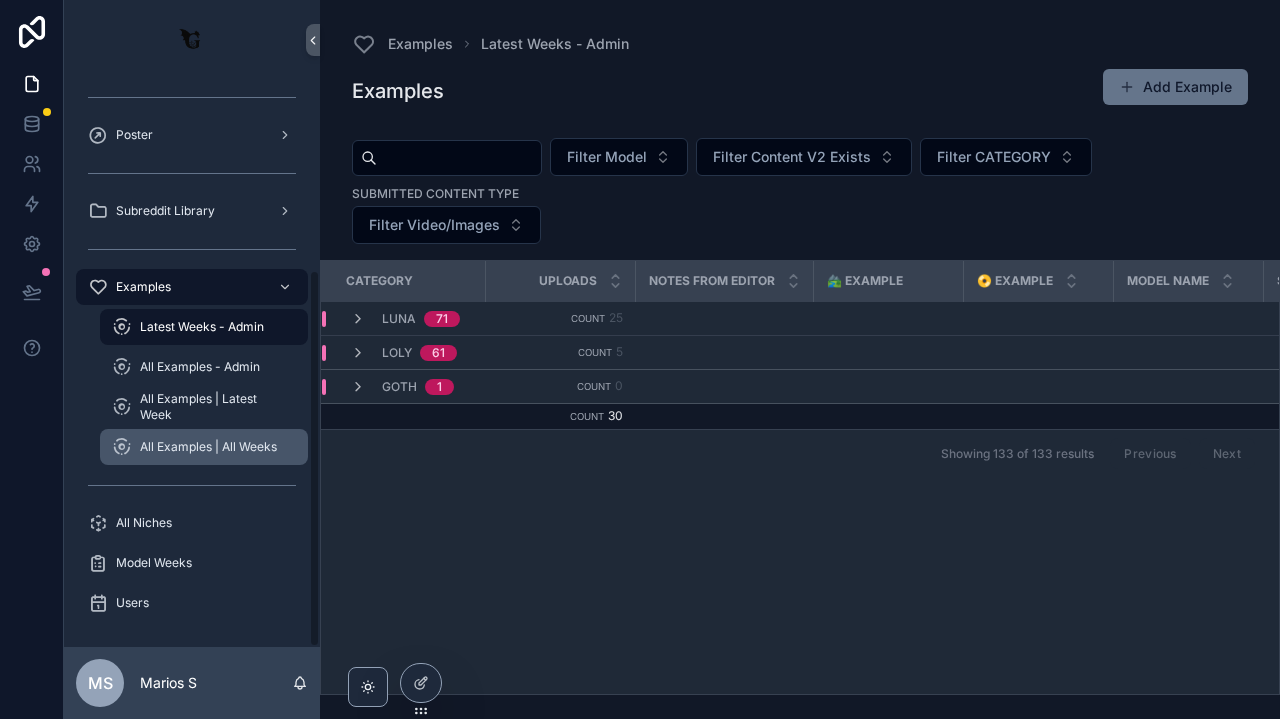 click on "All Examples | All Weeks" at bounding box center (204, 447) 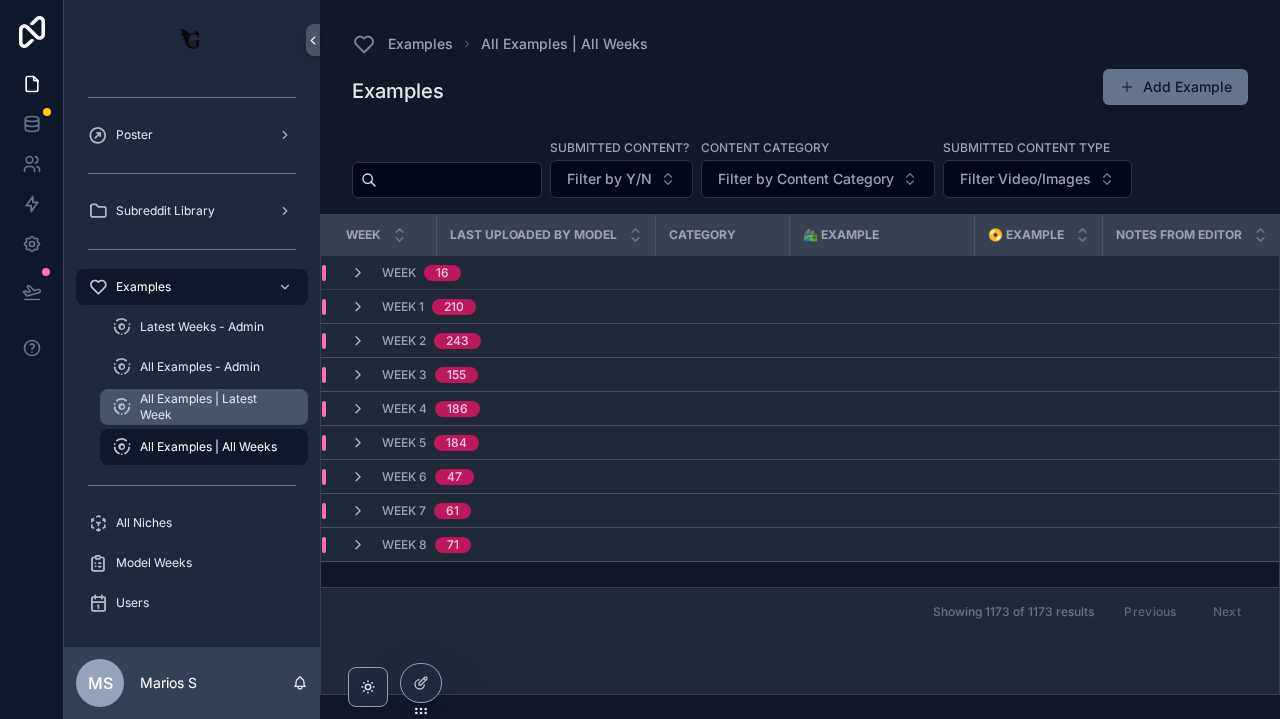 click on "All Examples | Latest Week" at bounding box center [214, 407] 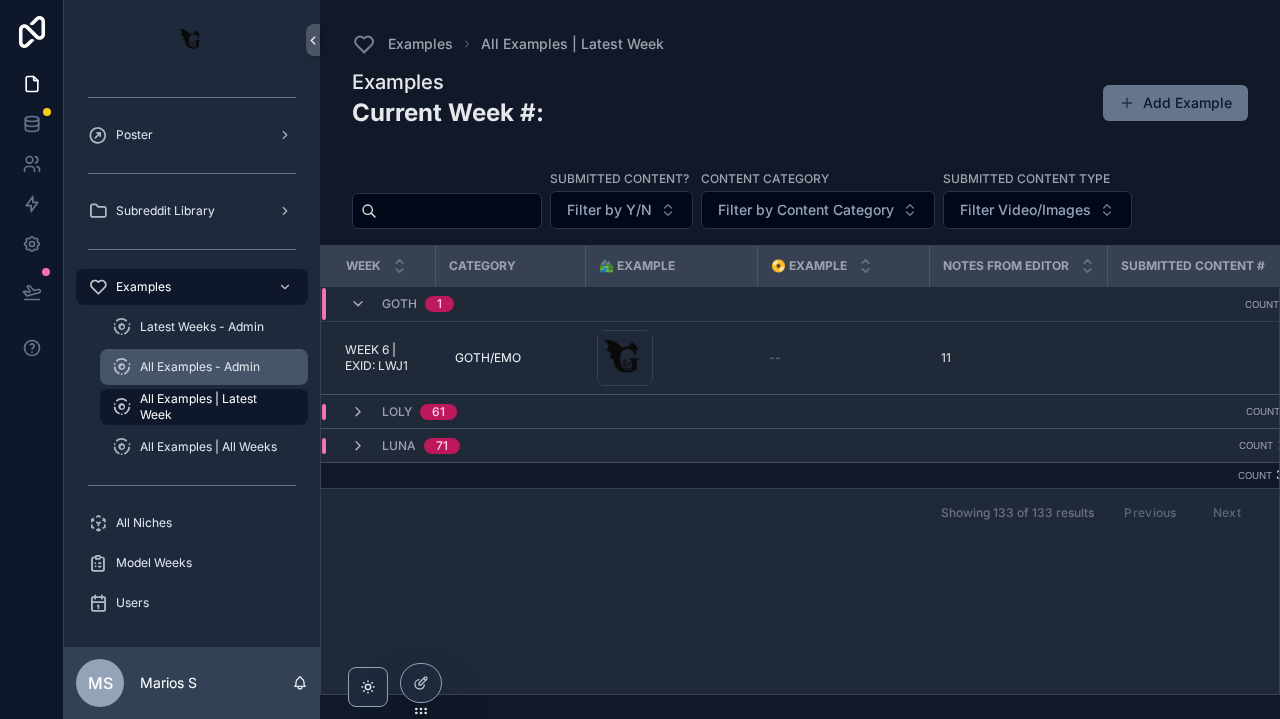 click on "All Examples - Admin" at bounding box center (204, 367) 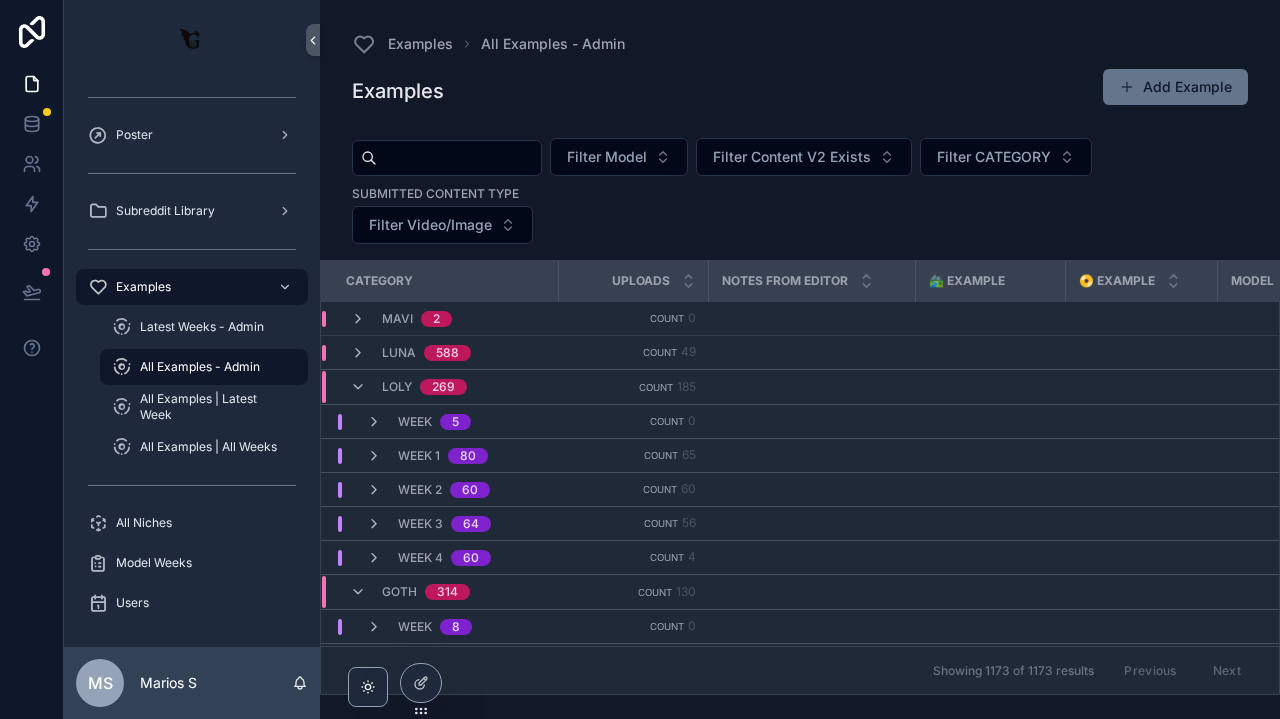 scroll, scrollTop: 0, scrollLeft: 0, axis: both 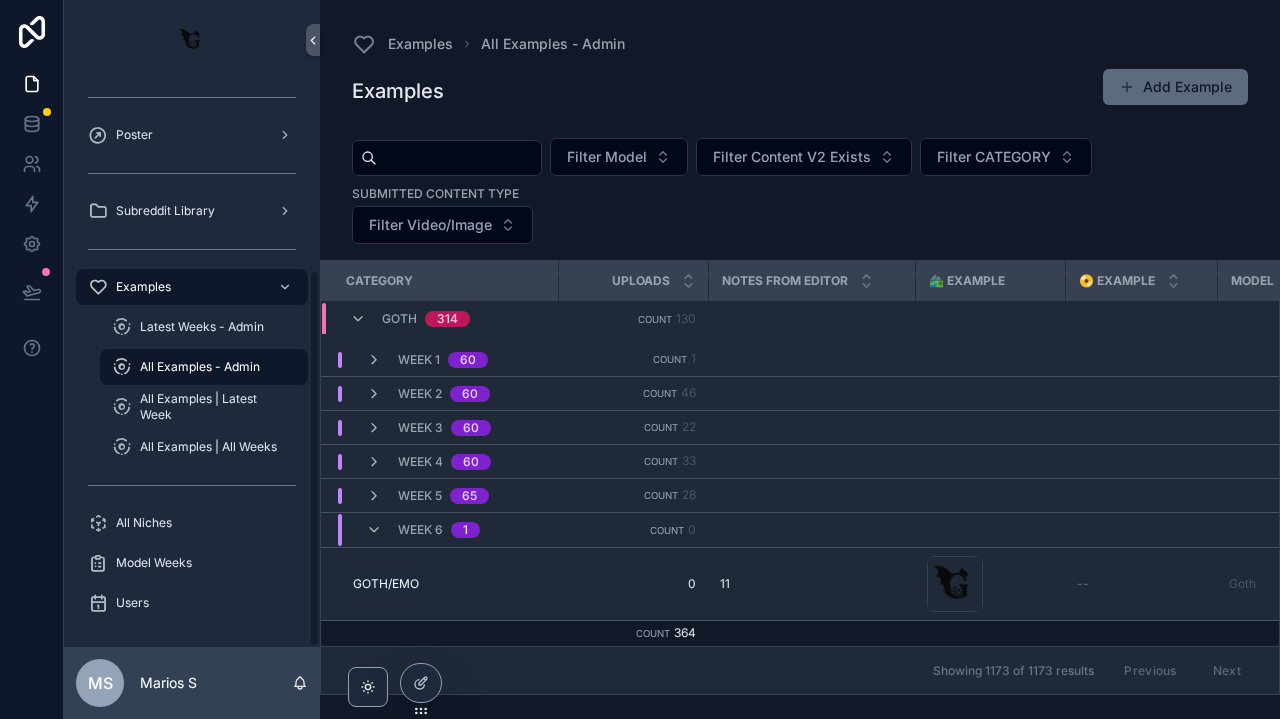 click on "Add Example" at bounding box center [1175, 87] 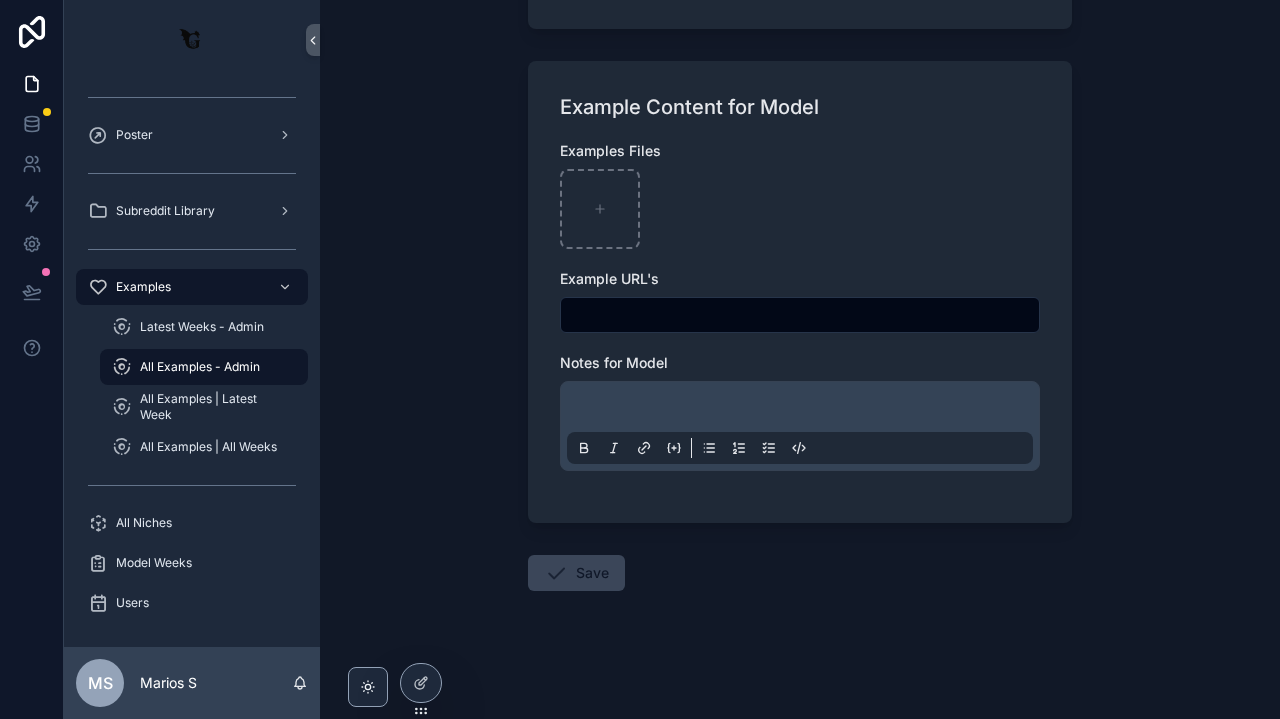 scroll, scrollTop: 383, scrollLeft: 0, axis: vertical 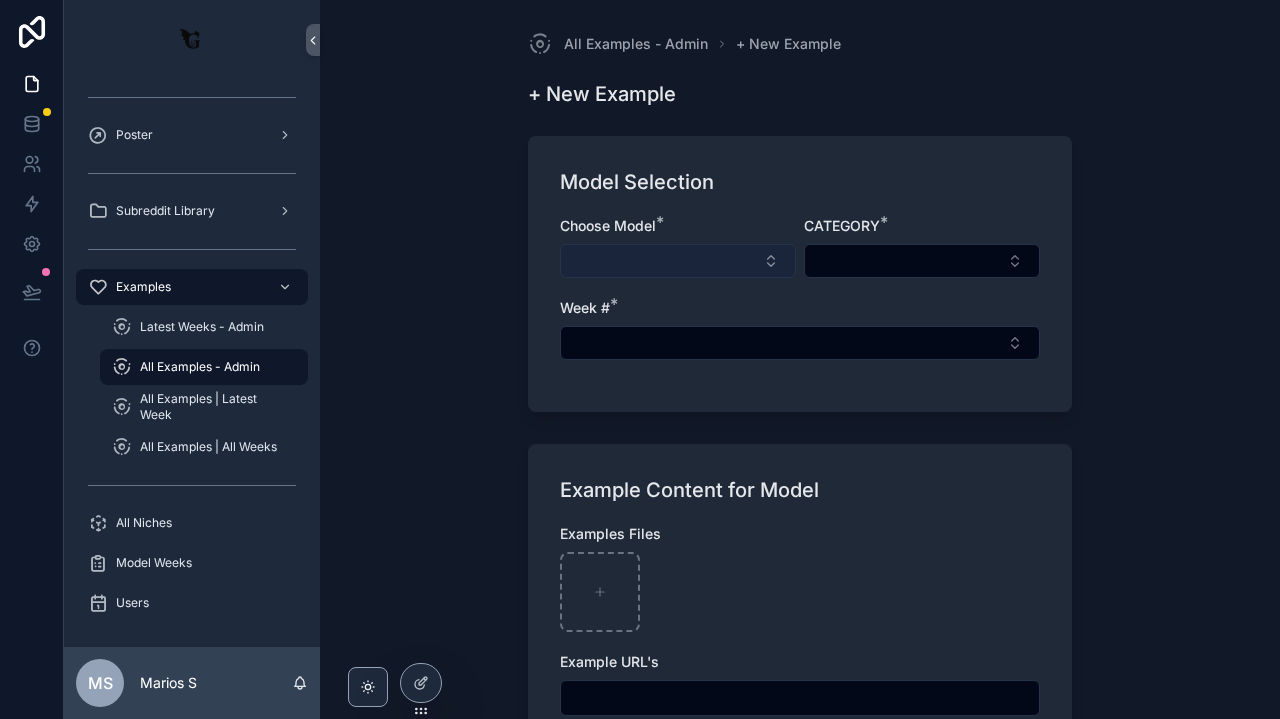 click at bounding box center (678, 261) 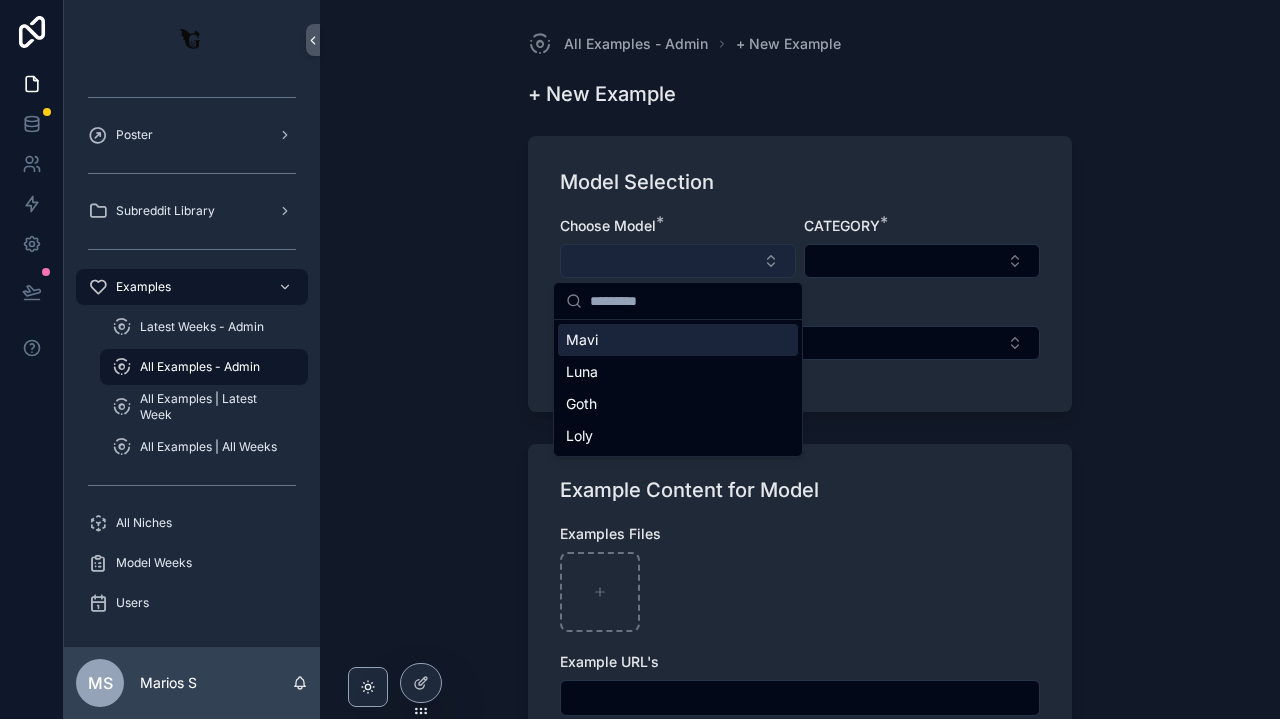 scroll, scrollTop: 0, scrollLeft: 0, axis: both 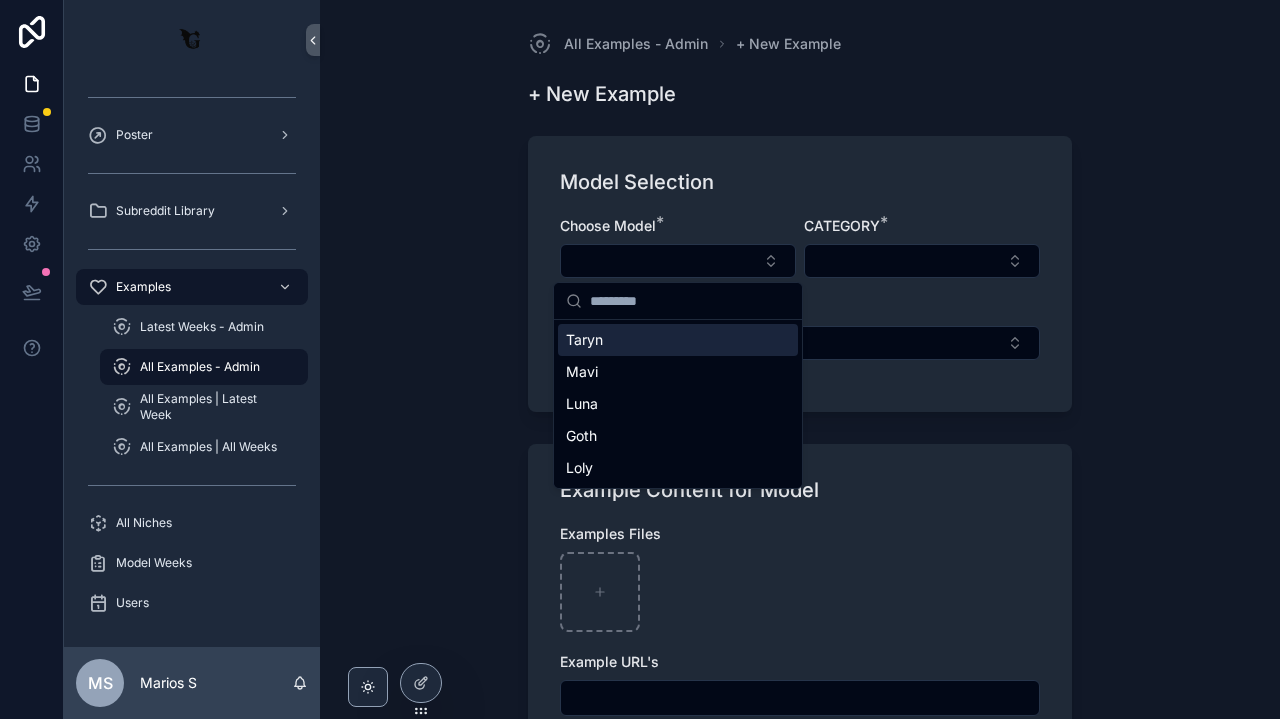 click on "Taryn" at bounding box center (678, 340) 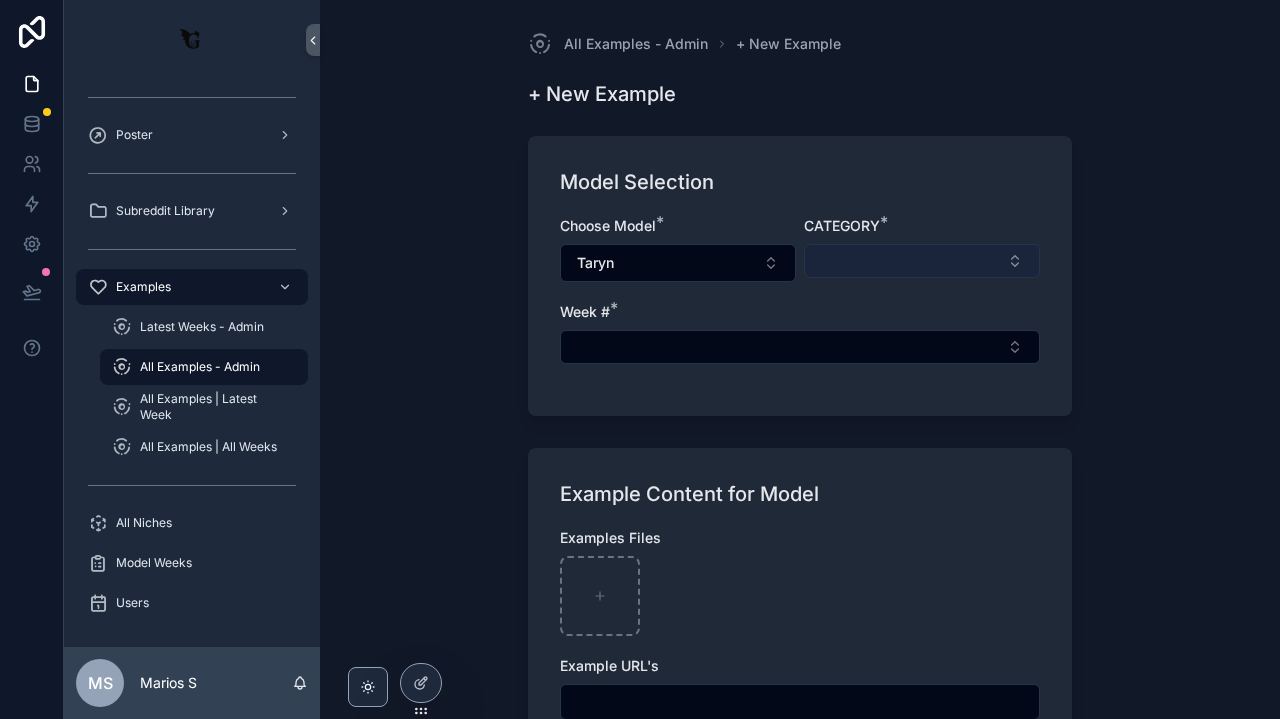 click at bounding box center [922, 261] 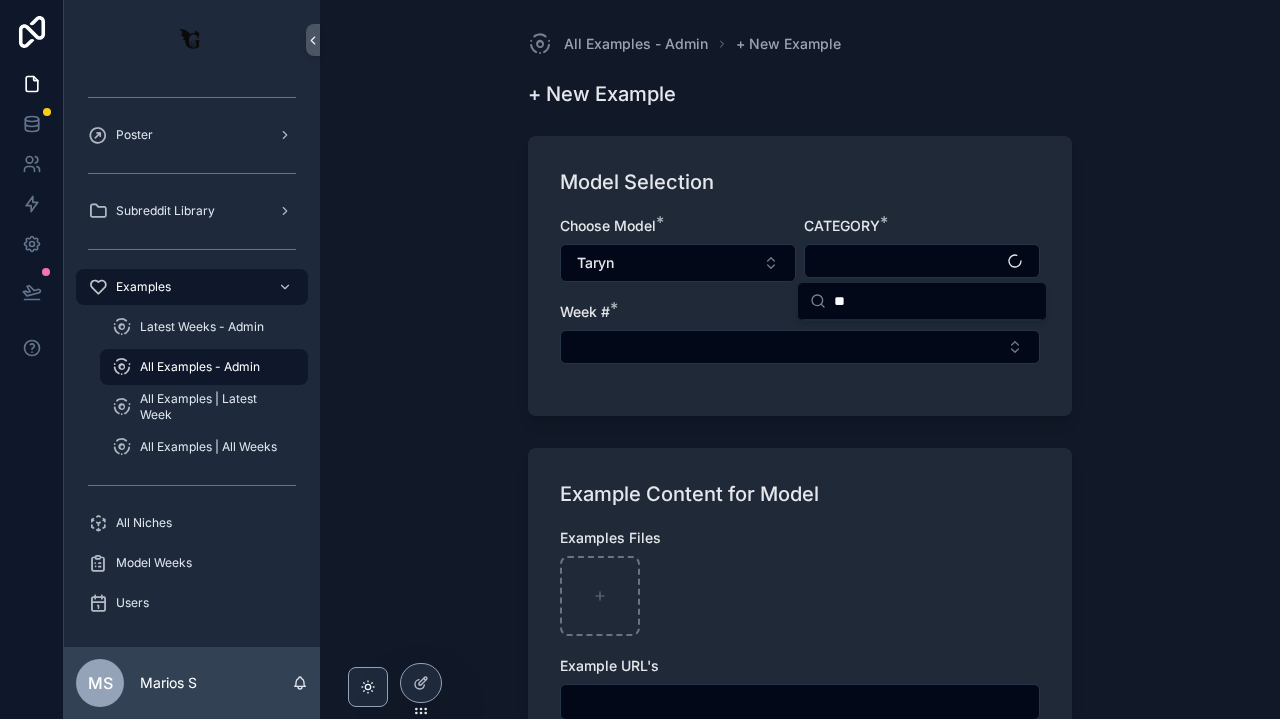 type on "*" 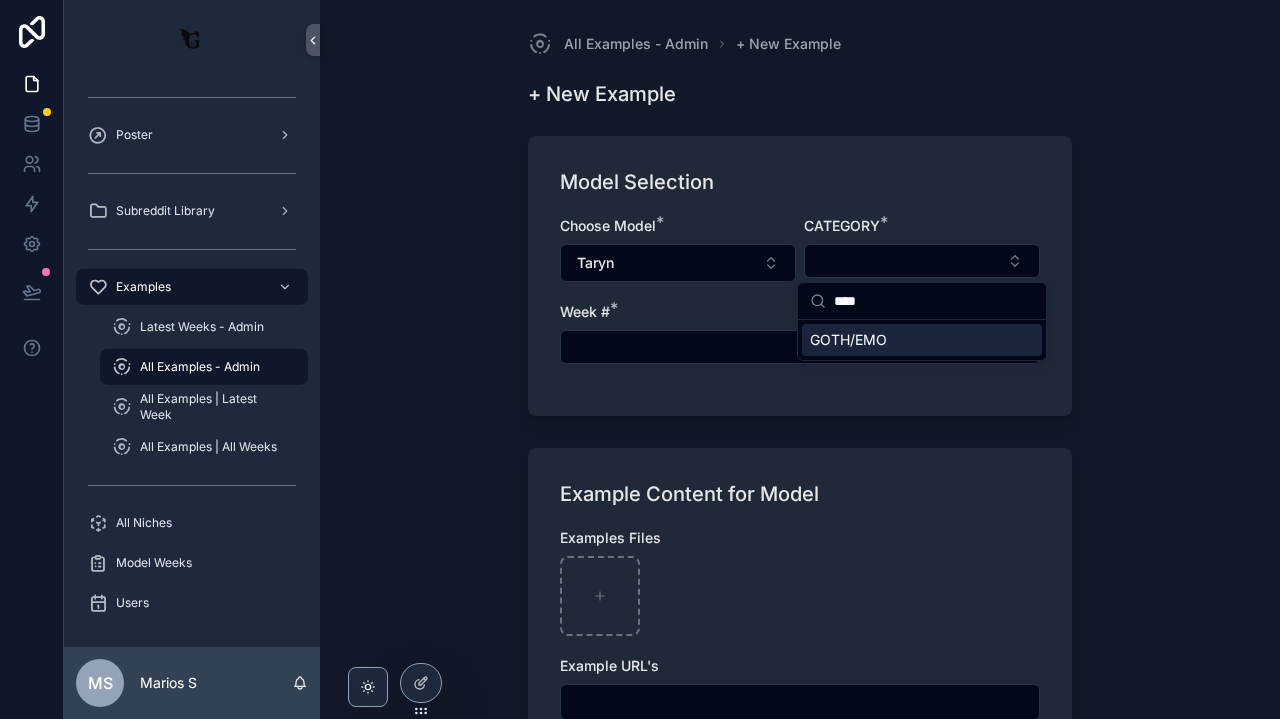 type on "****" 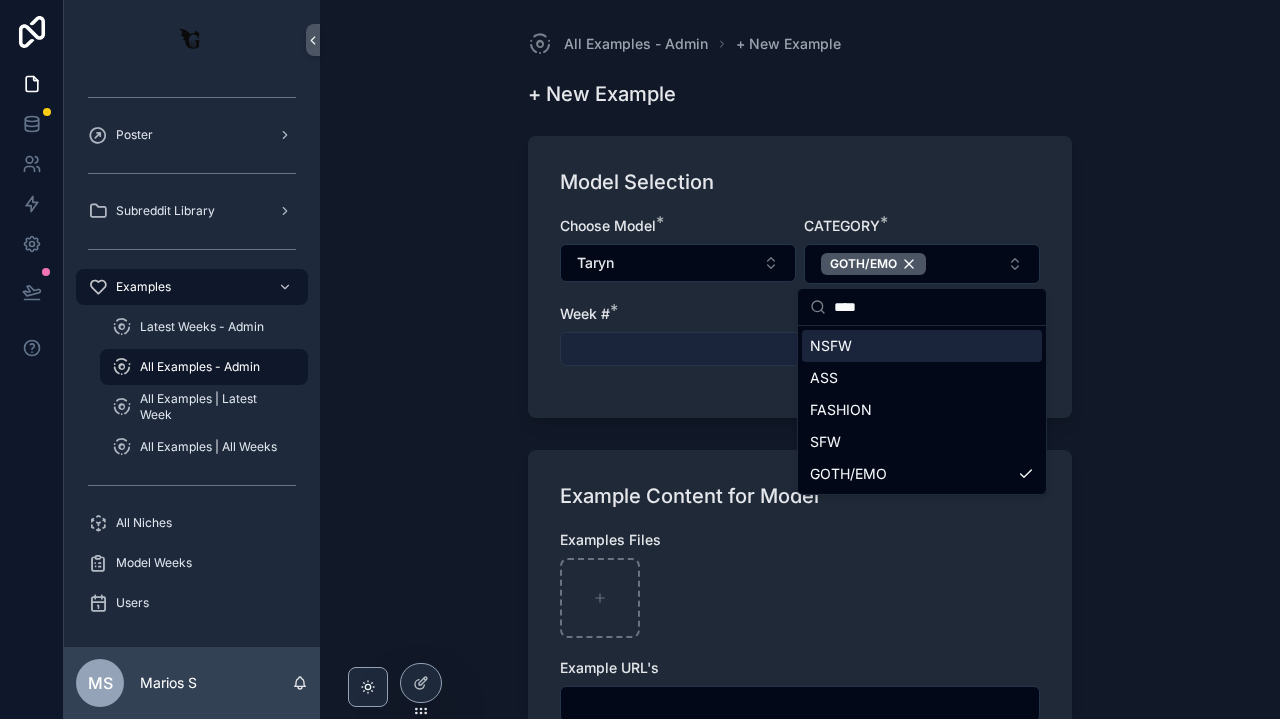 click at bounding box center [800, 349] 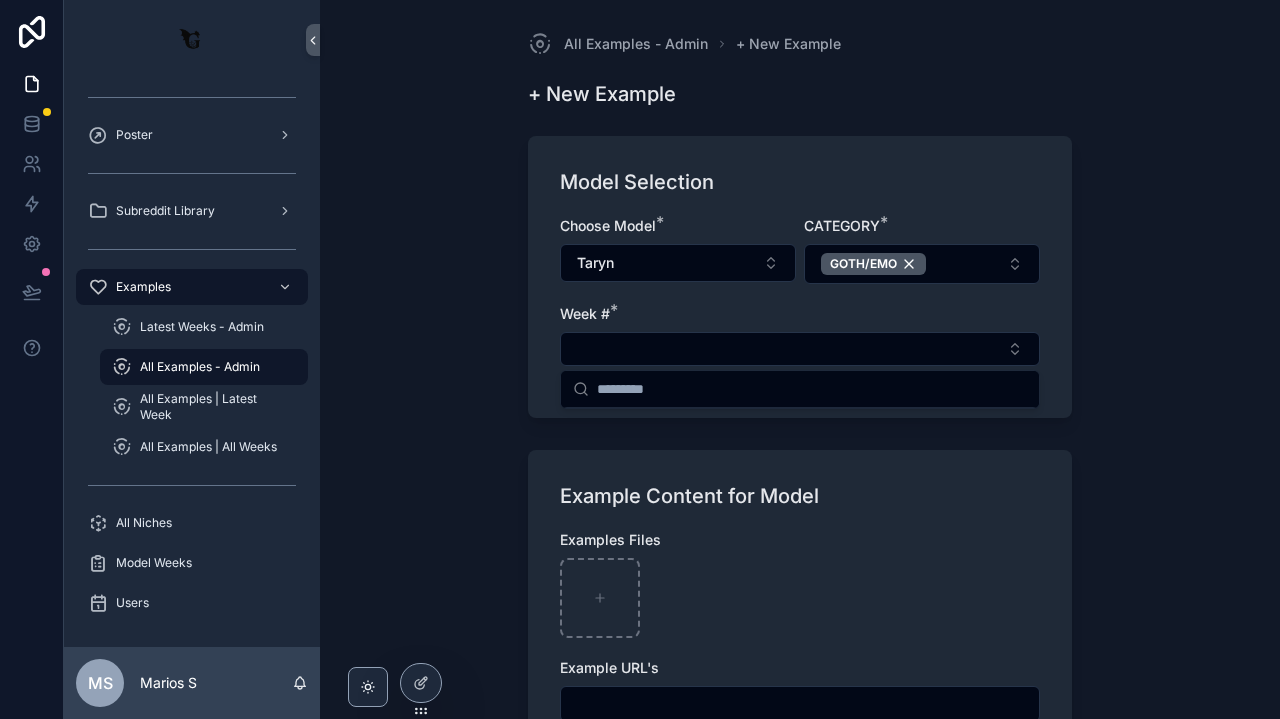 click on "Week # *" at bounding box center (800, 314) 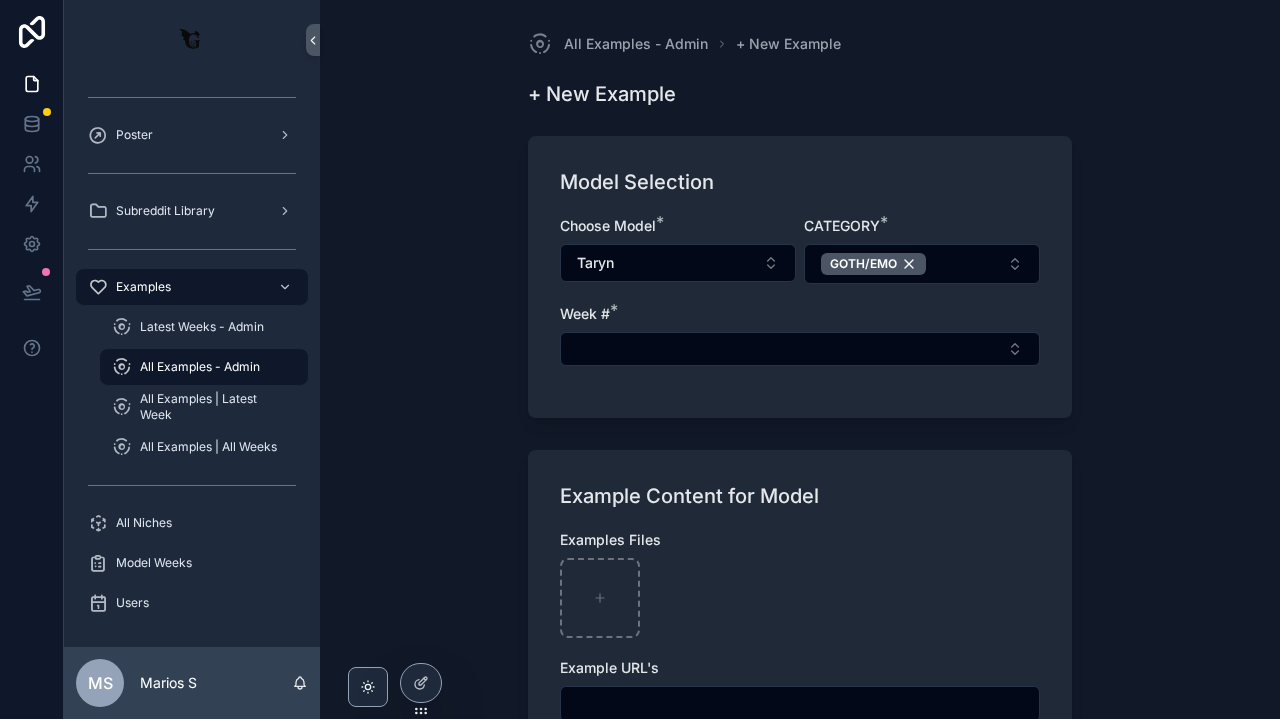 scroll, scrollTop: 294, scrollLeft: 0, axis: vertical 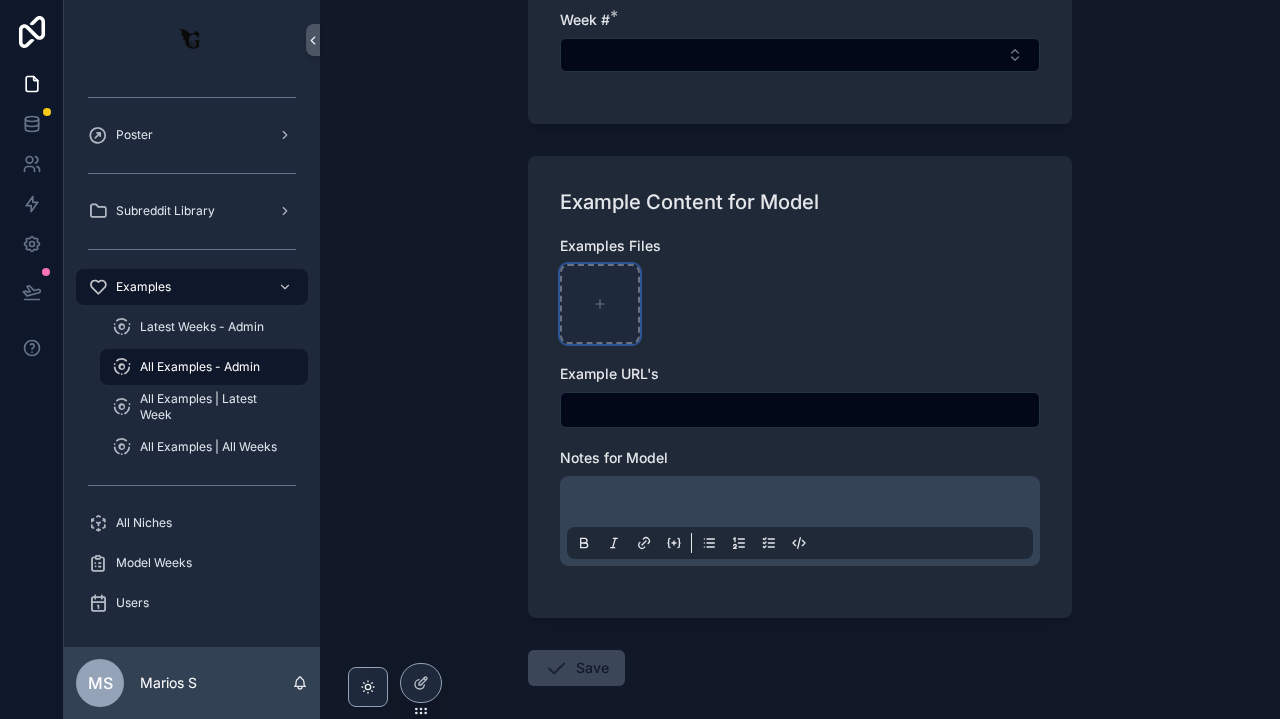 click at bounding box center (600, 304) 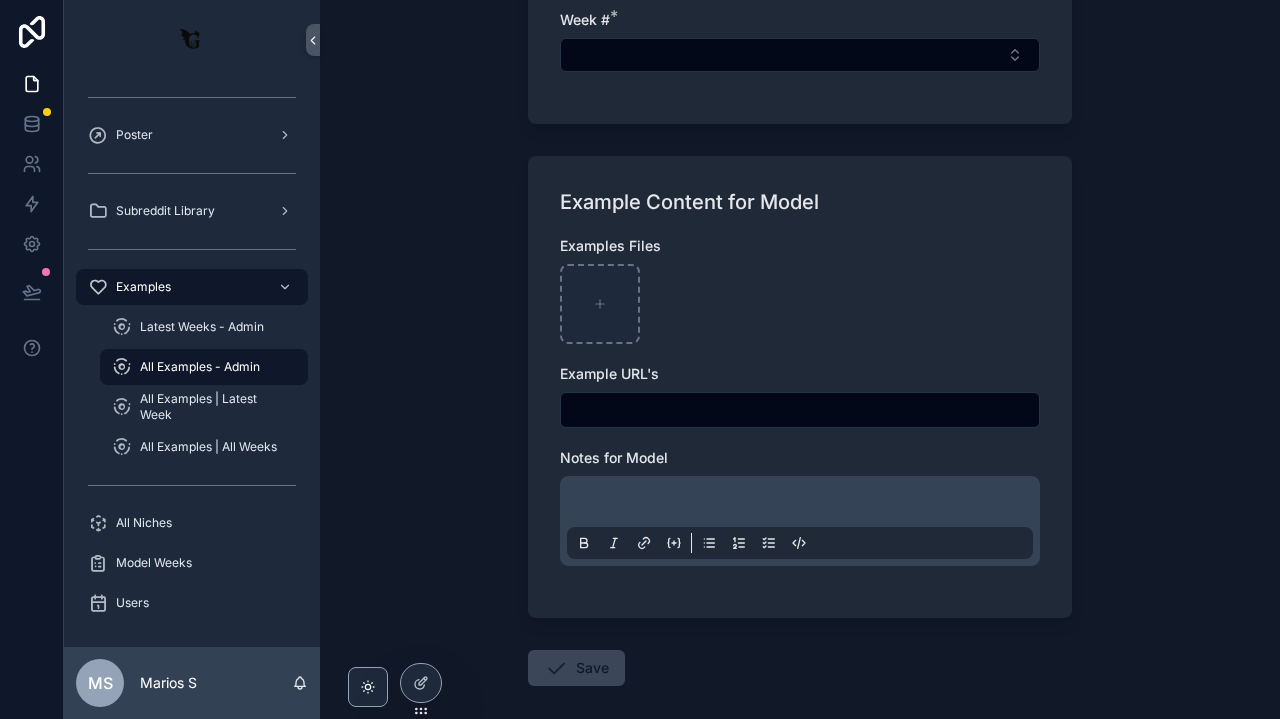 type on "**********" 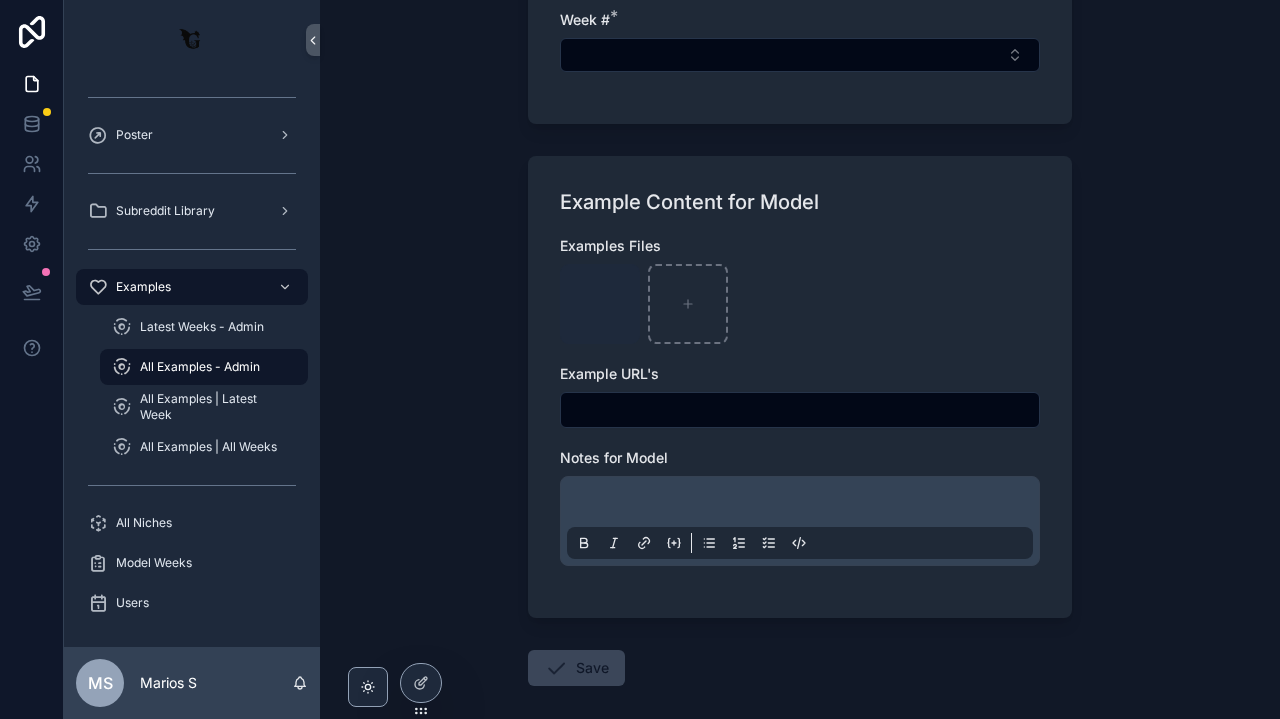 click at bounding box center [804, 505] 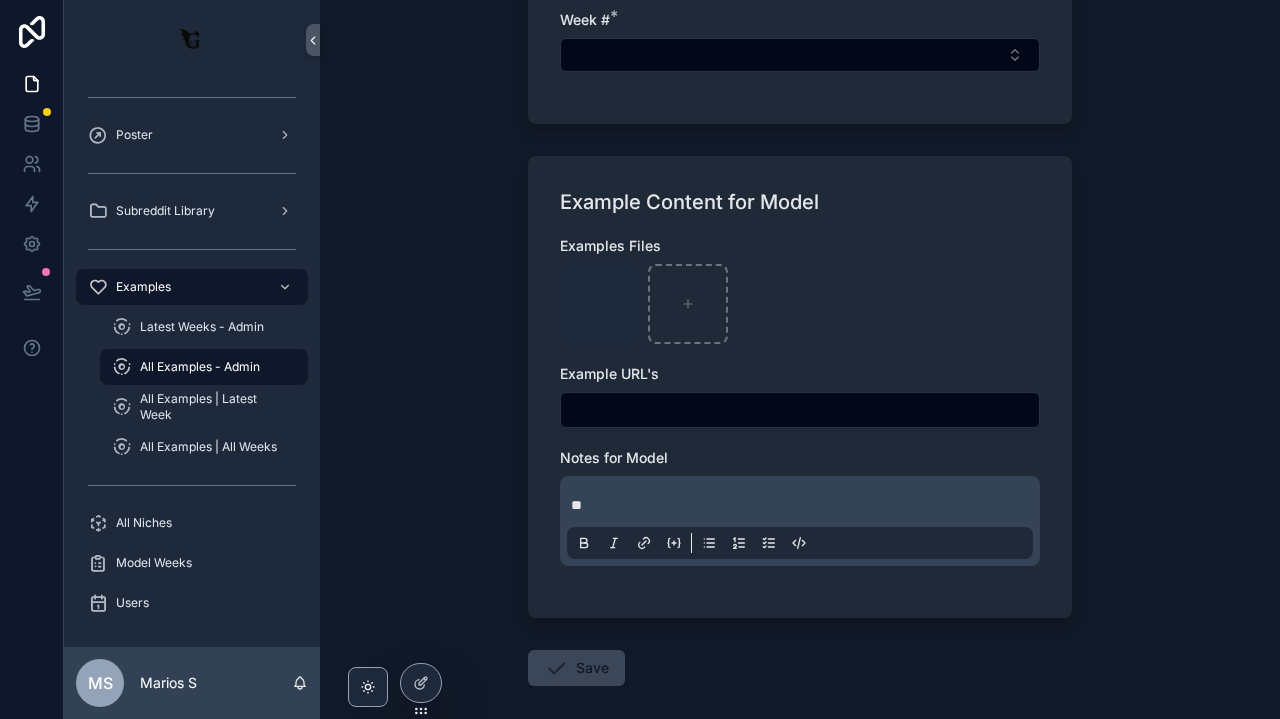 click 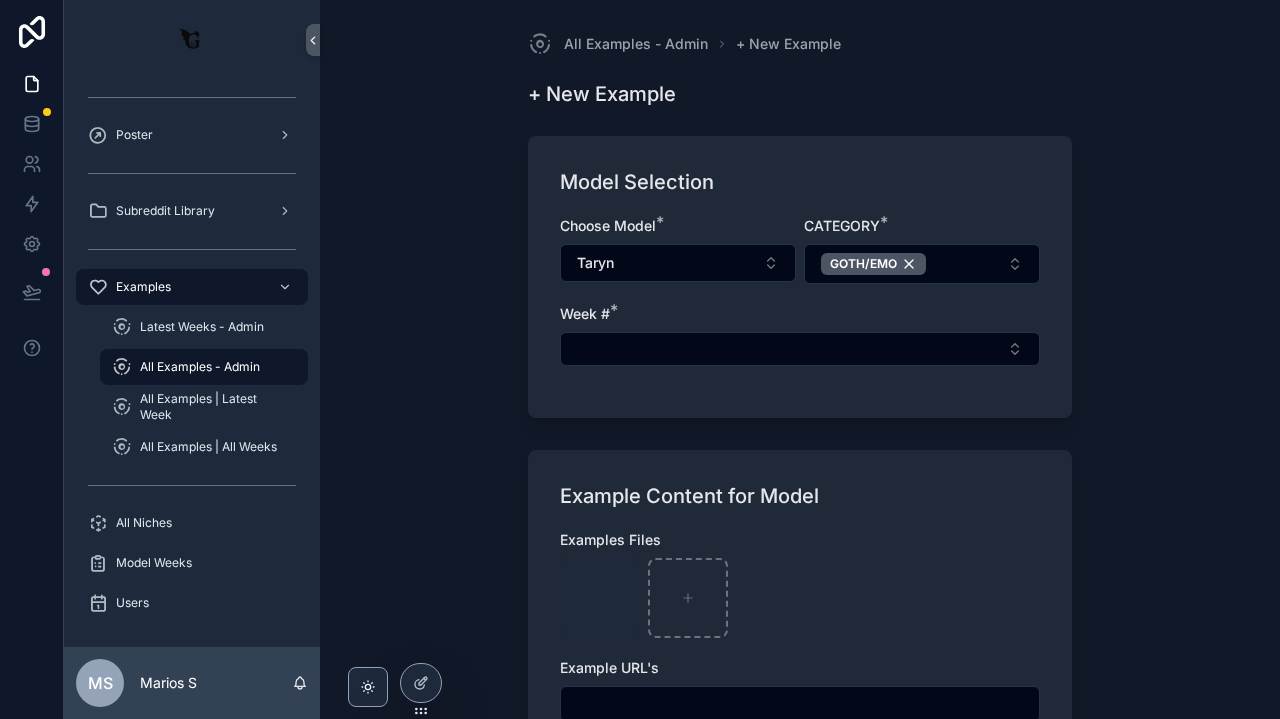 scroll, scrollTop: 297, scrollLeft: 0, axis: vertical 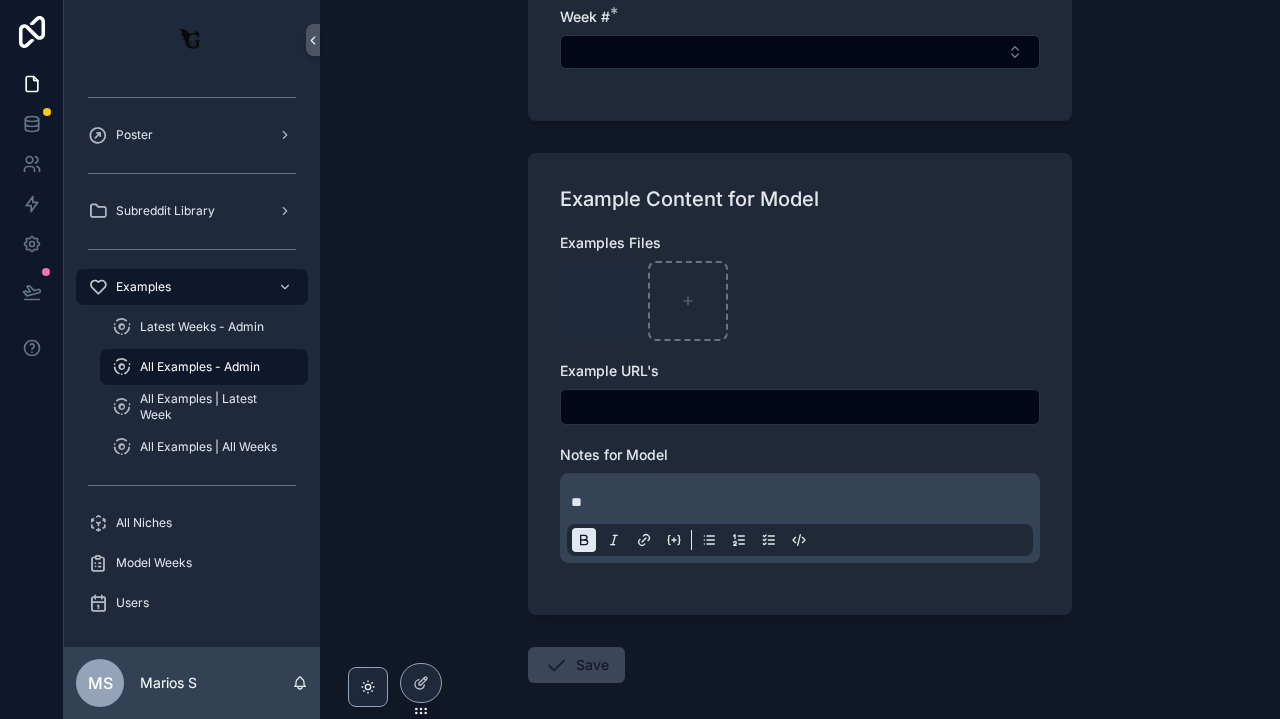 click on "Save" at bounding box center (576, 669) 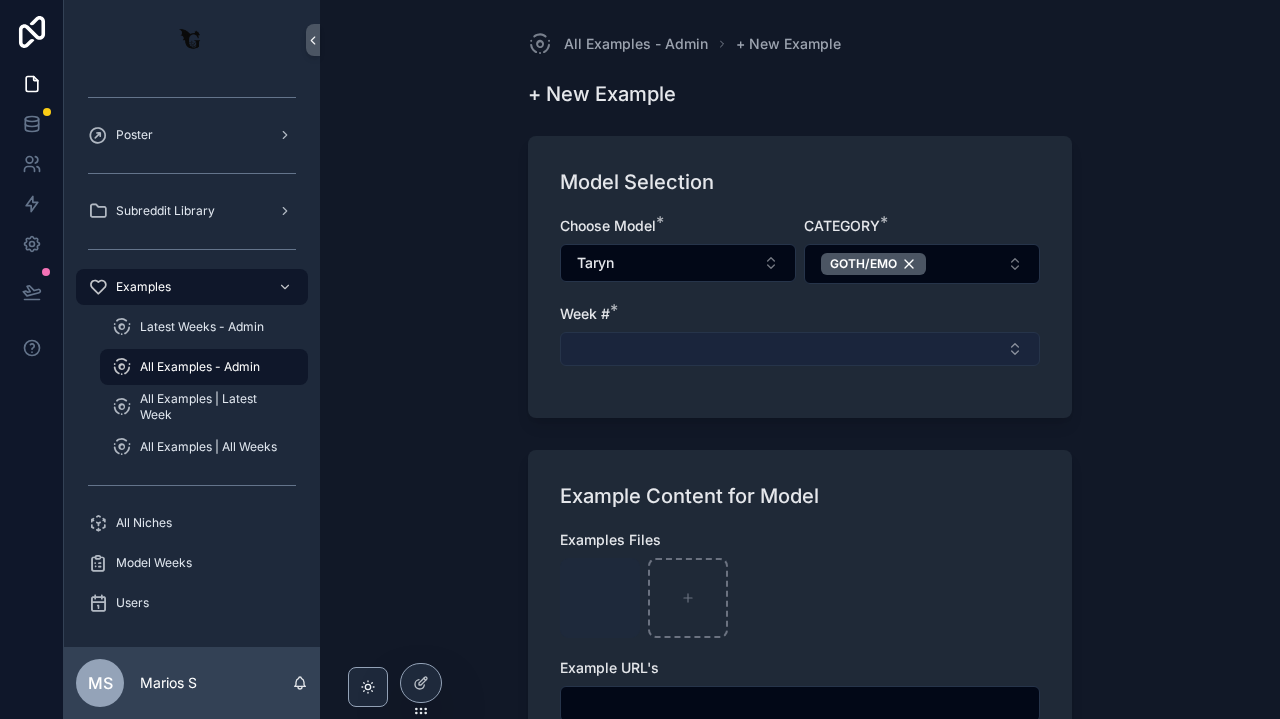 scroll, scrollTop: -3, scrollLeft: 0, axis: vertical 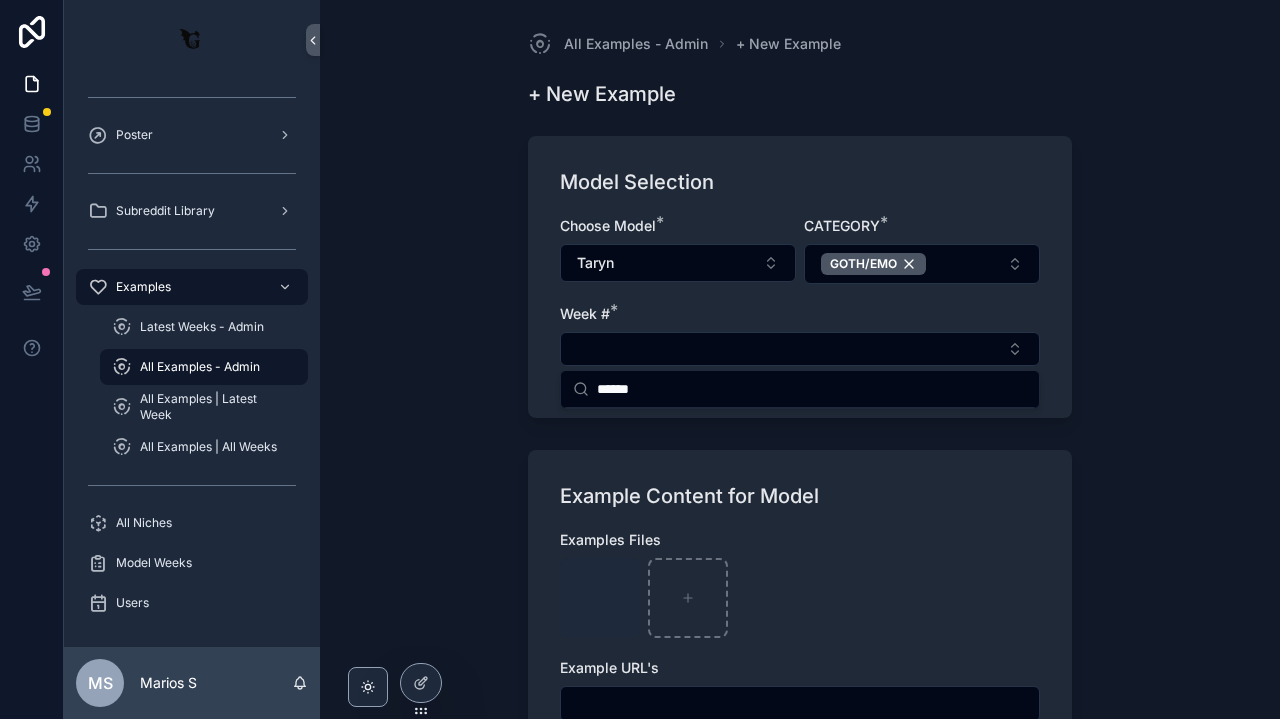 type on "******" 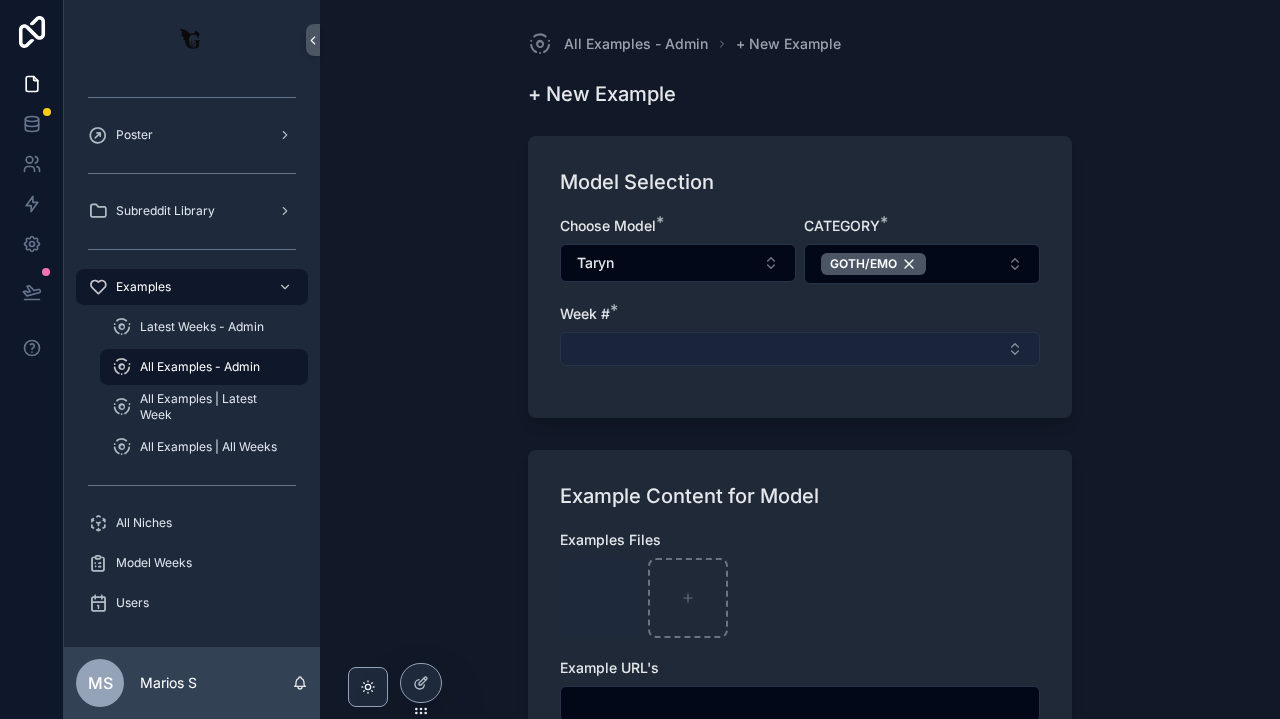 click at bounding box center (800, 349) 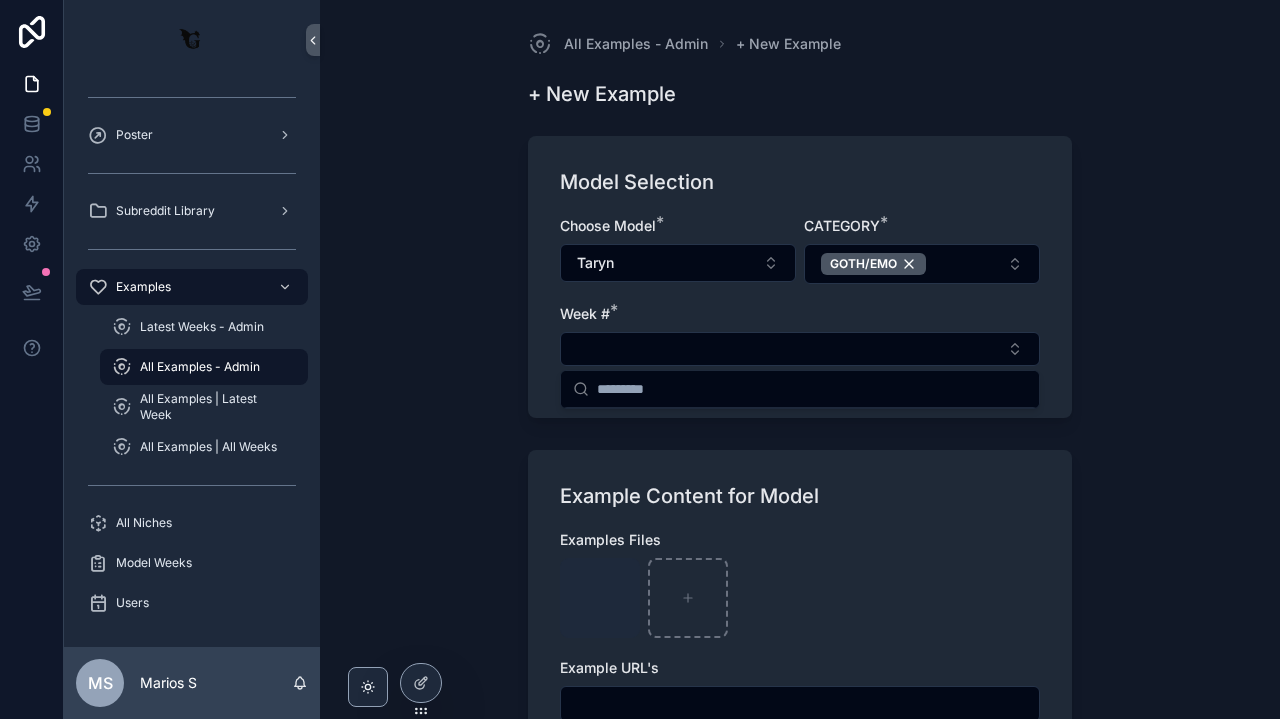 click on "Model Selection Choose Model * Taryn CATEGORY * GOTH/EMO Week # * Example Content for Model Examples Files 2025-08-01 18.20.47 .jpg Example URL's Notes for Model ** Save" at bounding box center [800, 616] 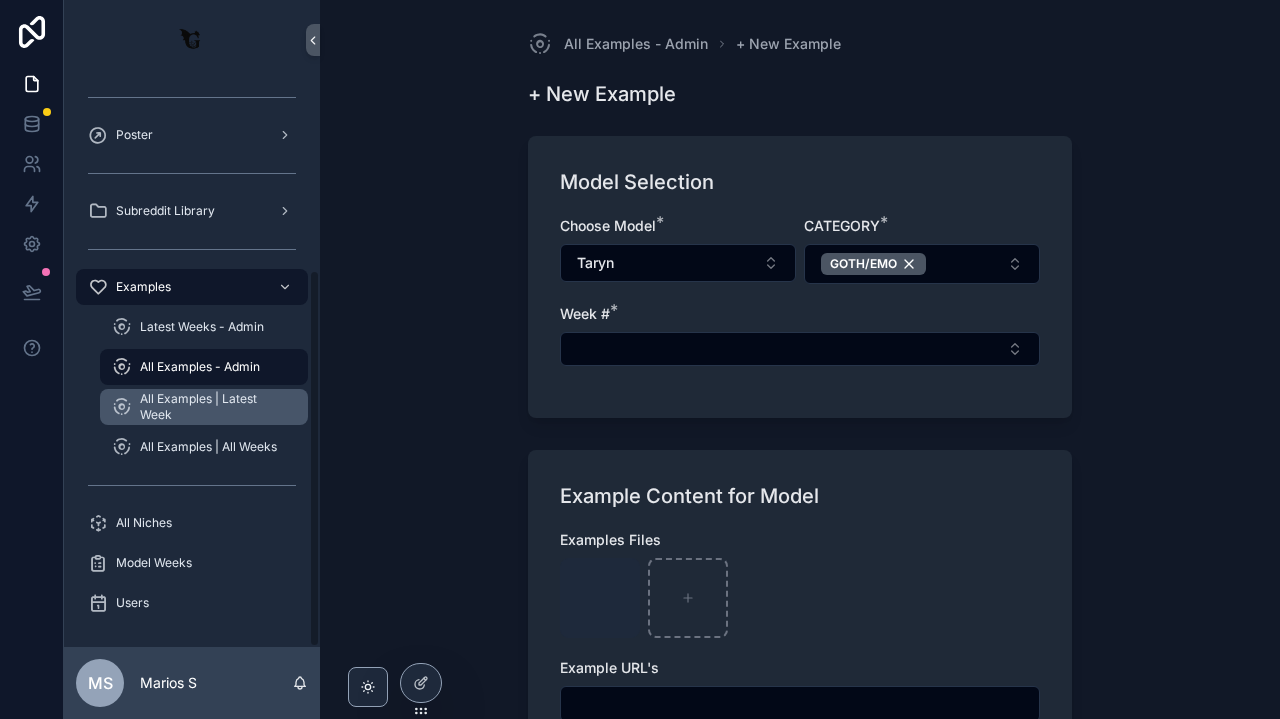 click on "All Examples | Latest Week" at bounding box center (214, 407) 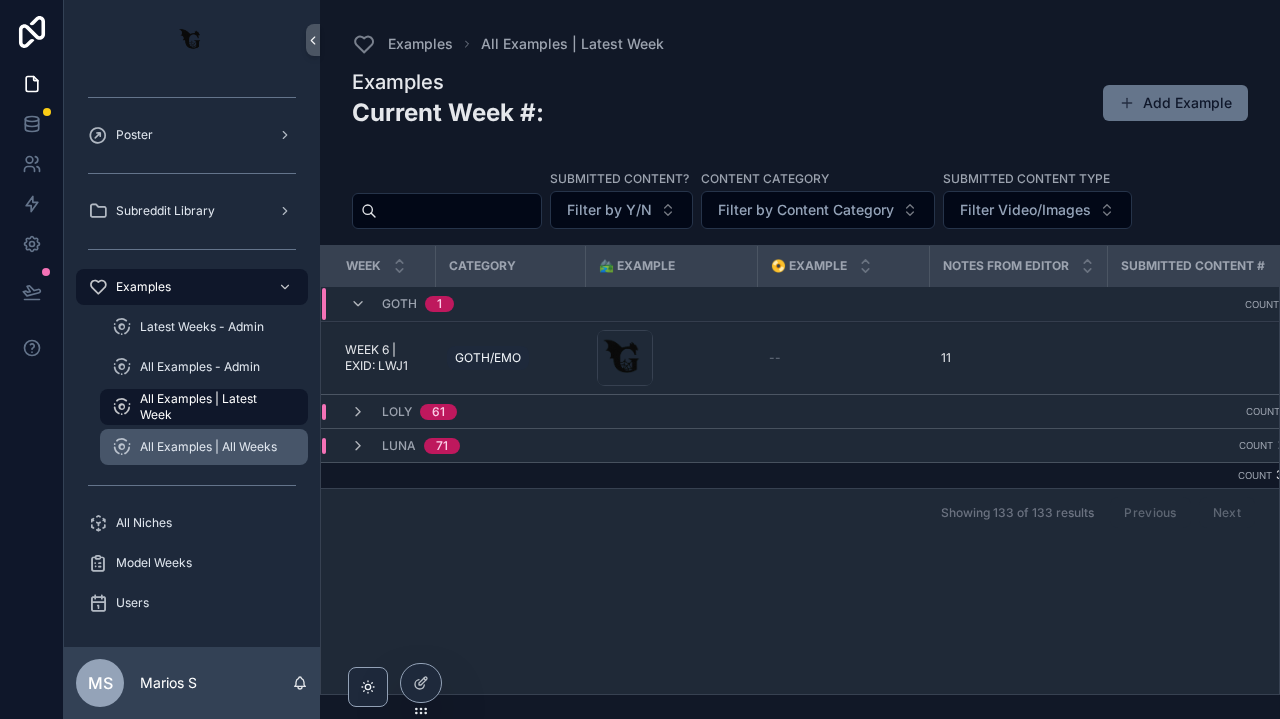 click on "All Examples | All Weeks" at bounding box center (204, 447) 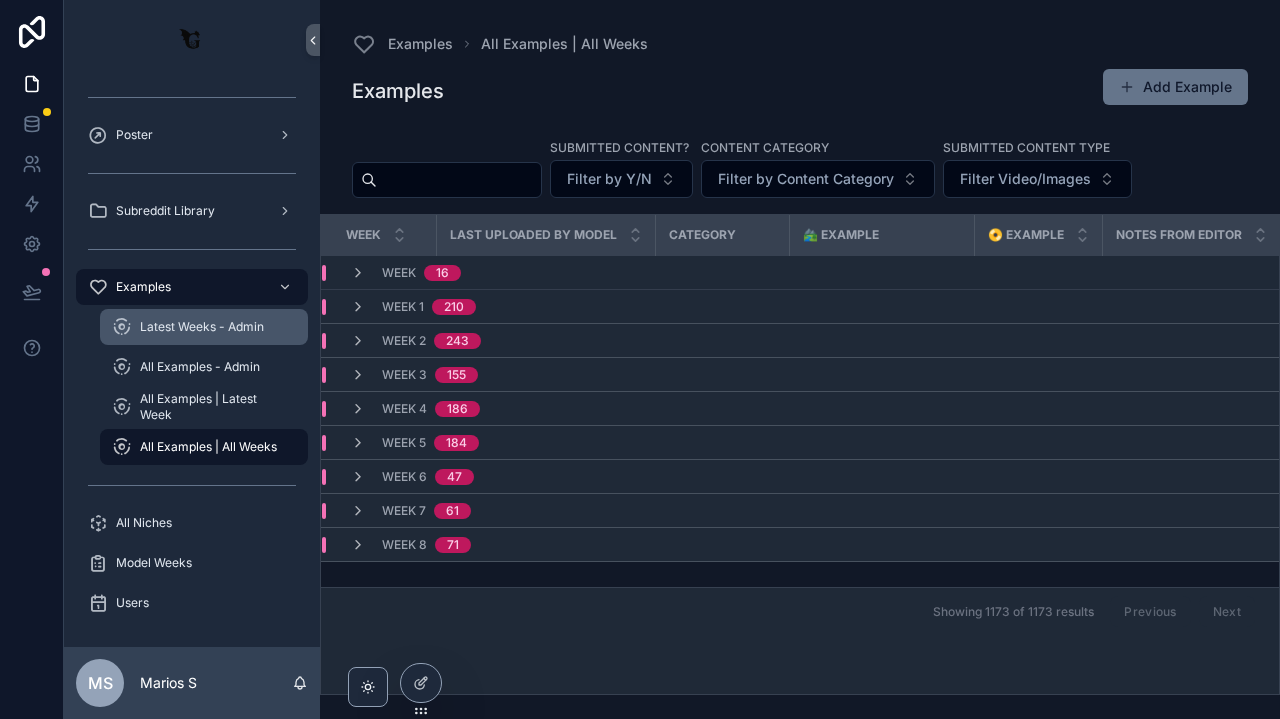 click on "Latest Weeks - Admin" at bounding box center [204, 327] 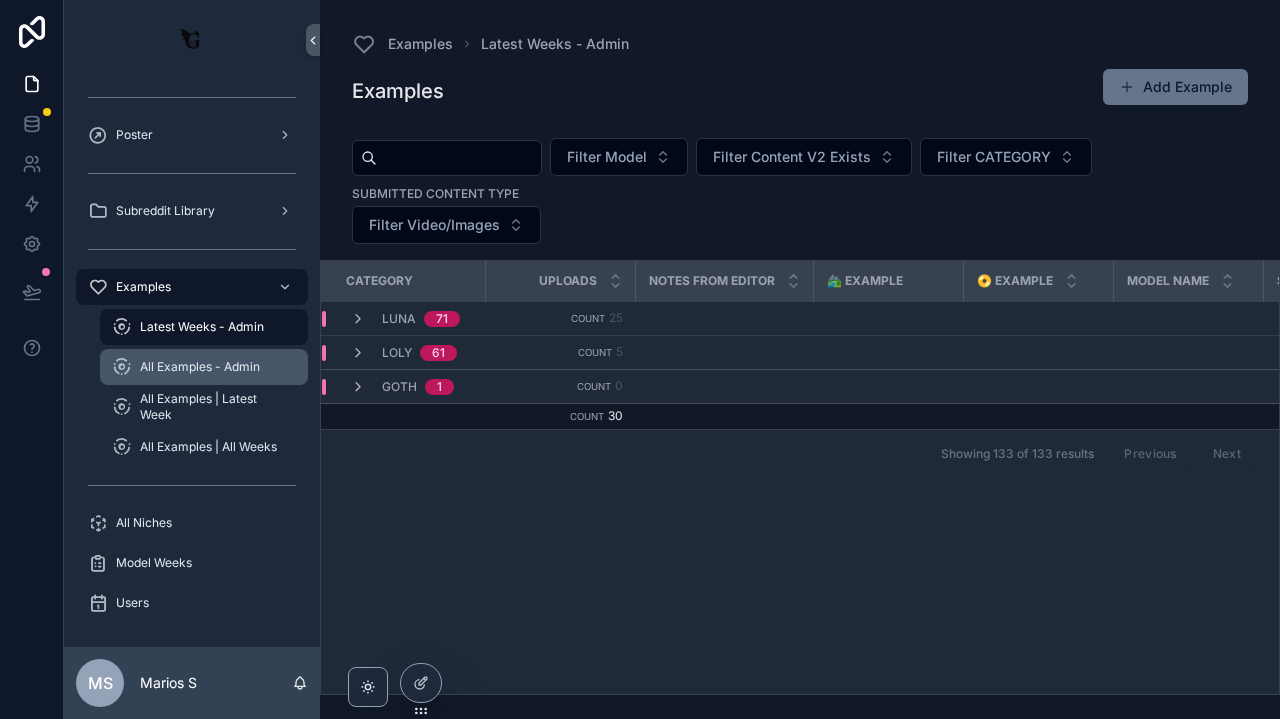 click on "All Examples - Admin" at bounding box center (200, 367) 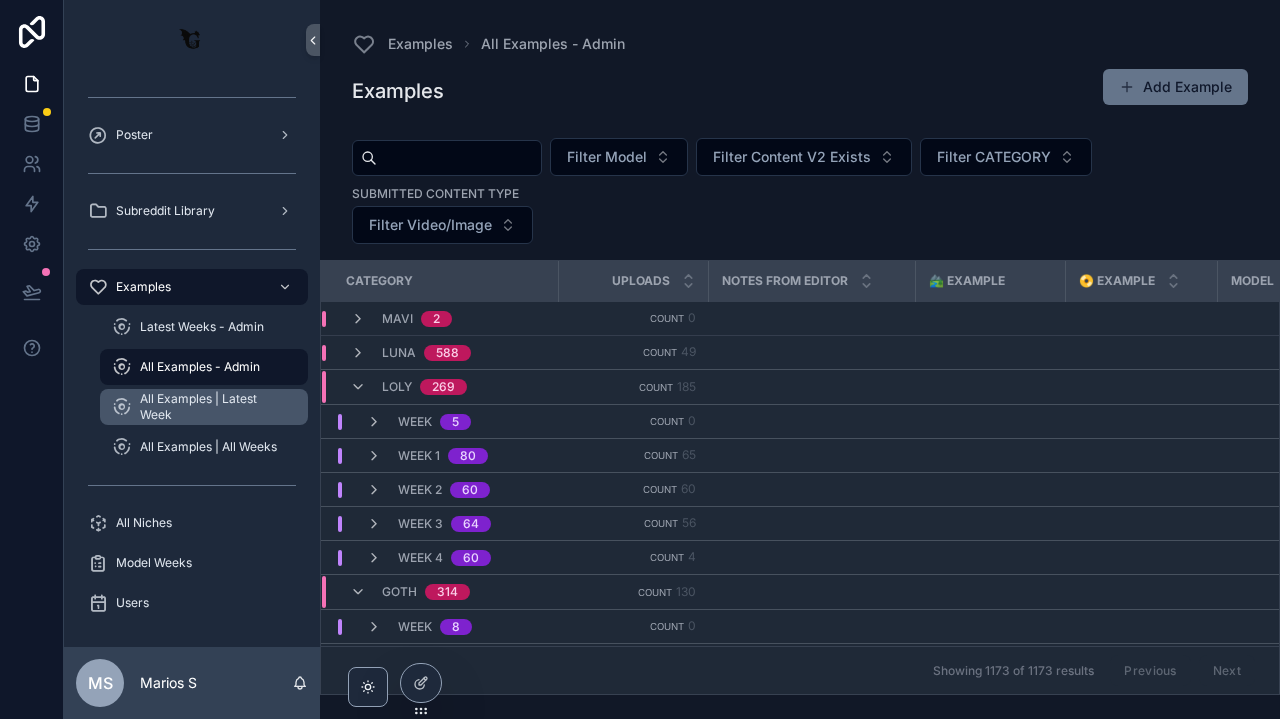 click on "All Examples | Latest Week" at bounding box center (214, 407) 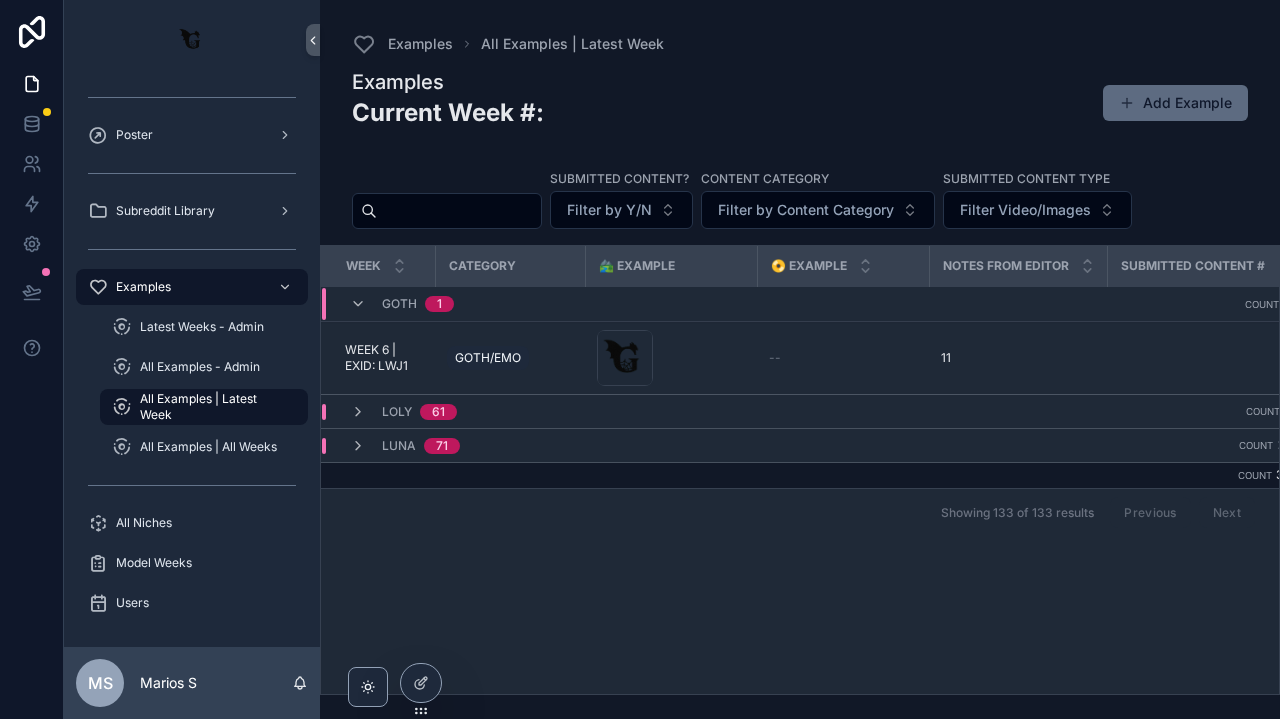 click on "Add Example" at bounding box center (1175, 103) 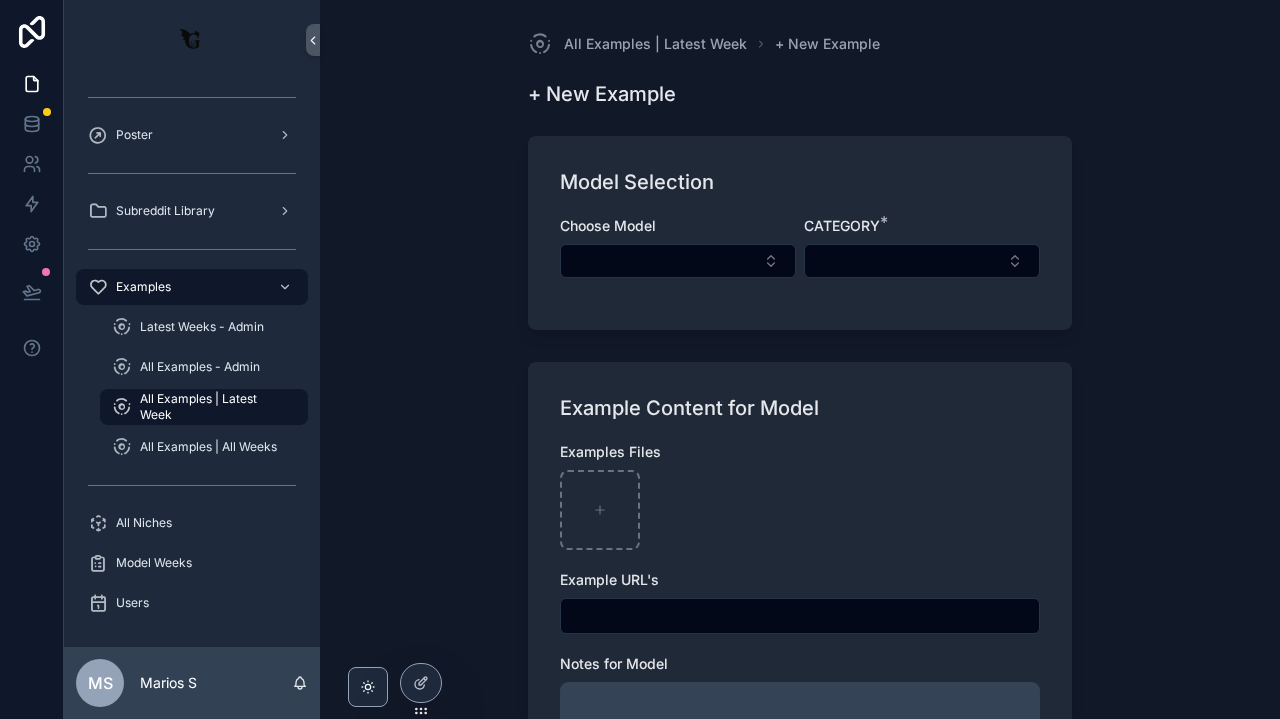 click on "Choose Model CATEGORY *" at bounding box center (800, 257) 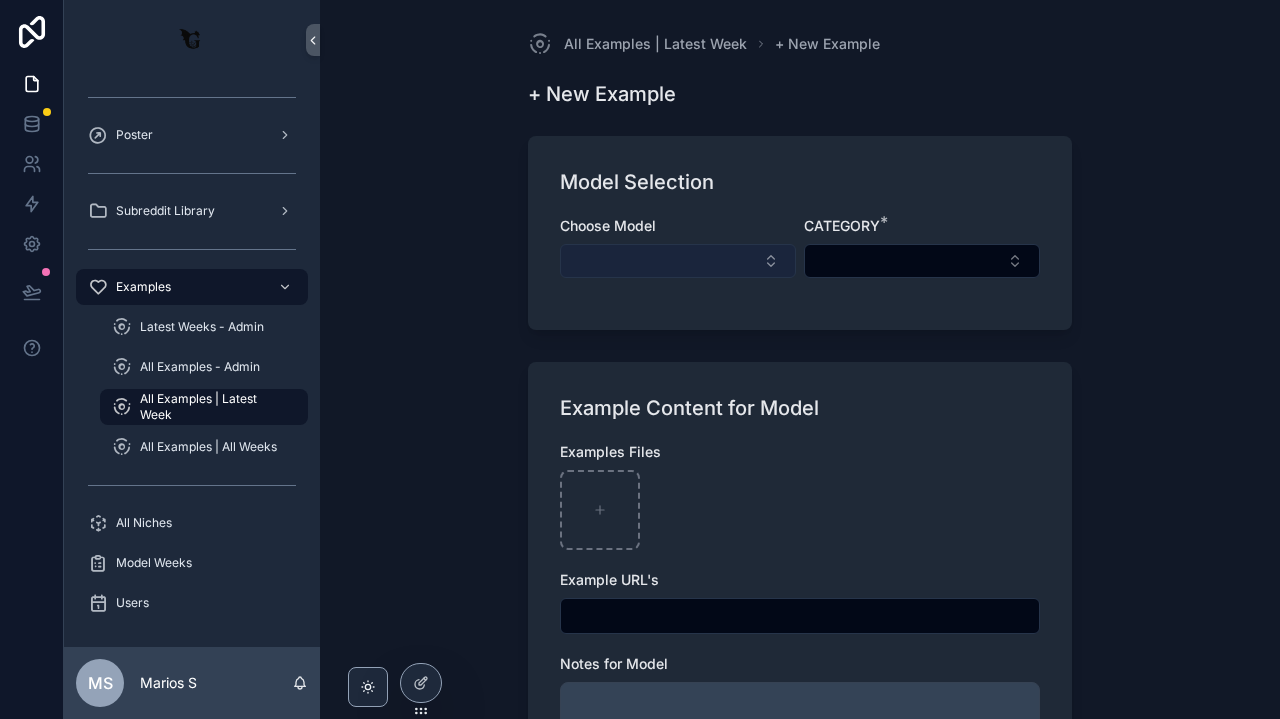 click at bounding box center [678, 261] 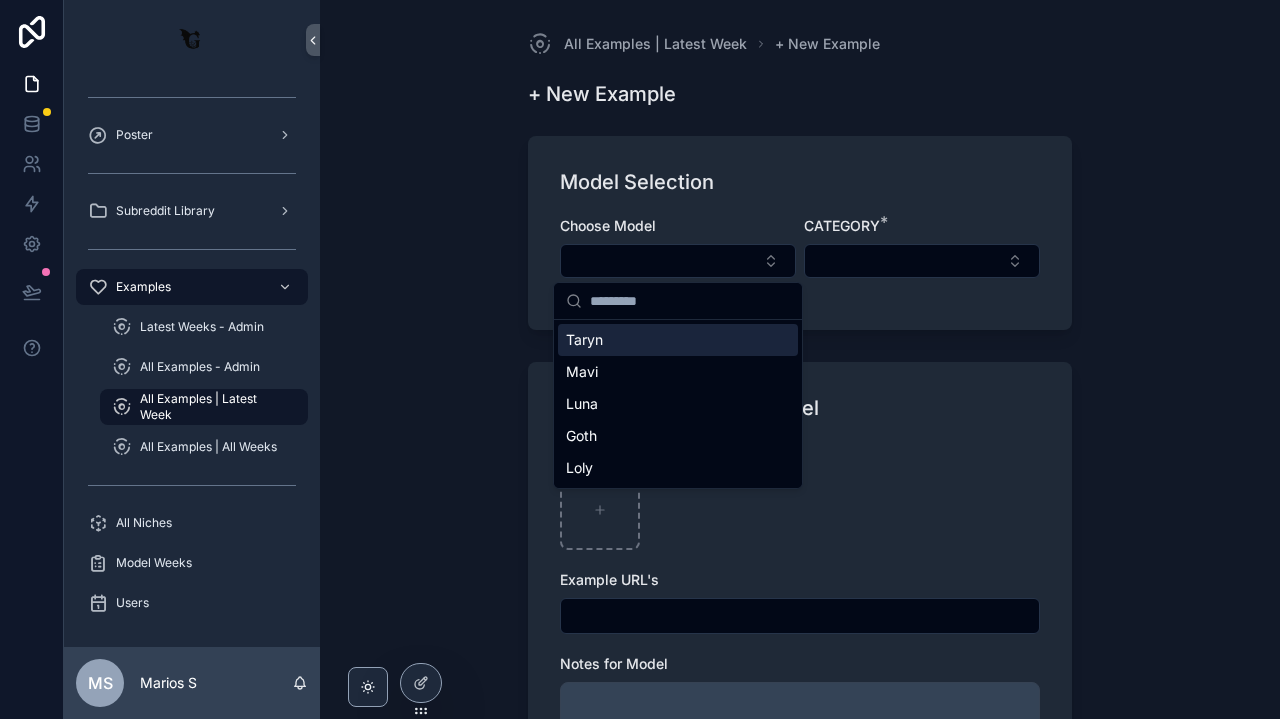 click on "Taryn" at bounding box center [678, 340] 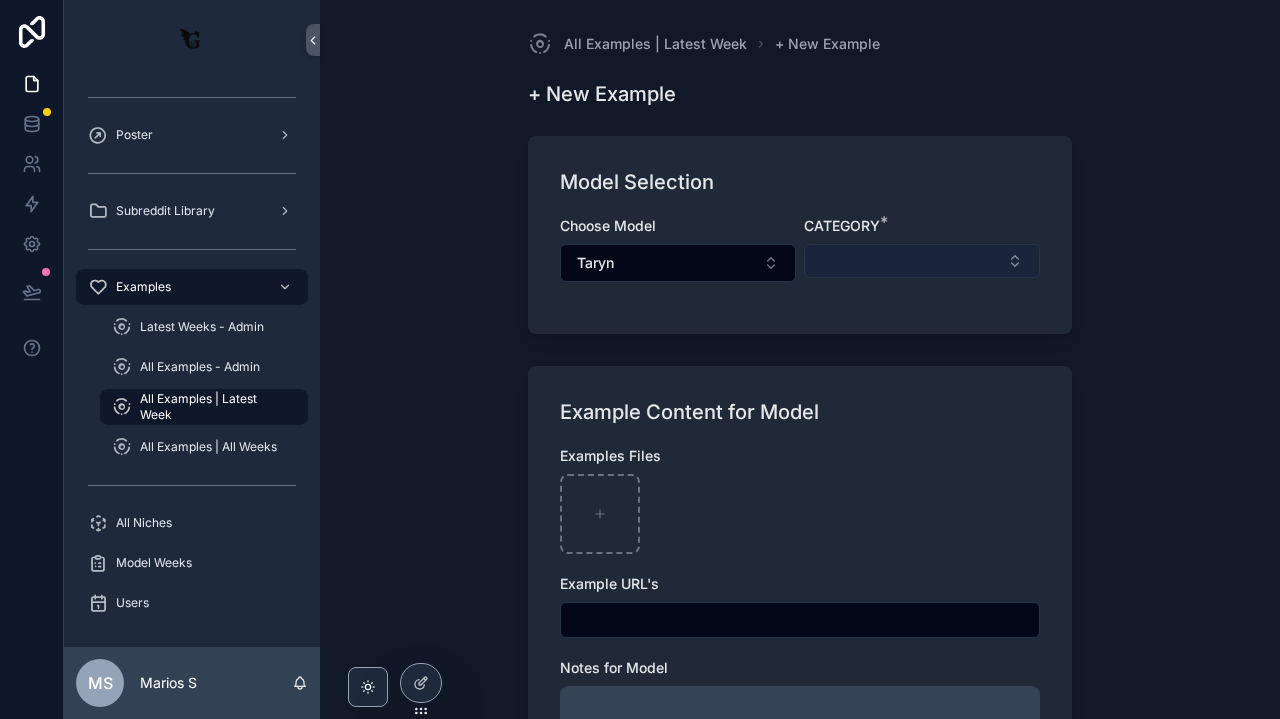 click at bounding box center [922, 261] 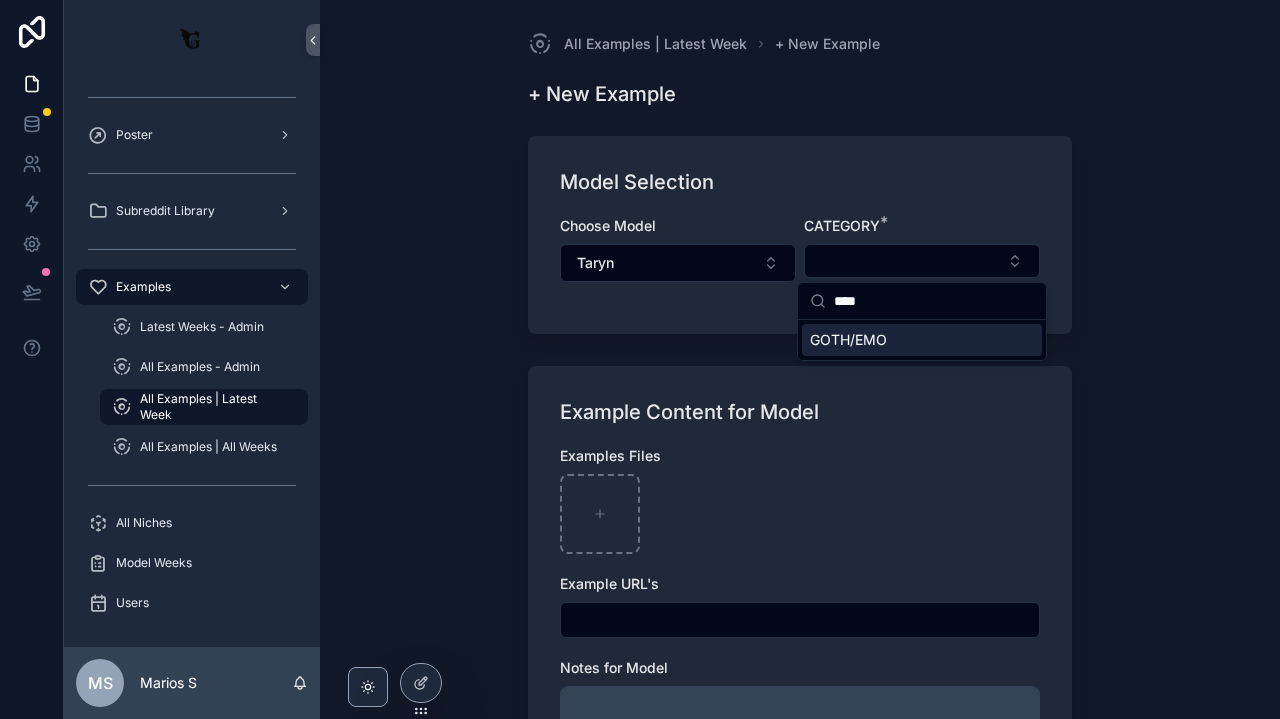 type on "****" 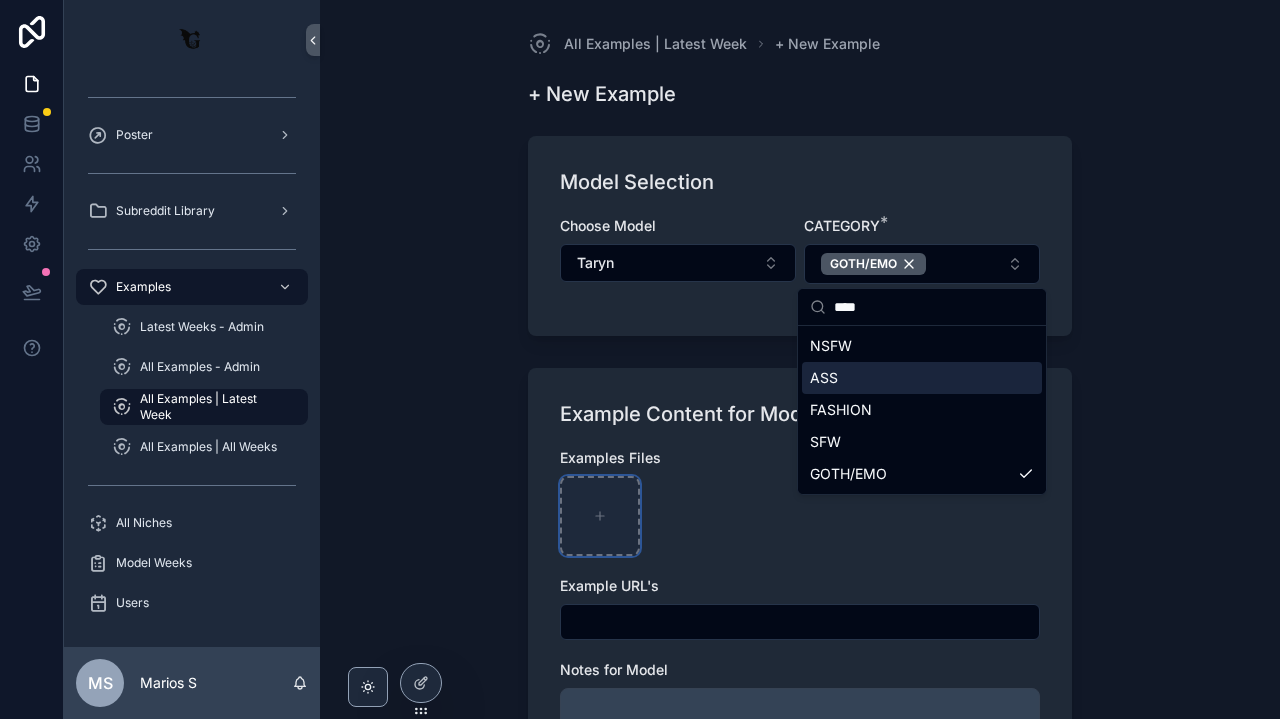 click 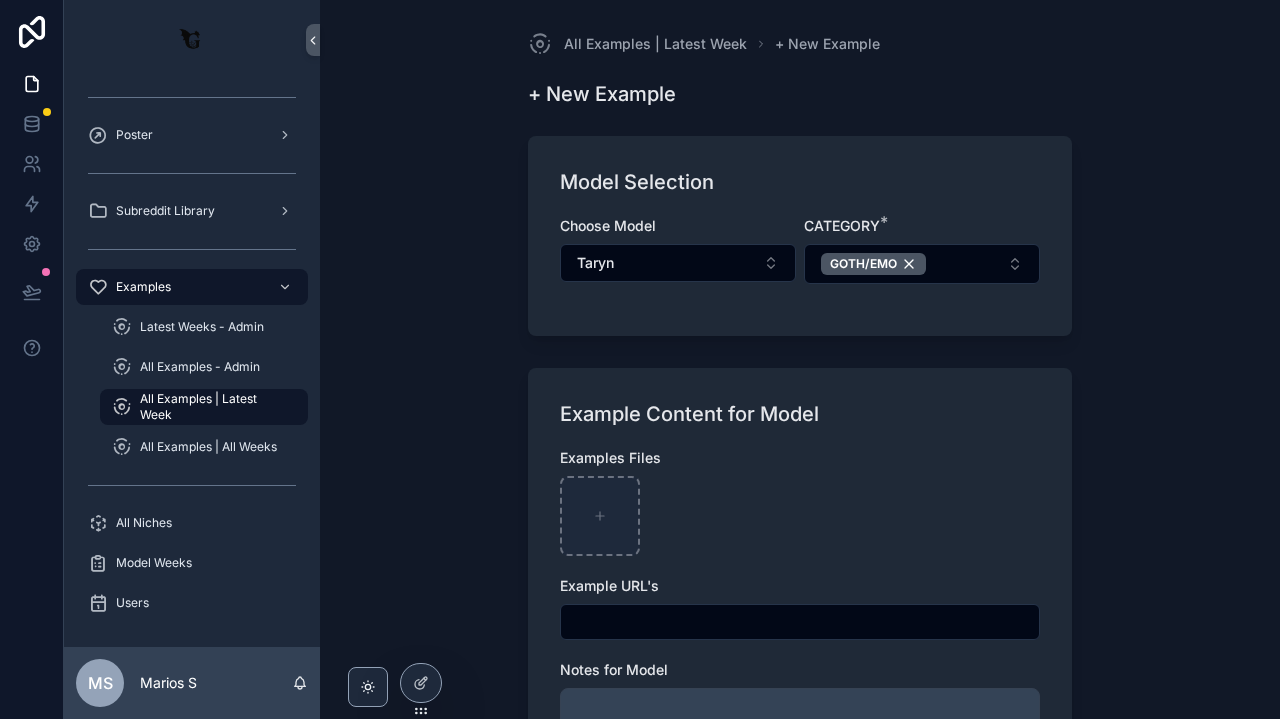 type on "**********" 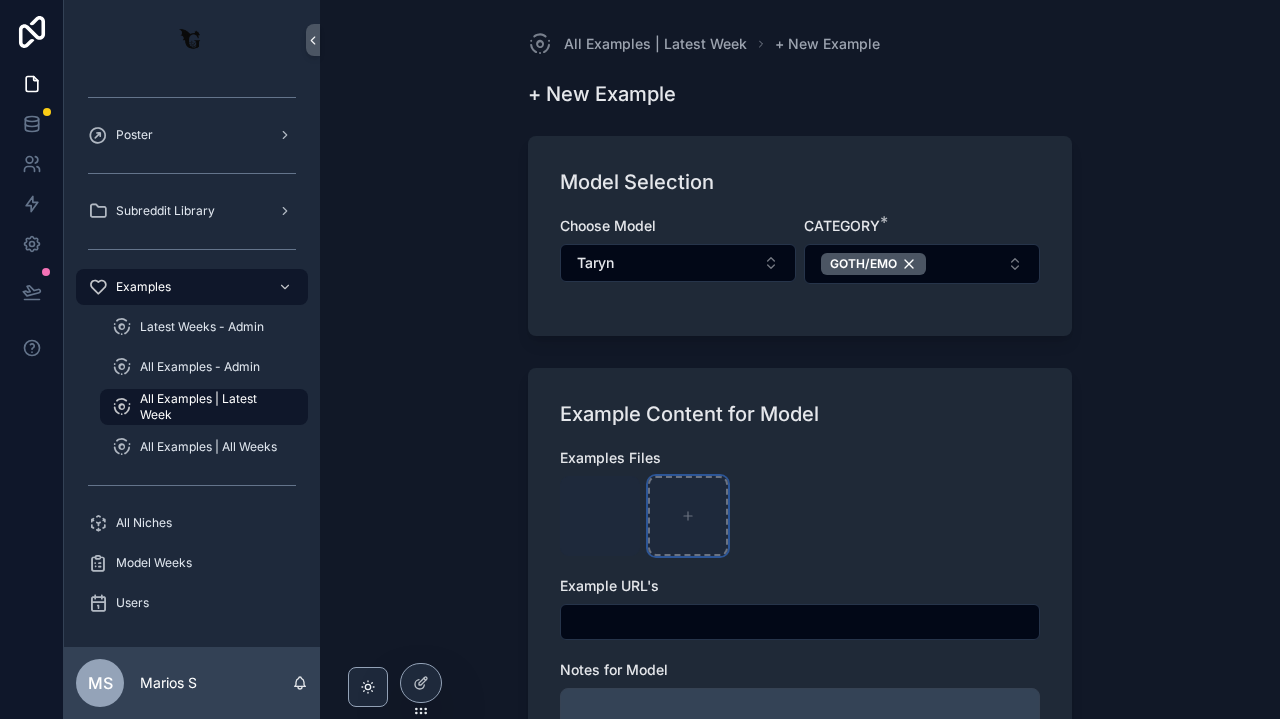 scroll, scrollTop: 189, scrollLeft: 0, axis: vertical 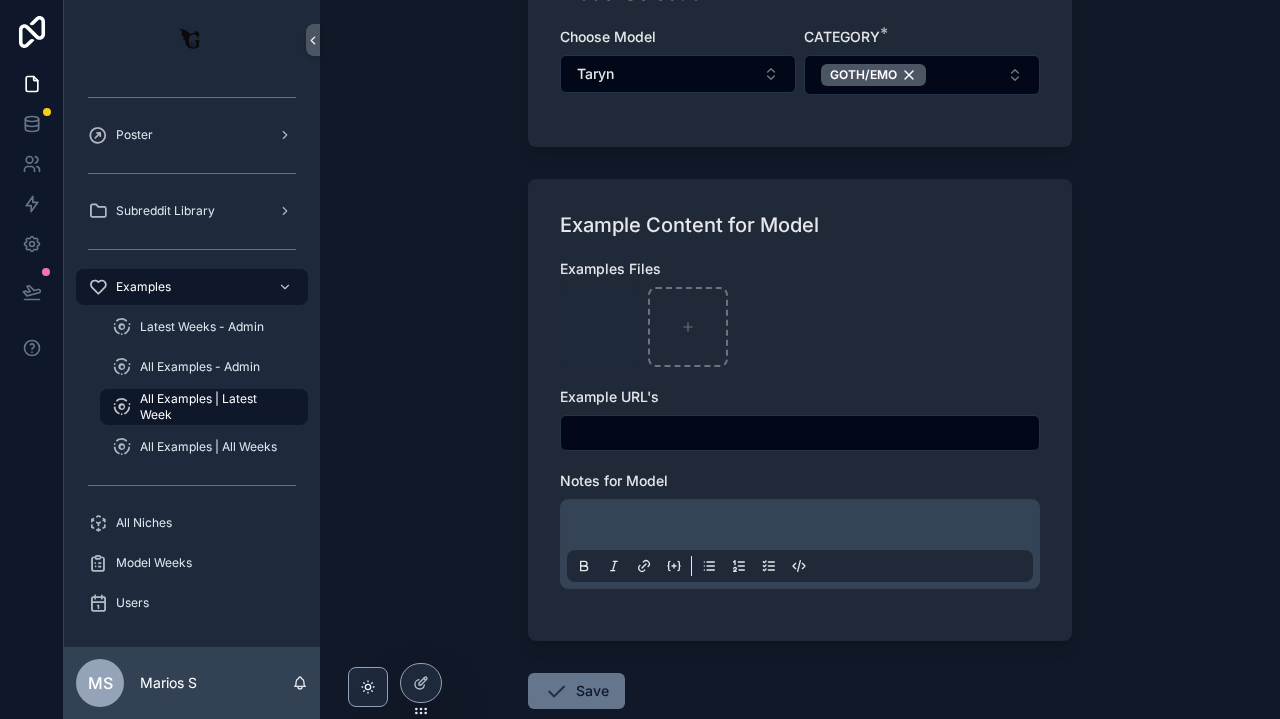 click at bounding box center (804, 528) 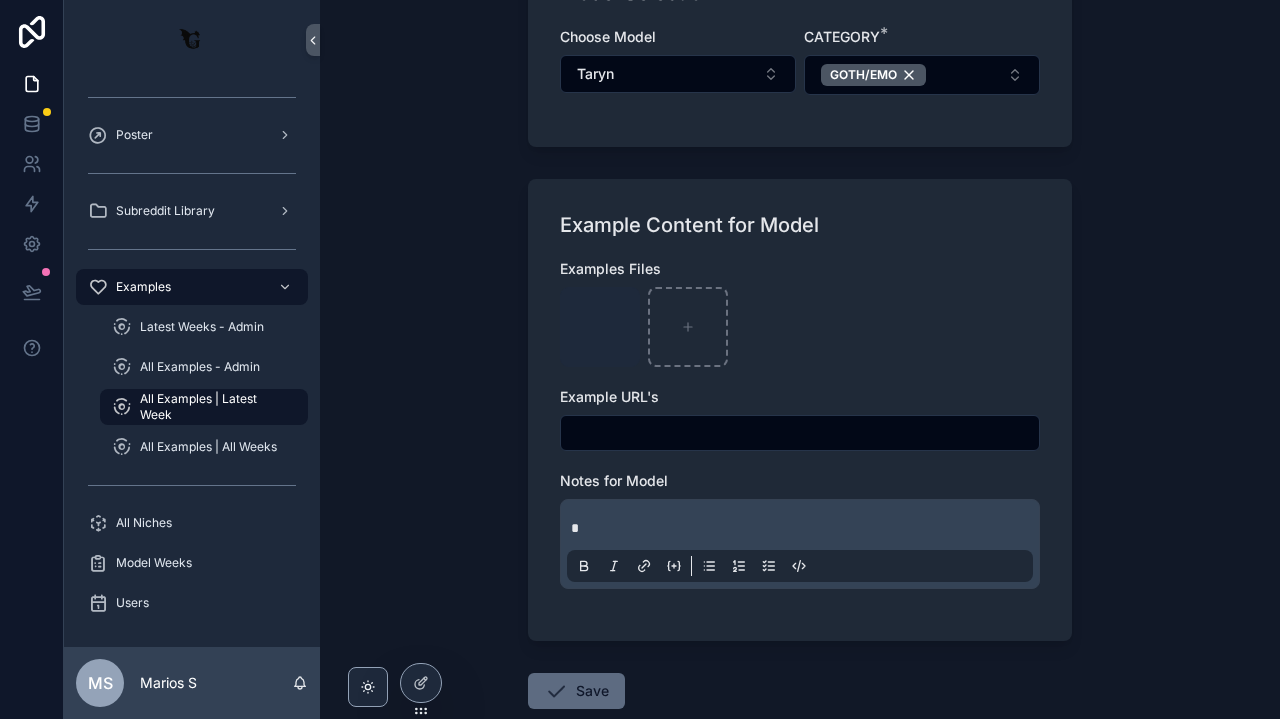 click on "Save" at bounding box center (576, 691) 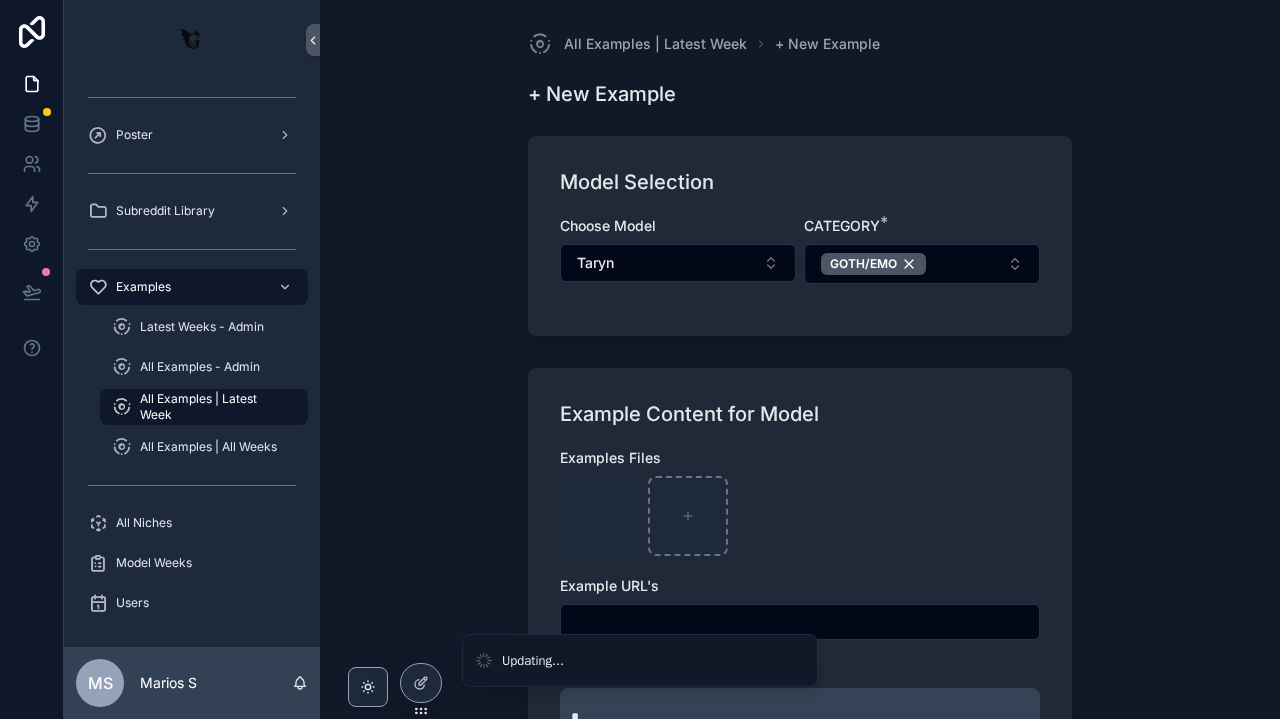 scroll, scrollTop: 0, scrollLeft: 0, axis: both 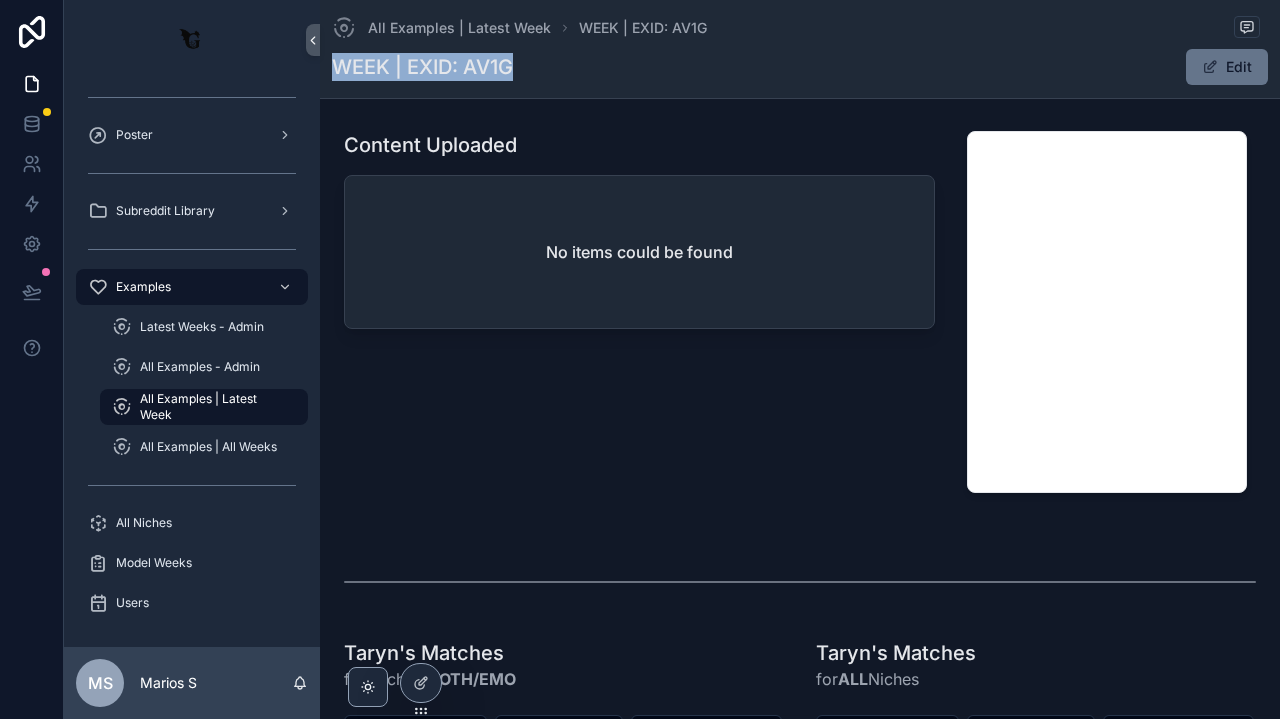 drag, startPoint x: 335, startPoint y: 68, endPoint x: 558, endPoint y: 68, distance: 223 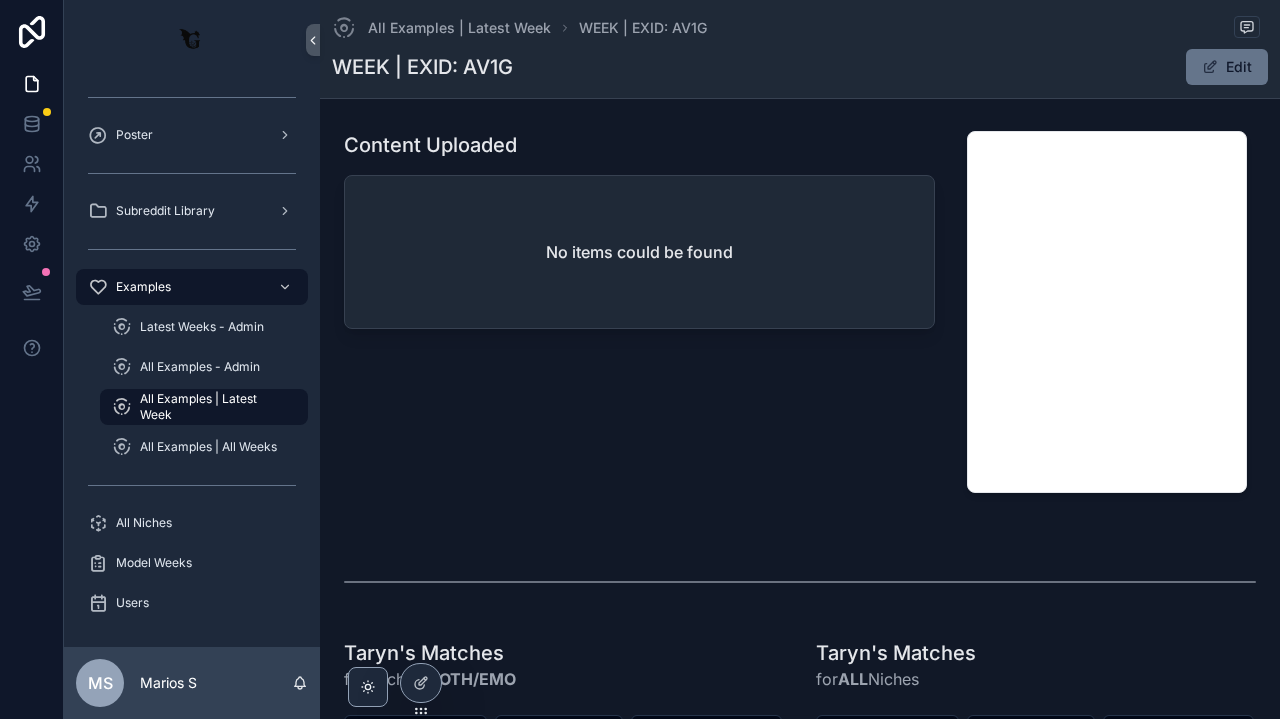 click on "All Examples | Latest Week WEEK  | EXID: AV1G WEEK  | EXID: AV1G Edit" at bounding box center [800, 49] 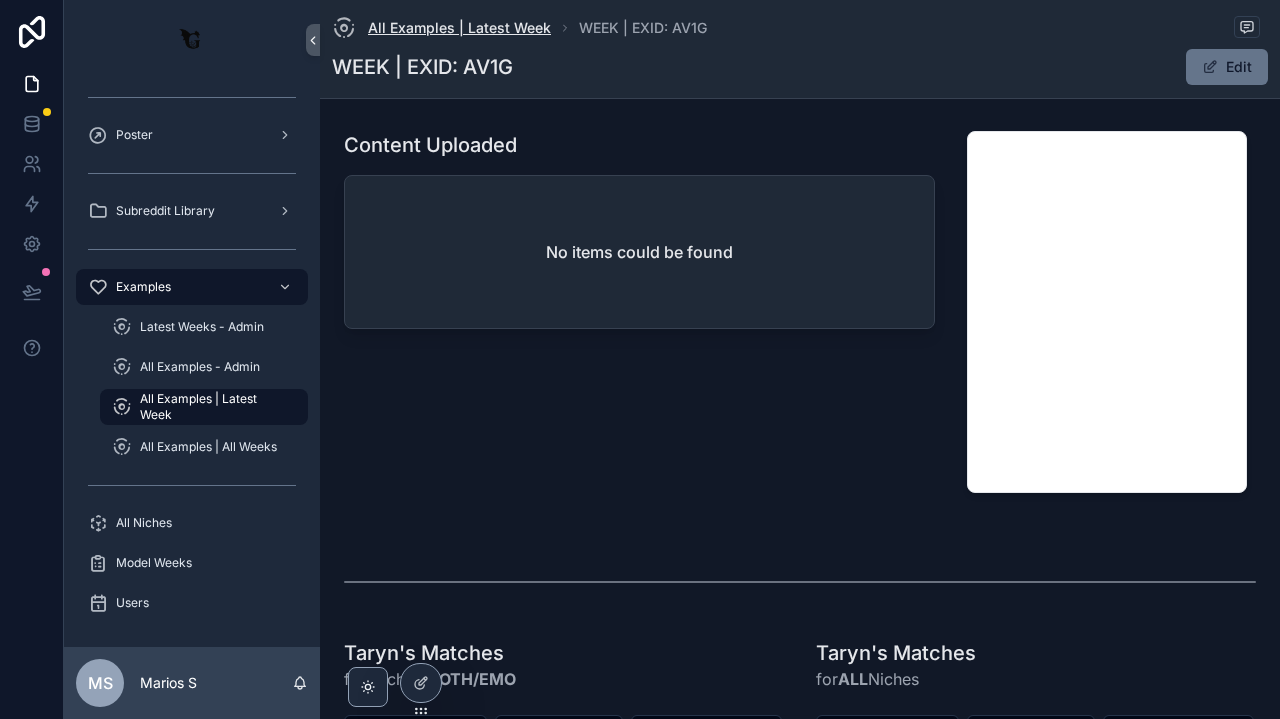 click on "All Examples | Latest Week" at bounding box center [459, 28] 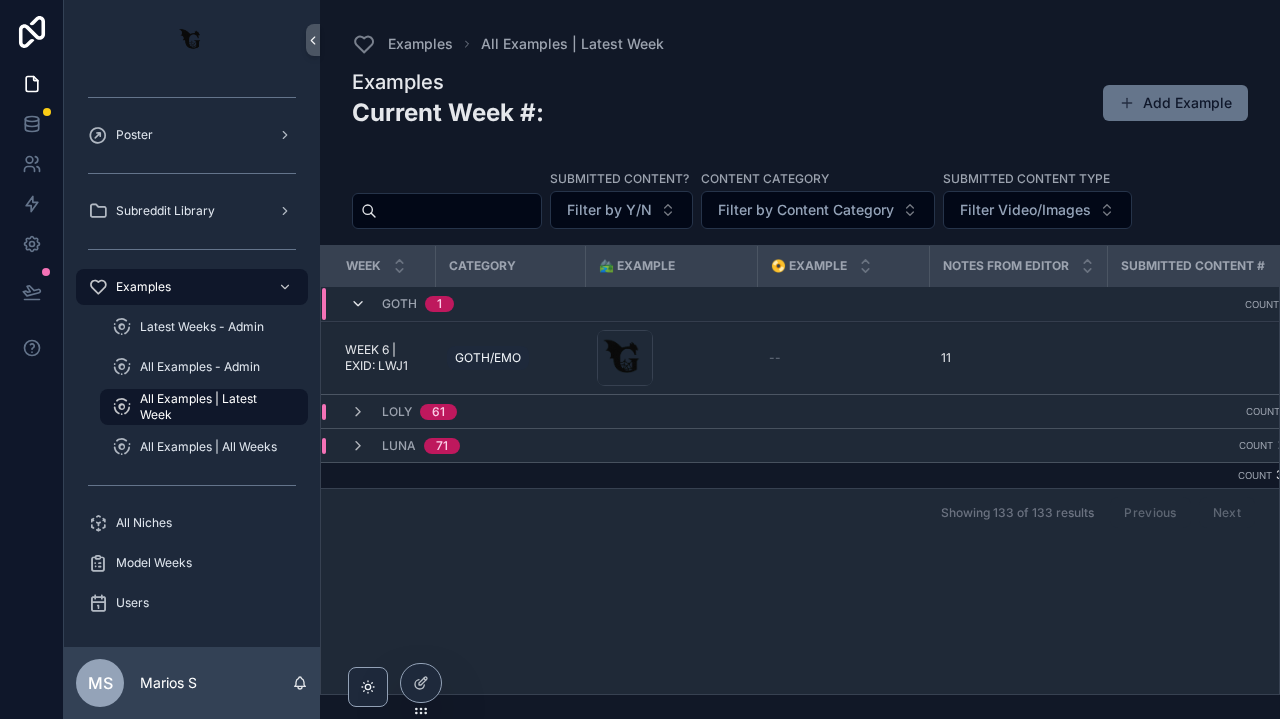 click at bounding box center [358, 304] 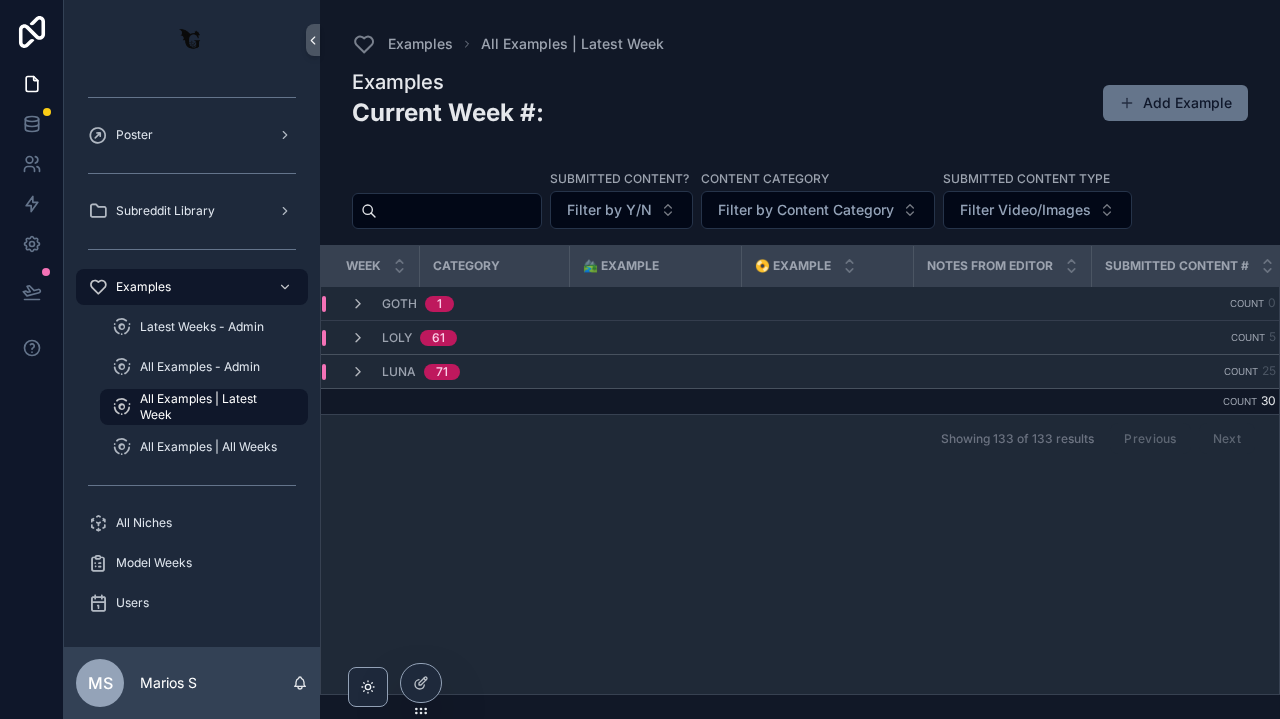 click at bounding box center [358, 304] 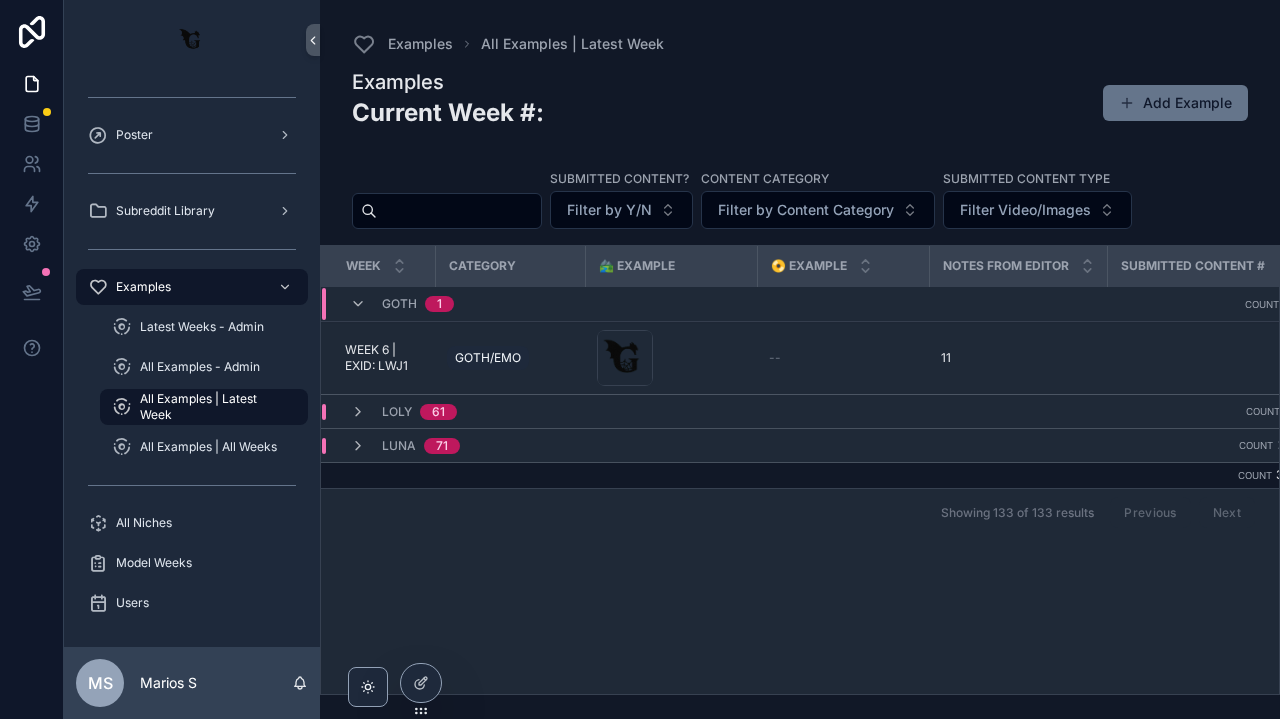 click at bounding box center [358, 304] 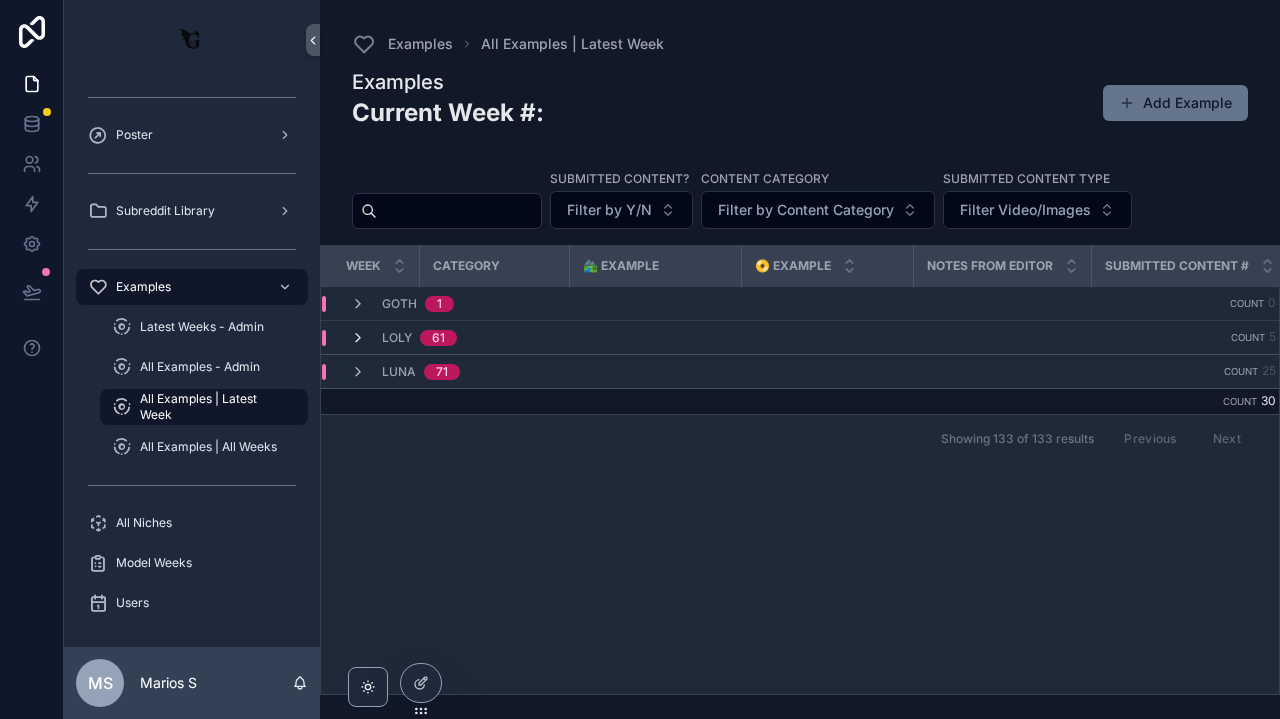 click at bounding box center (358, 338) 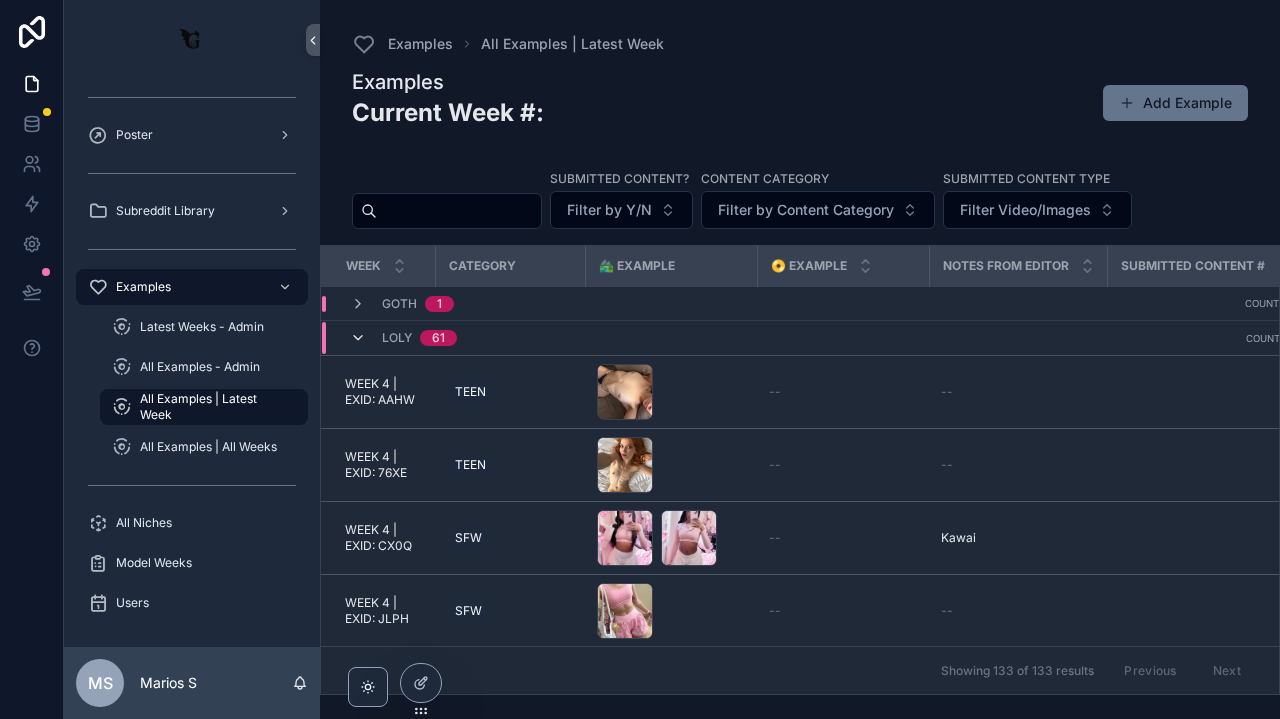 click at bounding box center (358, 338) 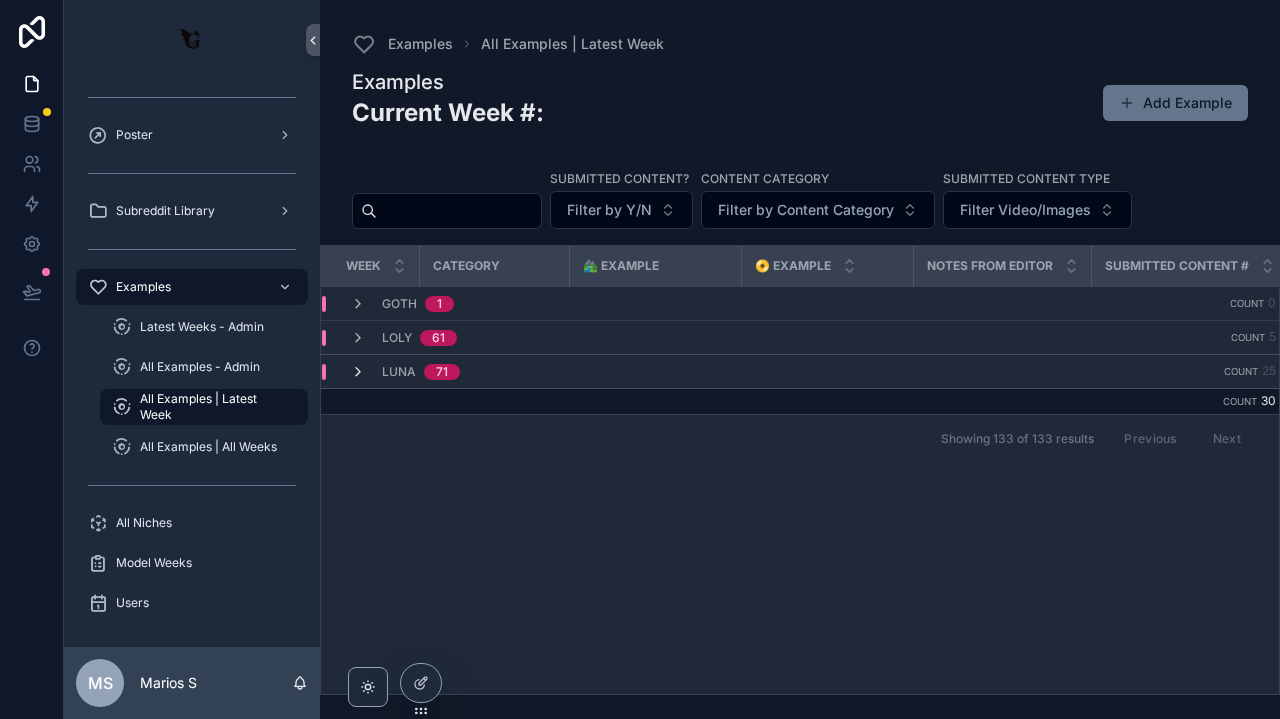click at bounding box center (358, 372) 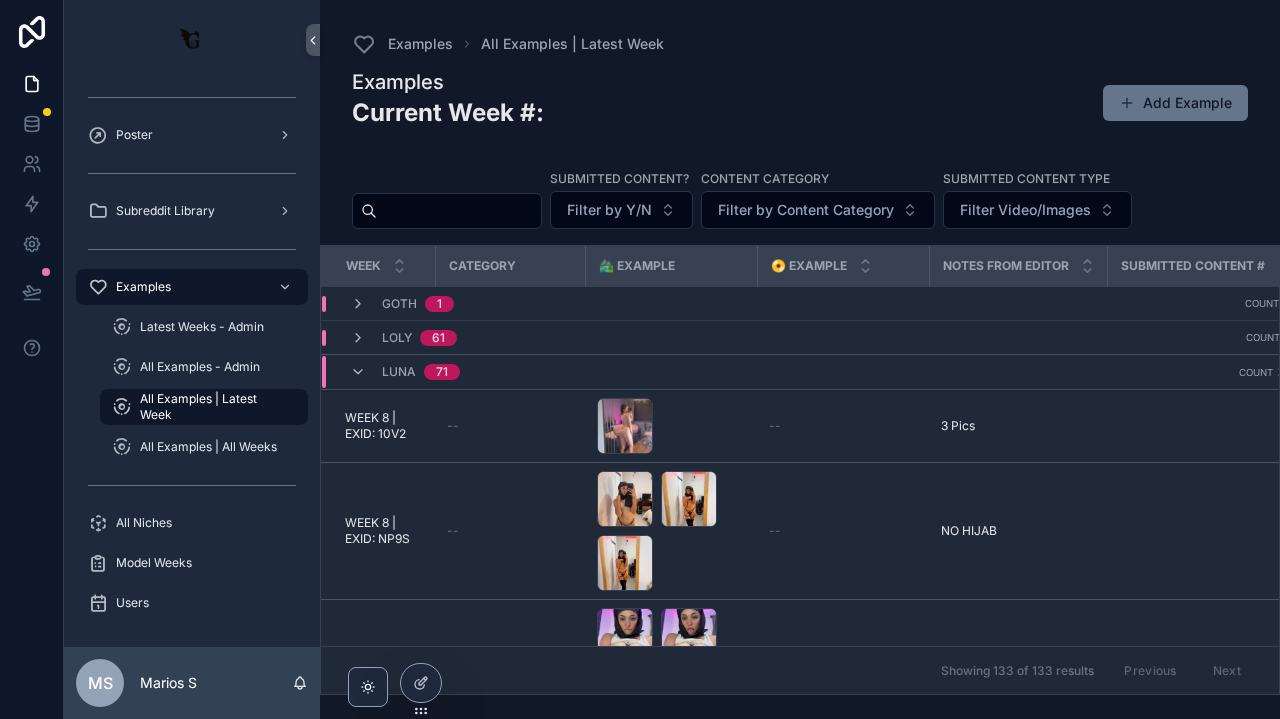 click at bounding box center [358, 372] 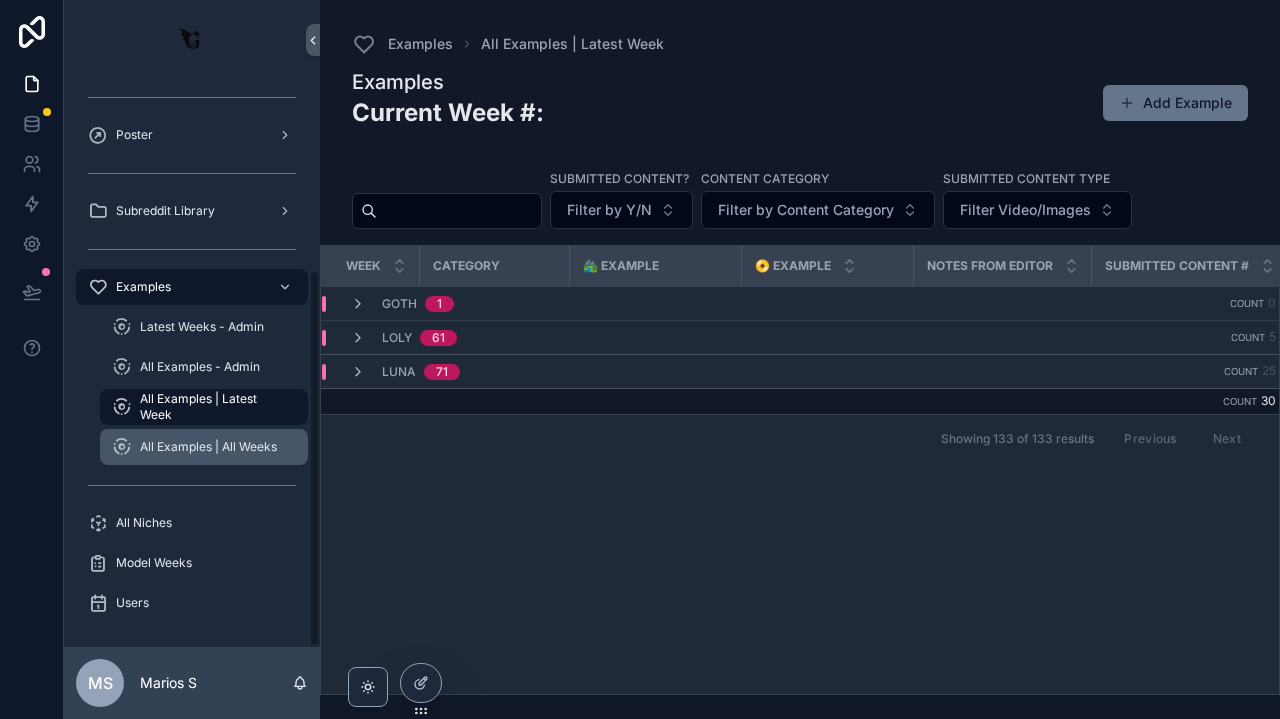 click on "All Examples | All Weeks" at bounding box center (204, 447) 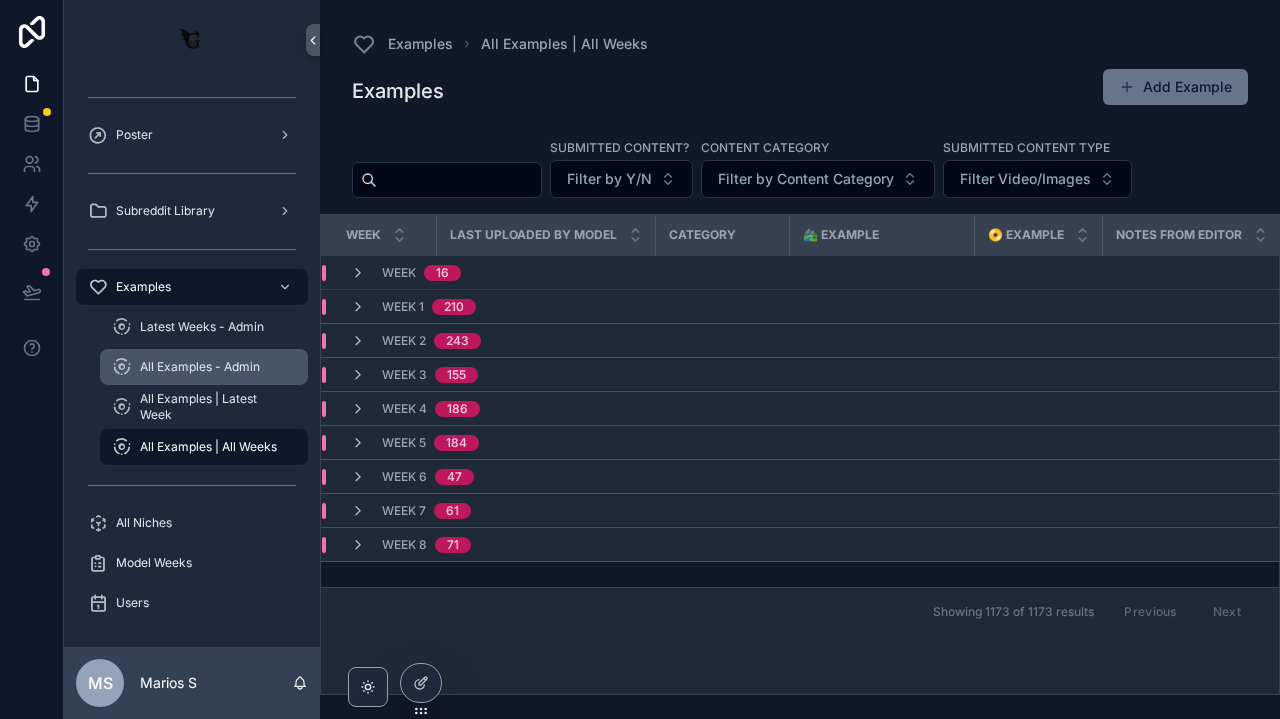 click on "All Examples - Admin" at bounding box center [200, 367] 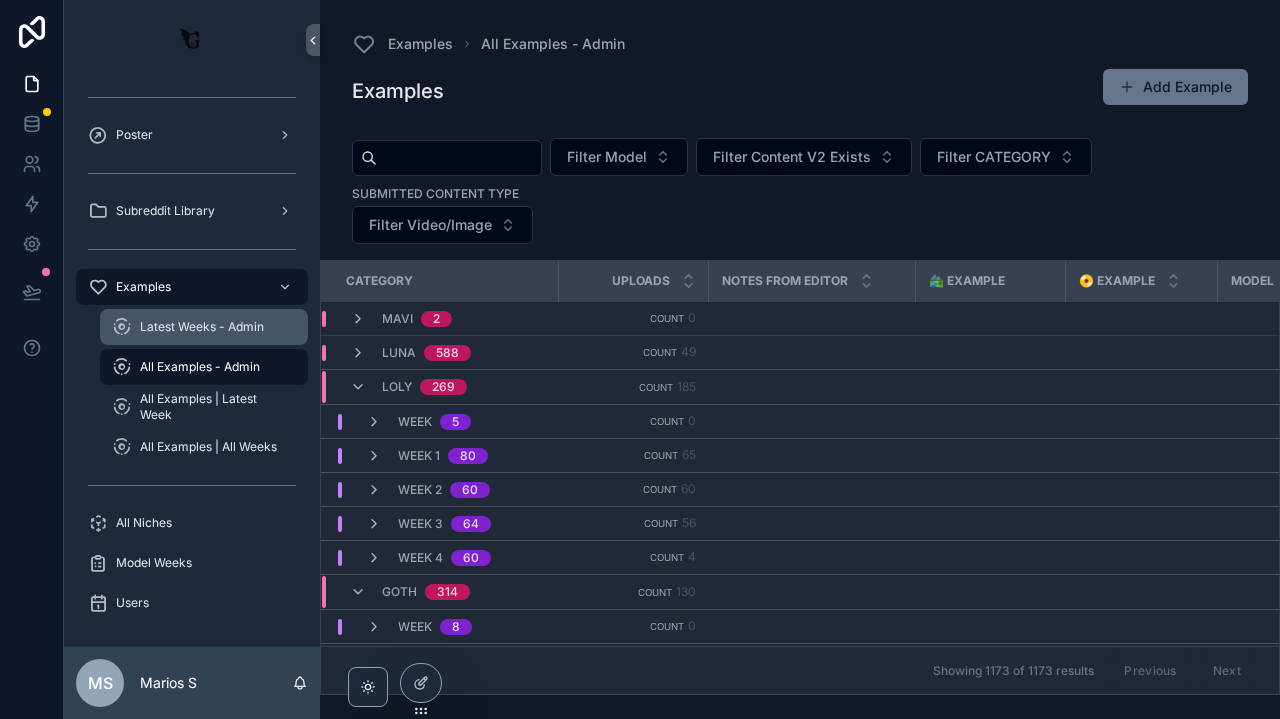 click on "Latest Weeks - Admin" at bounding box center [204, 327] 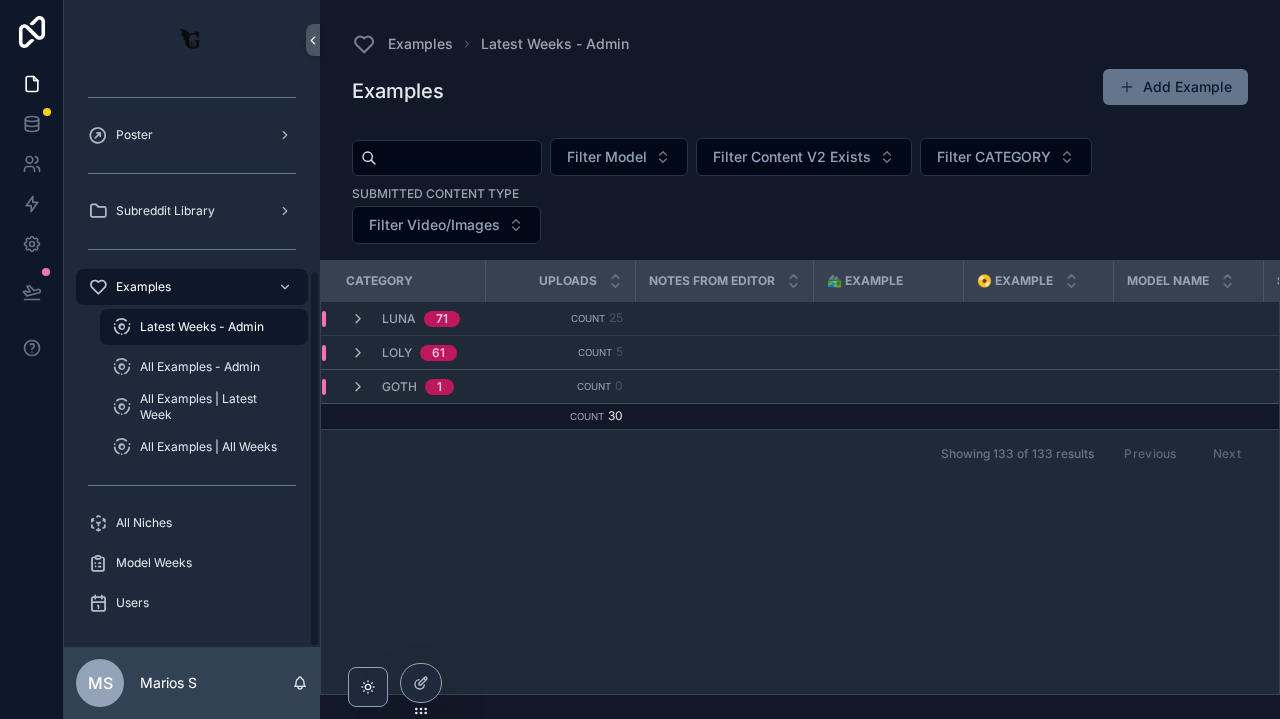 click on "All Examples - Admin" at bounding box center (204, 367) 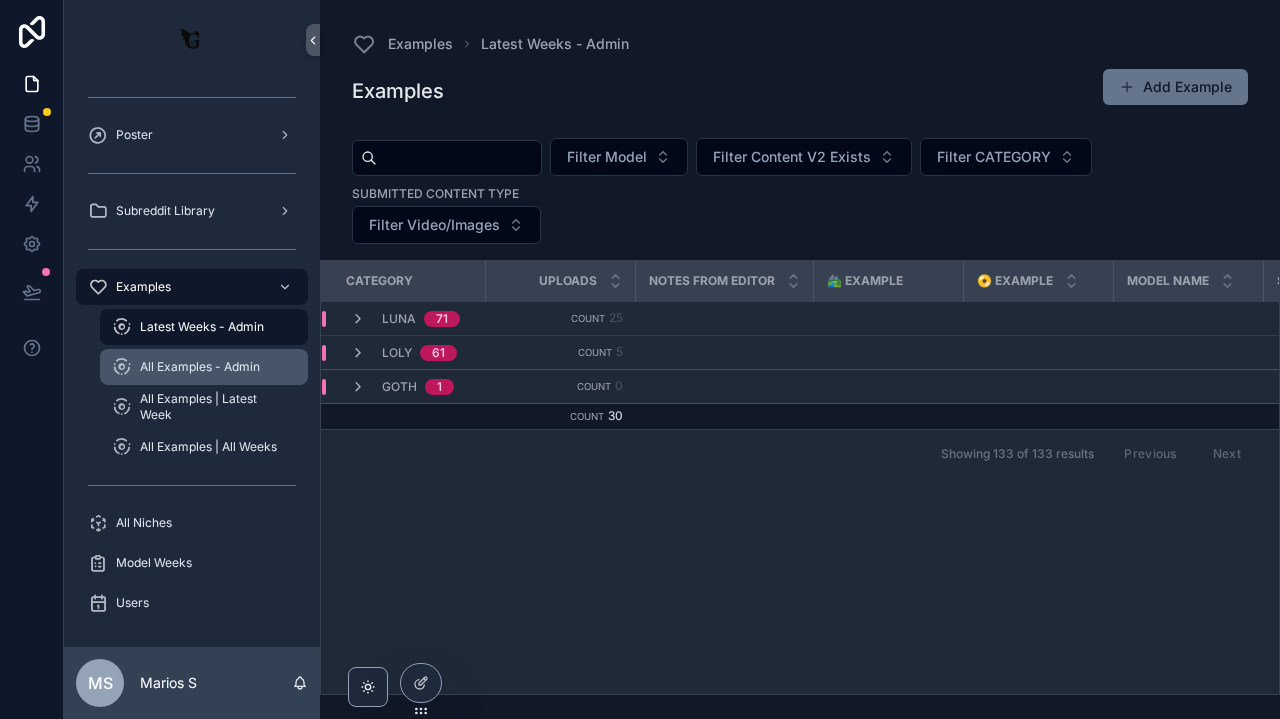 click on "All Examples - Admin" at bounding box center (200, 367) 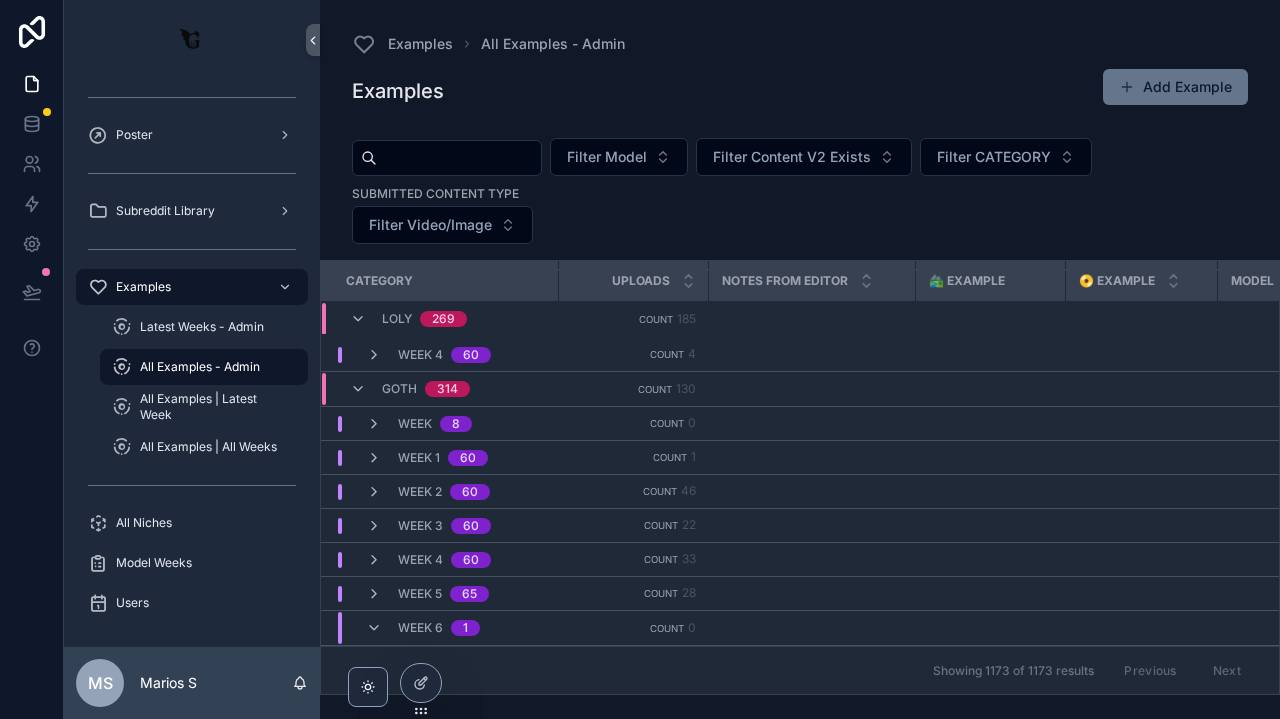 scroll, scrollTop: 195, scrollLeft: 0, axis: vertical 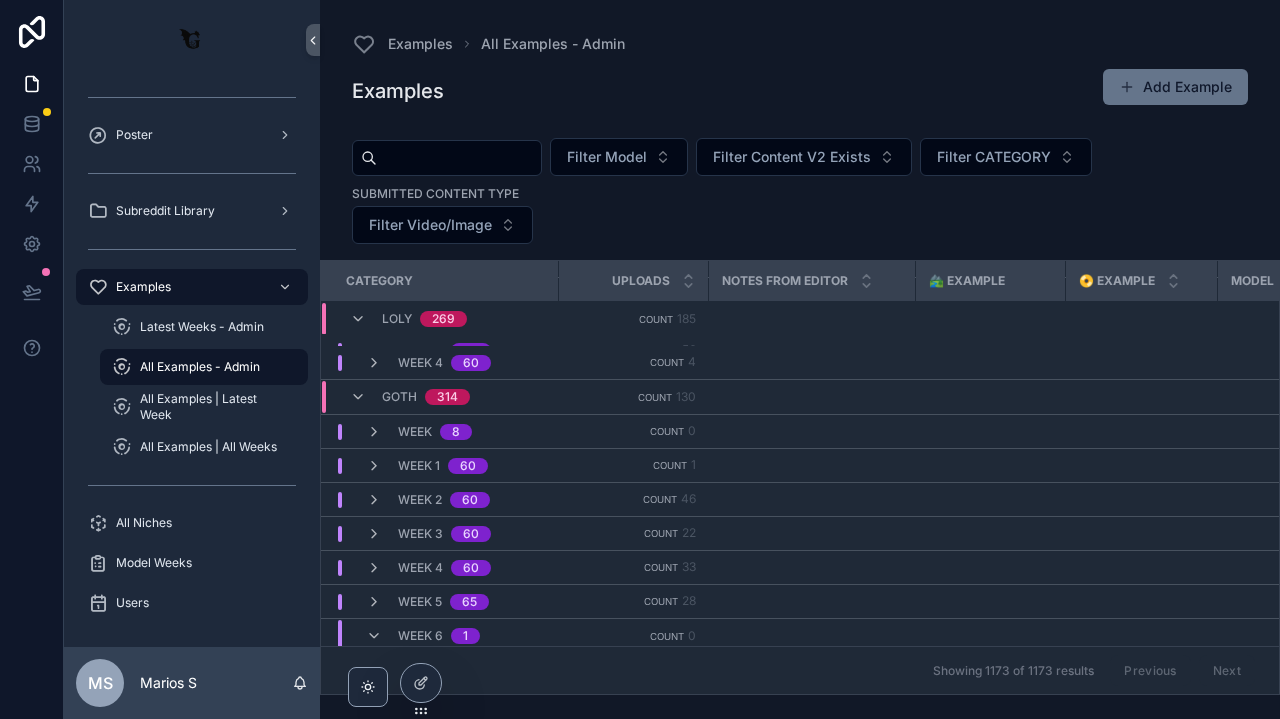 click on "Goth 314" at bounding box center (410, 397) 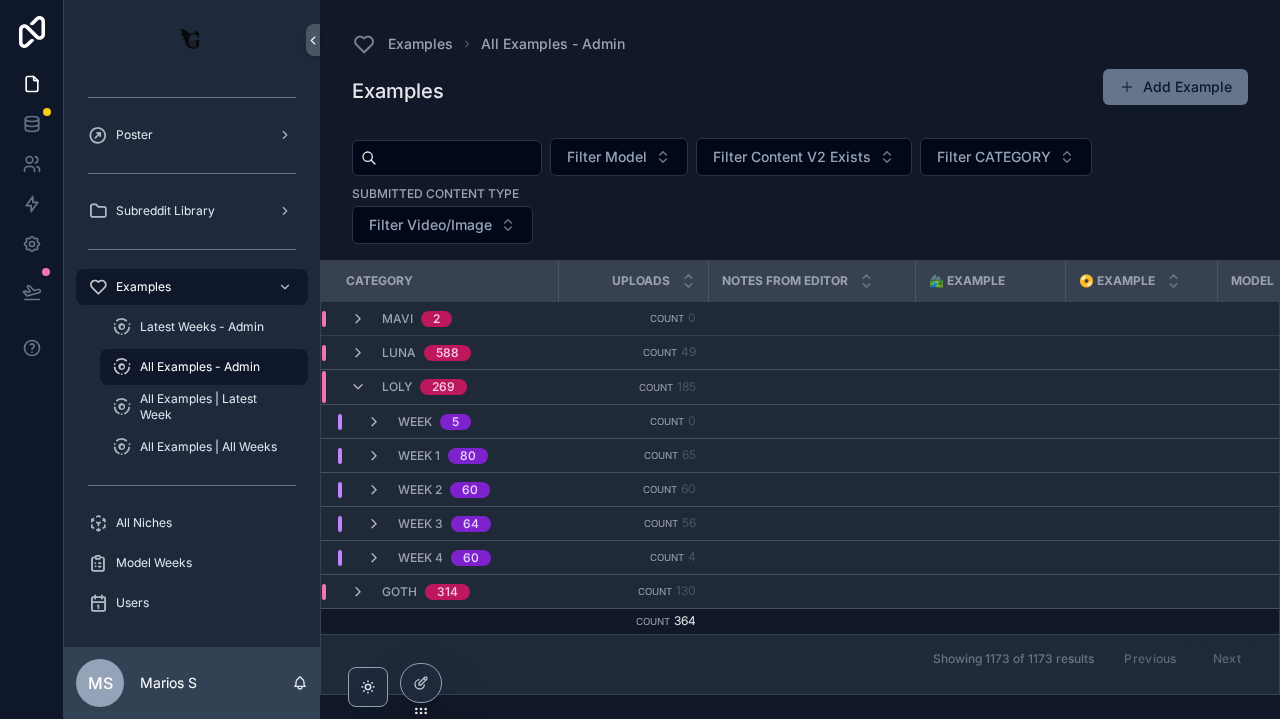 scroll, scrollTop: 0, scrollLeft: 0, axis: both 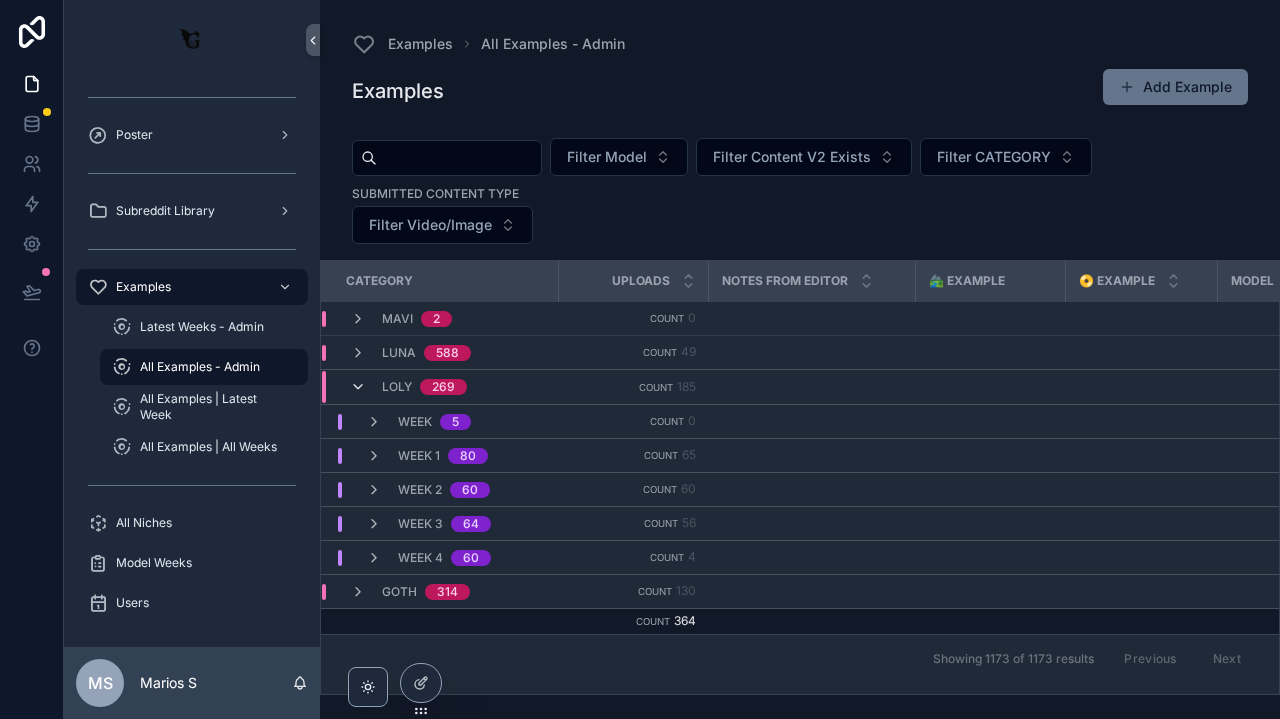 click at bounding box center (358, 387) 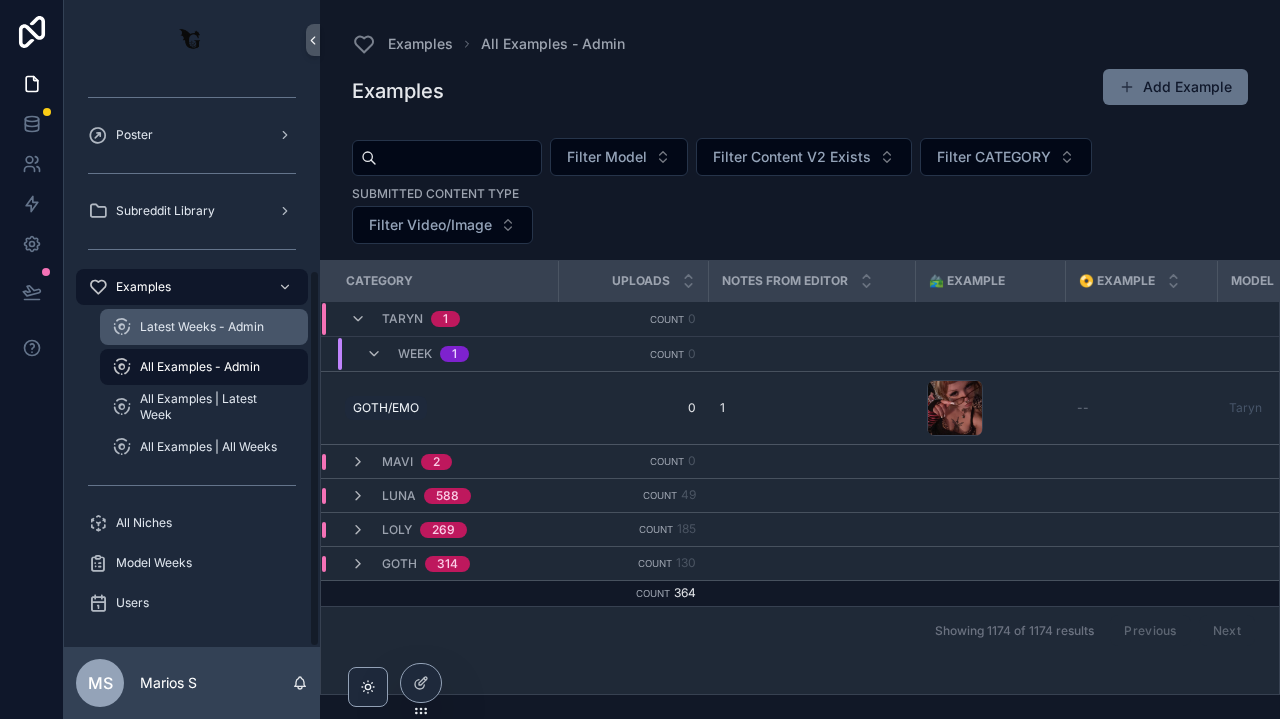 click on "Latest Weeks - Admin" at bounding box center [202, 327] 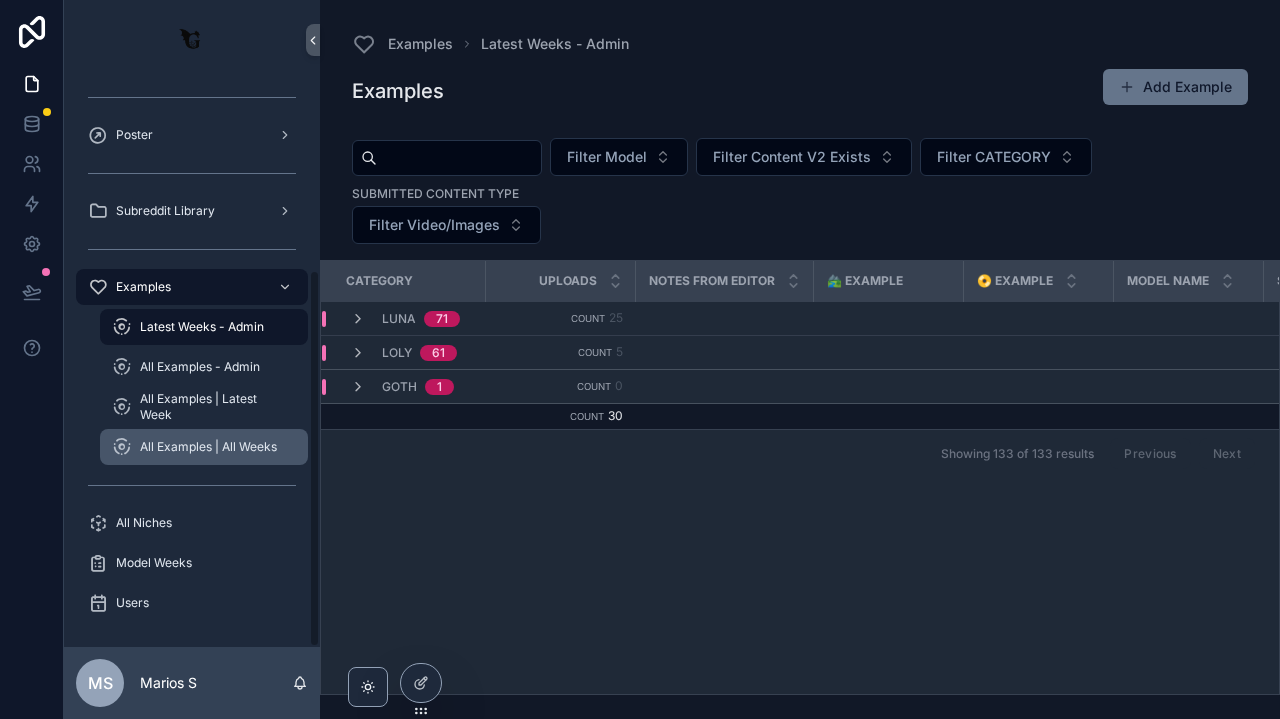 click on "All Examples | All Weeks" at bounding box center [204, 447] 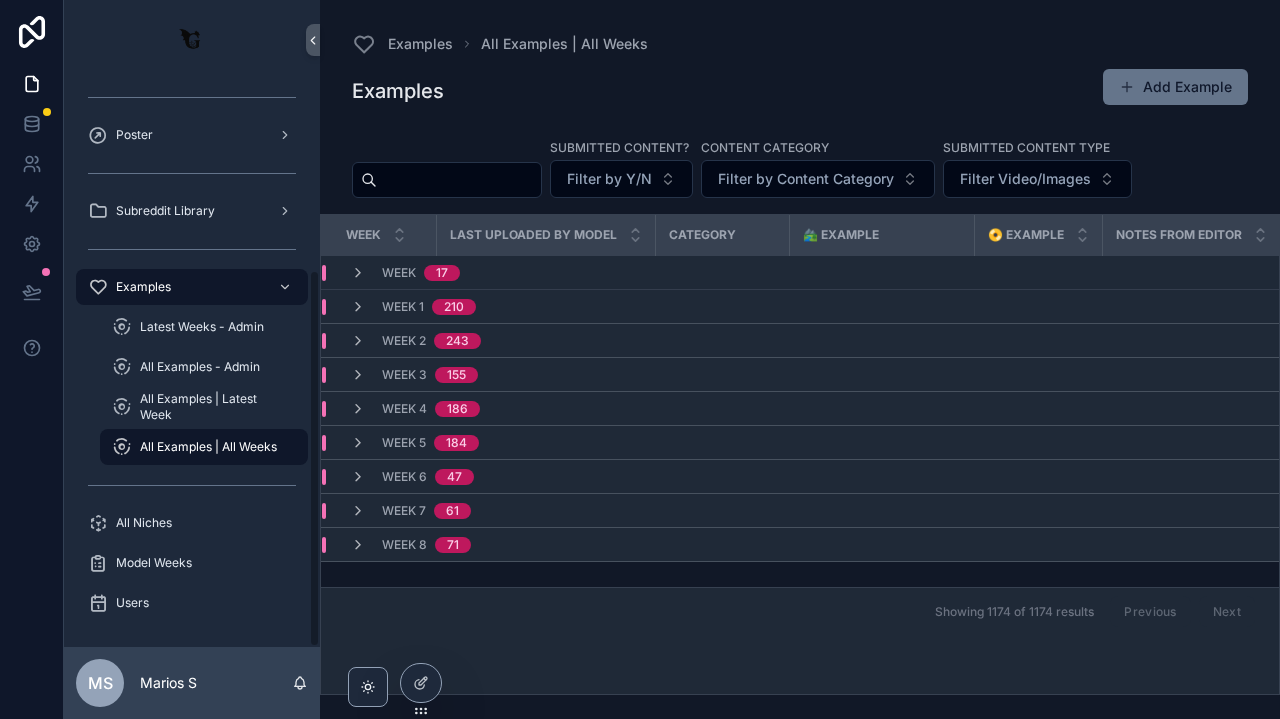 click on "All Examples | All Weeks" at bounding box center (204, 447) 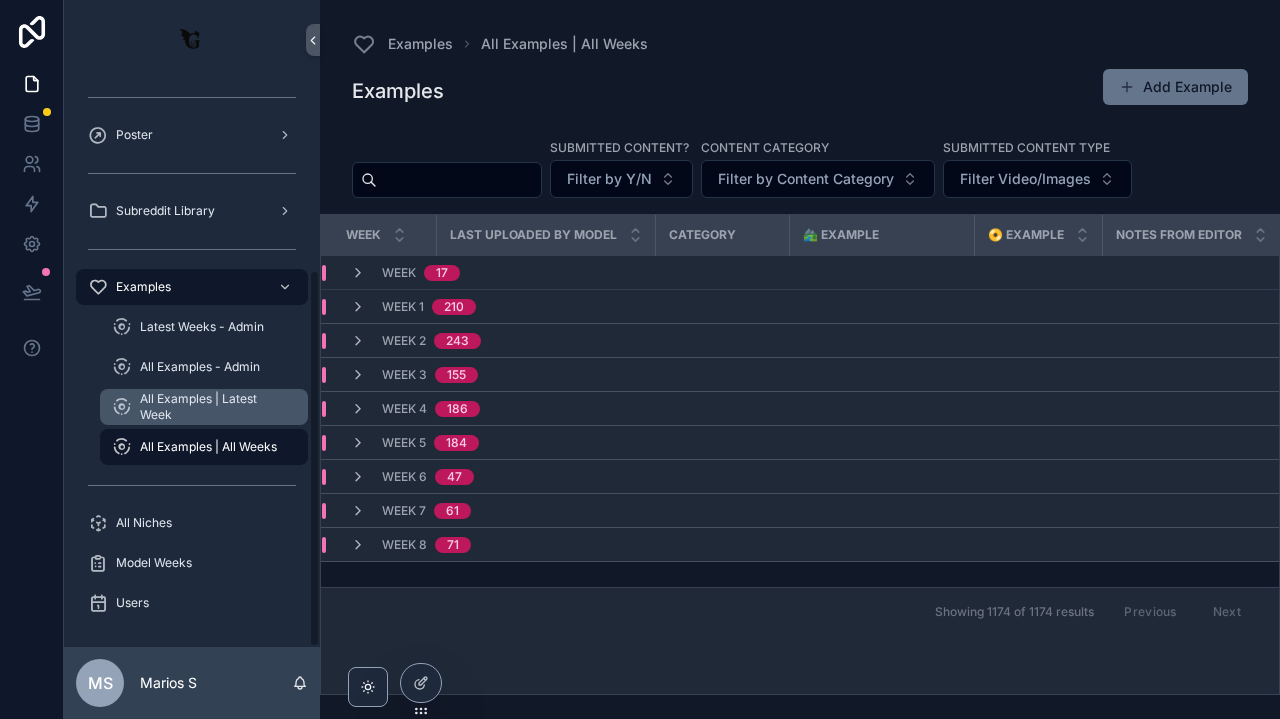 click on "All Examples | Latest Week" at bounding box center [214, 407] 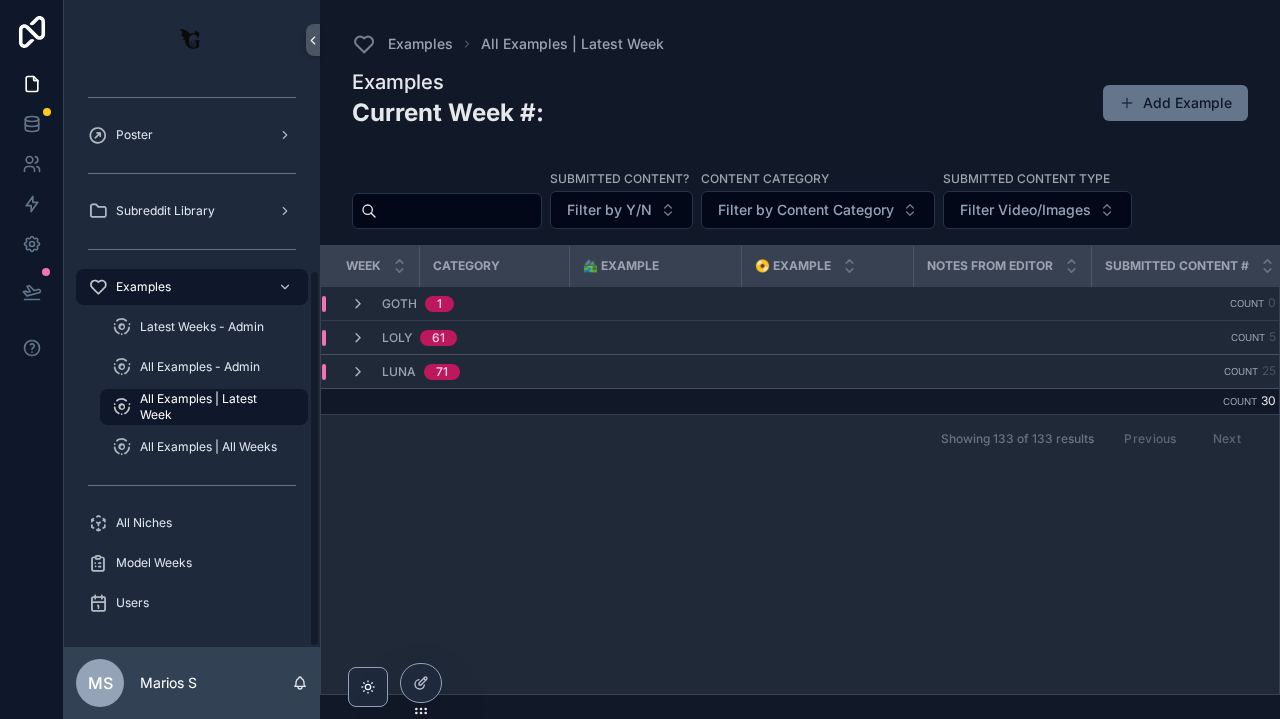click on "All Examples | Latest Week" at bounding box center [214, 407] 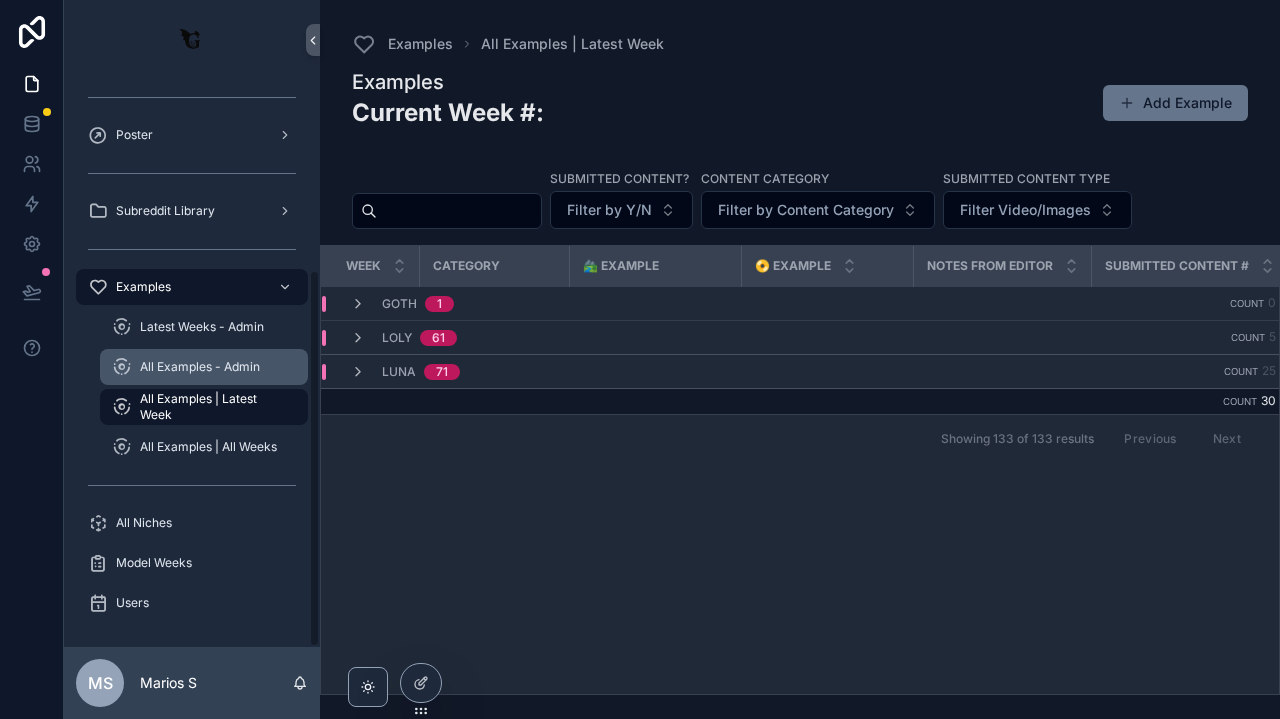 click on "All Examples - Admin" at bounding box center [204, 367] 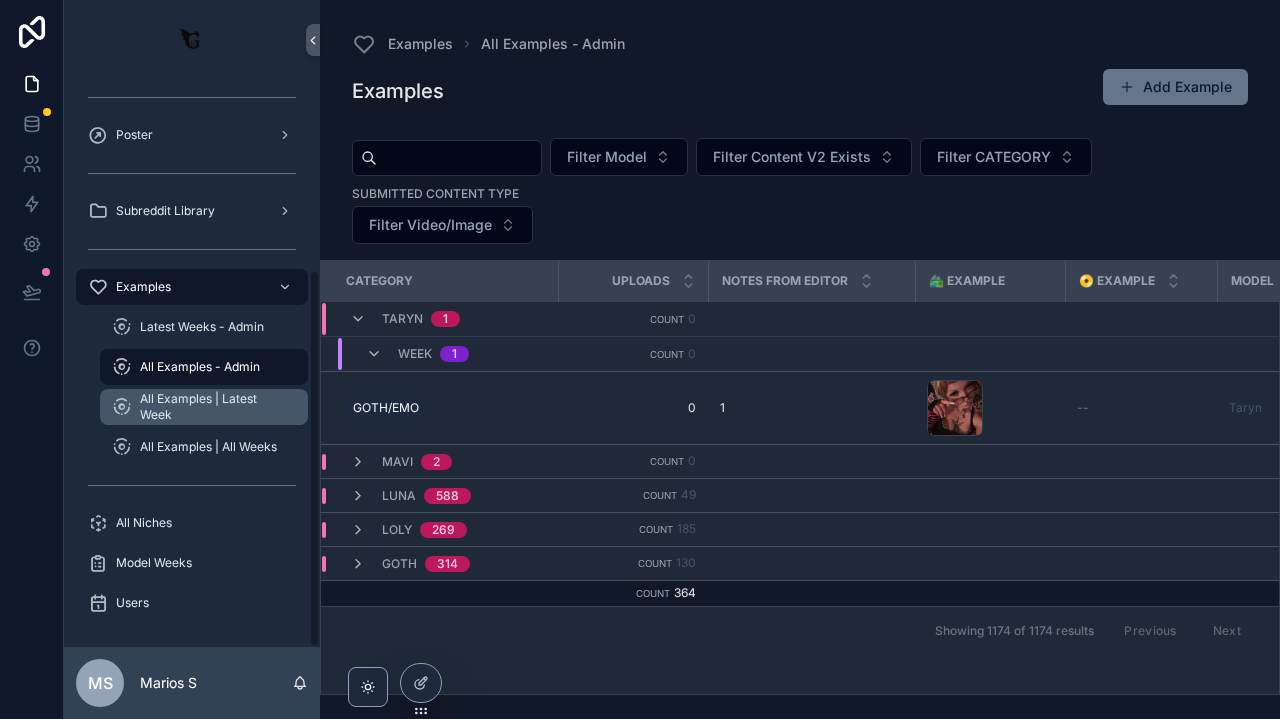 click on "All Examples | Latest Week" at bounding box center (214, 407) 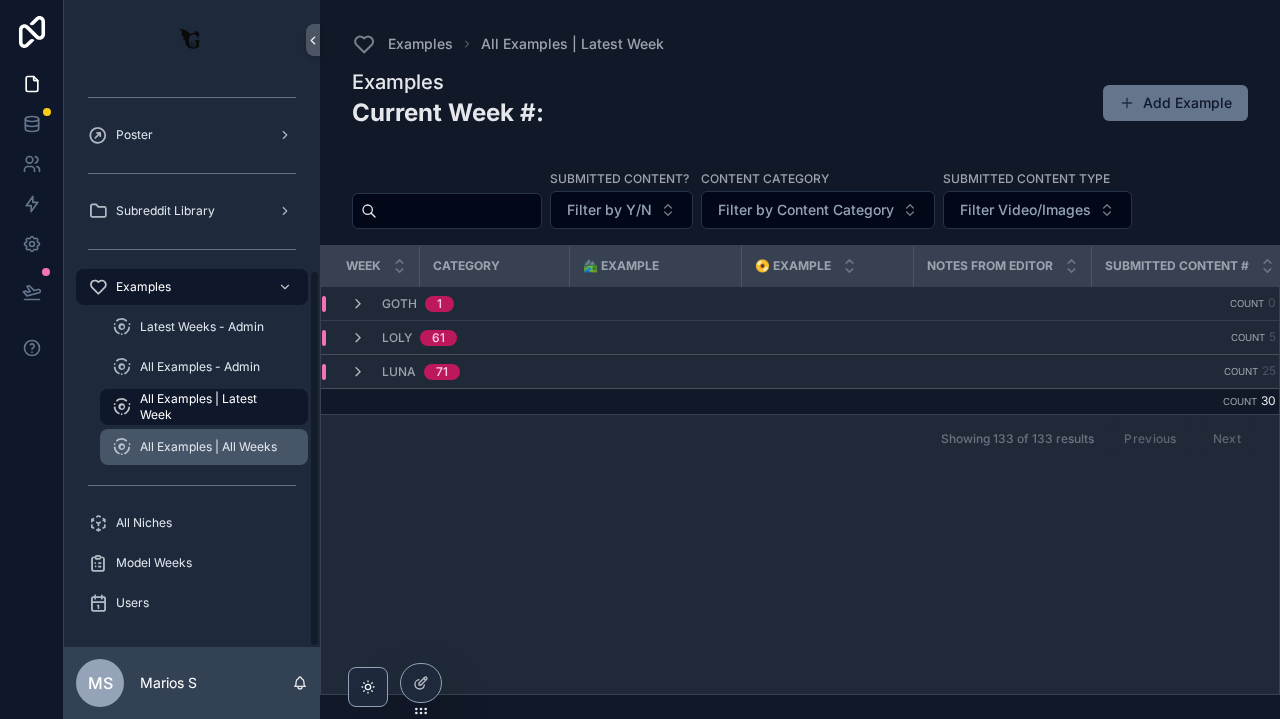 click on "All Examples | All Weeks" at bounding box center (204, 447) 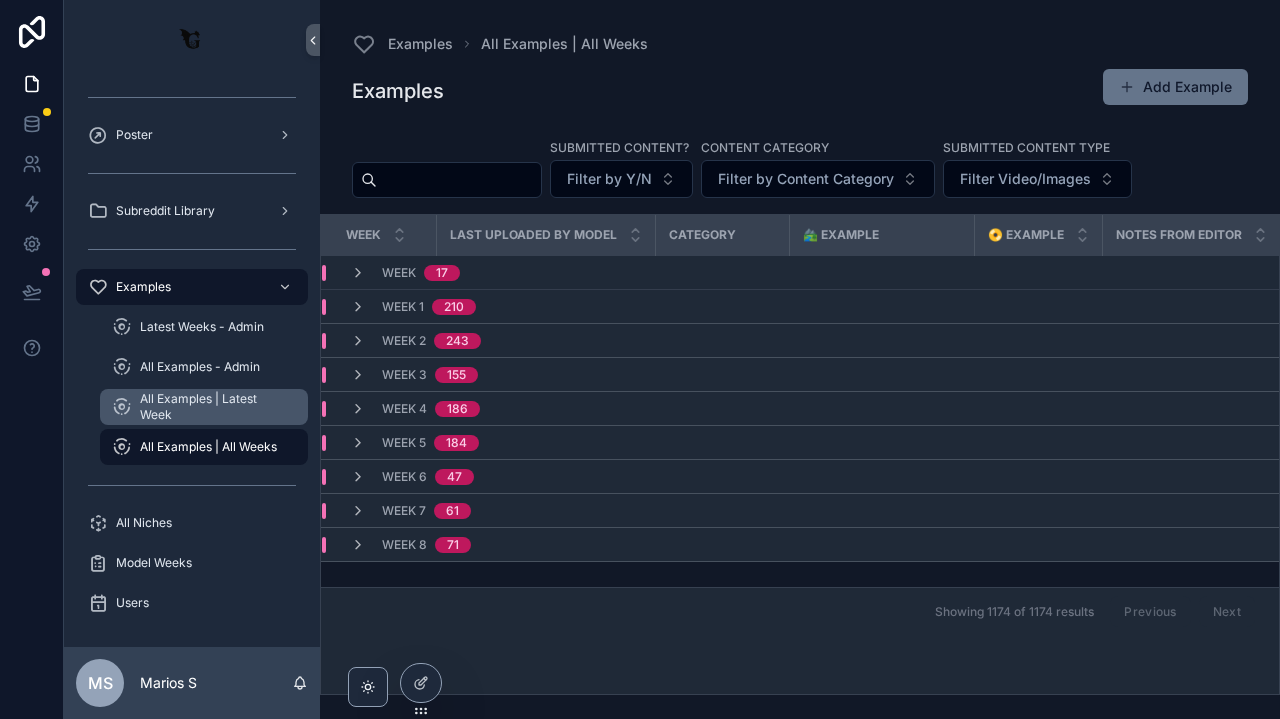 click on "All Examples | Latest Week" at bounding box center [214, 407] 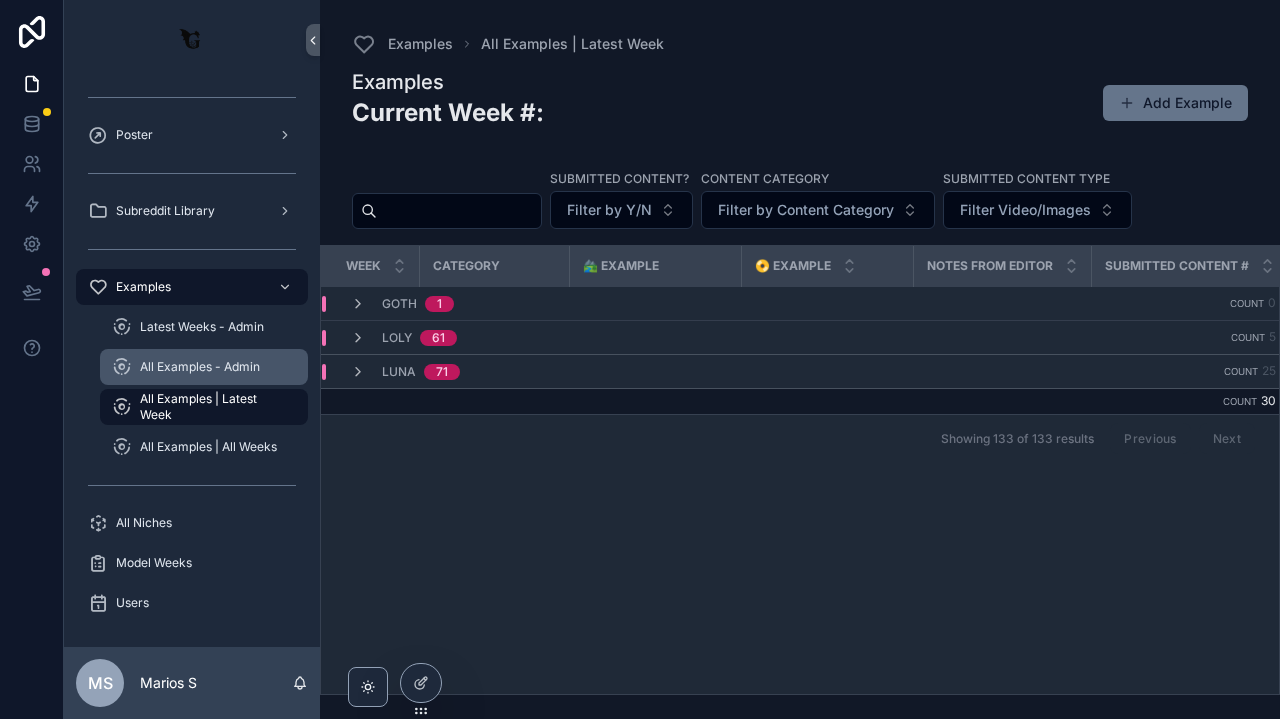 click on "All Examples - Admin" at bounding box center [204, 367] 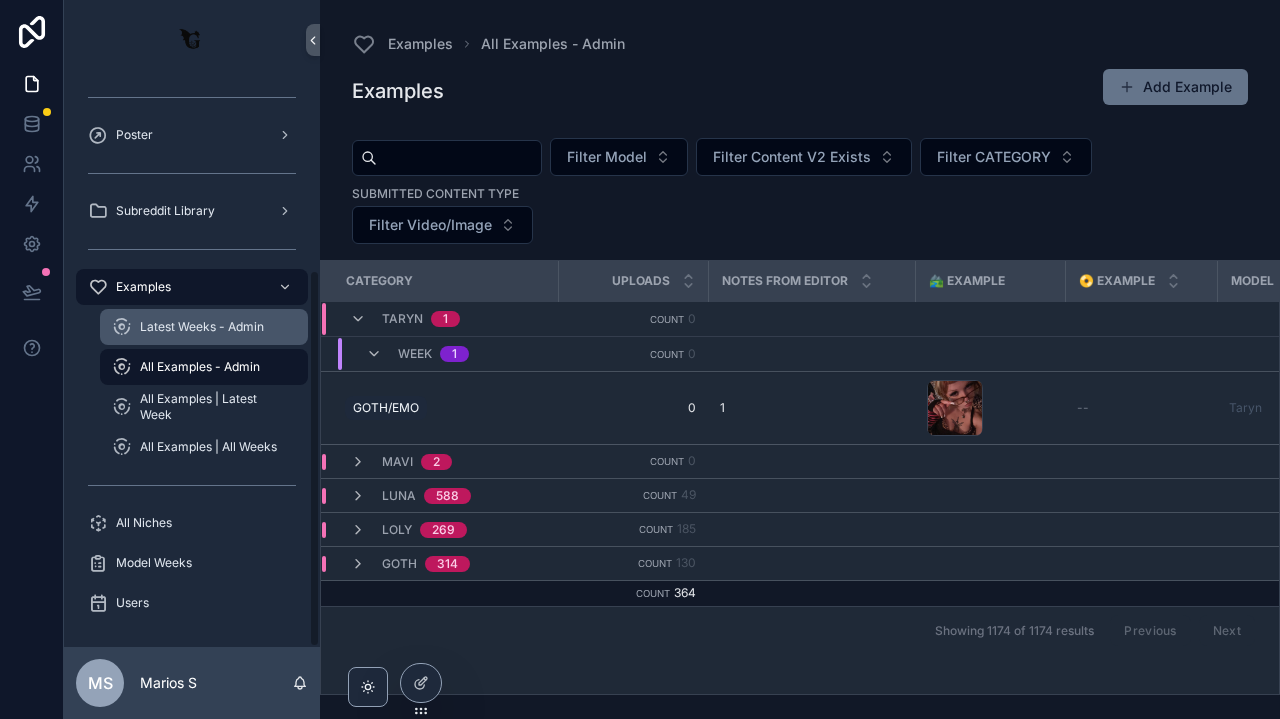 click on "Latest Weeks - Admin" at bounding box center (202, 327) 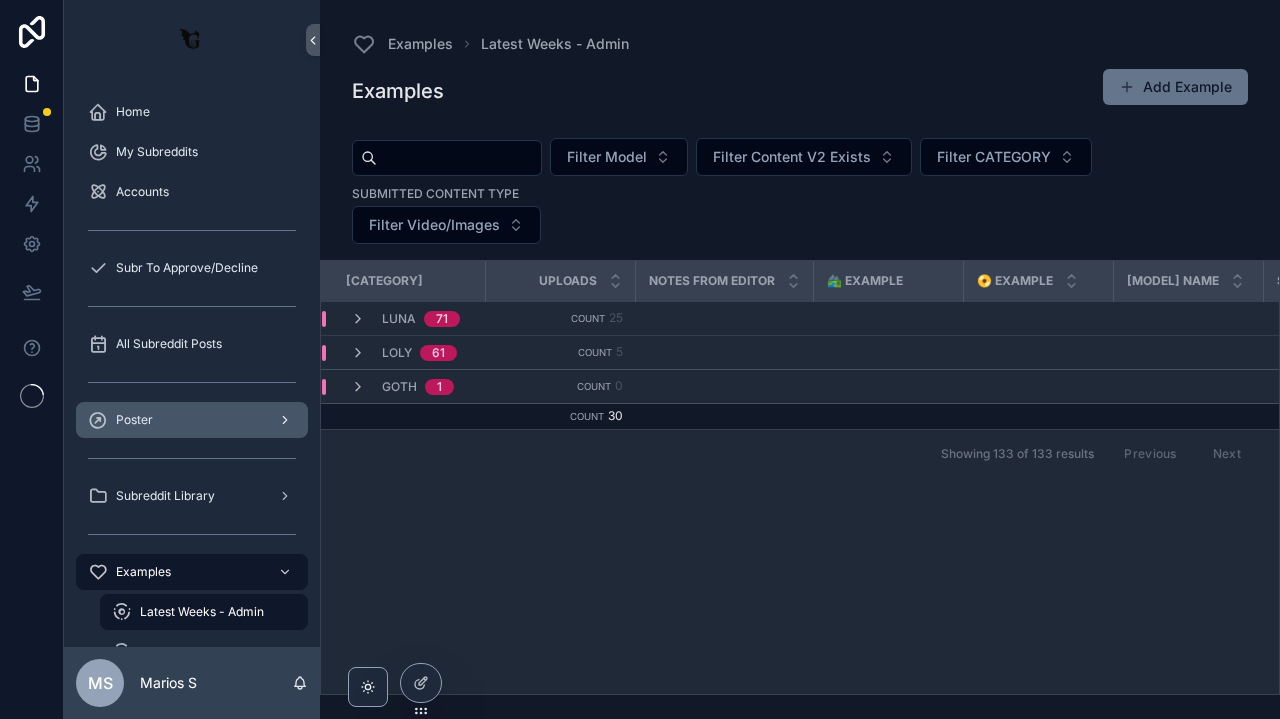 scroll, scrollTop: 0, scrollLeft: 0, axis: both 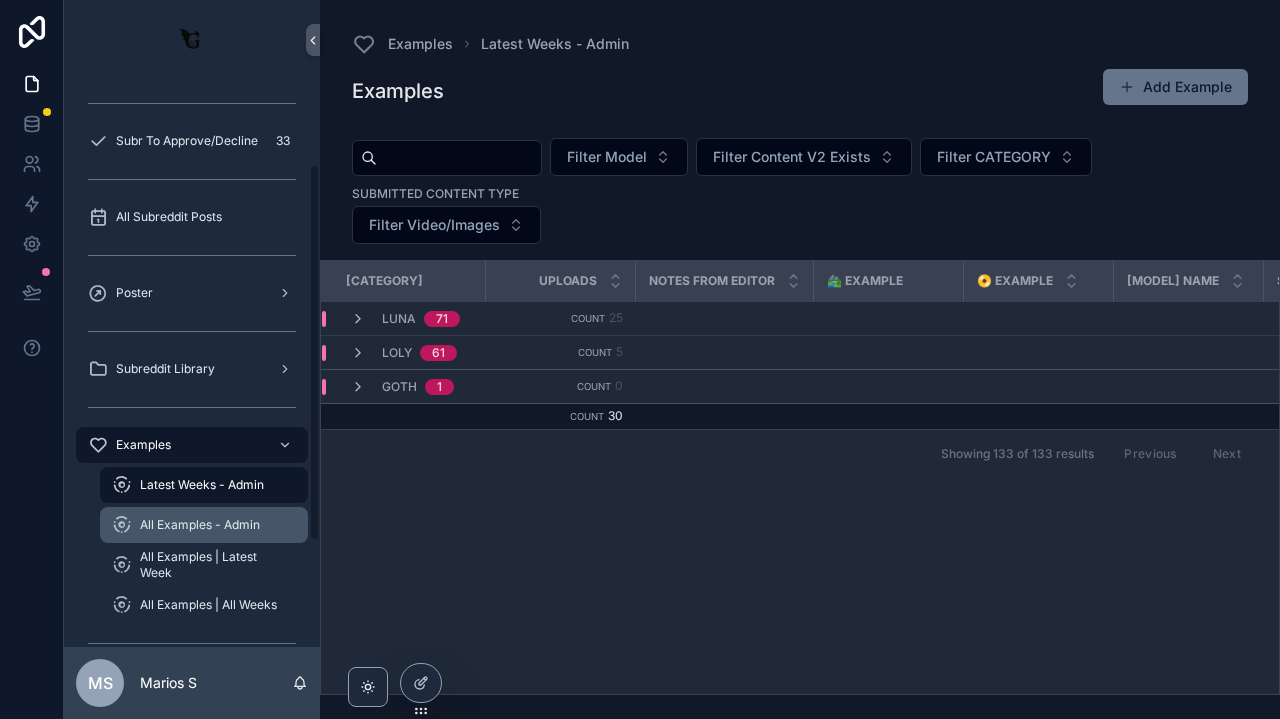 click on "All Examples - Admin" at bounding box center (204, 525) 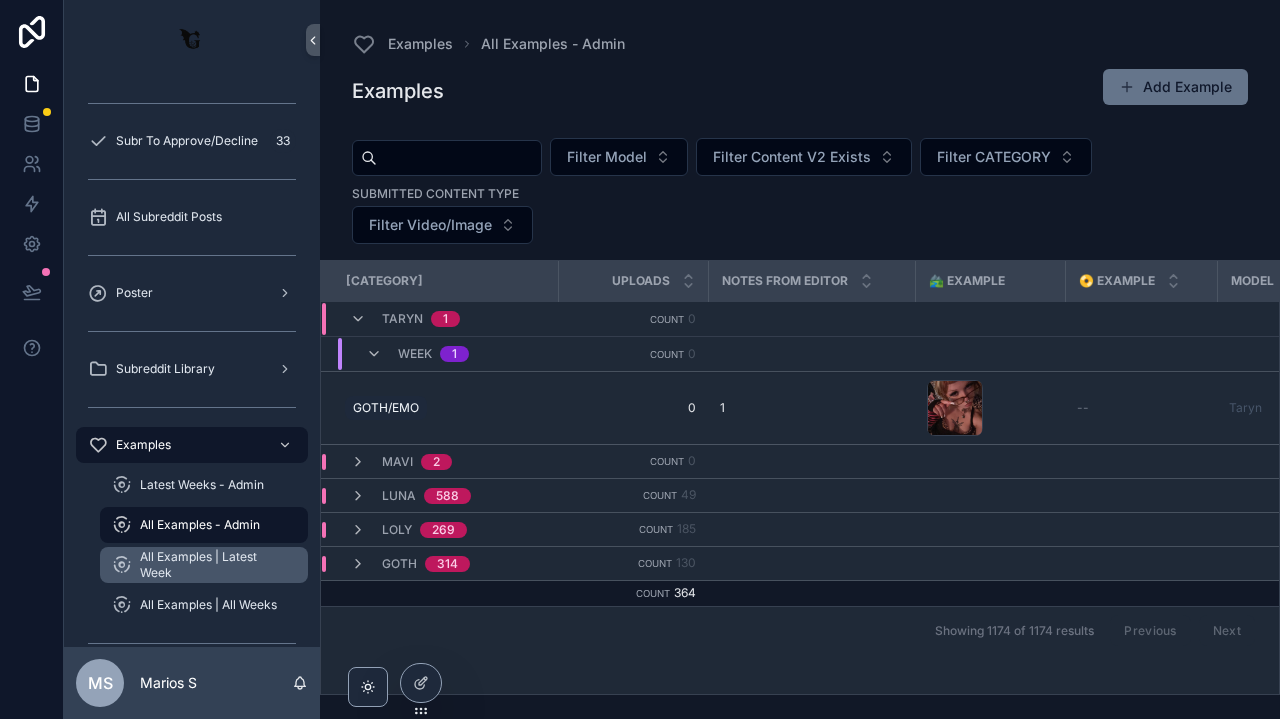 click on "All Examples | Latest Week" at bounding box center [214, 565] 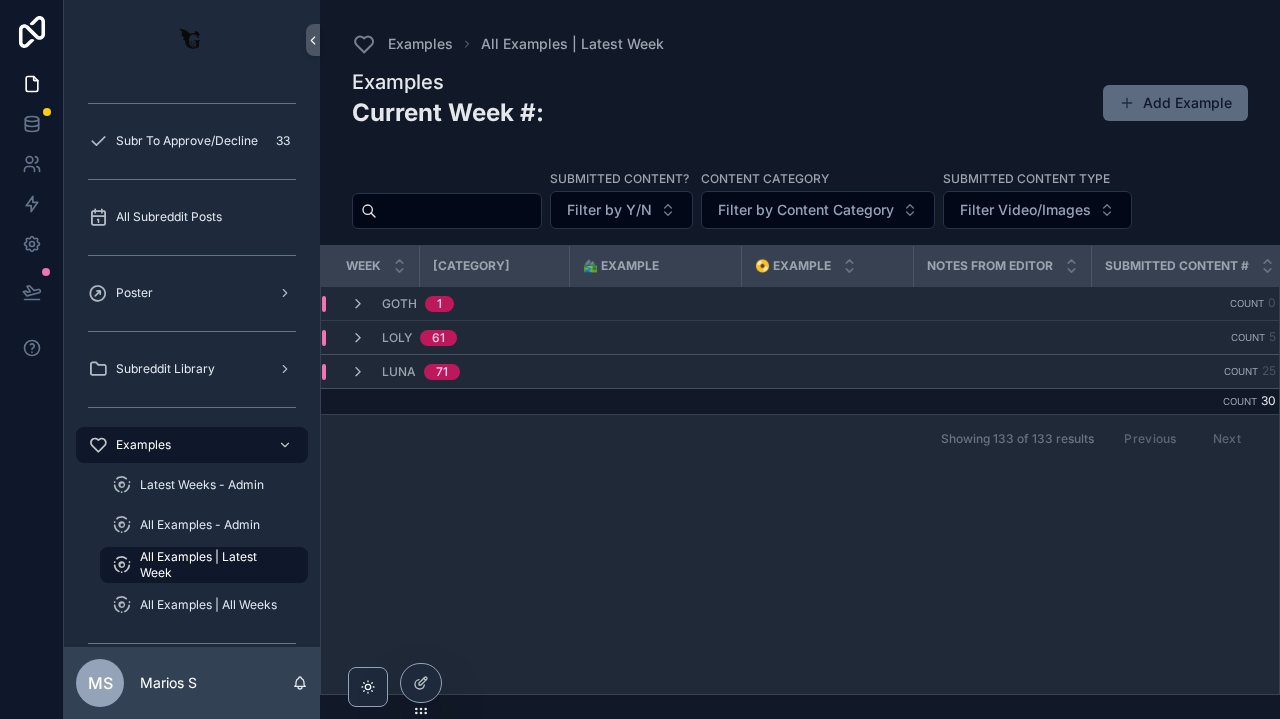 click on "Add Example" at bounding box center [1175, 103] 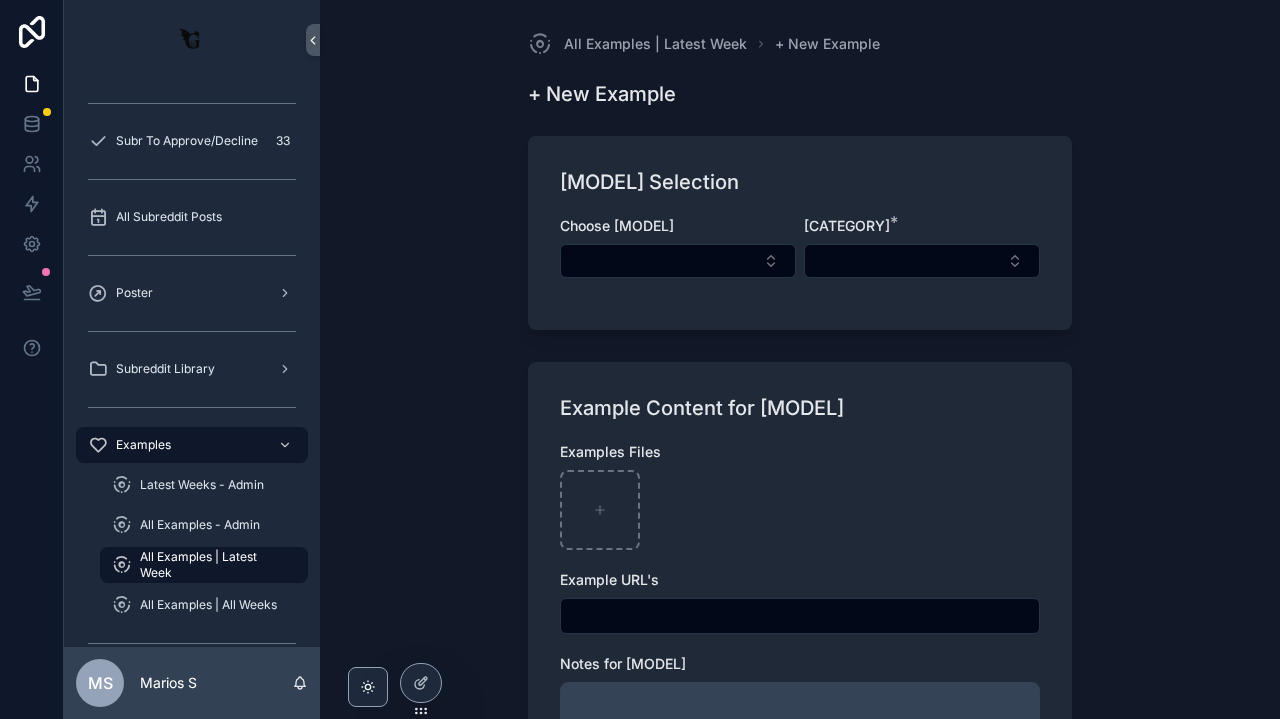 click on "Choose [MODEL]" at bounding box center [678, 247] 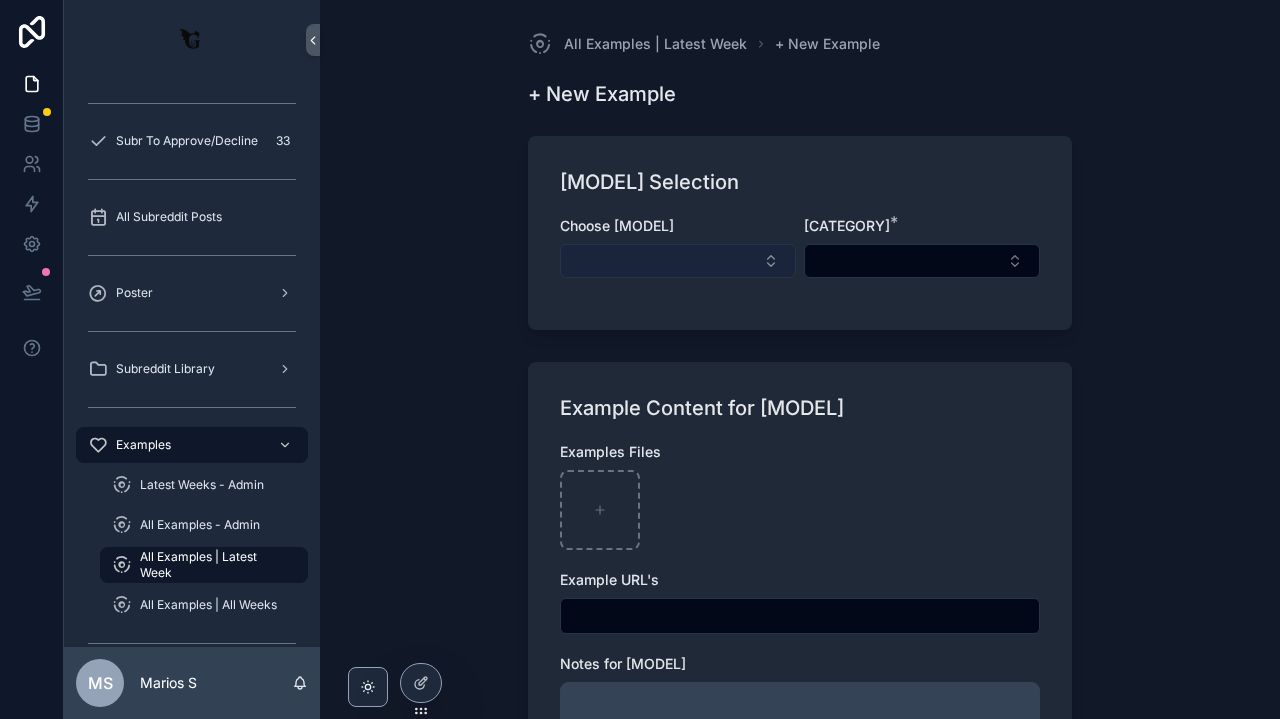 click at bounding box center [678, 261] 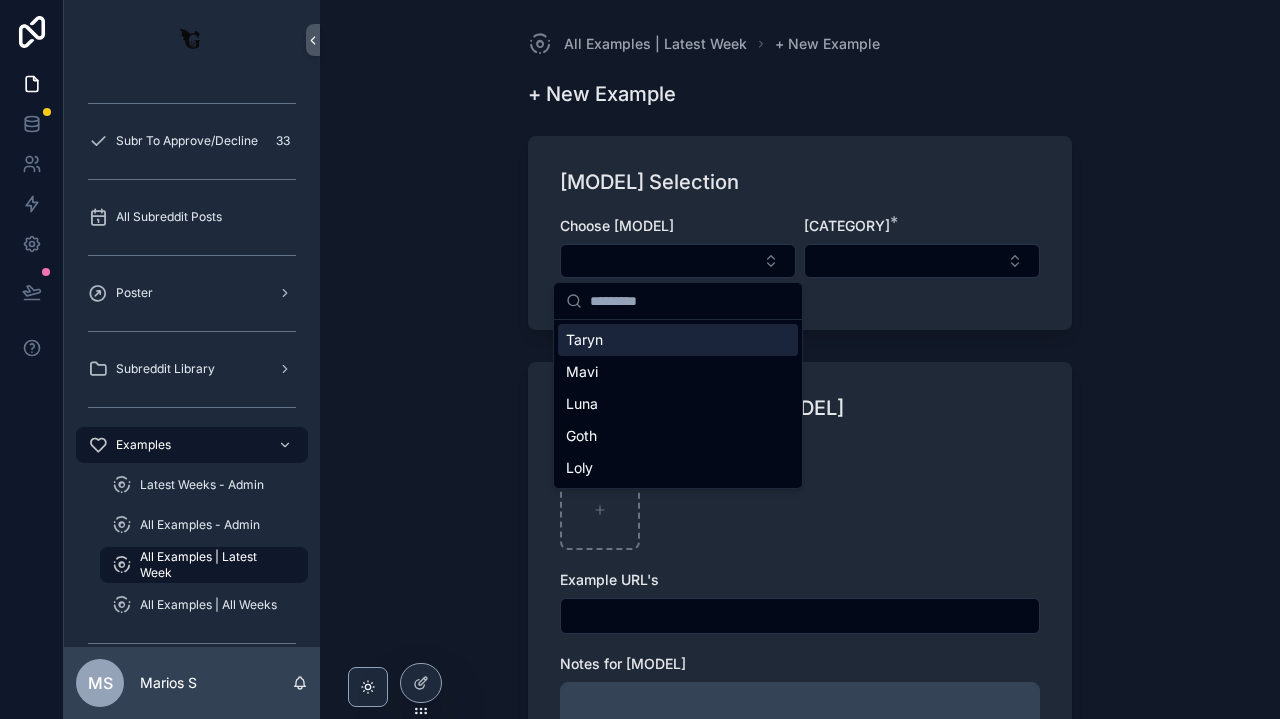 click on "Taryn" at bounding box center (584, 340) 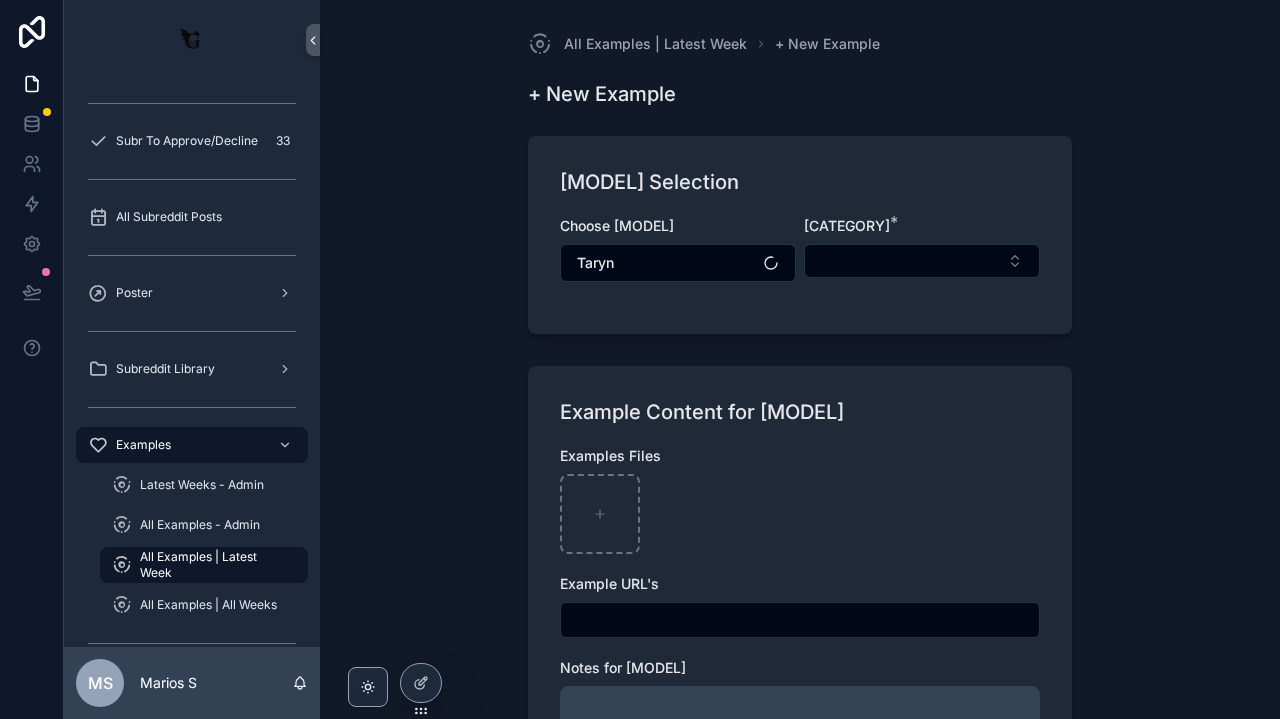 click on "CATEGORY *" at bounding box center (922, 249) 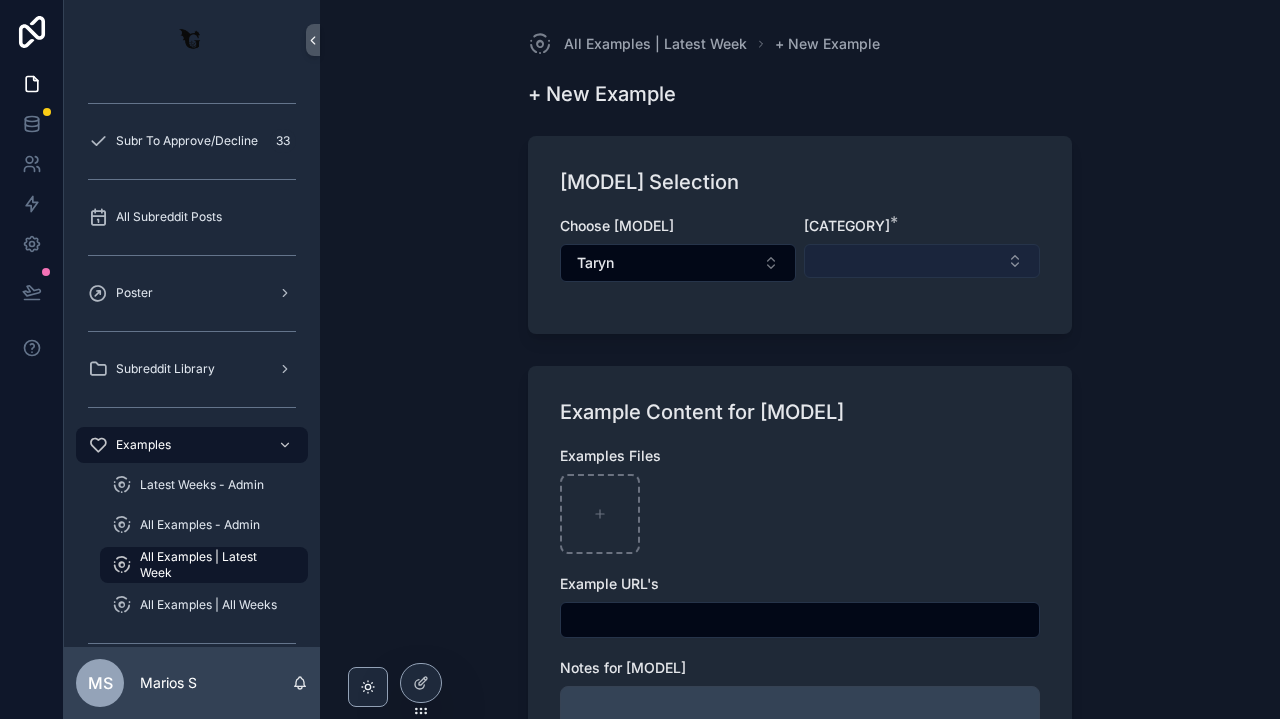 click at bounding box center [922, 261] 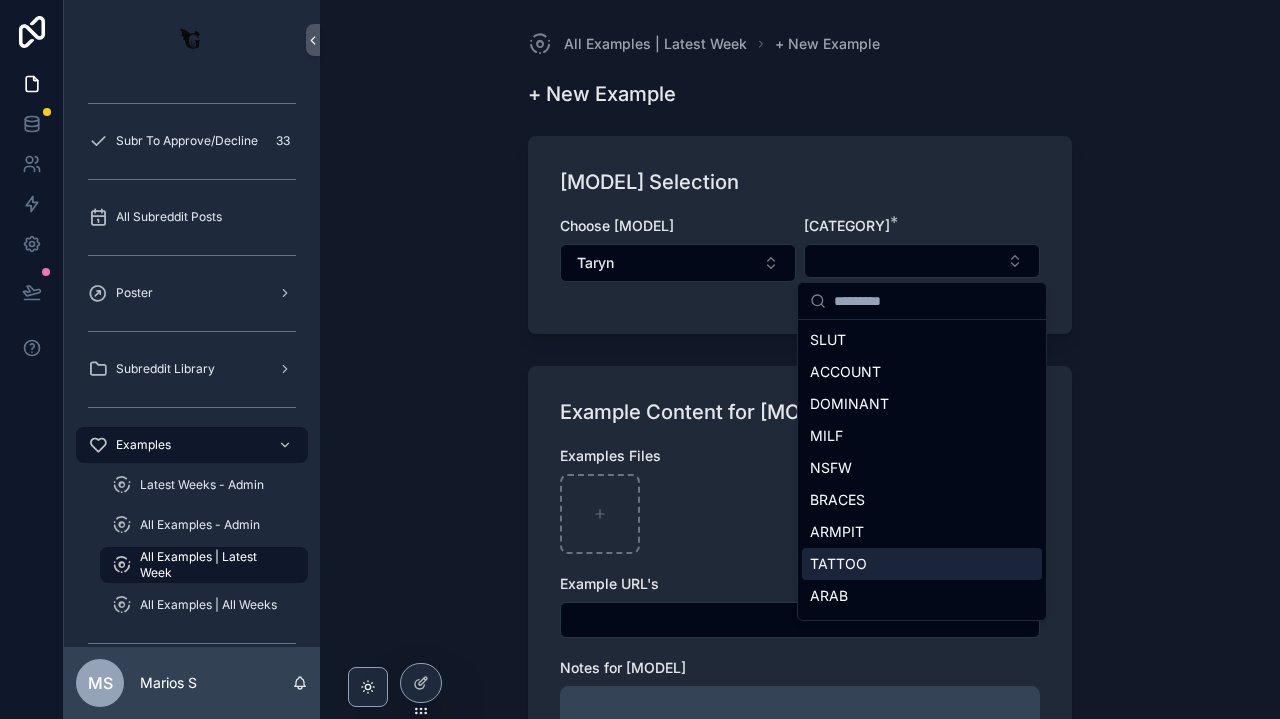 click on "TATTOO" at bounding box center [922, 564] 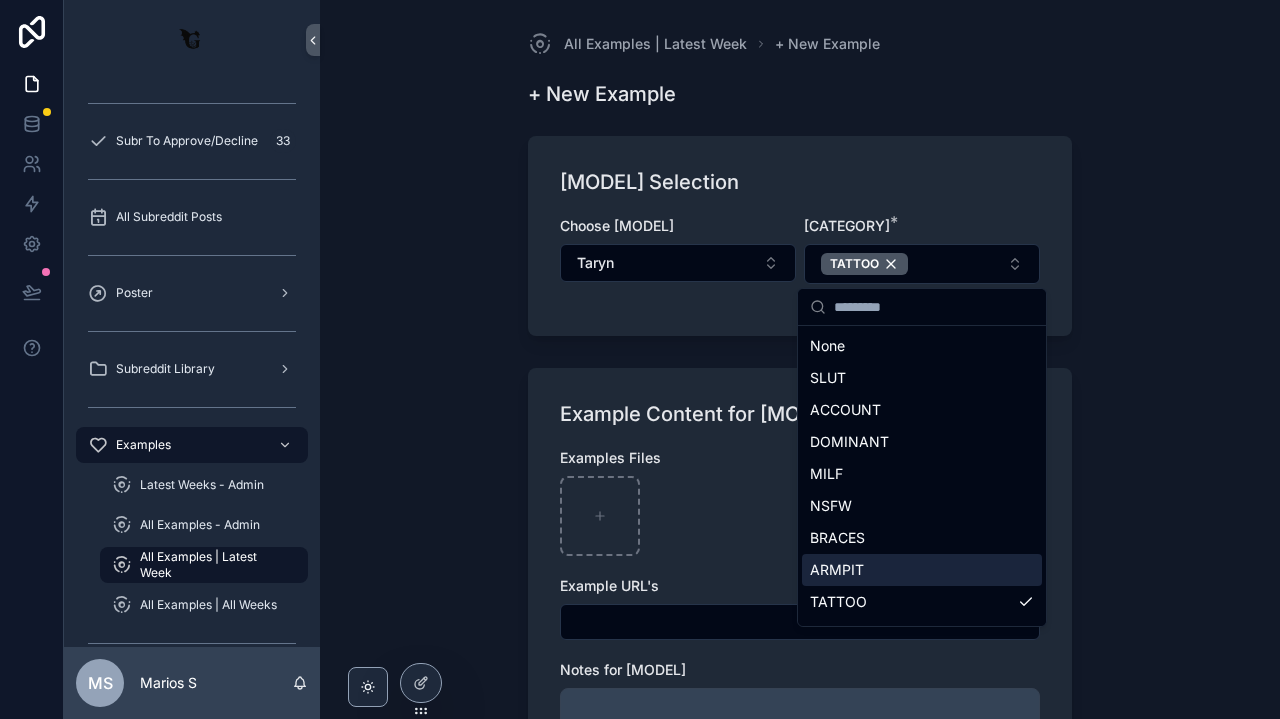click on "Examples Files Example URL's Notes for Model" at bounding box center (800, 623) 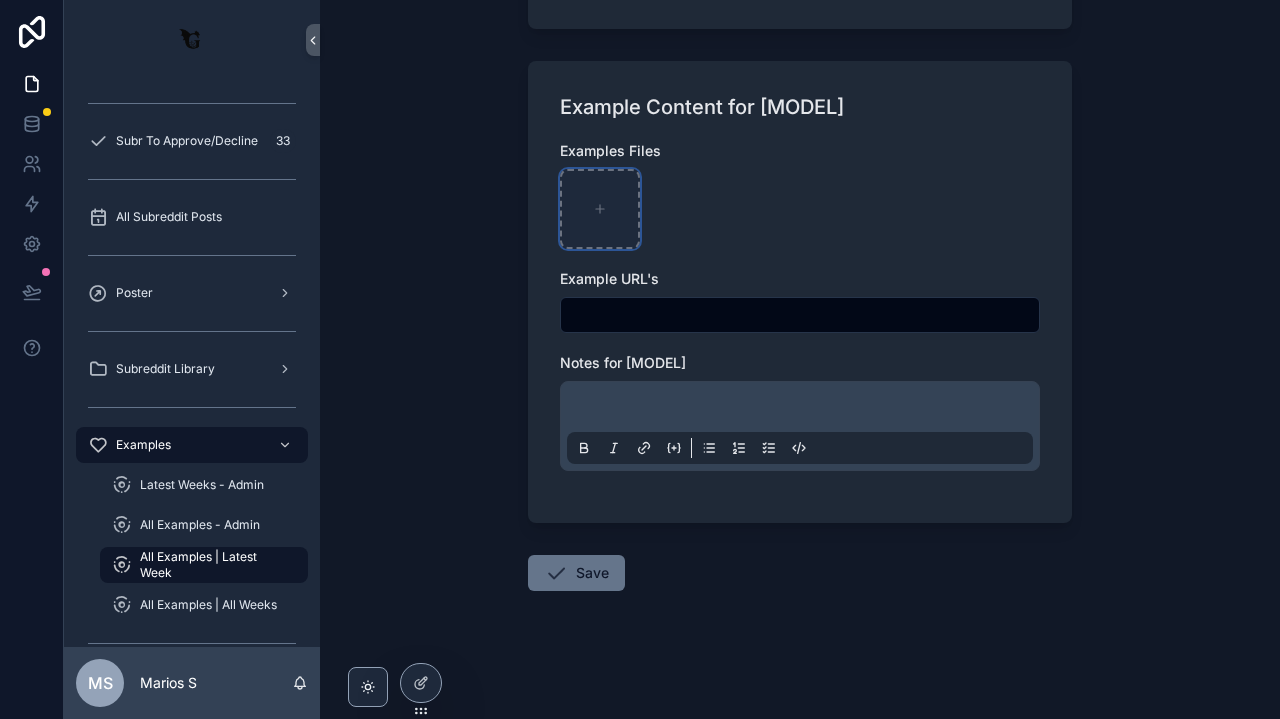 click at bounding box center [600, 209] 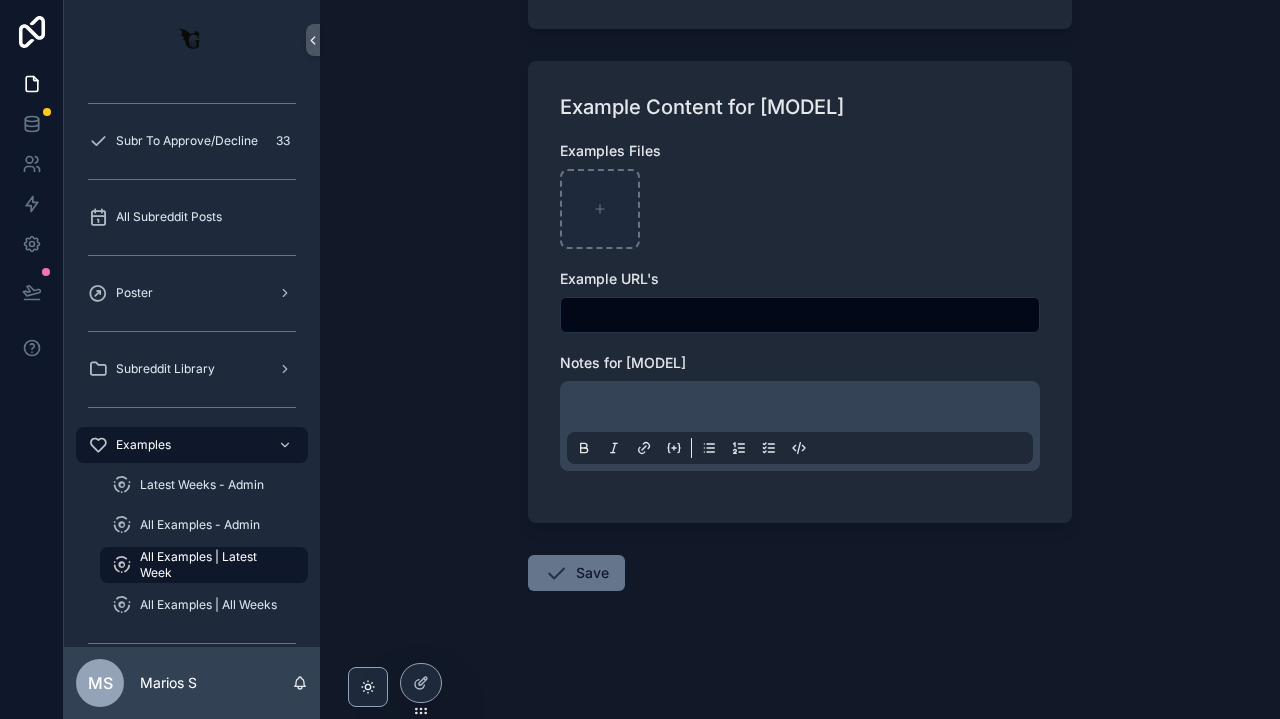 scroll, scrollTop: 307, scrollLeft: 0, axis: vertical 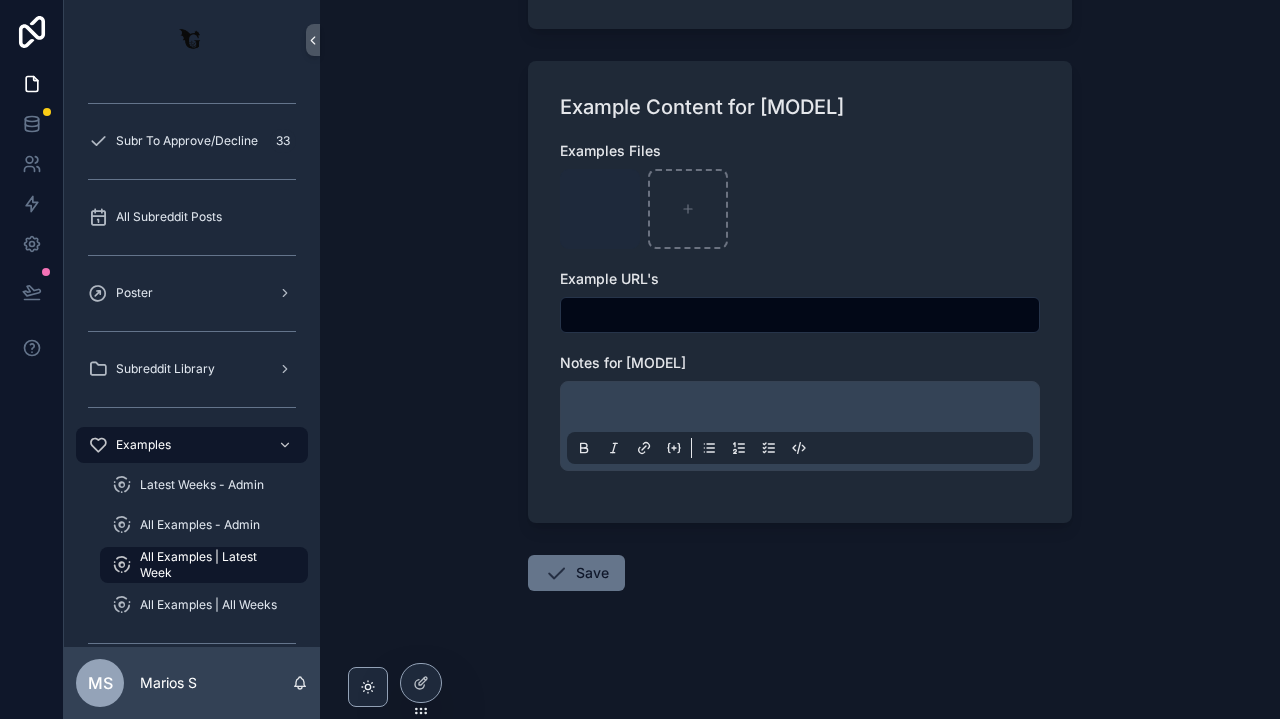 click at bounding box center [804, 410] 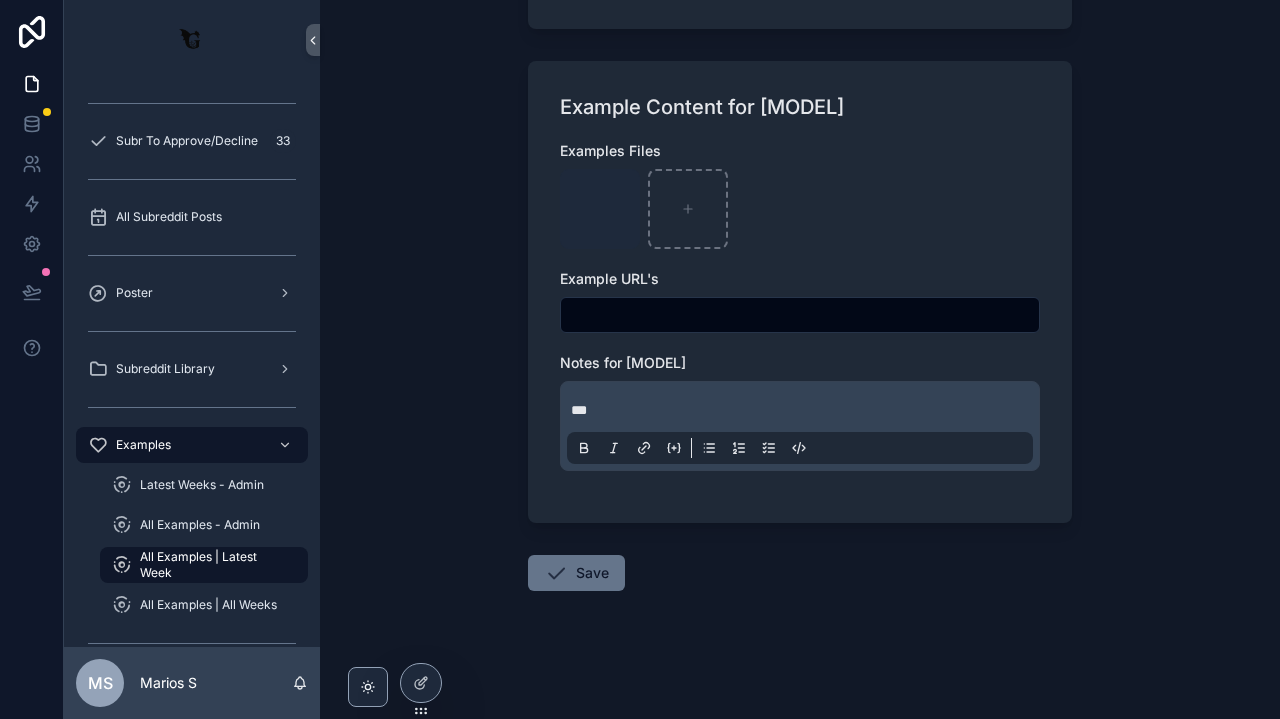 click on "All Examples | Latest Week + New Example + New Example Model Selection Choose Model Taryn CATEGORY * TATTOO Example Content for Model Examples Files IMG_8653 .JPG Example URL's Notes for Model *** Save" at bounding box center (800, 359) 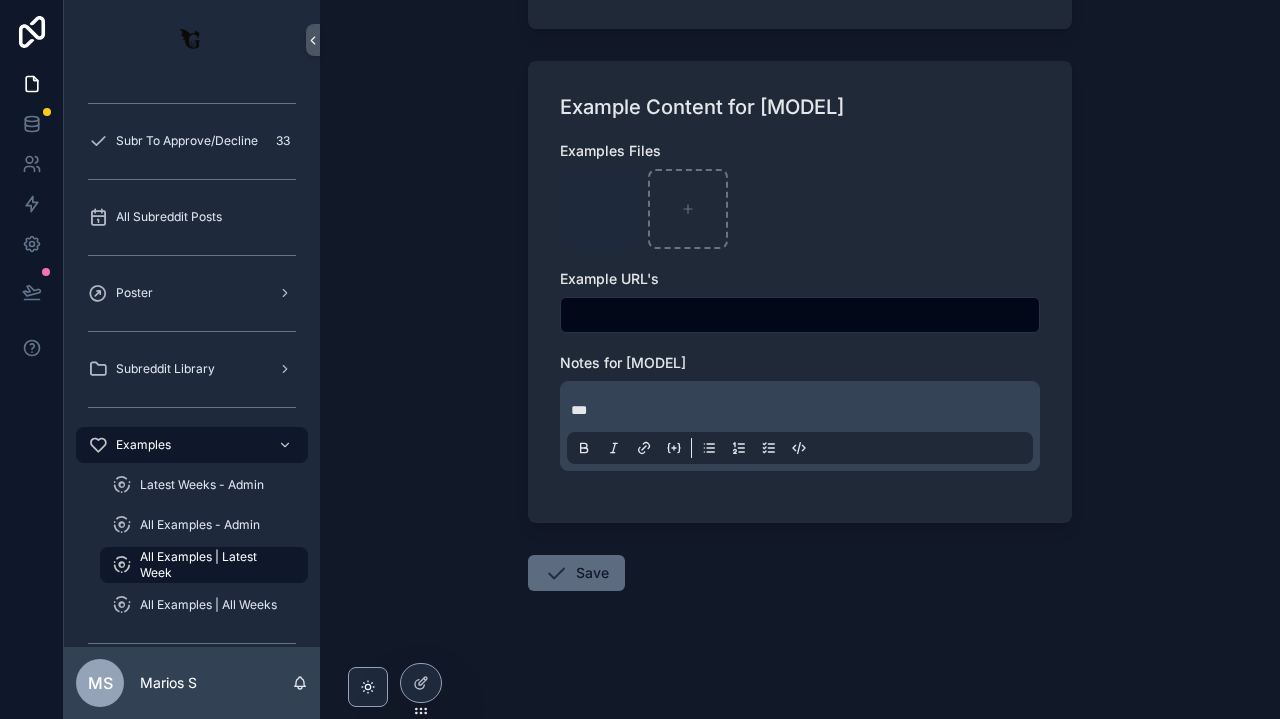 click on "Save" at bounding box center (576, 573) 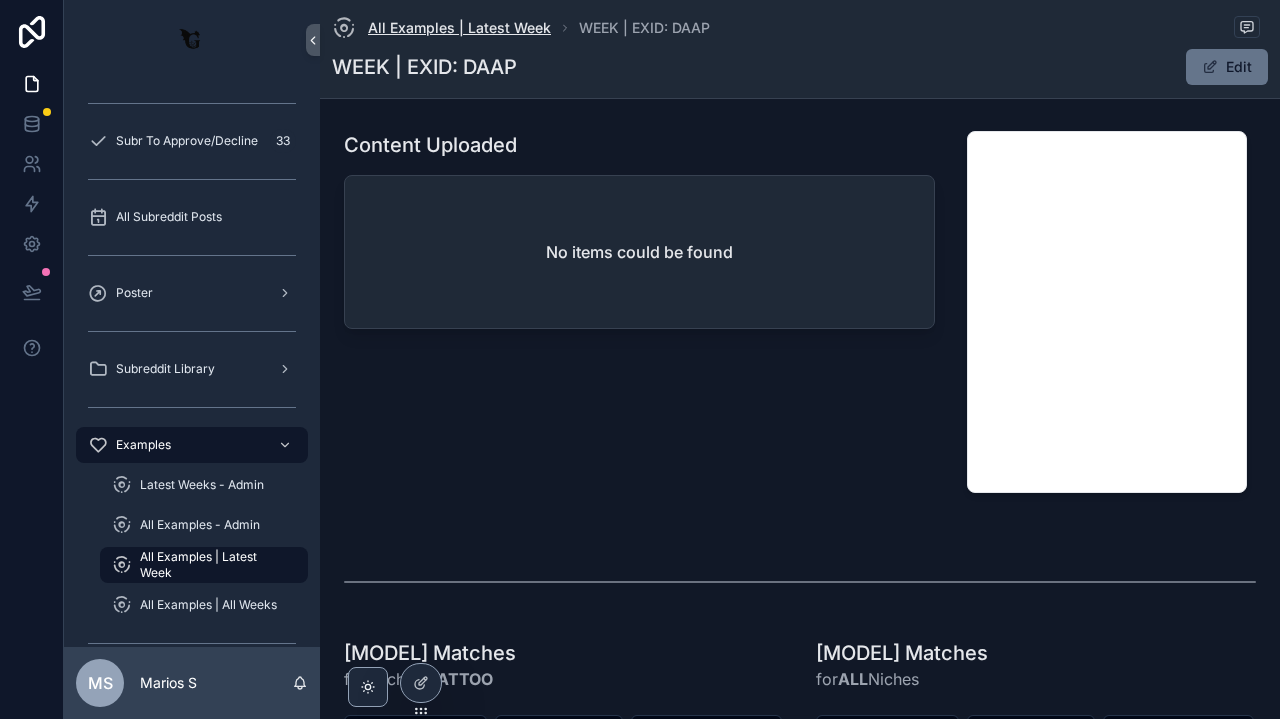 scroll, scrollTop: -1, scrollLeft: 0, axis: vertical 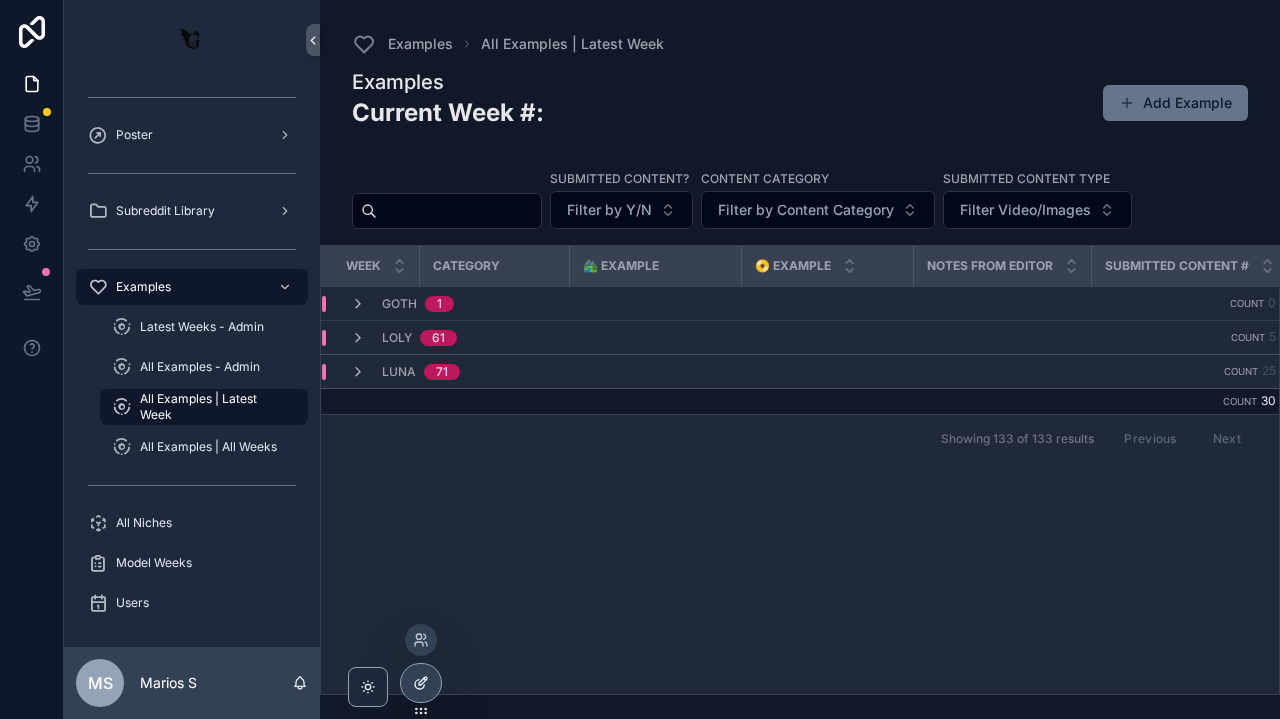 click at bounding box center [421, 683] 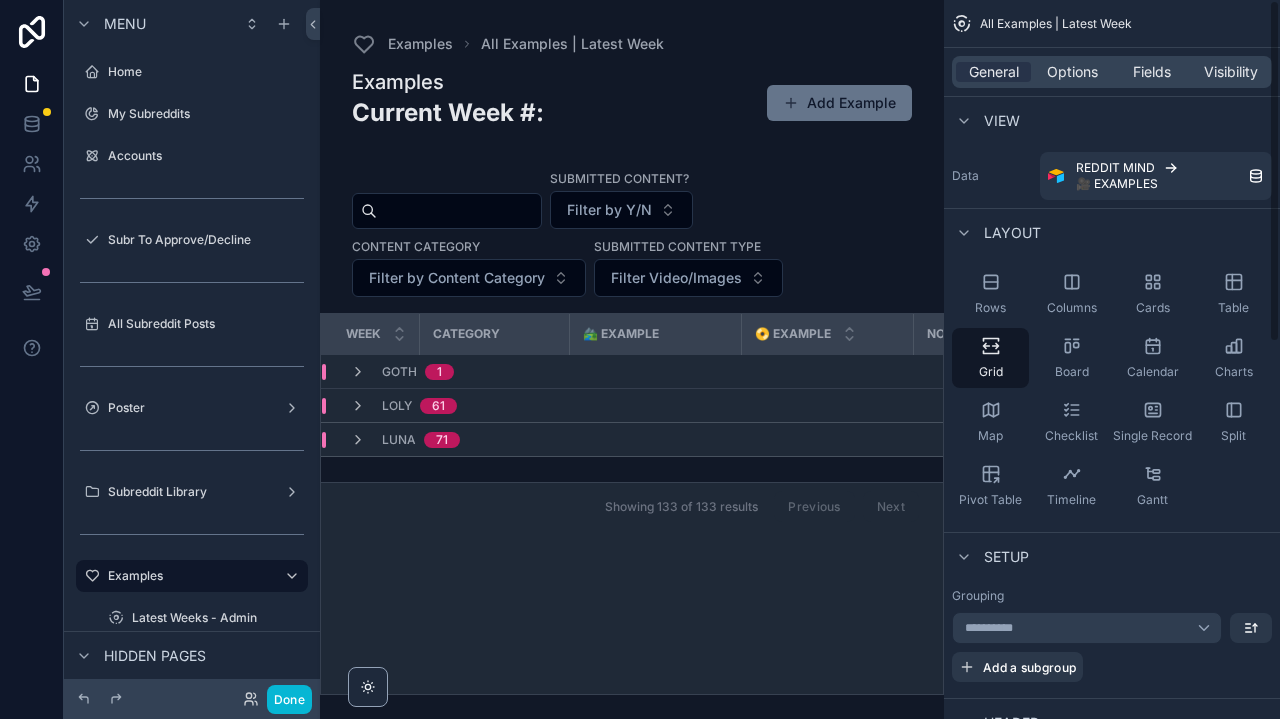 scroll, scrollTop: 0, scrollLeft: 0, axis: both 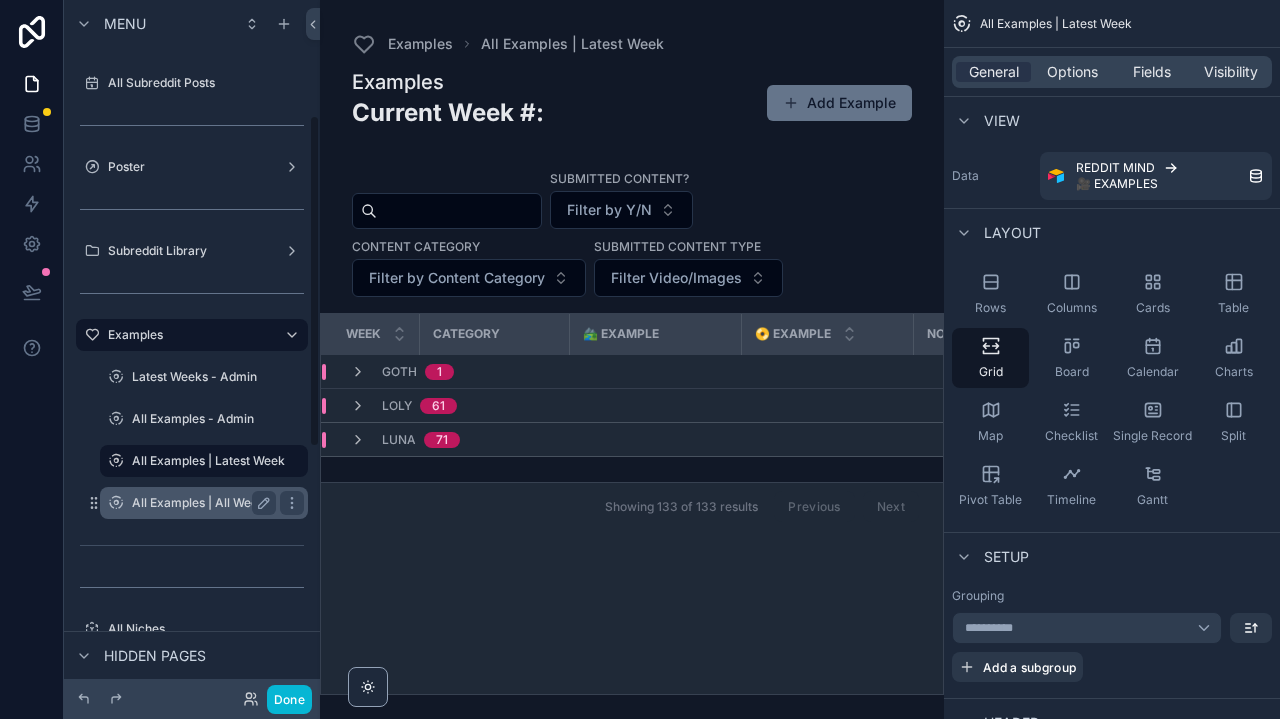 click on "All Examples | All Weeks" at bounding box center [201, 503] 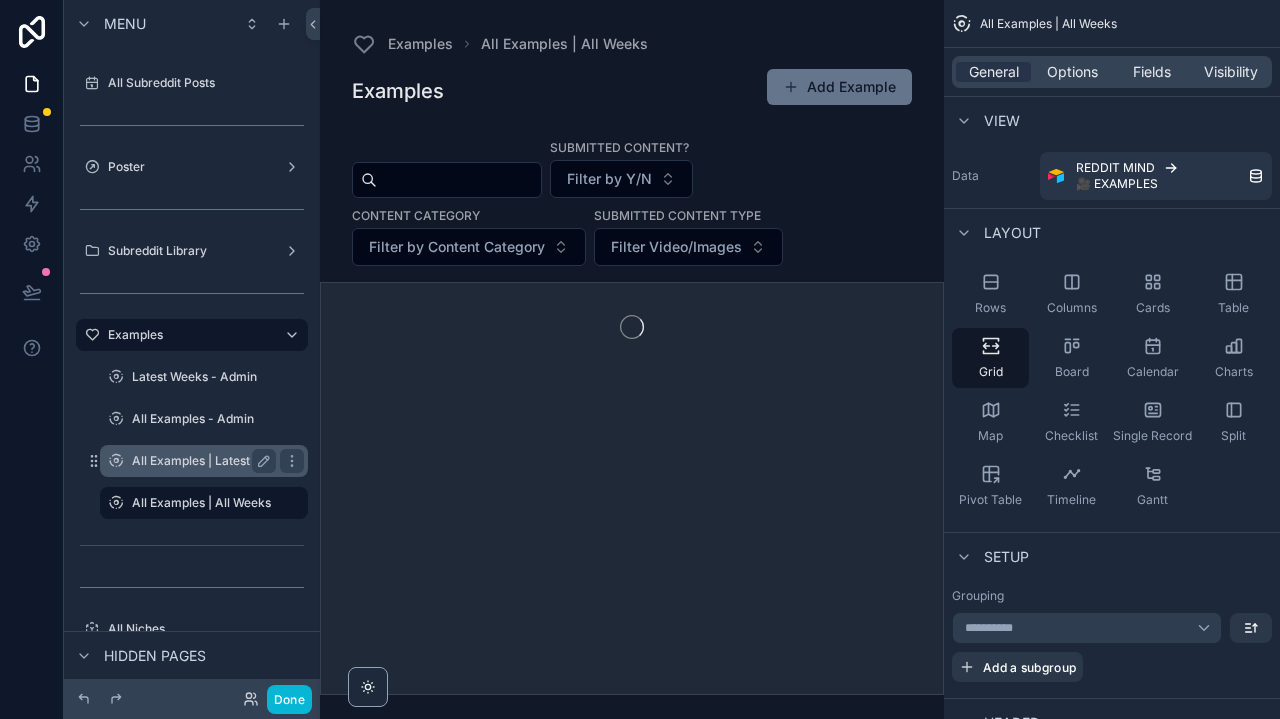 click on "All Examples | Latest Week" at bounding box center (204, 461) 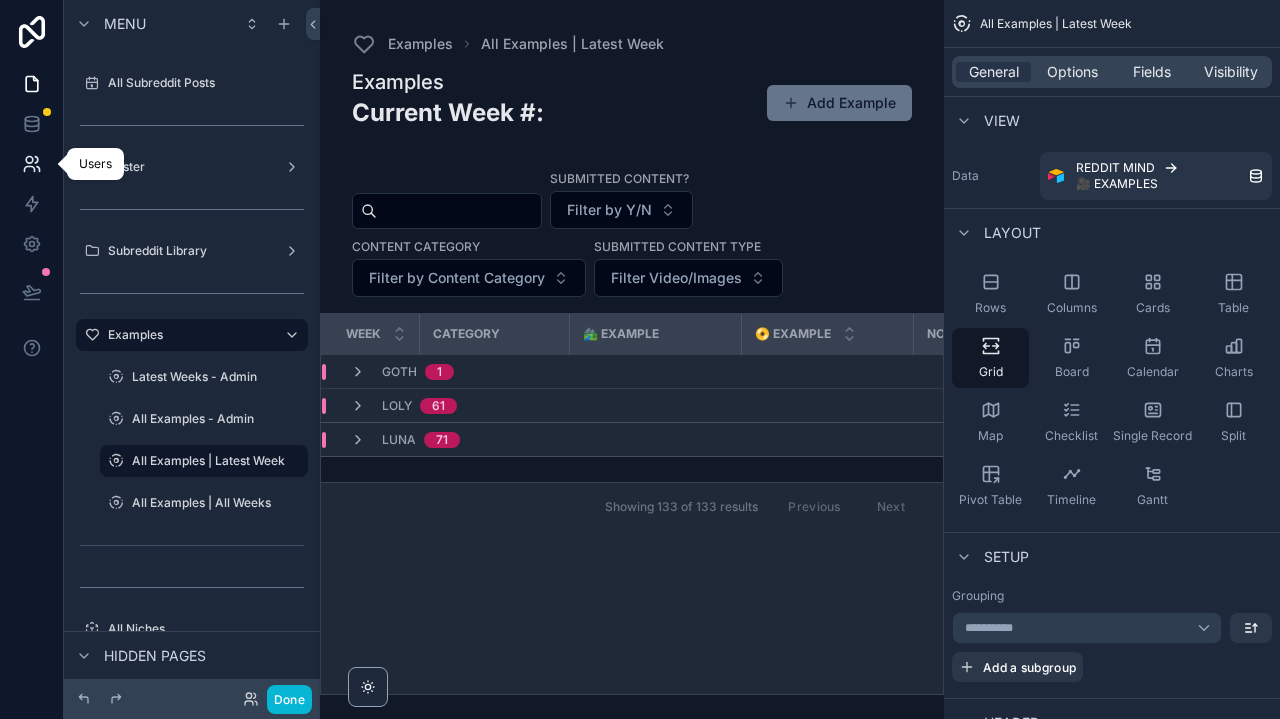 click at bounding box center (31, 164) 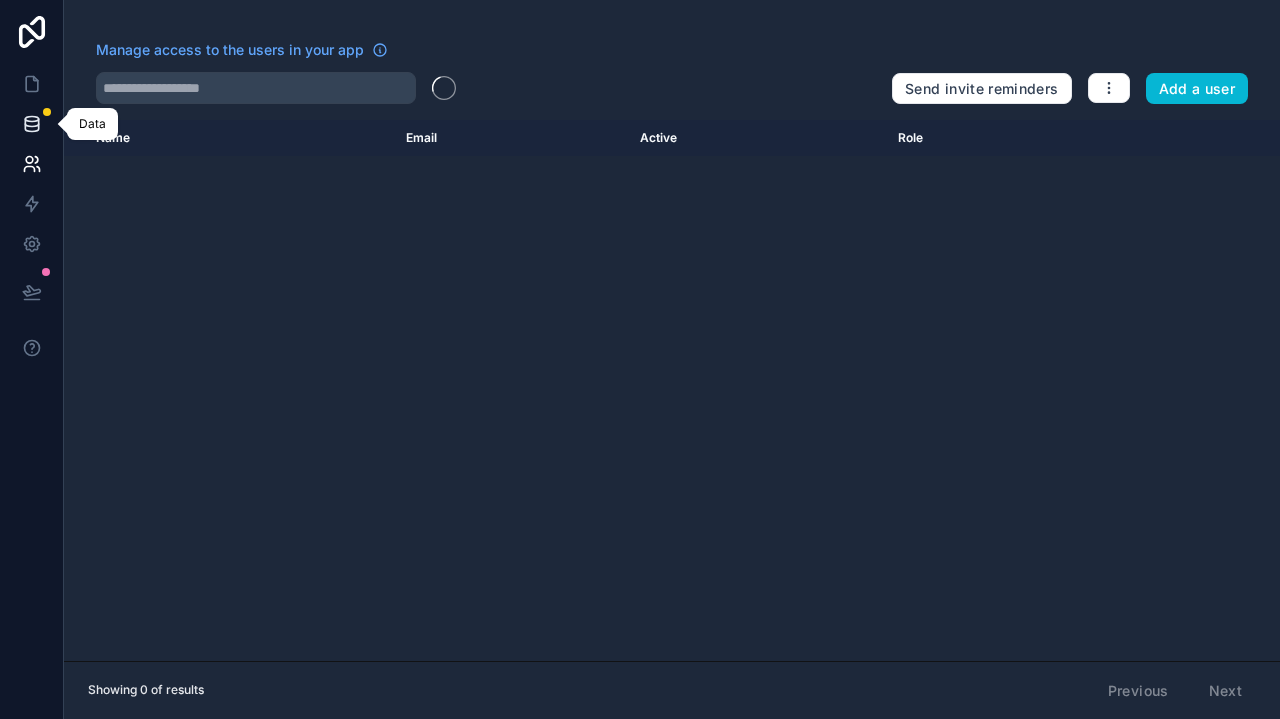 click at bounding box center (31, 124) 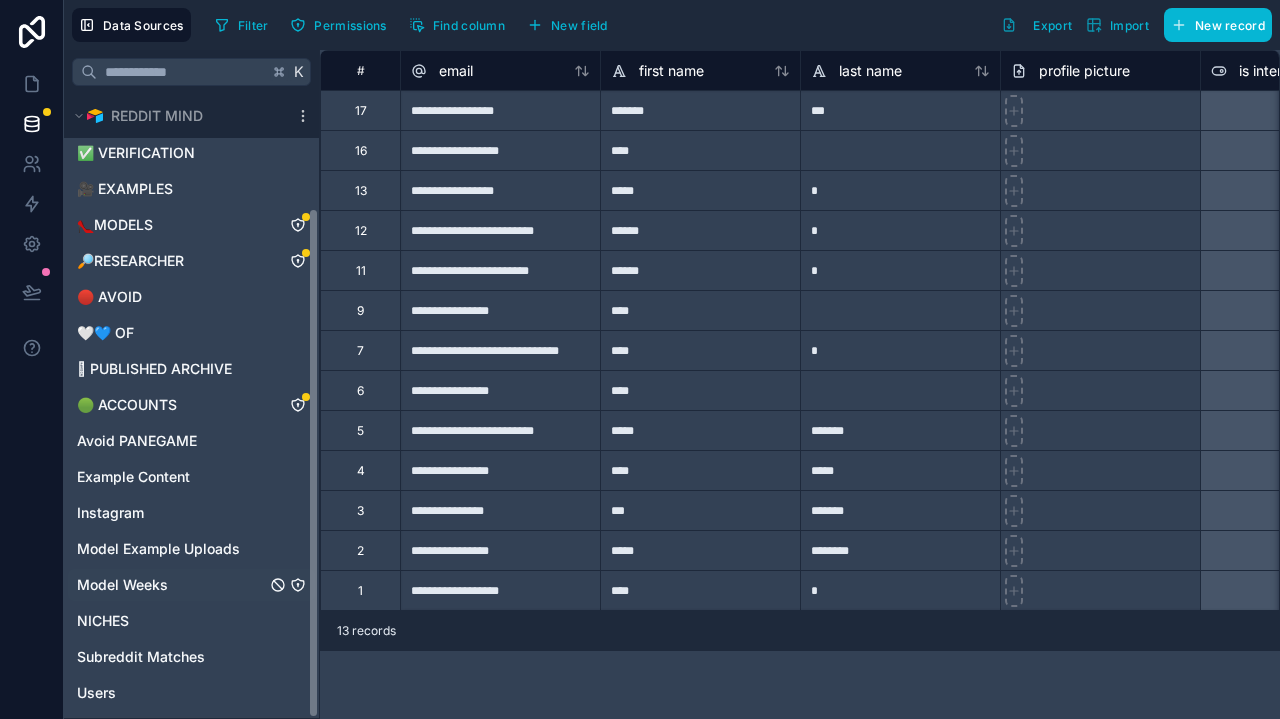 scroll, scrollTop: 138, scrollLeft: 0, axis: vertical 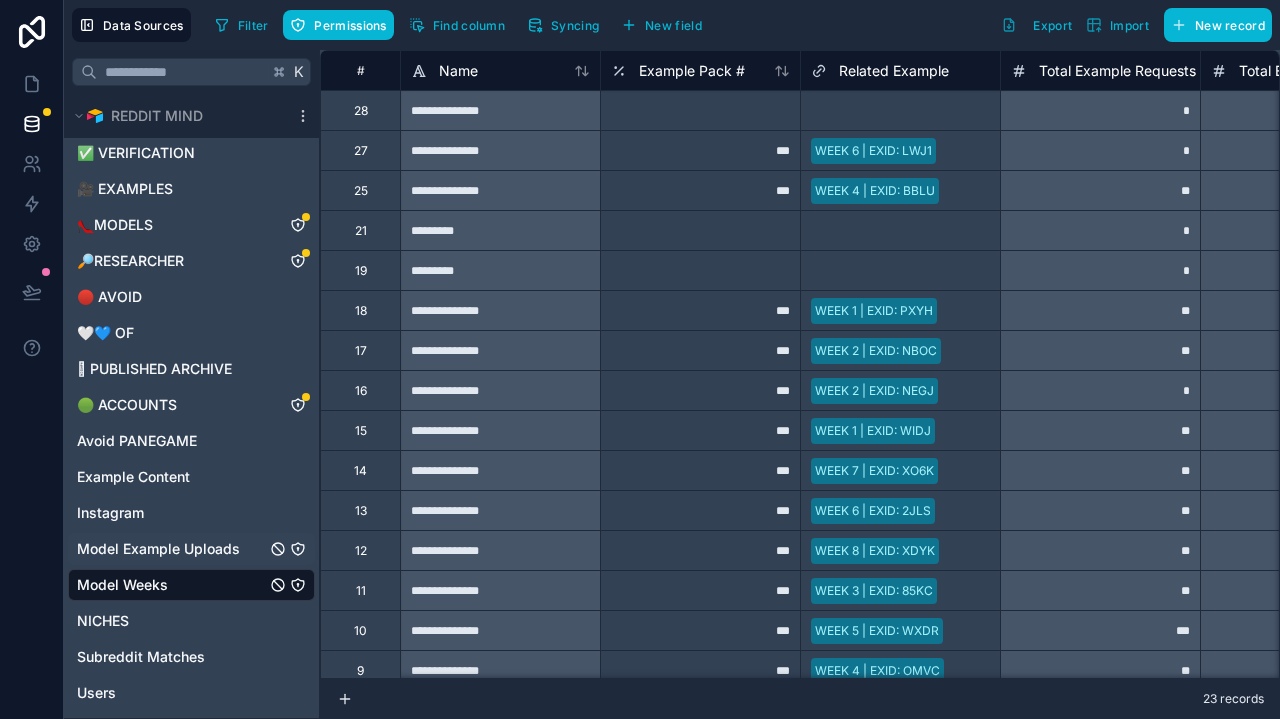 click on "Model Example Uploads" at bounding box center [191, 549] 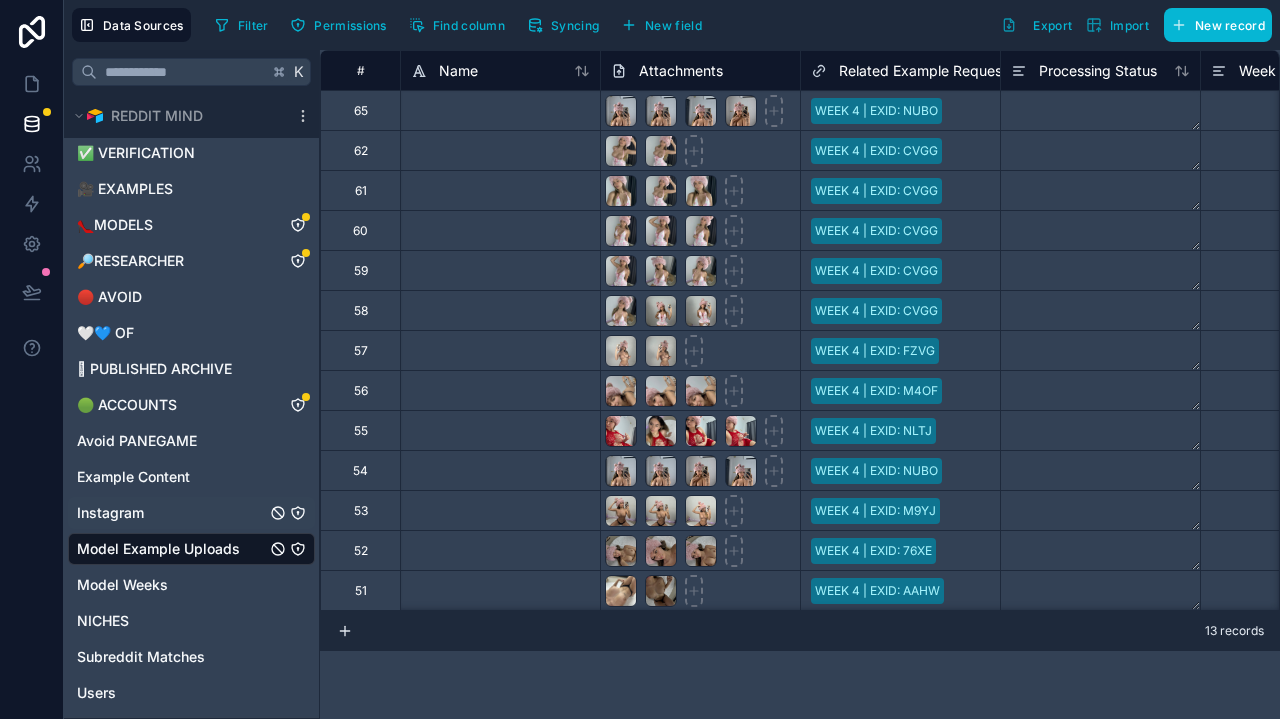 click on "Instagram" at bounding box center [110, 513] 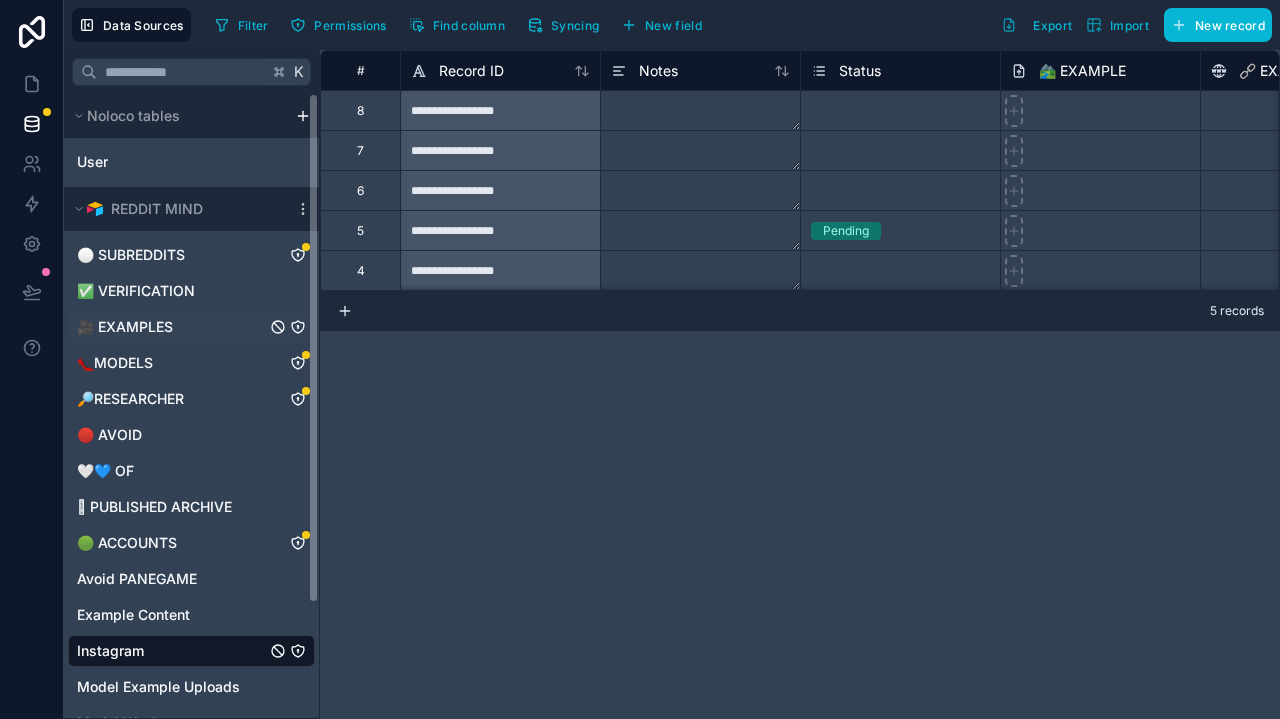 scroll, scrollTop: 0, scrollLeft: 0, axis: both 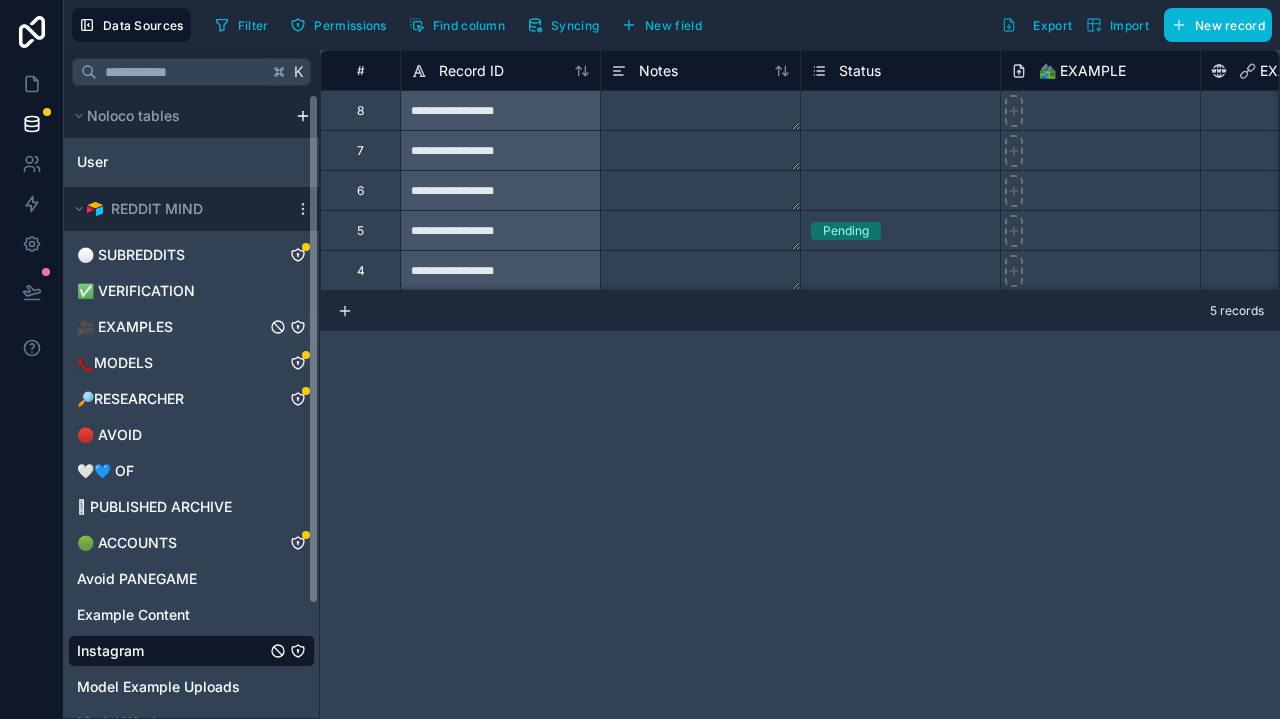 click on "🎥 EXAMPLES" at bounding box center [125, 327] 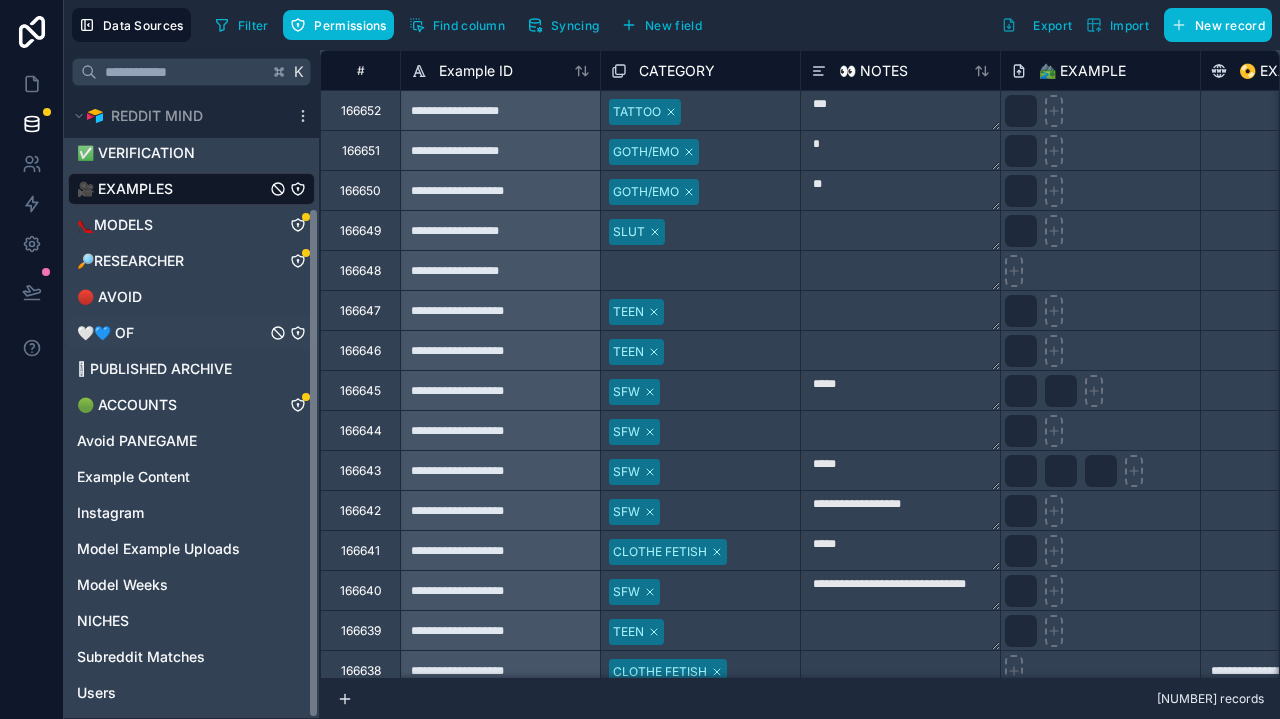 scroll, scrollTop: 138, scrollLeft: 0, axis: vertical 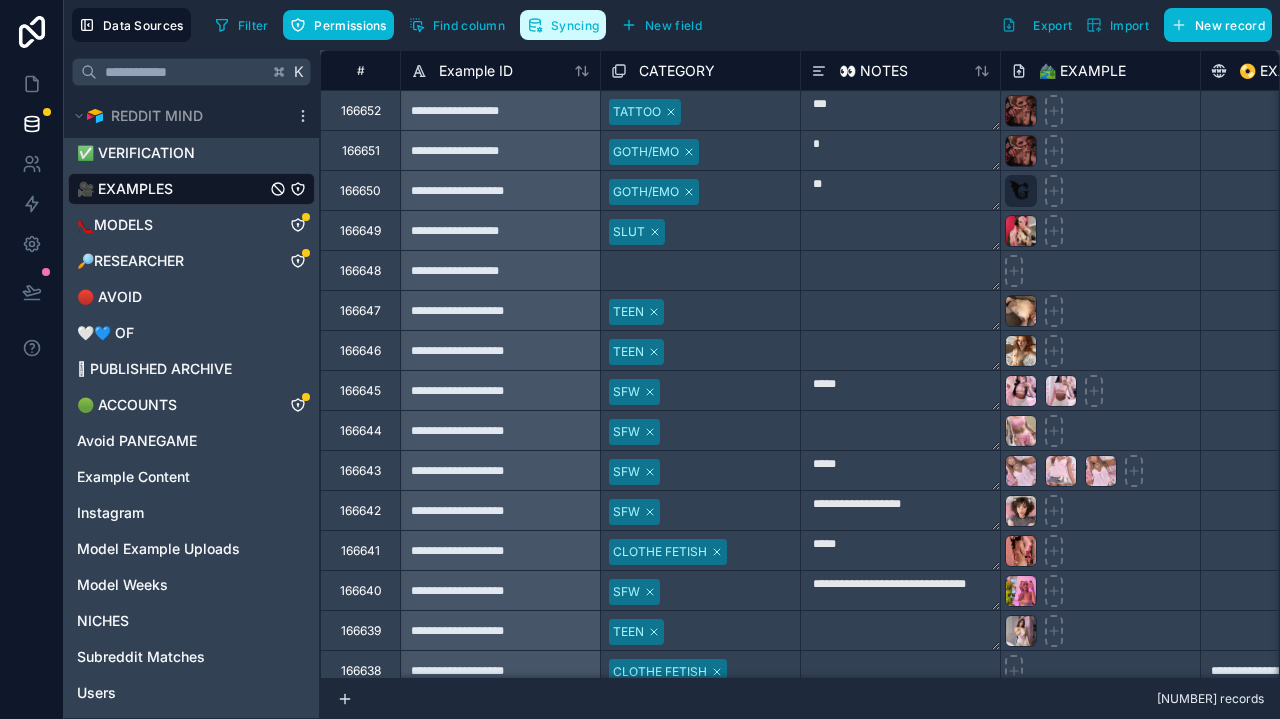 click on "Syncing" at bounding box center [575, 25] 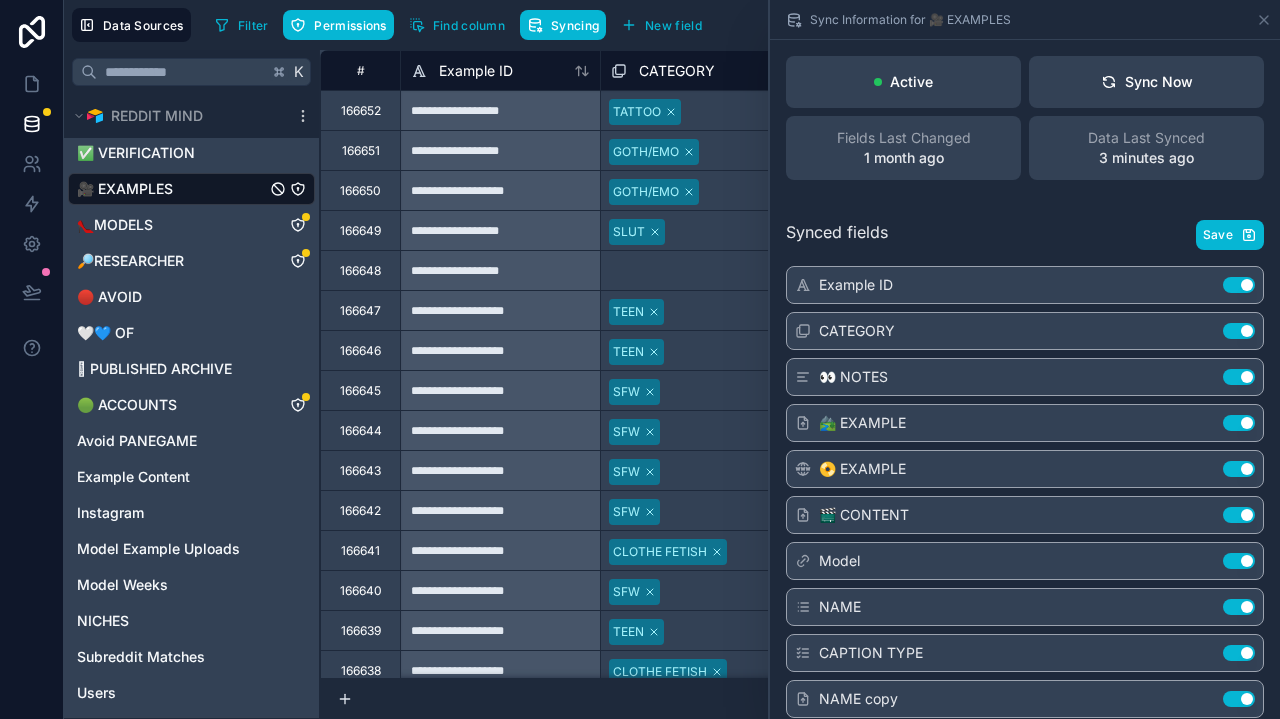 click on "Active" at bounding box center [911, 82] 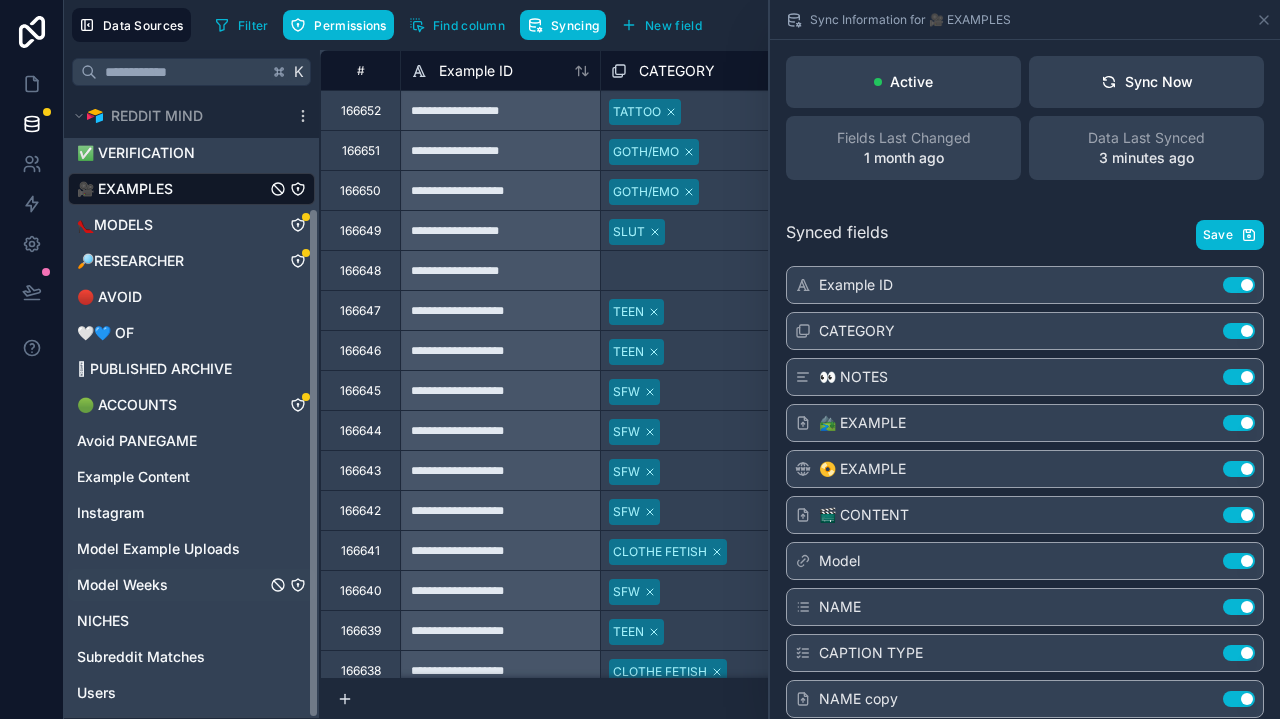 click on "Model Weeks" at bounding box center [122, 585] 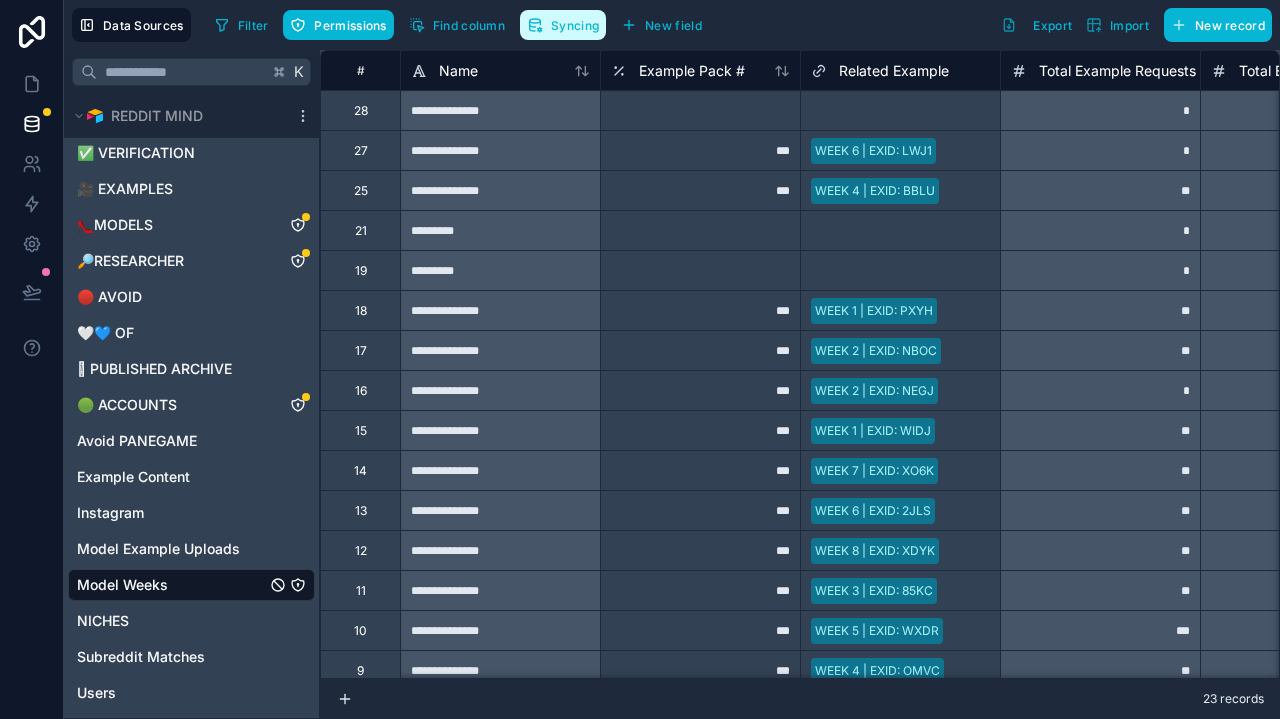 click on "Syncing" at bounding box center (575, 25) 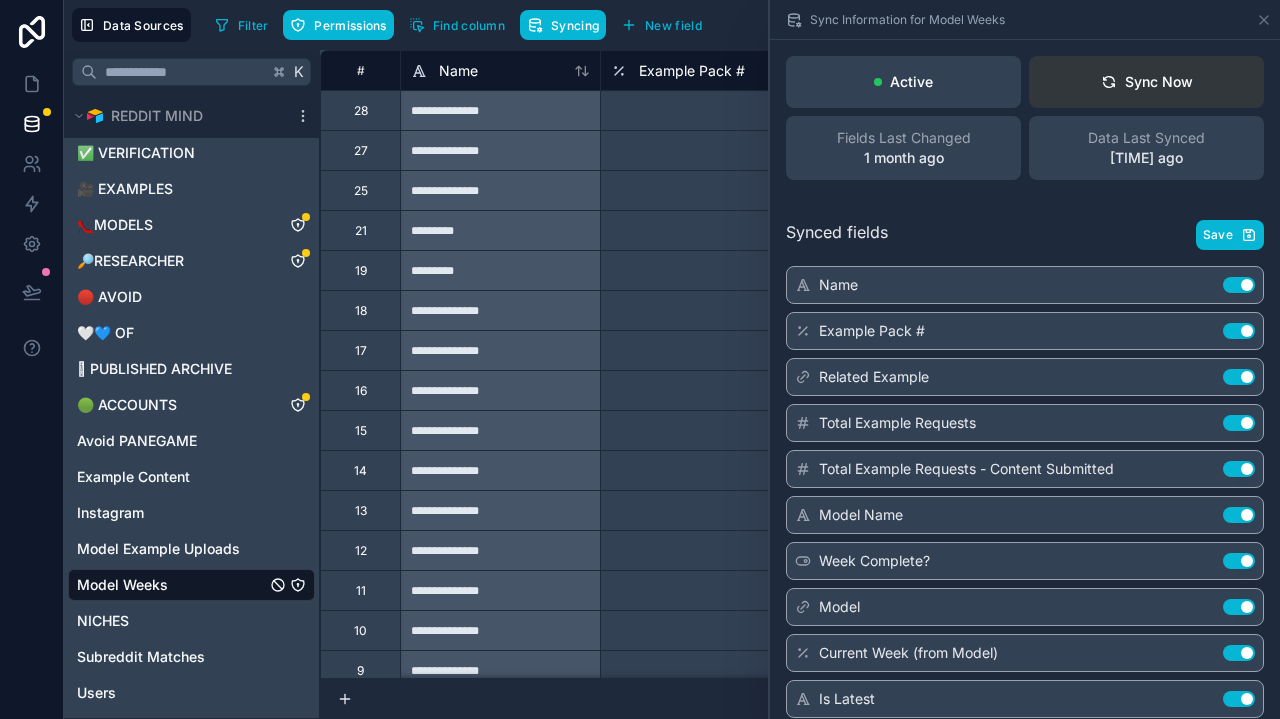click 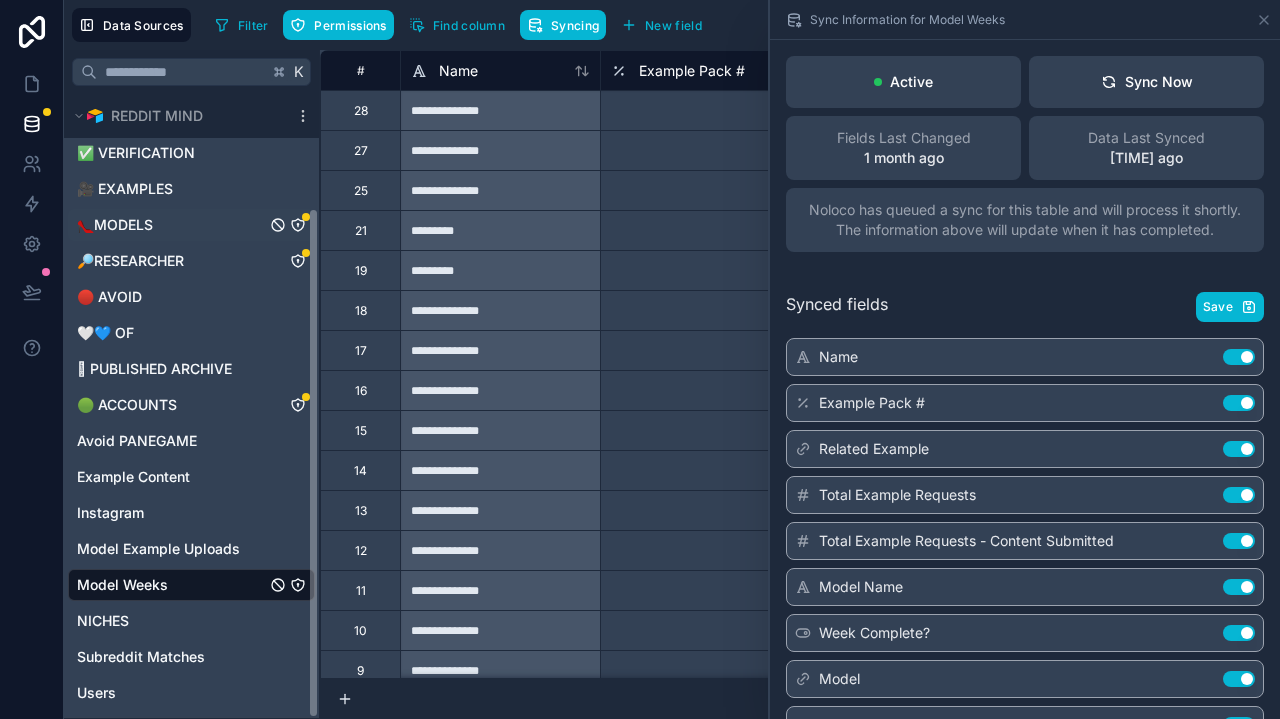 scroll, scrollTop: 138, scrollLeft: 0, axis: vertical 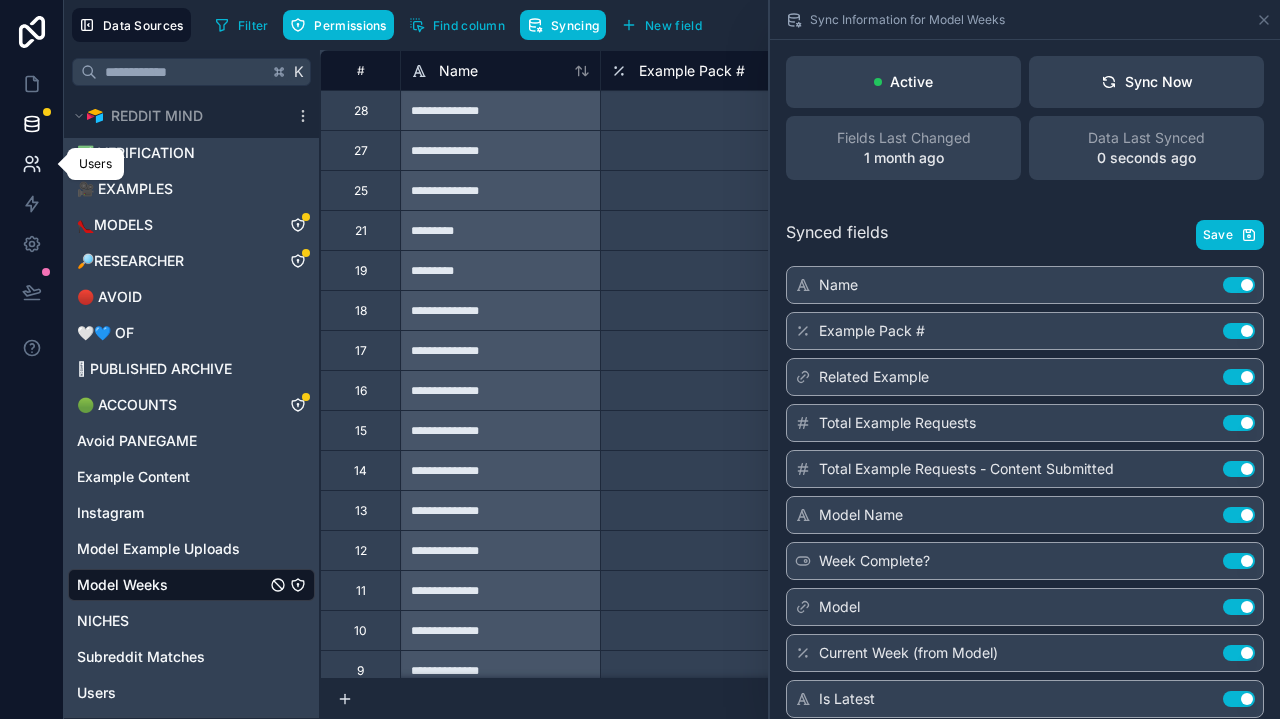 click 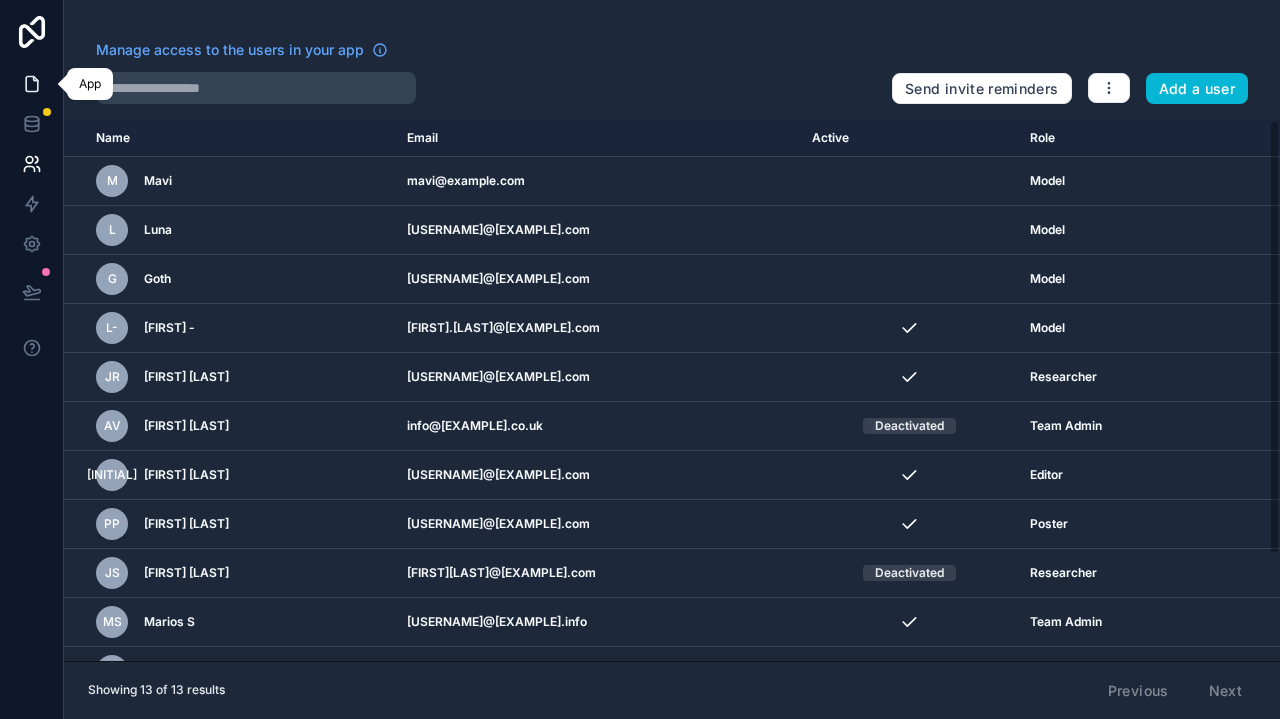 click at bounding box center (31, 84) 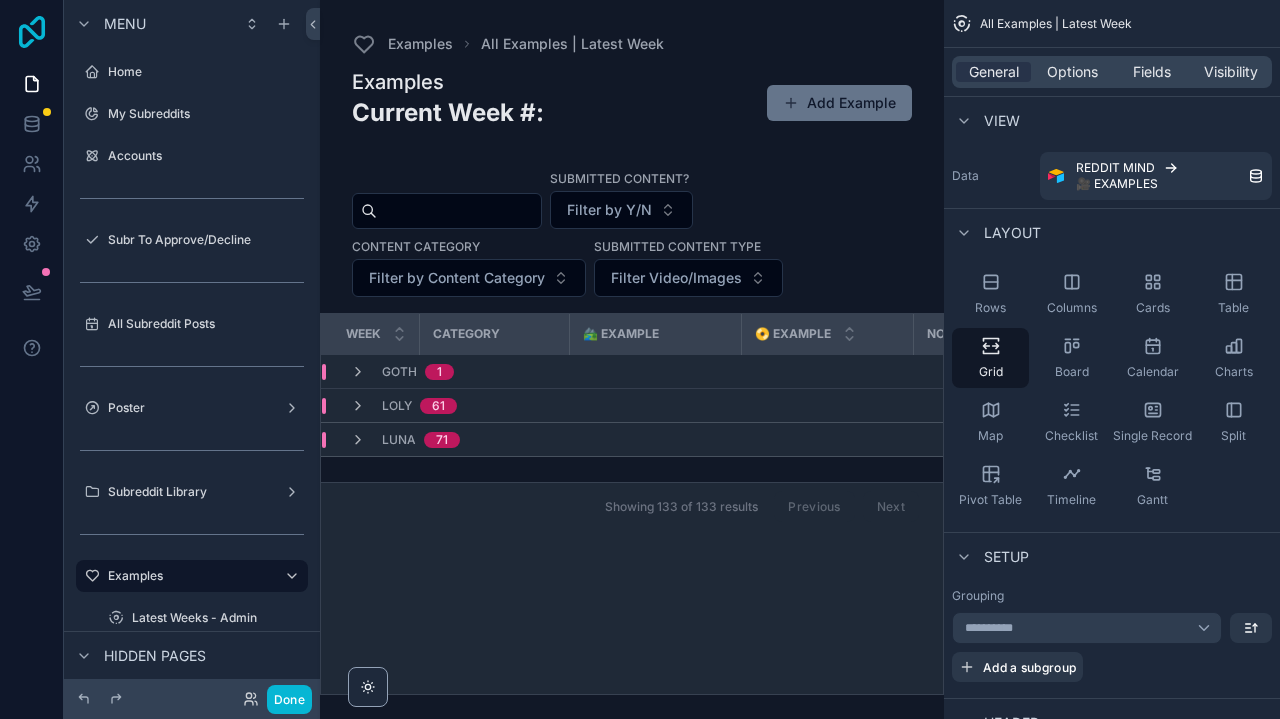 click 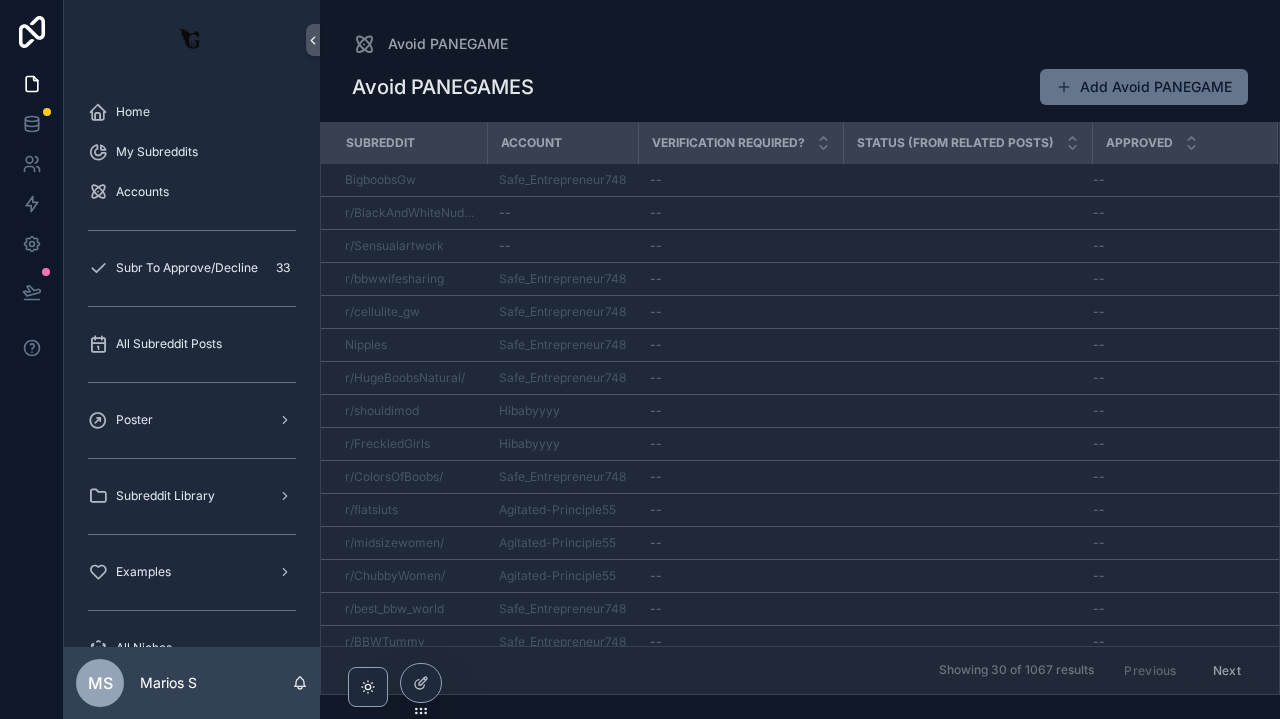 scroll, scrollTop: 0, scrollLeft: 0, axis: both 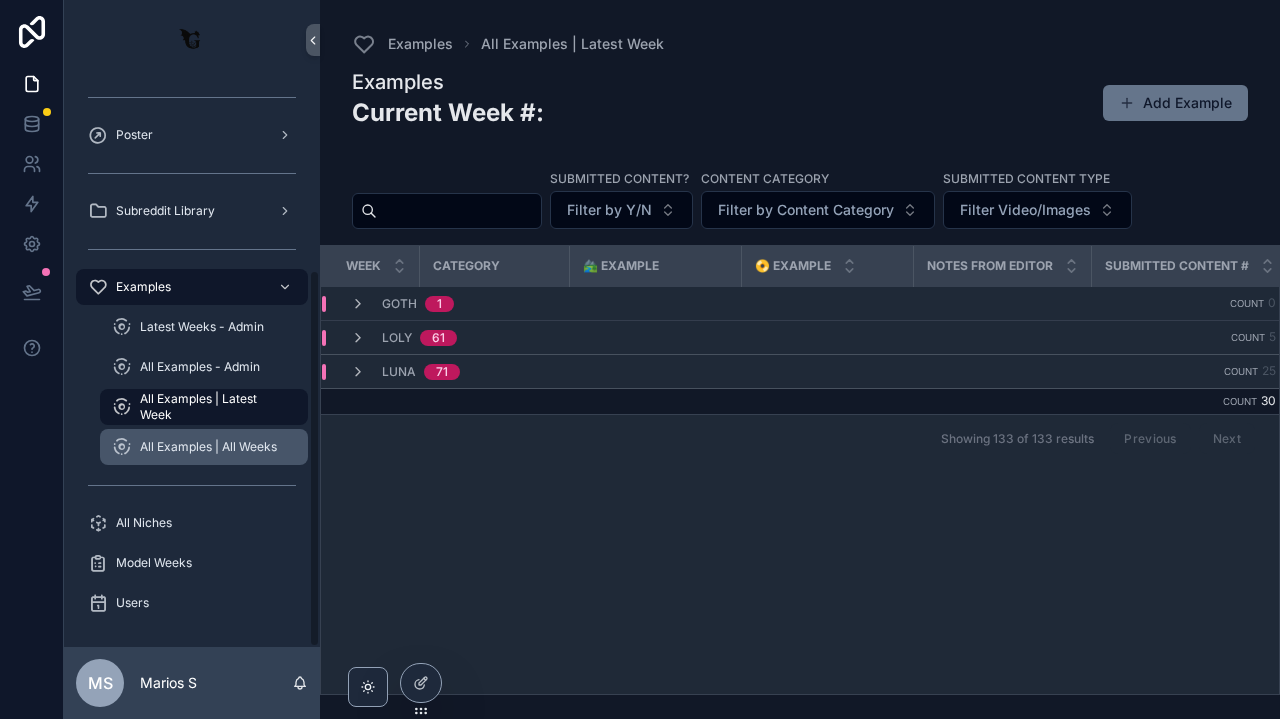 click on "All Examples | All Weeks" at bounding box center (208, 447) 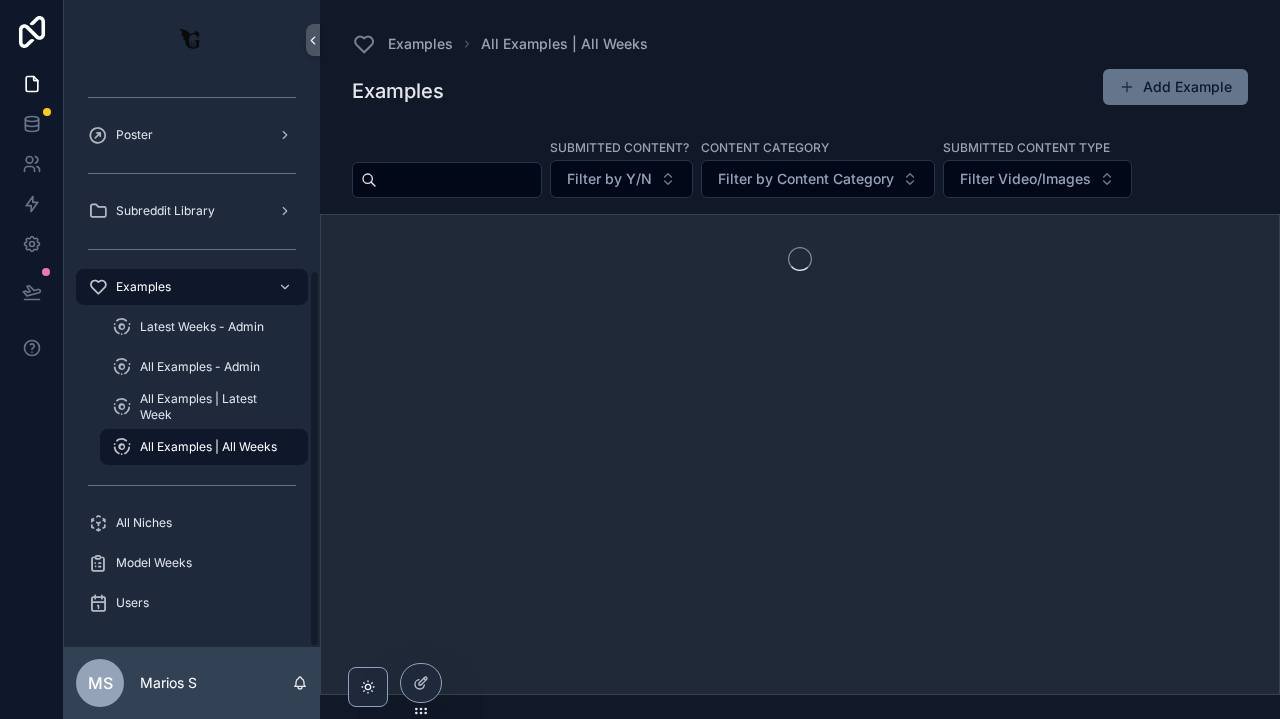 click on "All Examples | All Weeks" at bounding box center [204, 447] 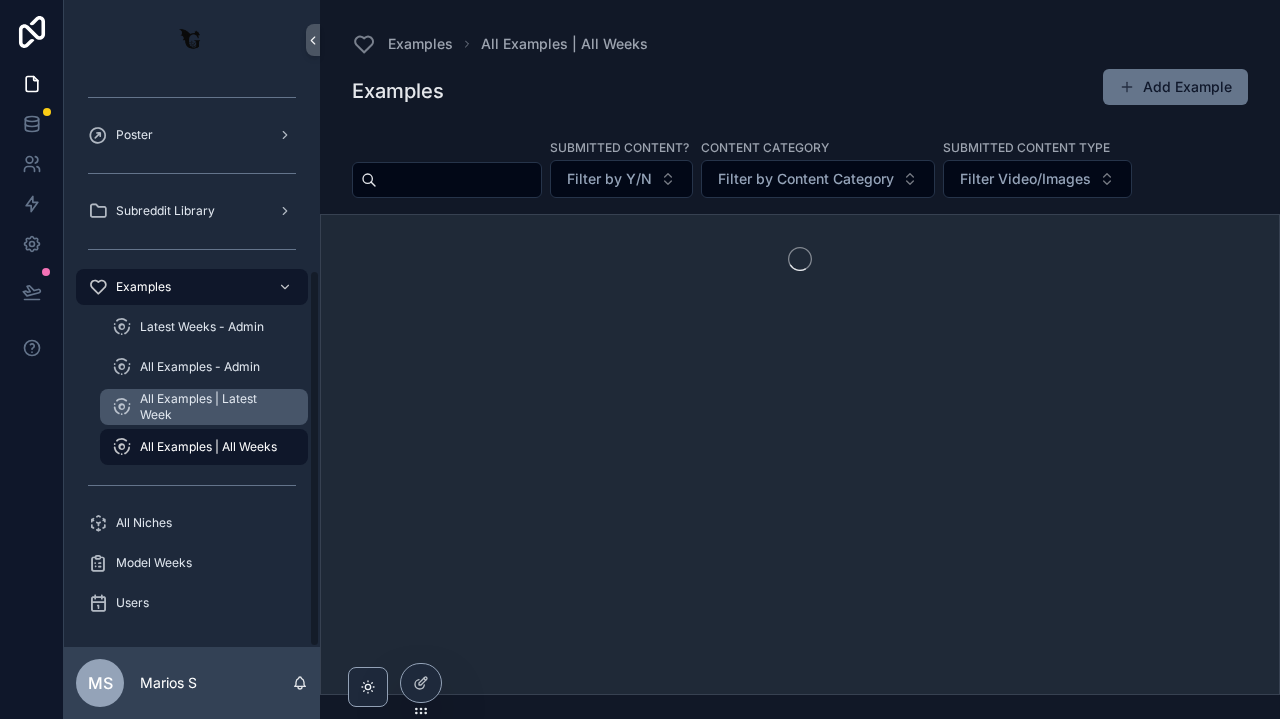click on "All Examples | Latest Week" at bounding box center (214, 407) 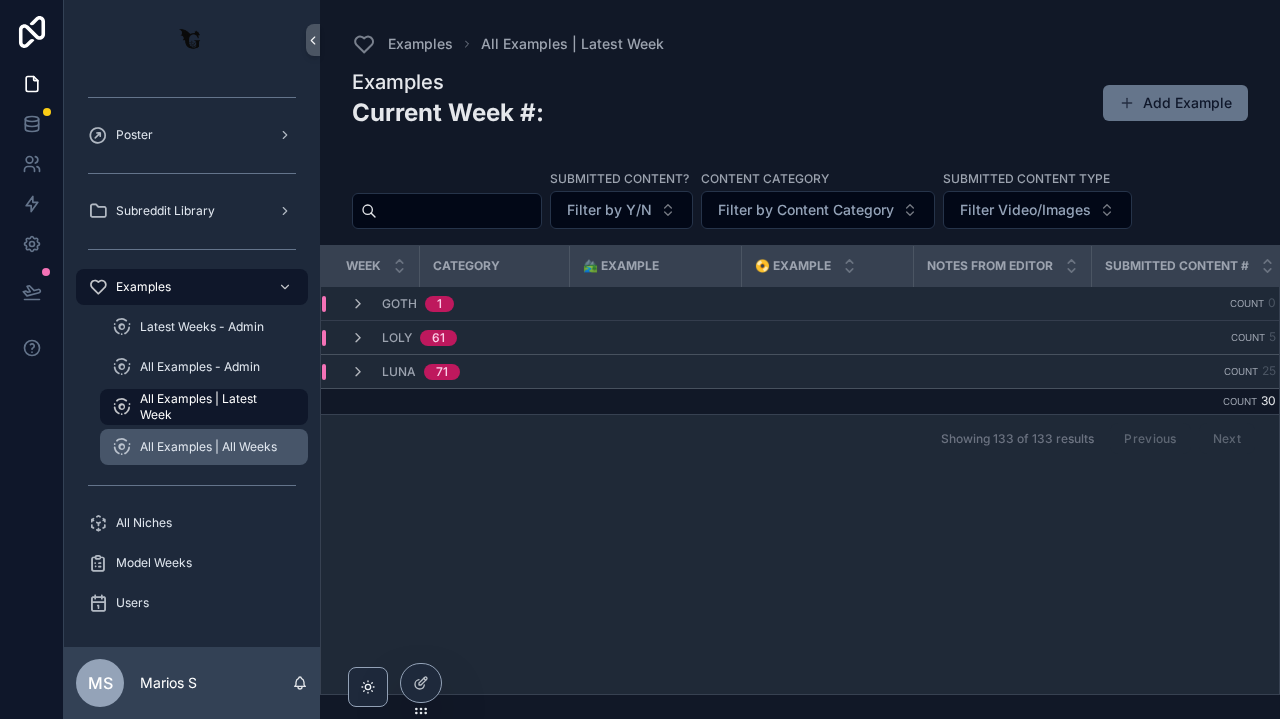 click on "All Examples | All Weeks" at bounding box center (208, 447) 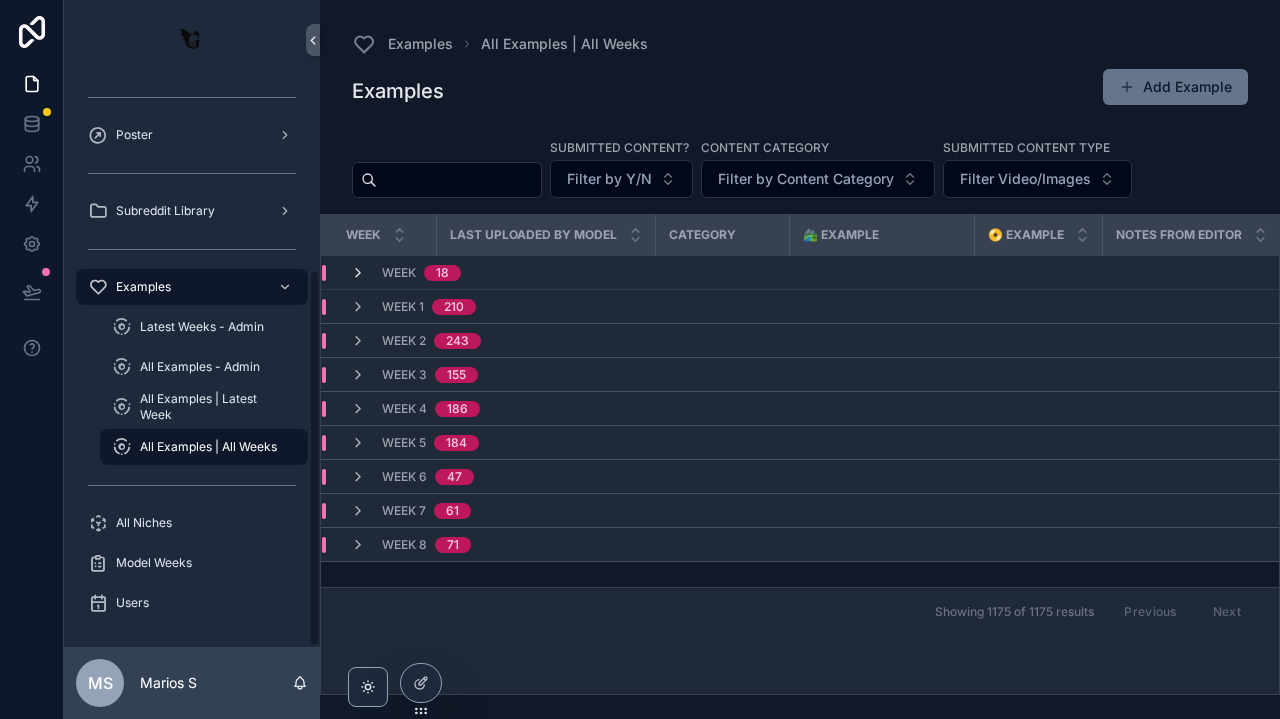 click at bounding box center [358, 273] 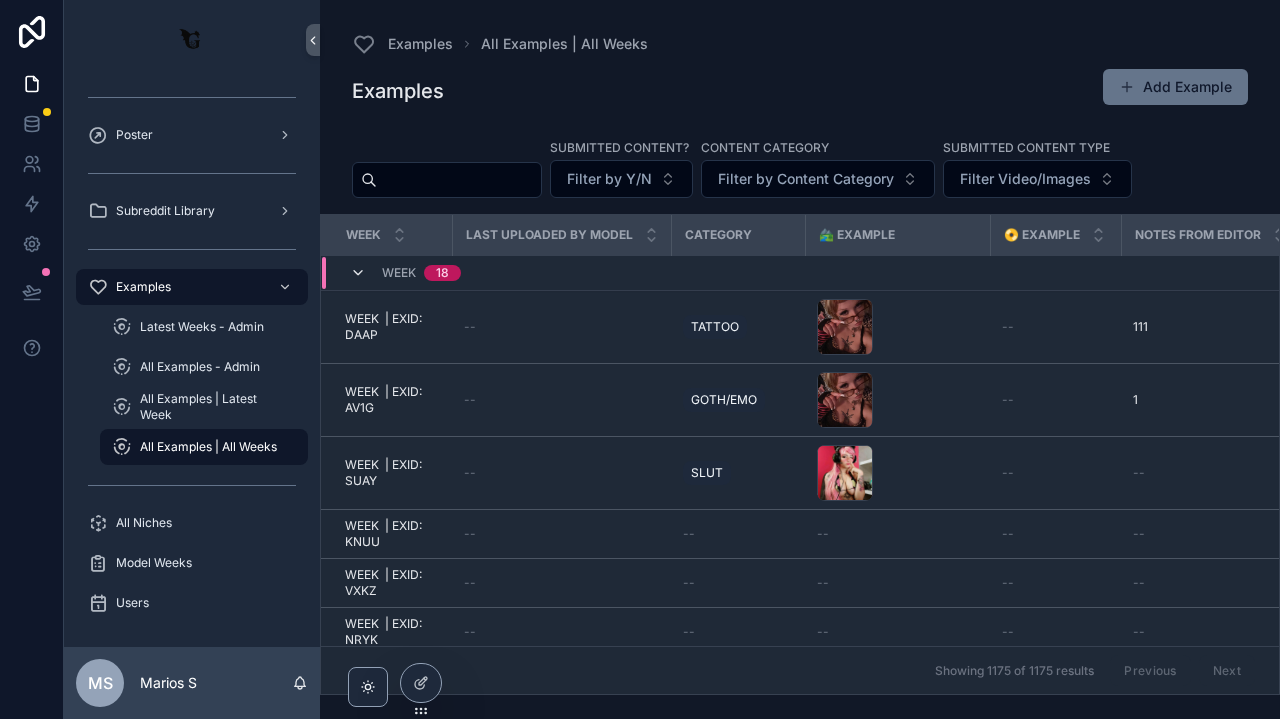 click at bounding box center [358, 273] 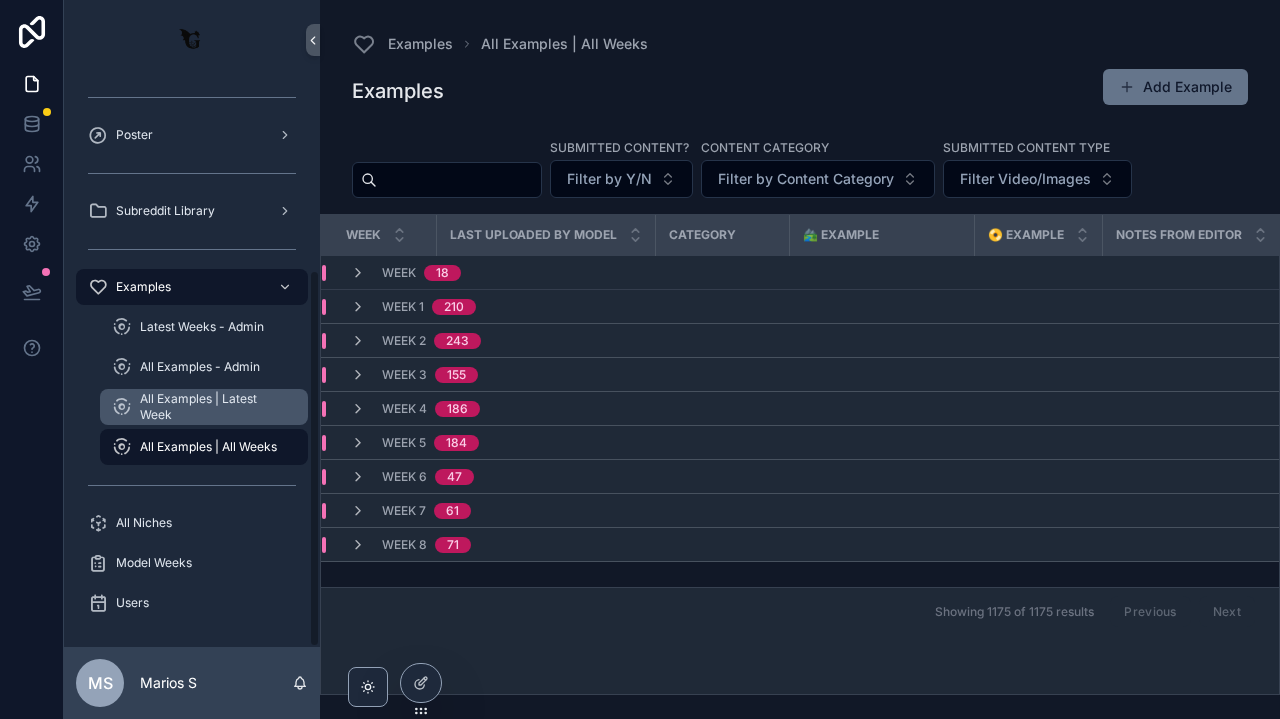 click on "All Examples | Latest Week" at bounding box center (214, 407) 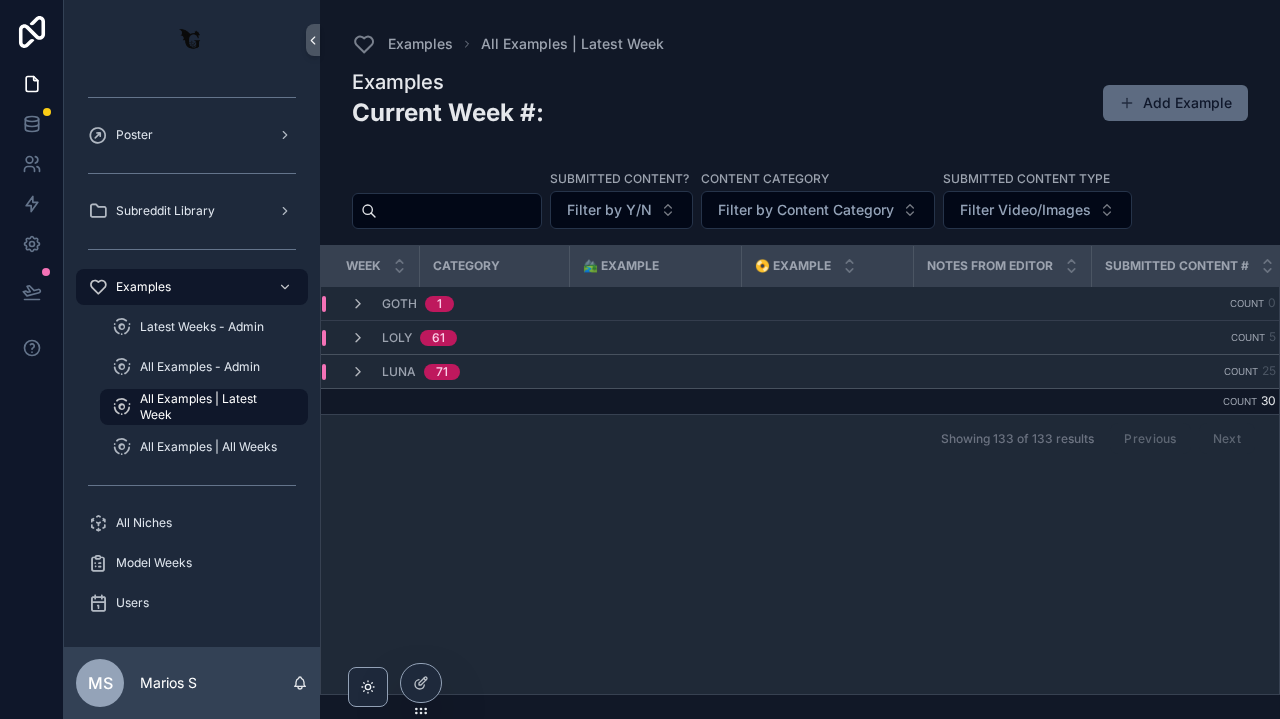 click on "Add Example" at bounding box center (1175, 103) 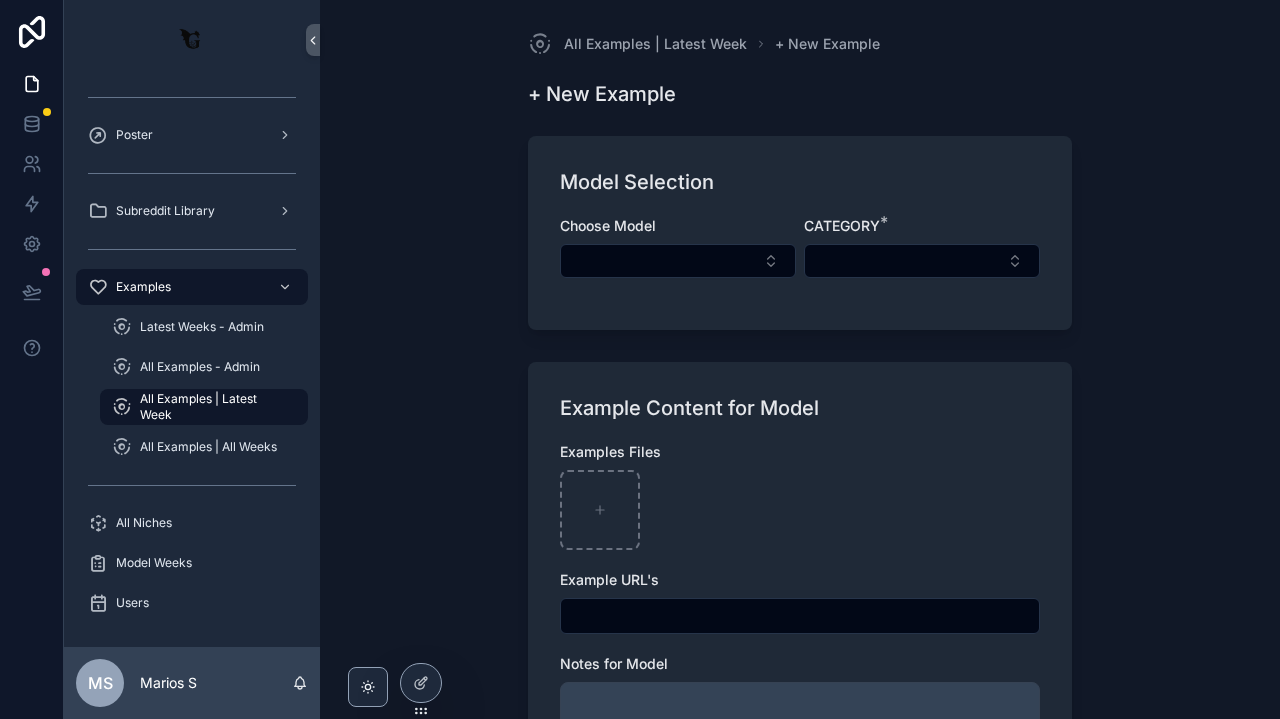 click on "Choose Model" at bounding box center (678, 226) 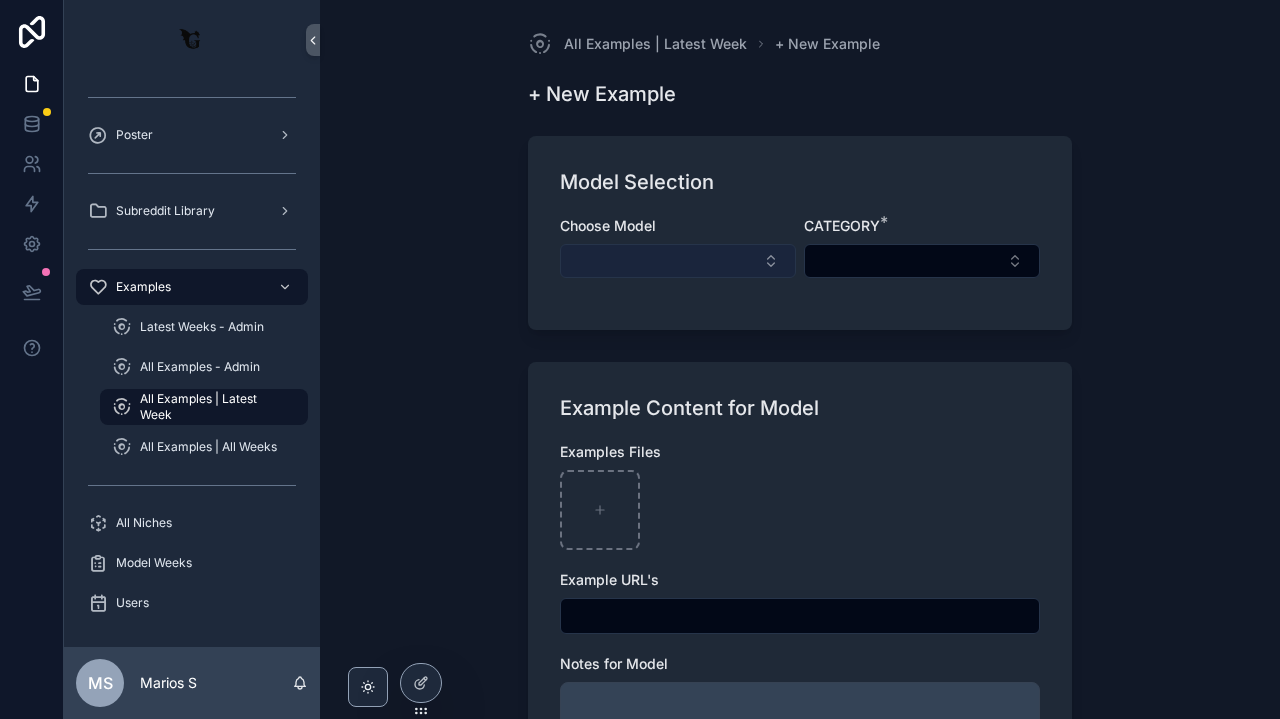 click at bounding box center (678, 261) 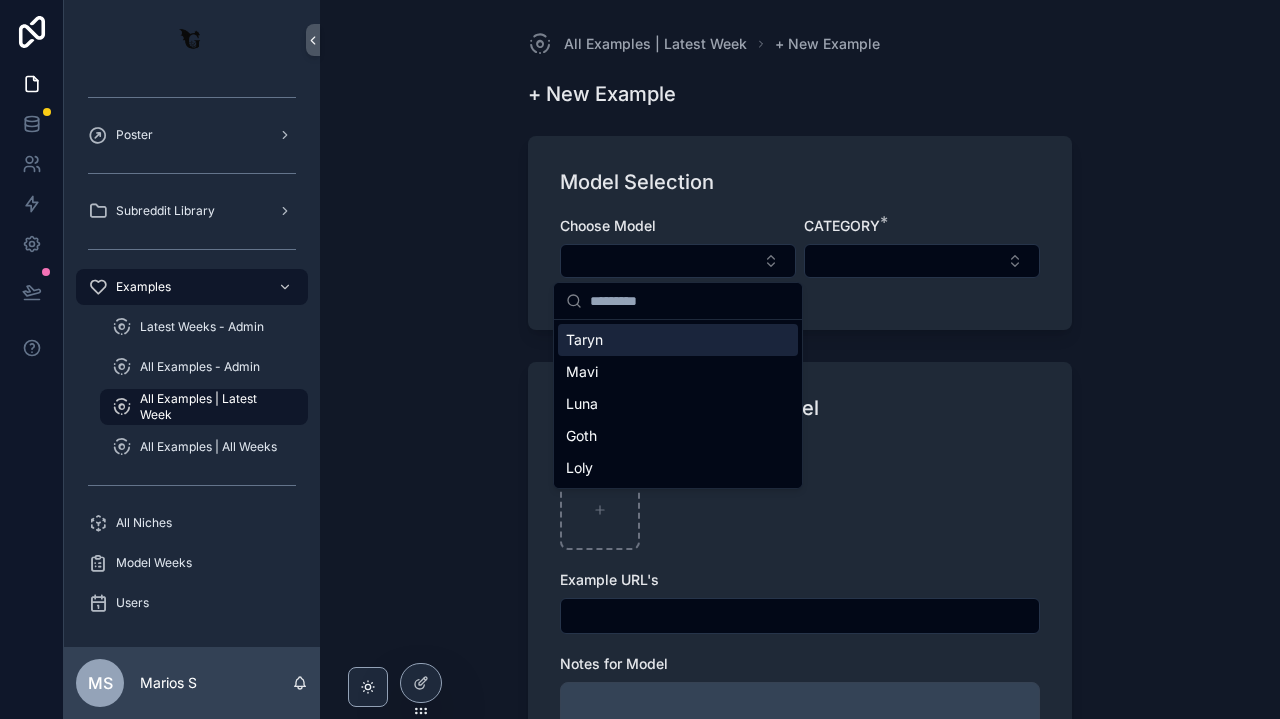click on "Taryn" at bounding box center (584, 340) 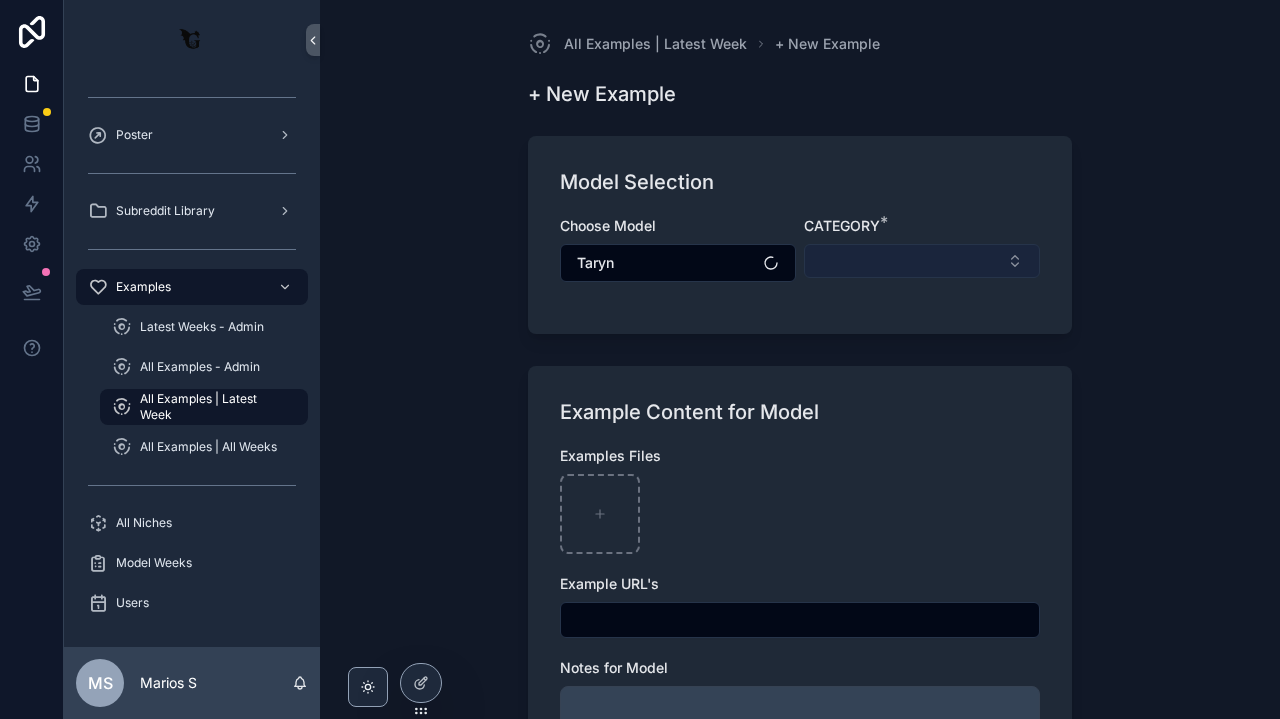click at bounding box center [922, 261] 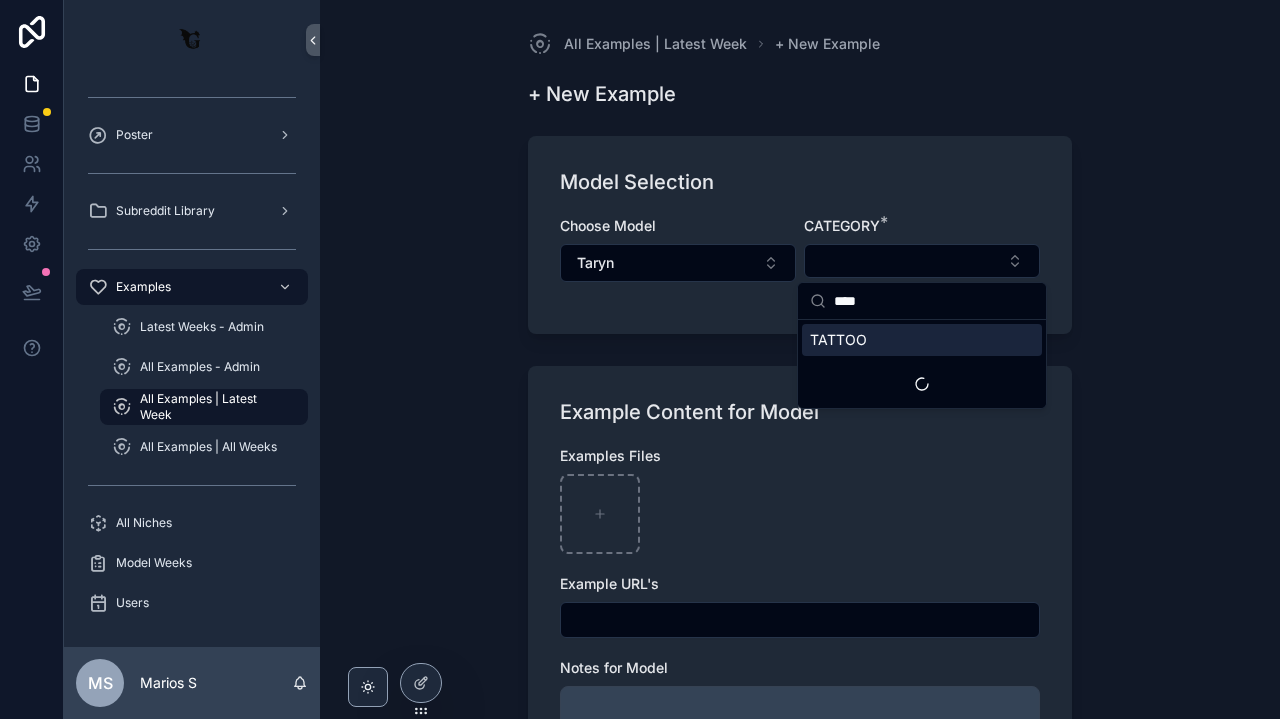 type on "****" 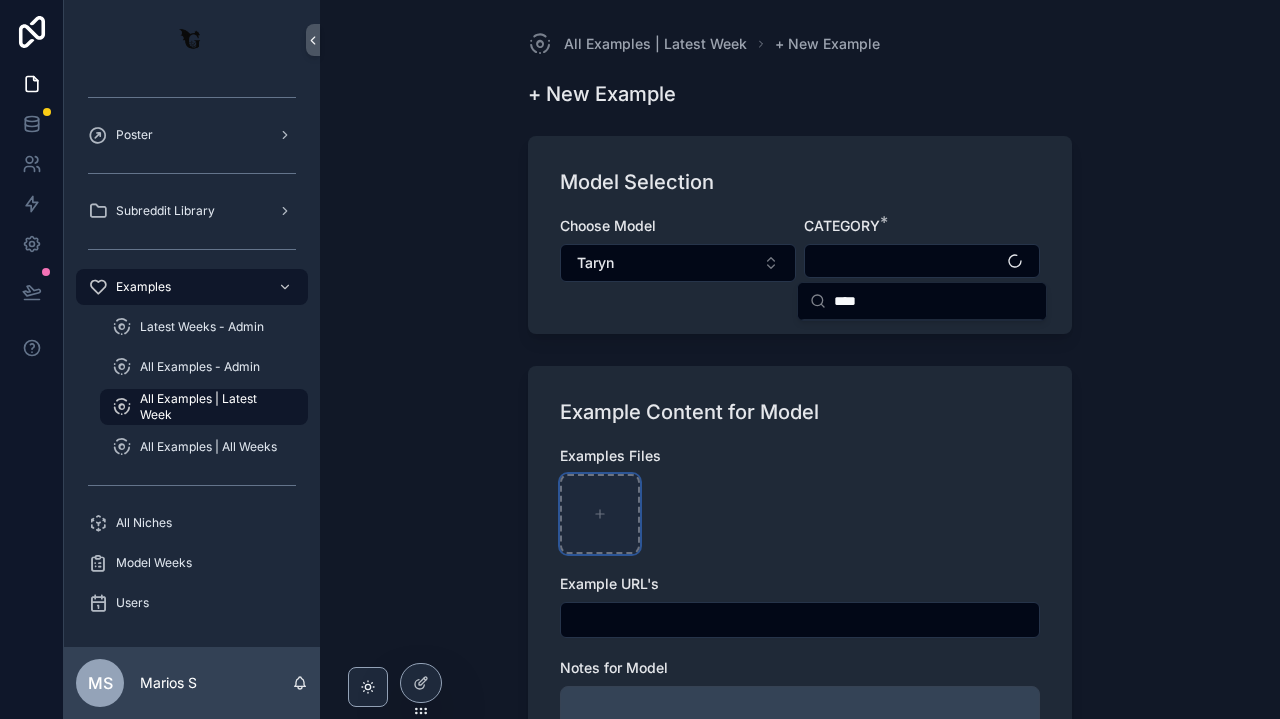 click at bounding box center (600, 514) 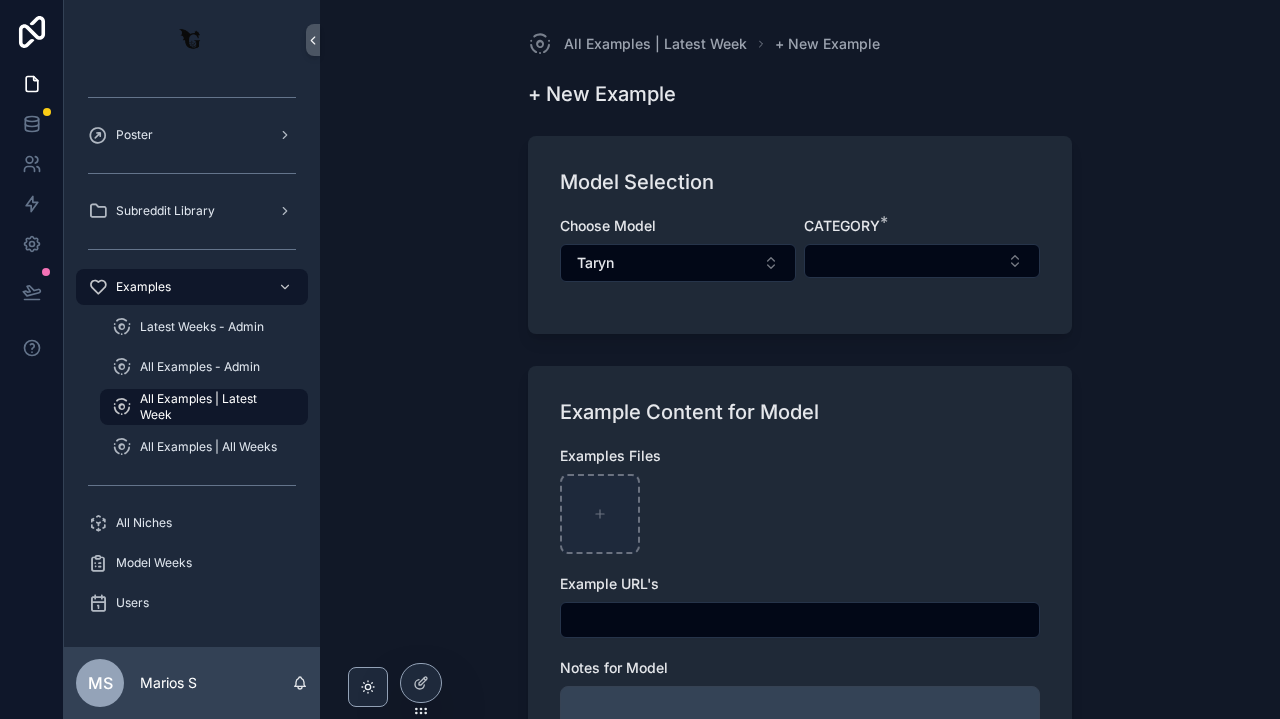 type on "**********" 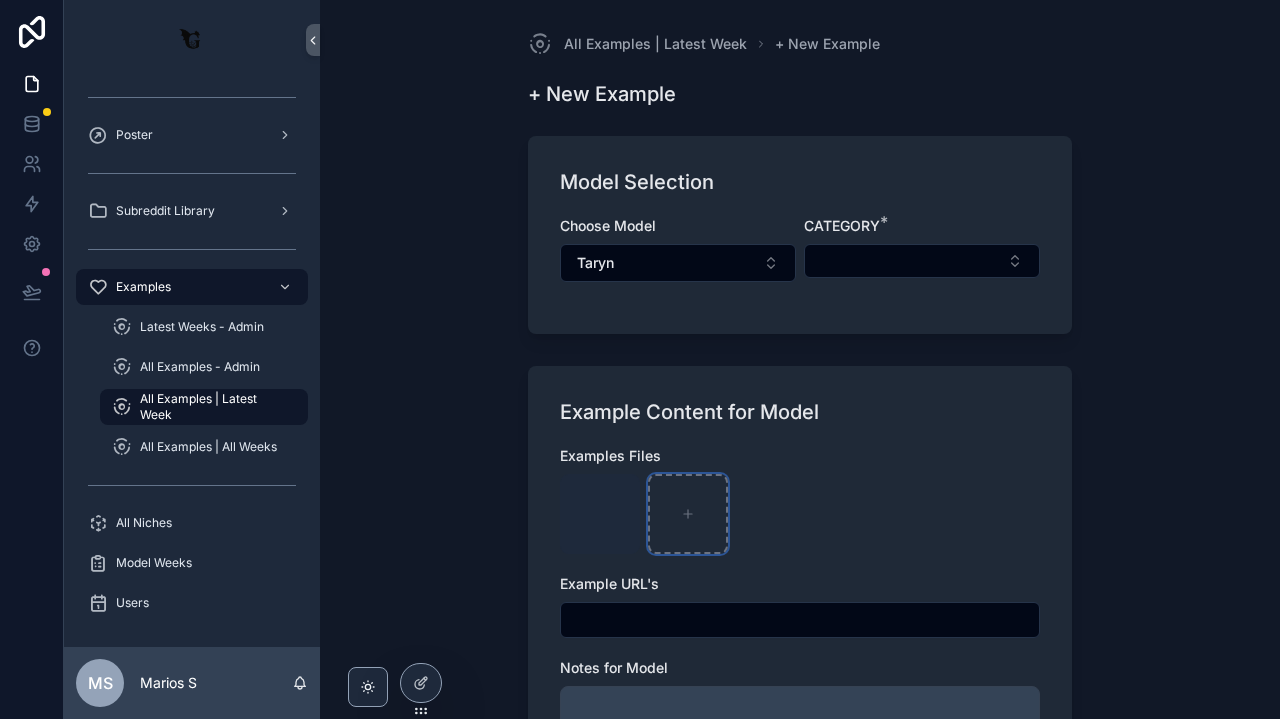 scroll, scrollTop: 250, scrollLeft: 0, axis: vertical 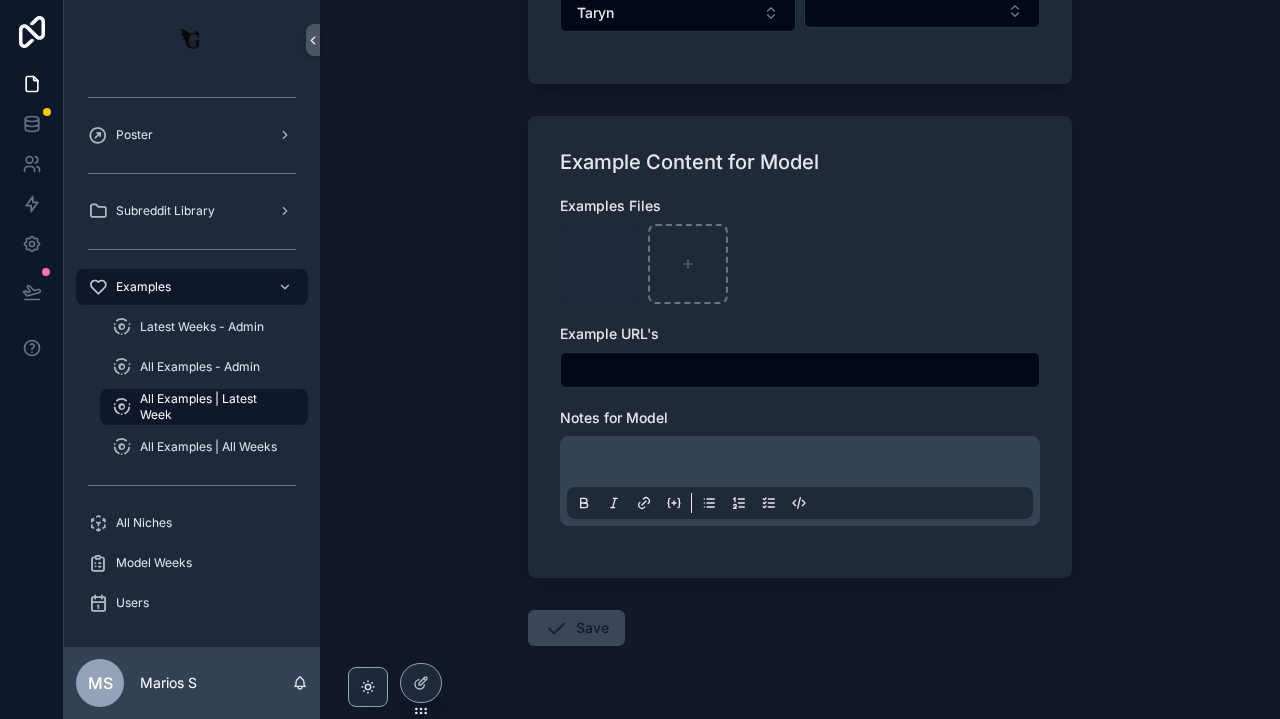 click at bounding box center [804, 465] 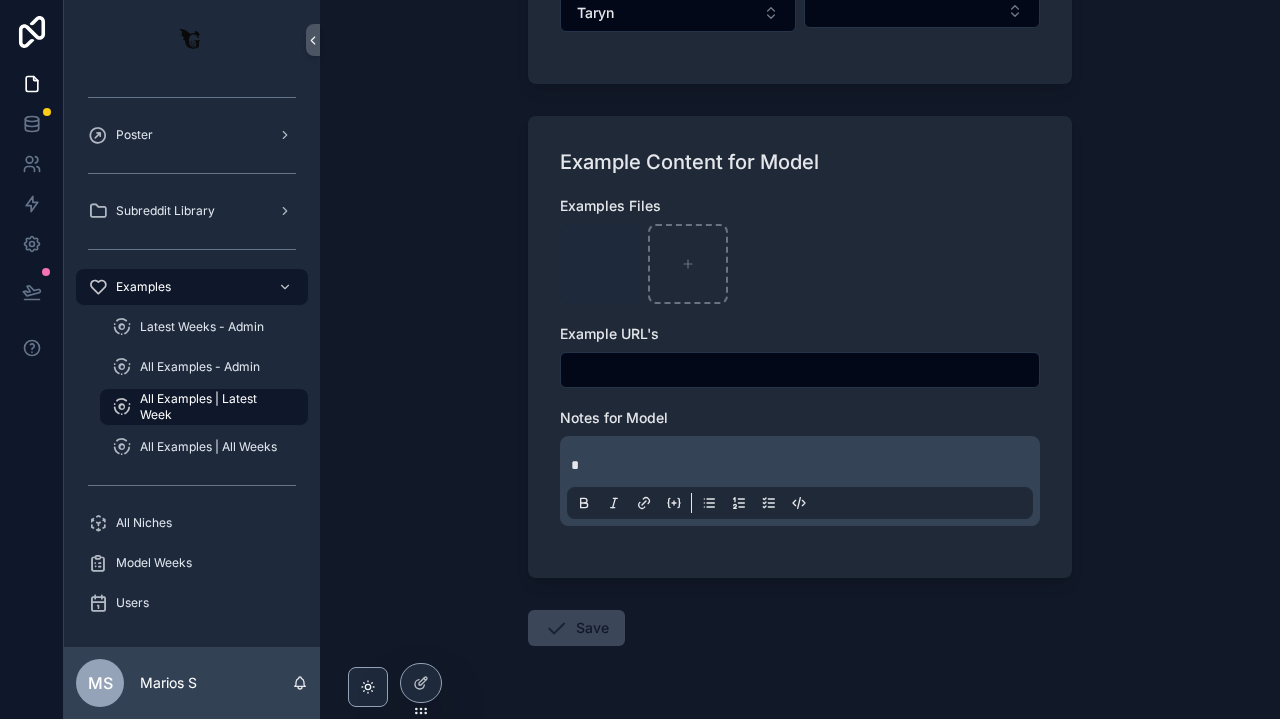 type 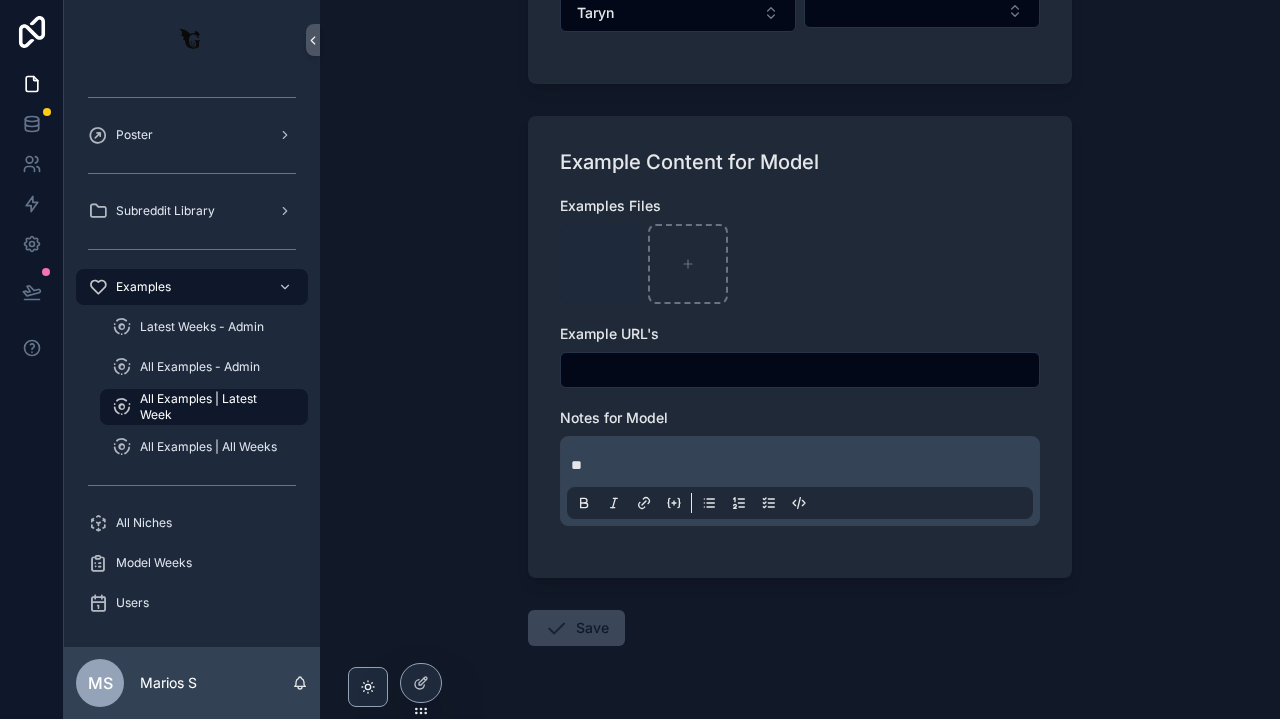 click on "Save" at bounding box center [576, 632] 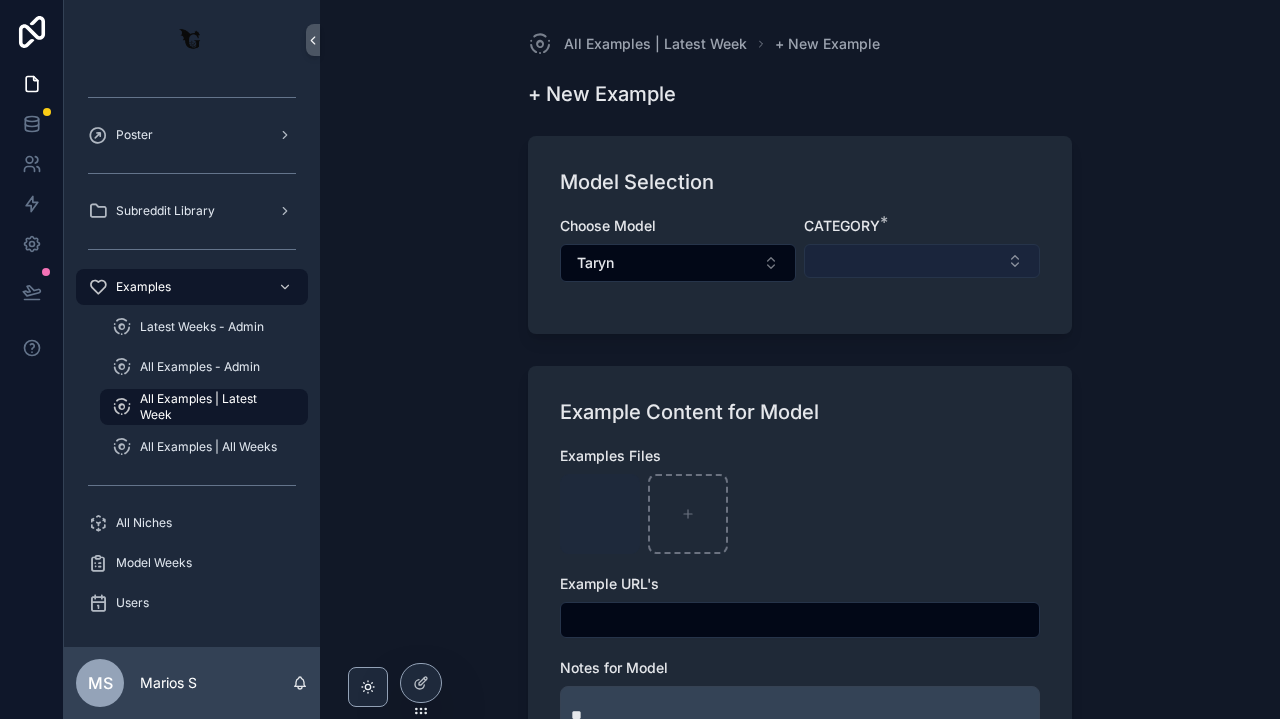 scroll, scrollTop: -2, scrollLeft: 0, axis: vertical 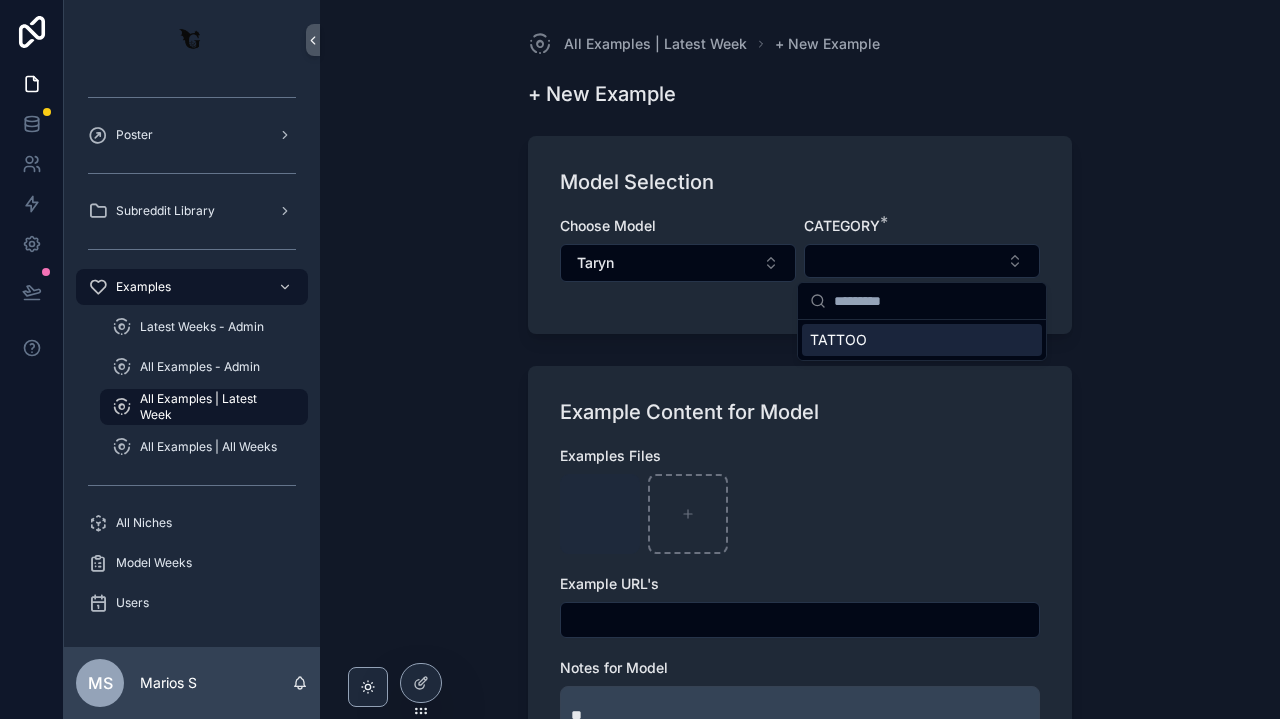 click on "TATTOO" at bounding box center [838, 340] 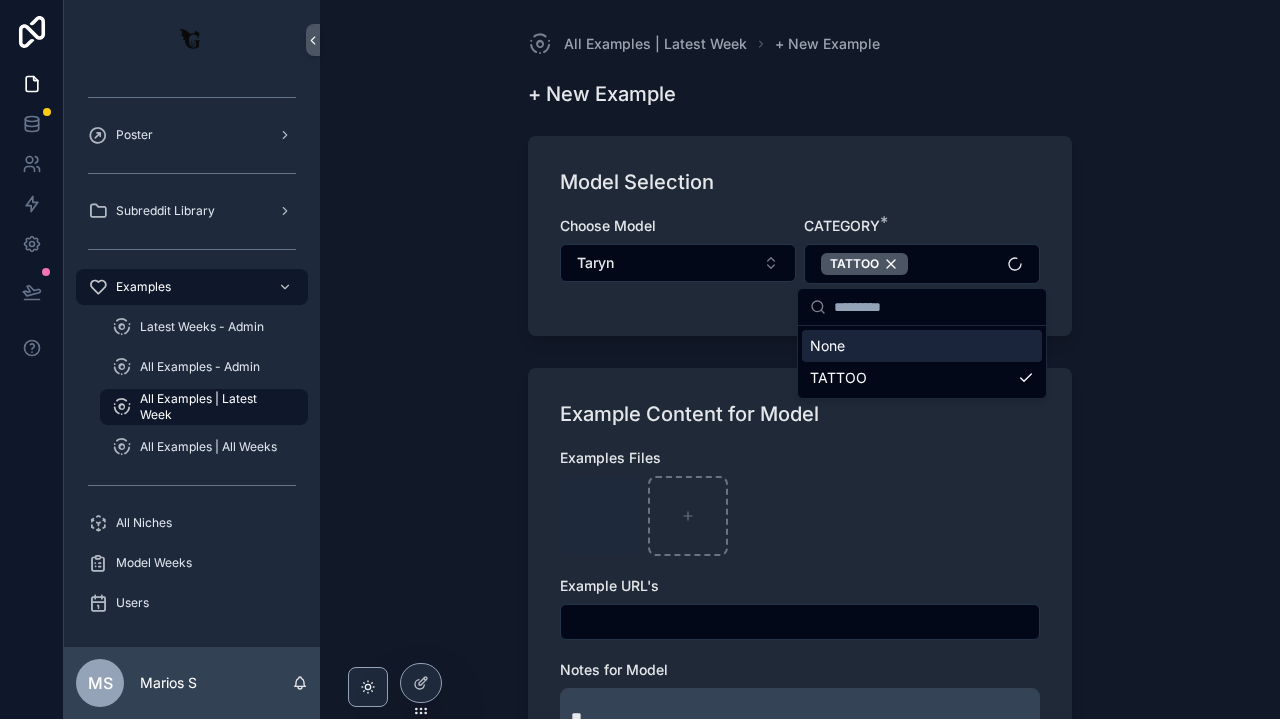 click on "Model Selection Choose Model Taryn CATEGORY * TATTOO Example Content for Model Examples Files 9A982A4E-0703-4838-BCE1-2FC45FDEA607 .jpg Example URL's Notes for Model ** Save" at bounding box center [800, 575] 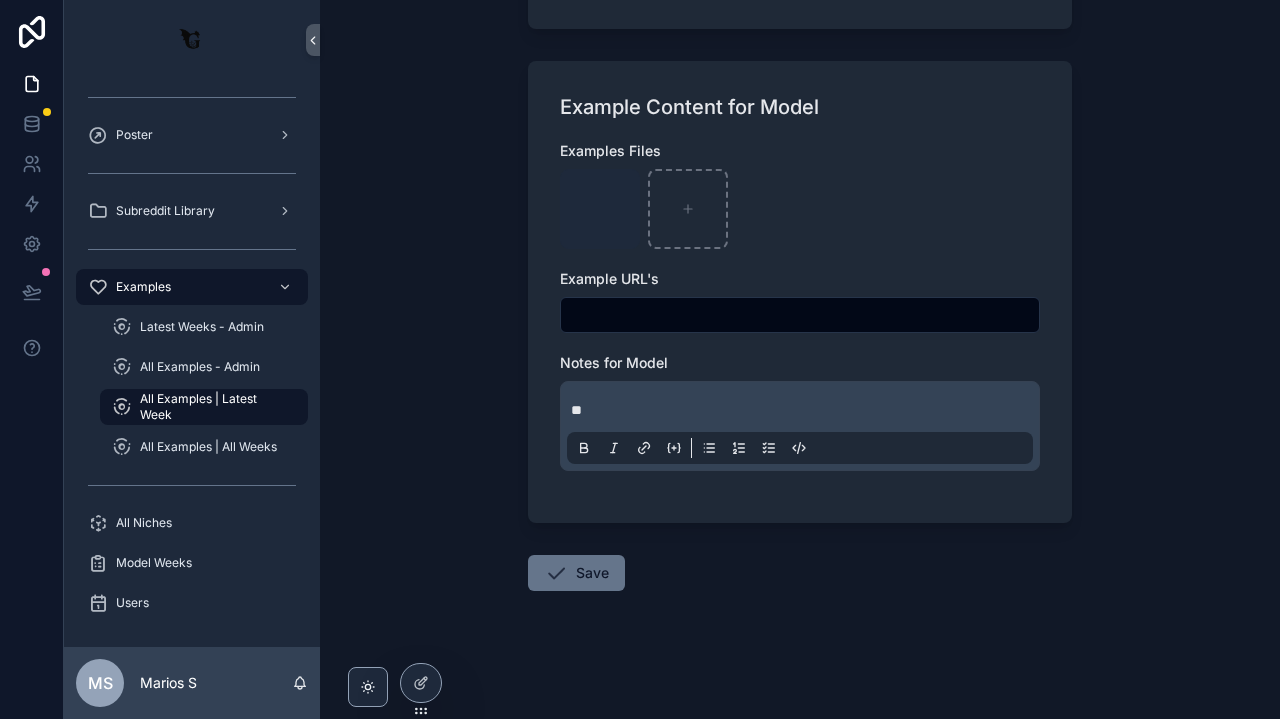 scroll, scrollTop: 307, scrollLeft: 0, axis: vertical 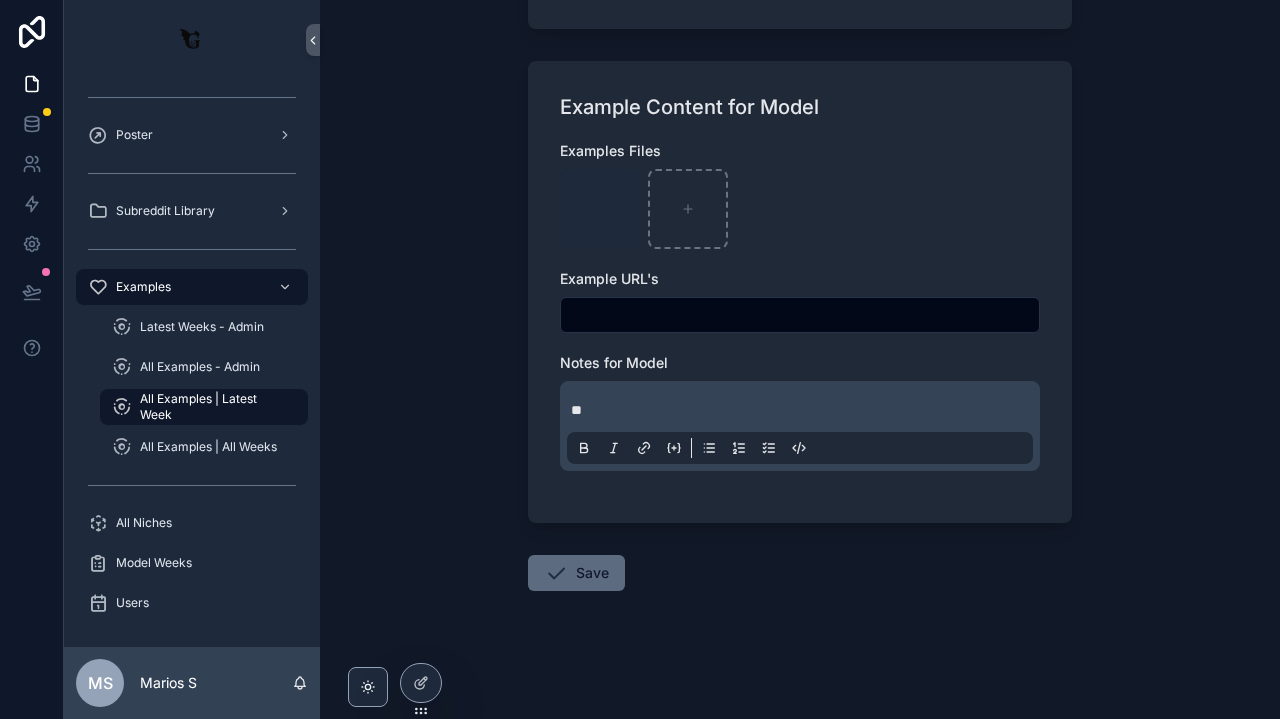 click on "Save" at bounding box center (576, 573) 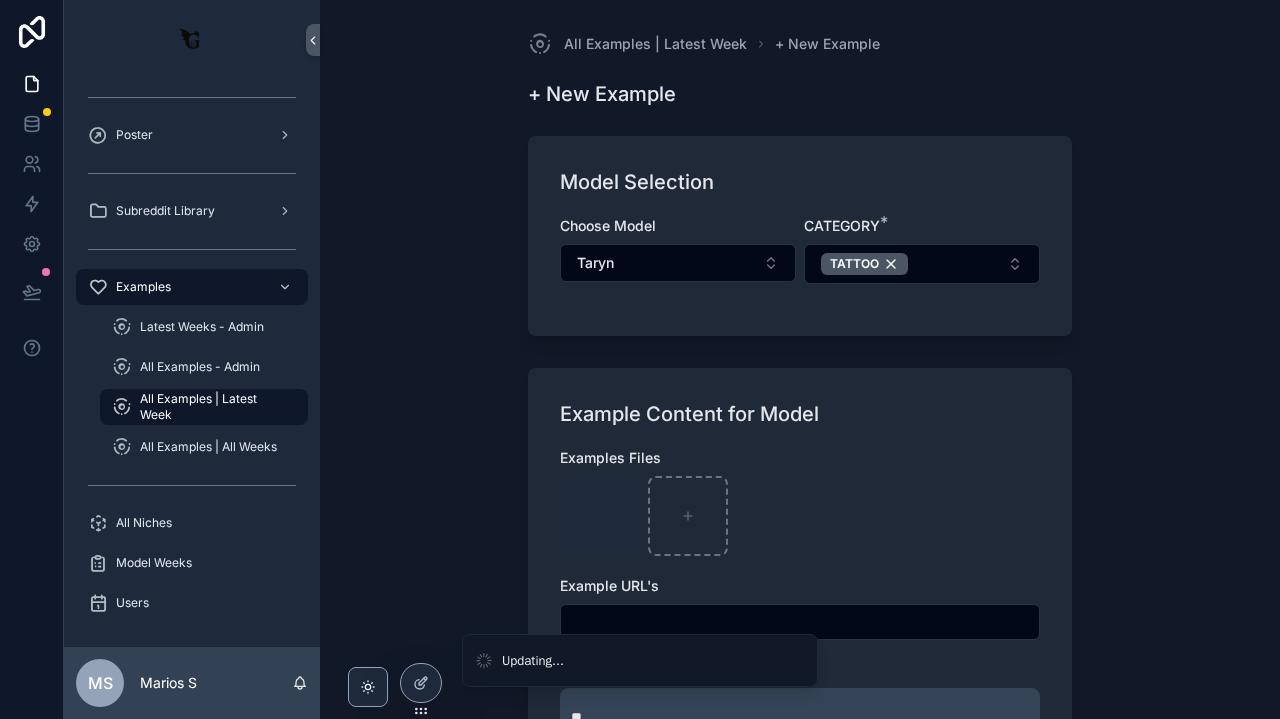 scroll, scrollTop: 0, scrollLeft: 0, axis: both 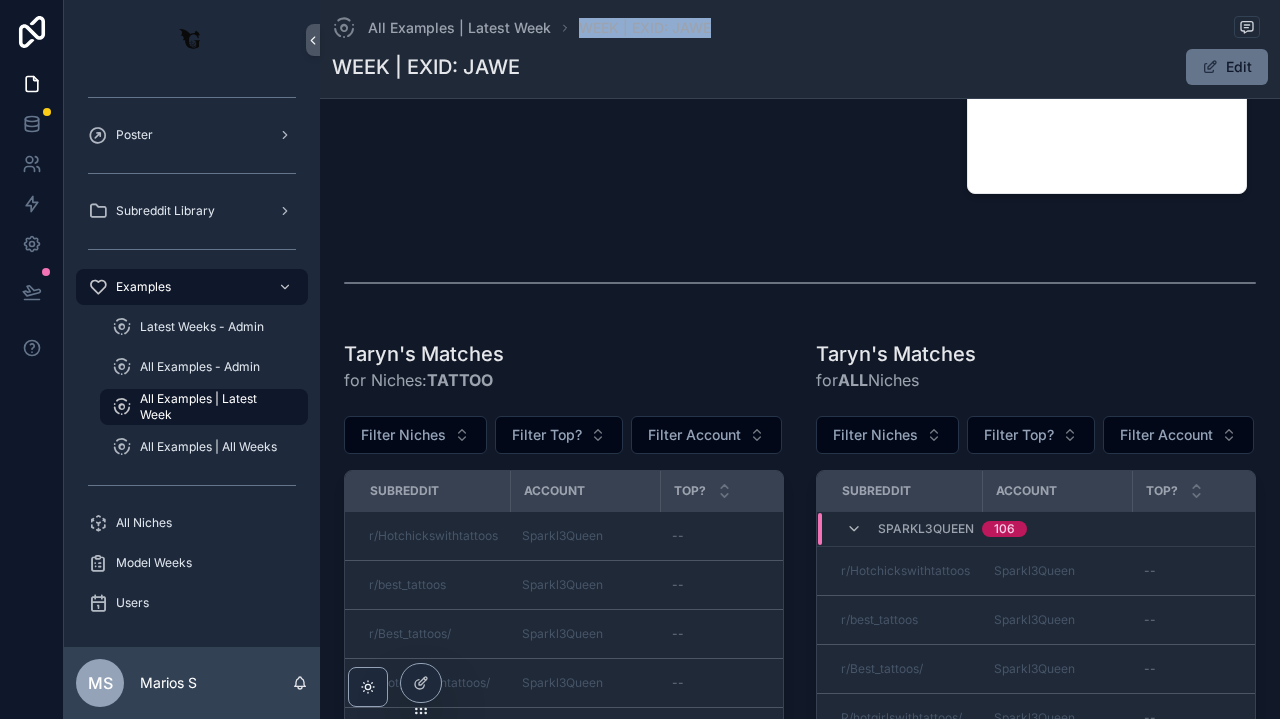 drag, startPoint x: 571, startPoint y: 30, endPoint x: 807, endPoint y: 29, distance: 236.00212 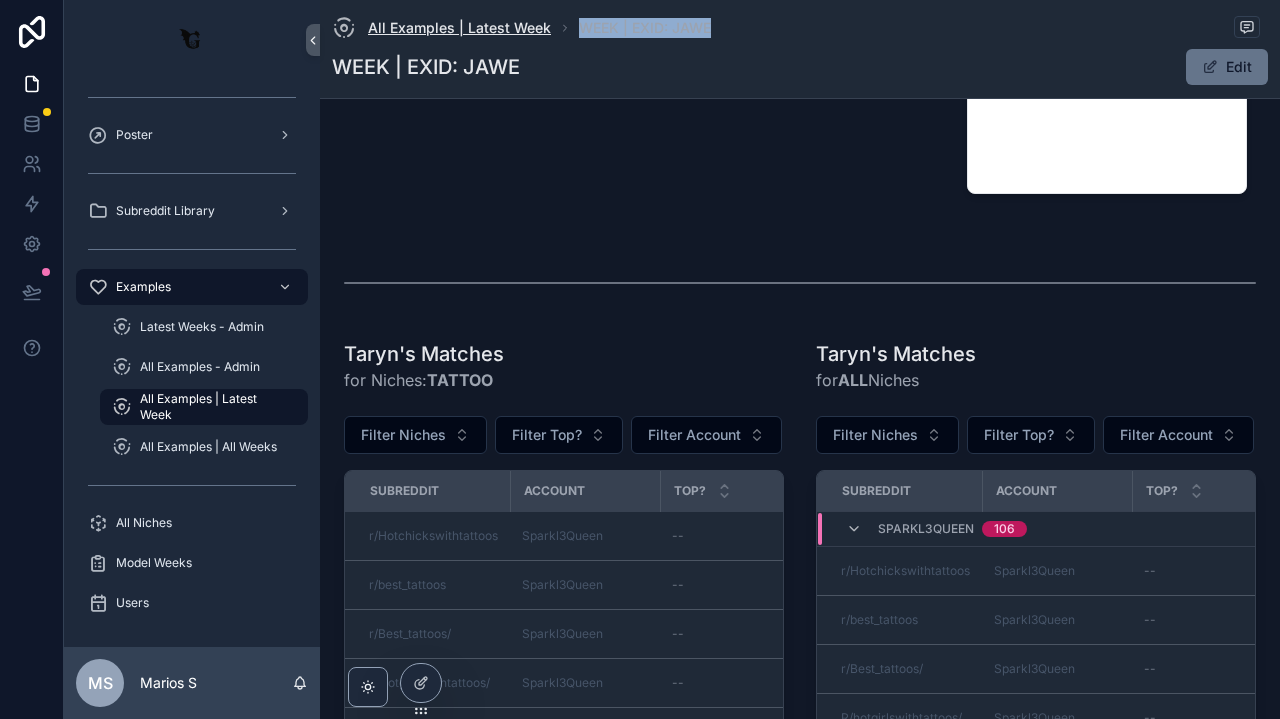 copy on "WEEK  | EXID: JAWE" 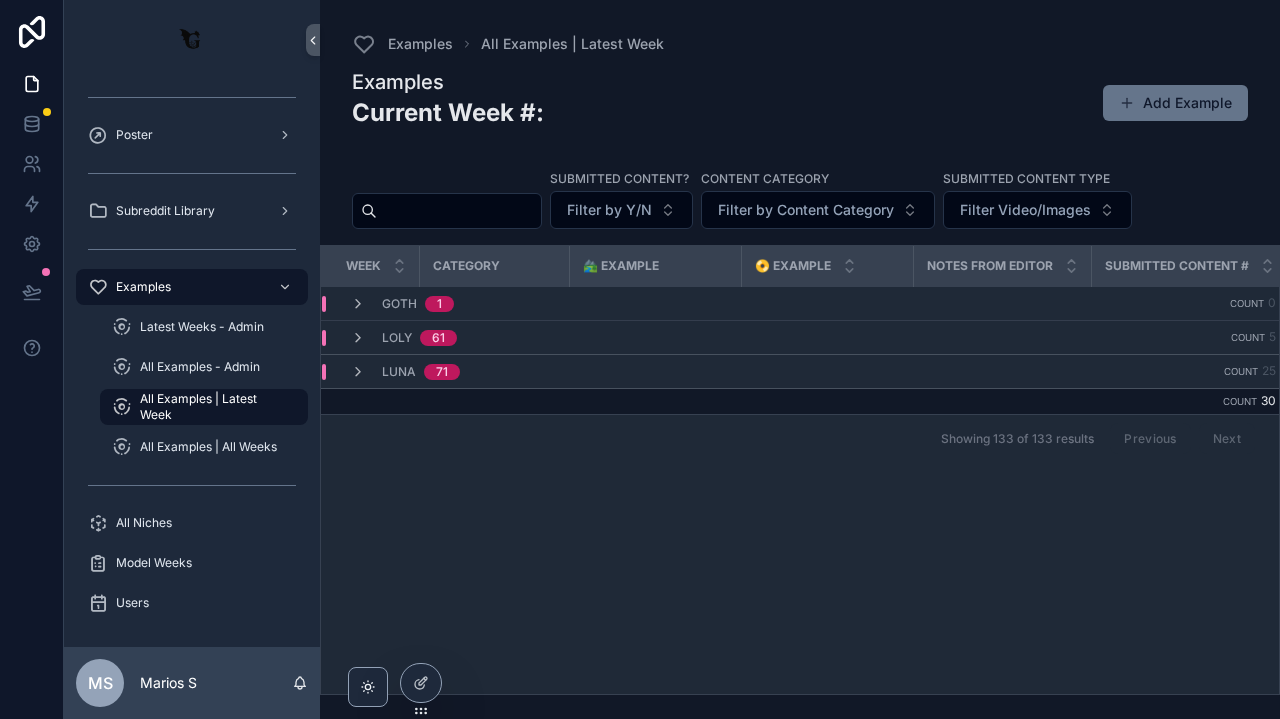 scroll, scrollTop: 0, scrollLeft: 0, axis: both 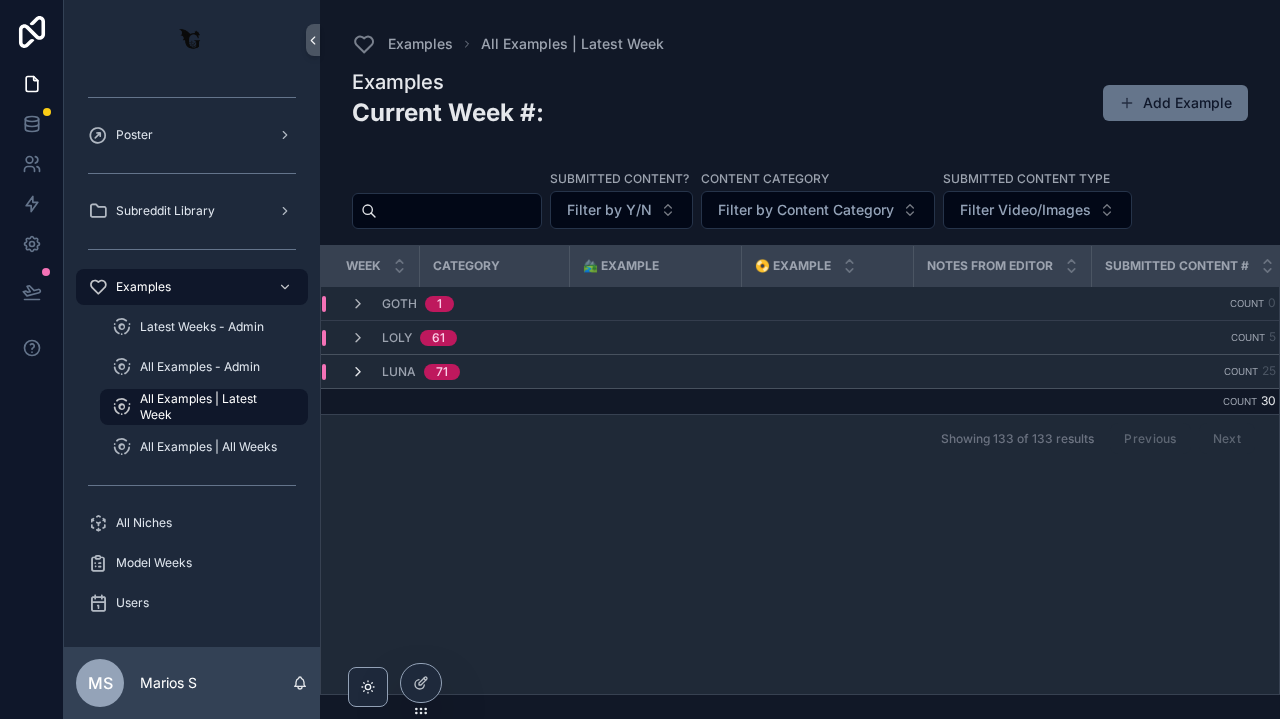 click at bounding box center [358, 372] 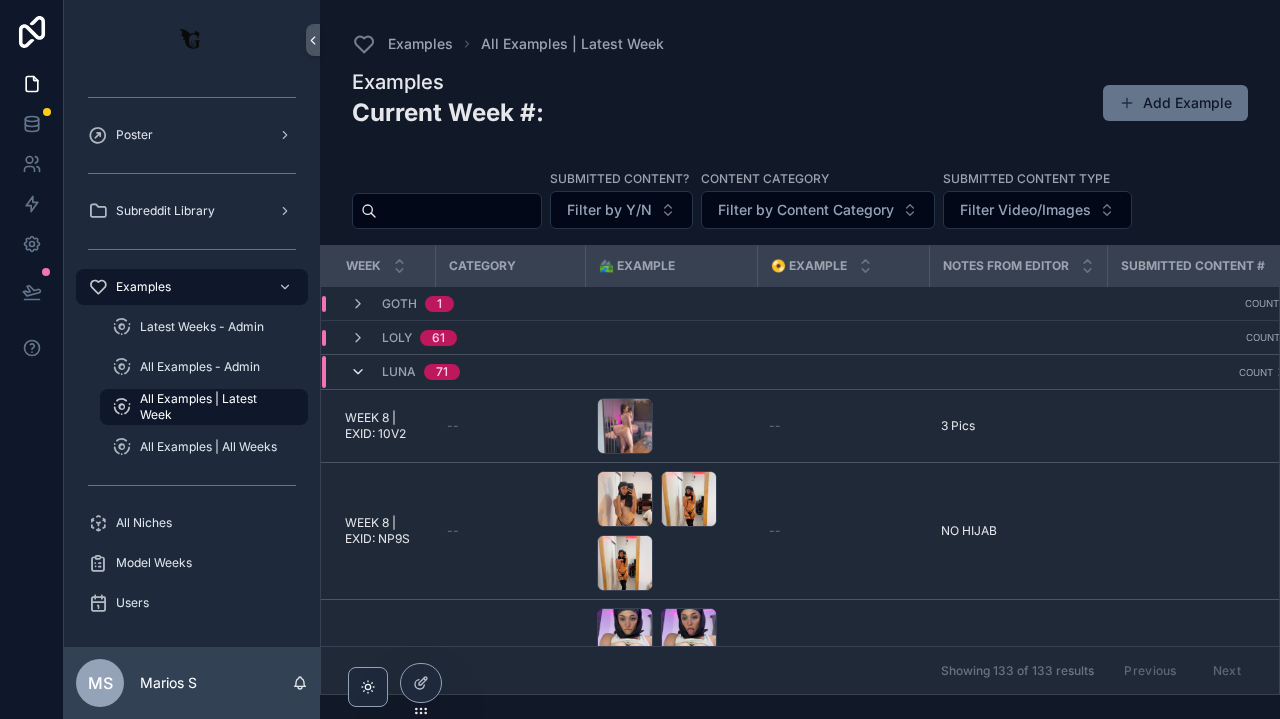 click at bounding box center (358, 372) 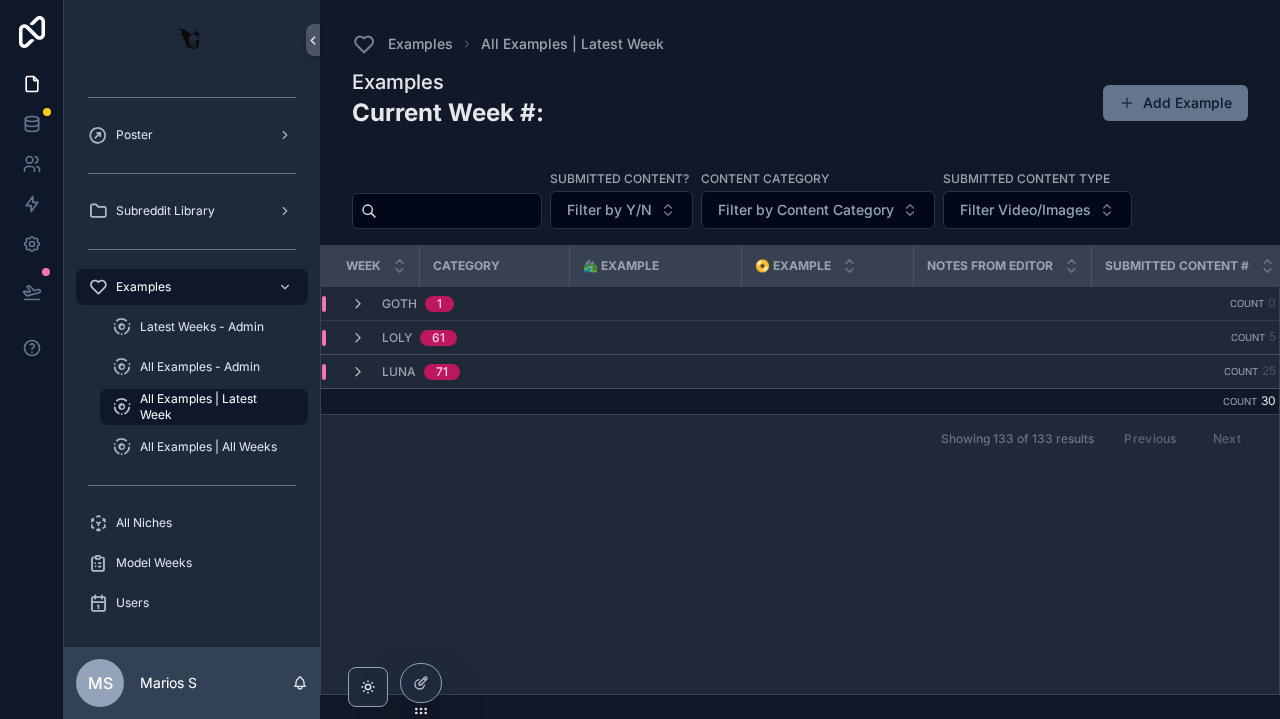 click on "[NAME] 61" at bounding box center [531, 338] 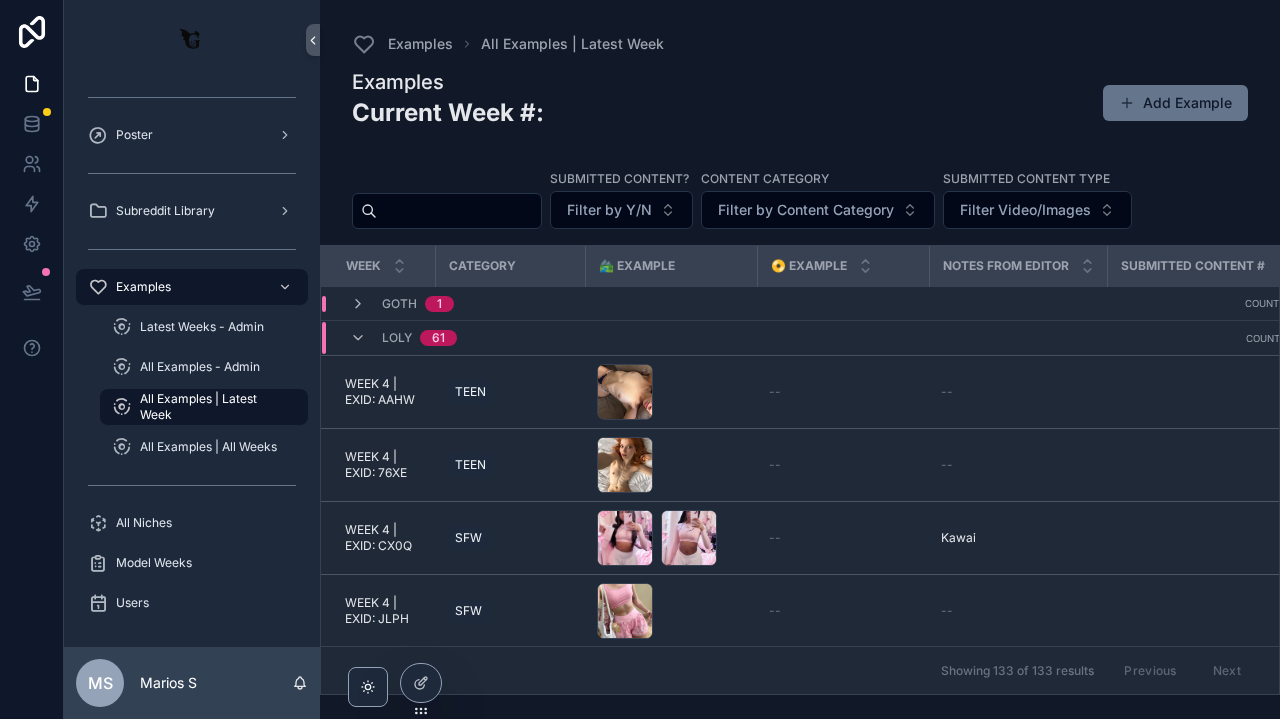 click on "[NAME] 61" at bounding box center (403, 338) 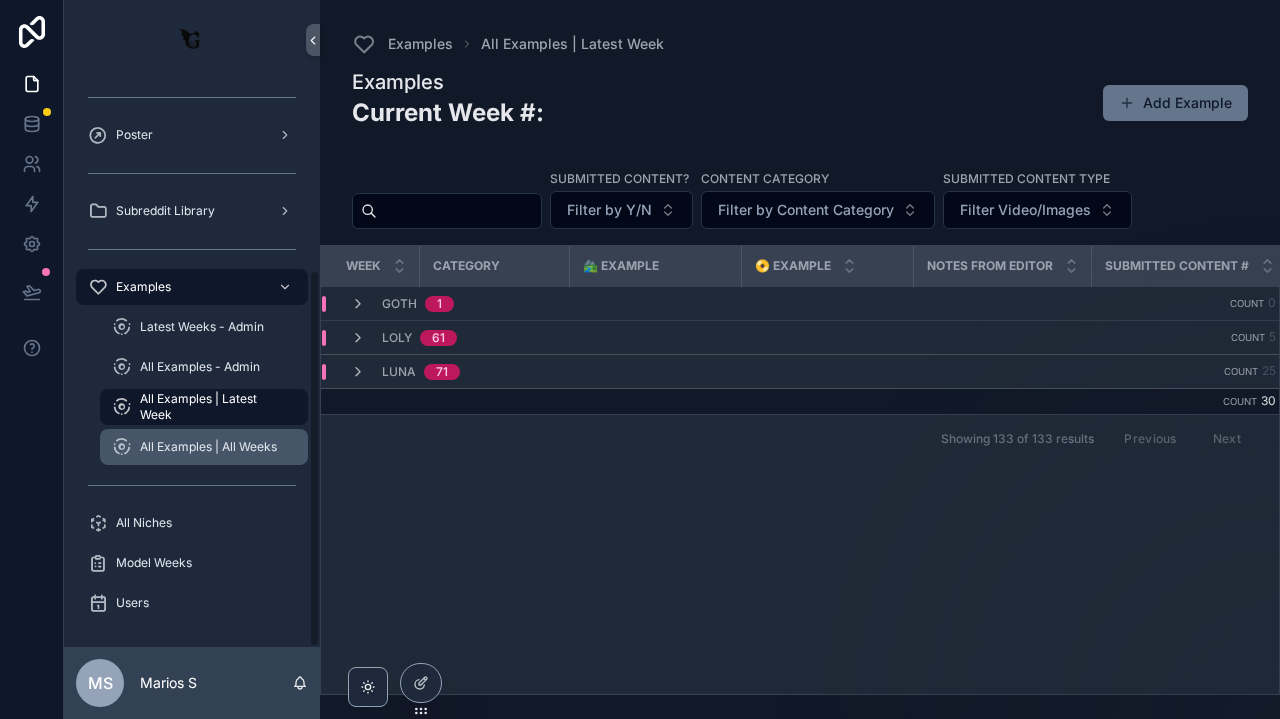 click on "All Examples | All Weeks" at bounding box center (208, 447) 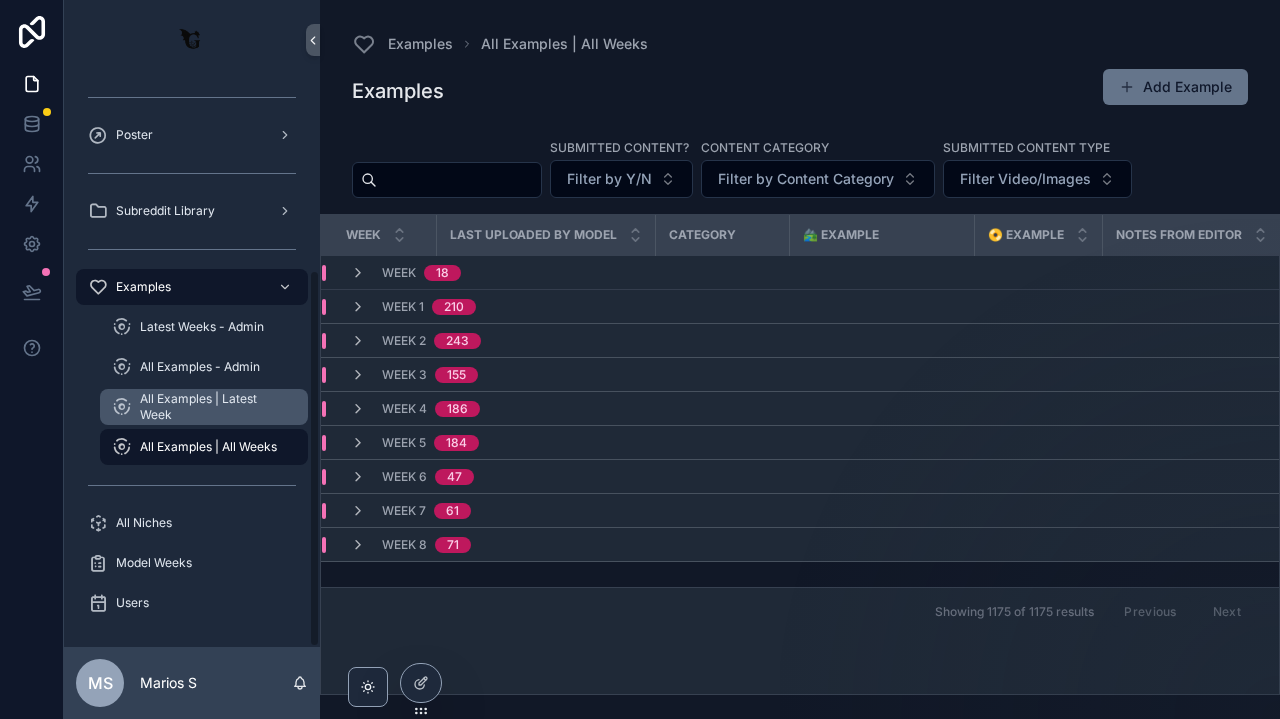 click on "All Examples | Latest Week" at bounding box center [214, 407] 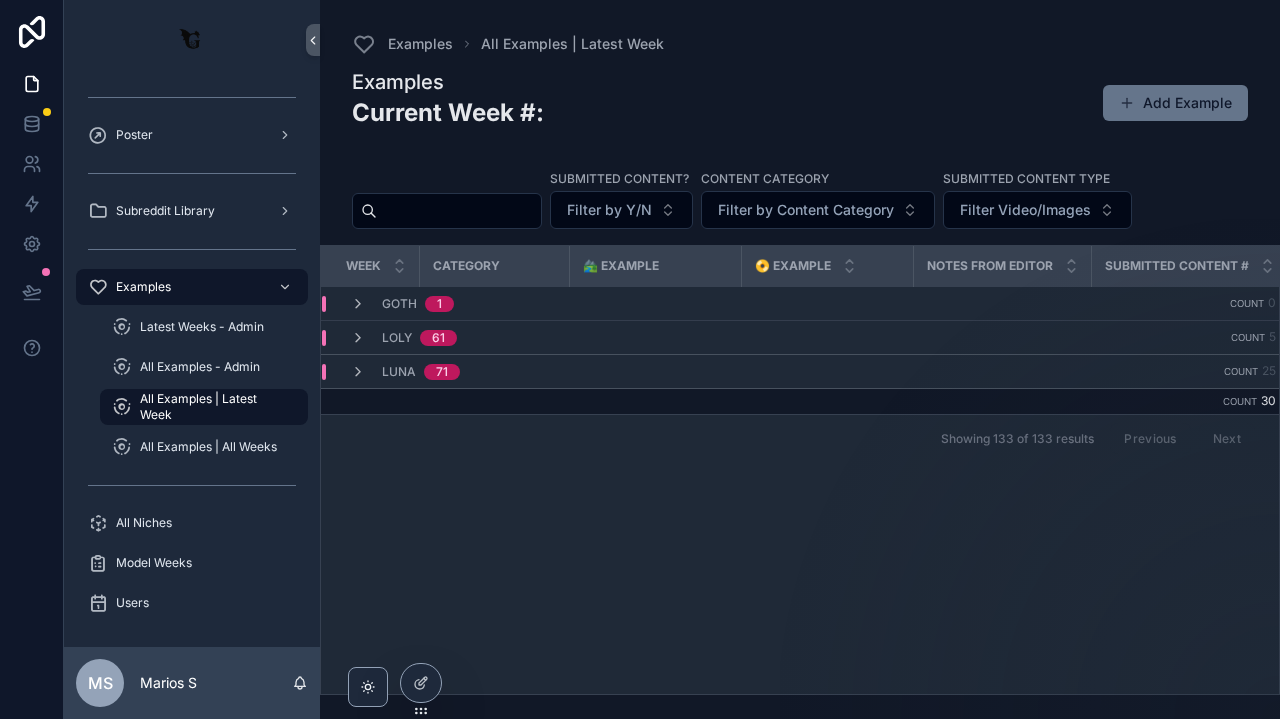 click on "All Examples | Latest Week" at bounding box center [214, 407] 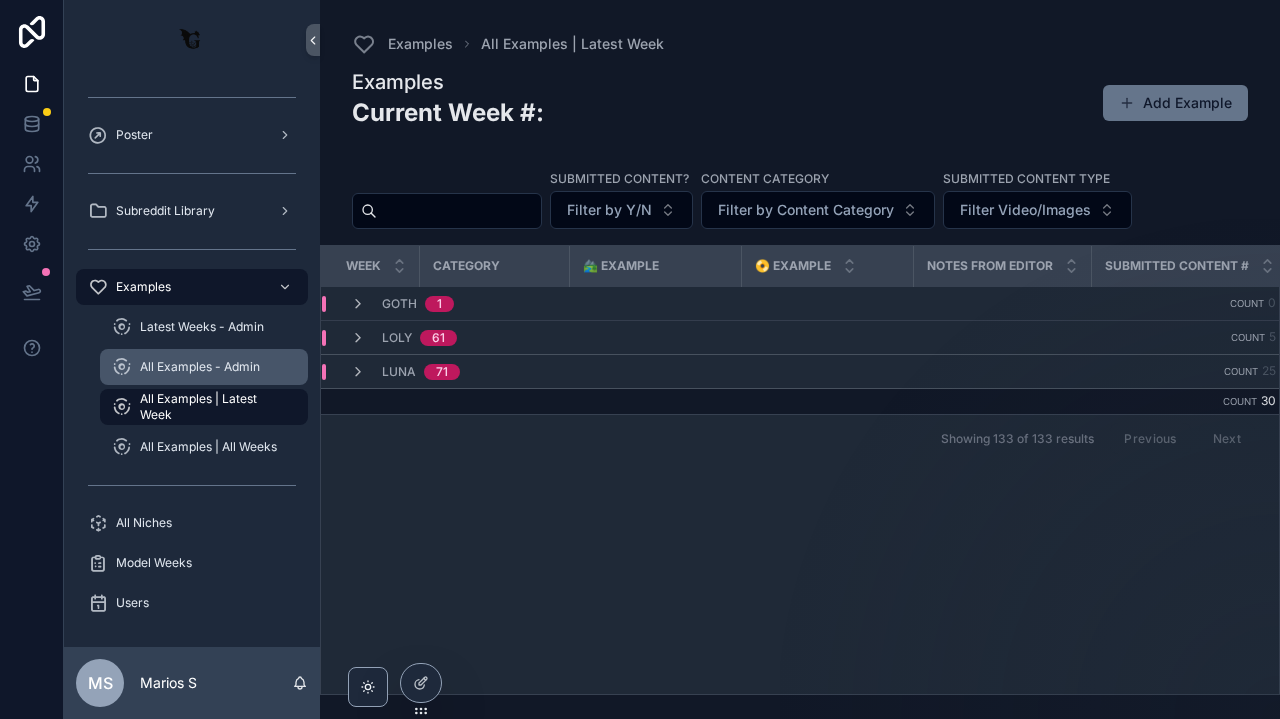 click on "All Examples - Admin" at bounding box center [204, 367] 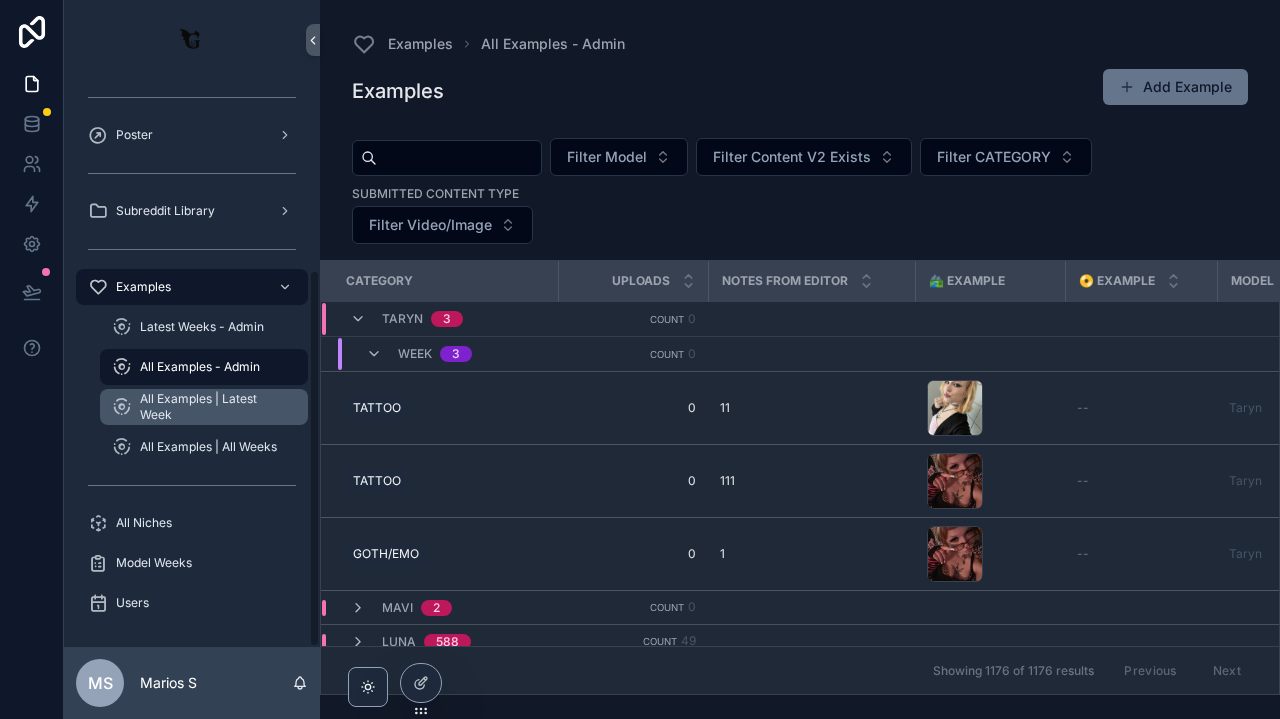 click on "All Examples | Latest Week" at bounding box center (214, 407) 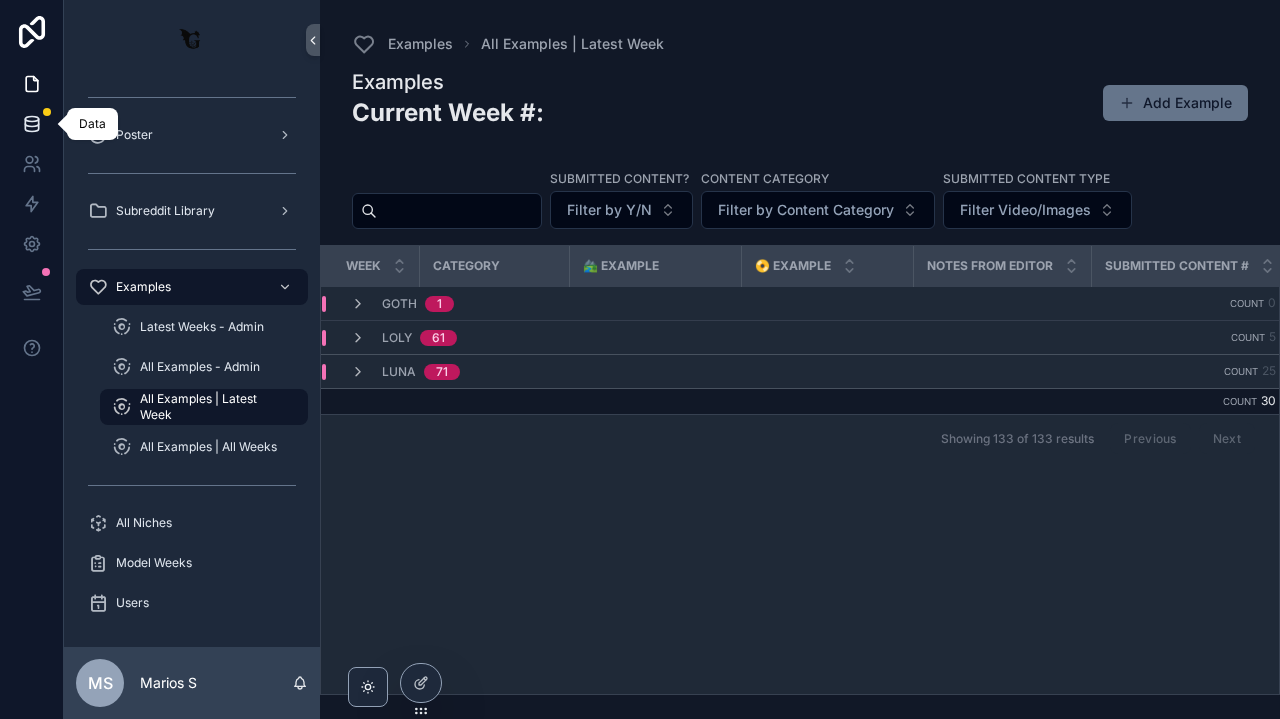click at bounding box center [31, 124] 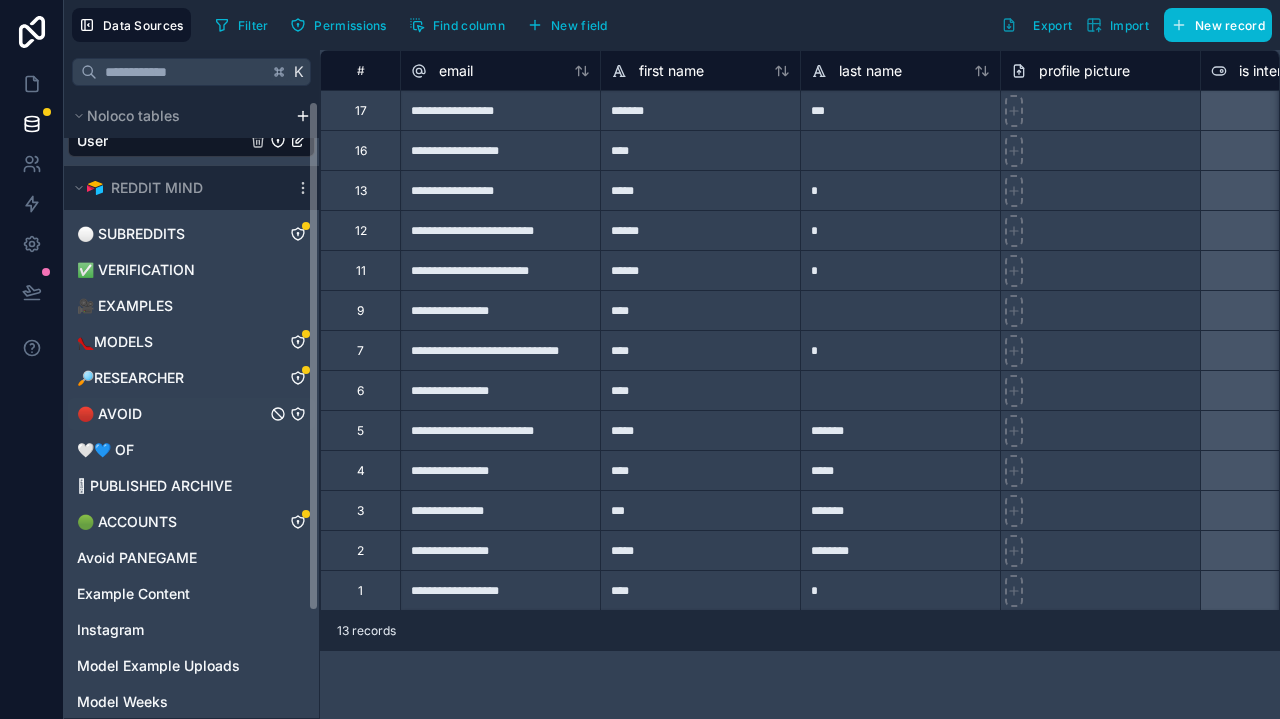 scroll, scrollTop: 7, scrollLeft: 0, axis: vertical 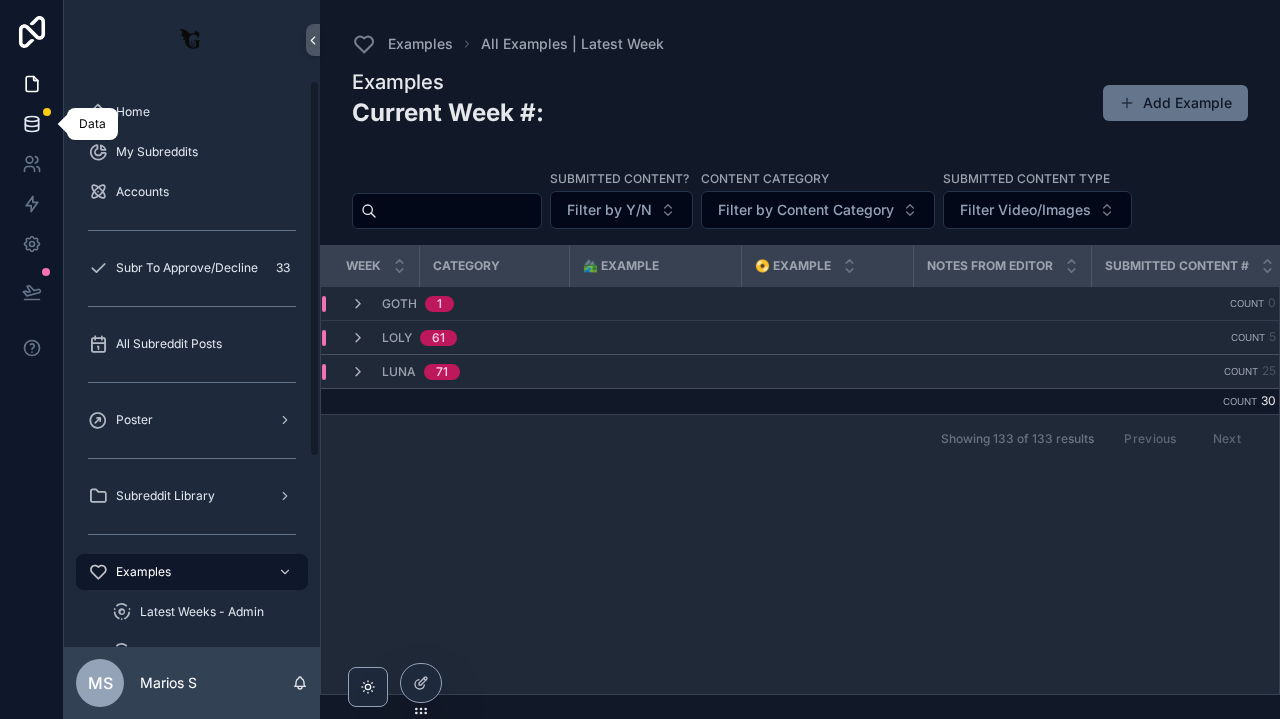 click 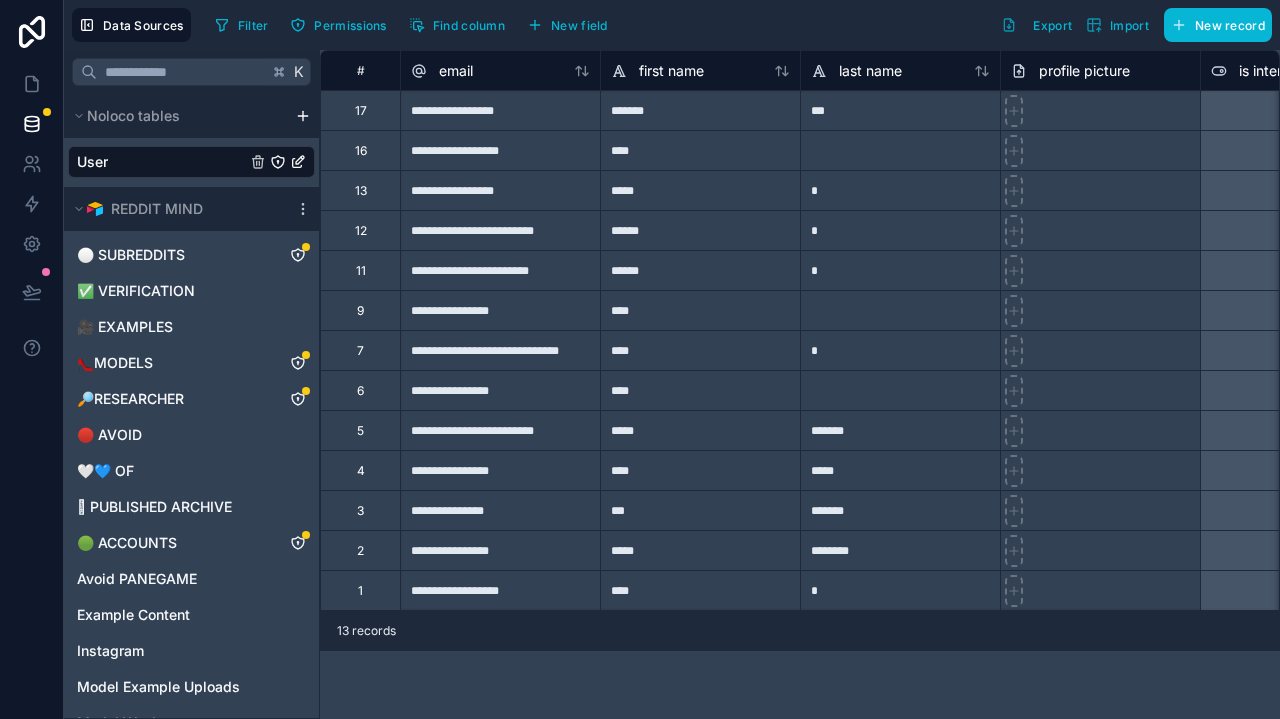 scroll, scrollTop: 0, scrollLeft: 0, axis: both 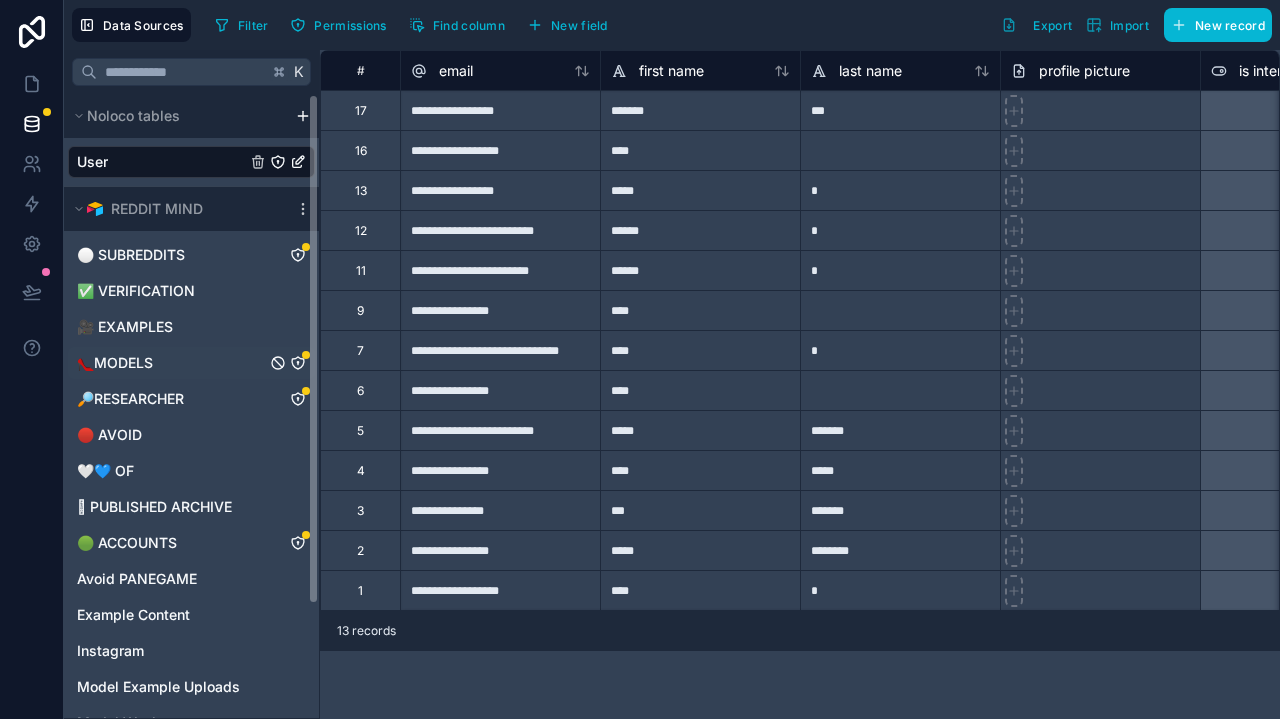 click on "👠MODELS" at bounding box center (191, 363) 